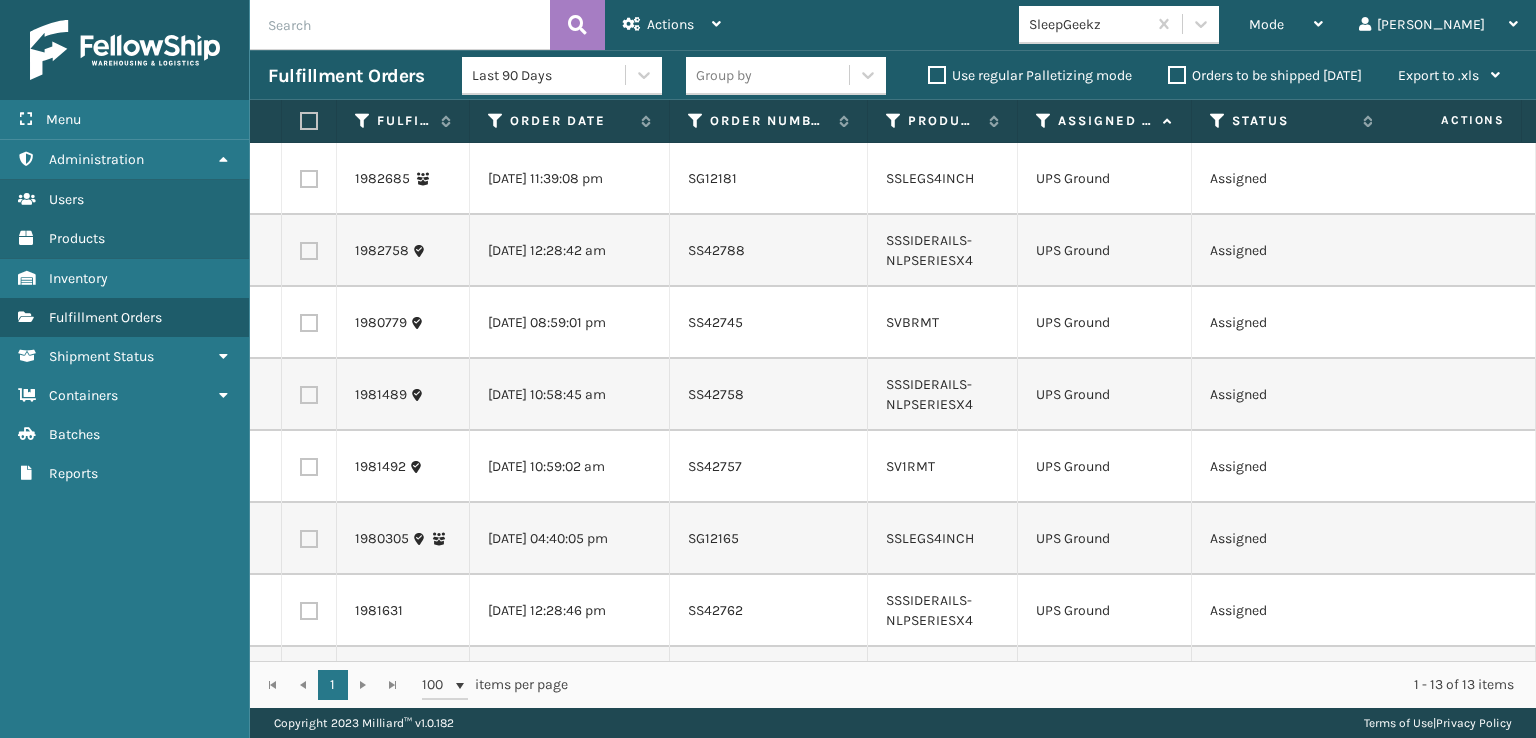 scroll, scrollTop: 0, scrollLeft: 0, axis: both 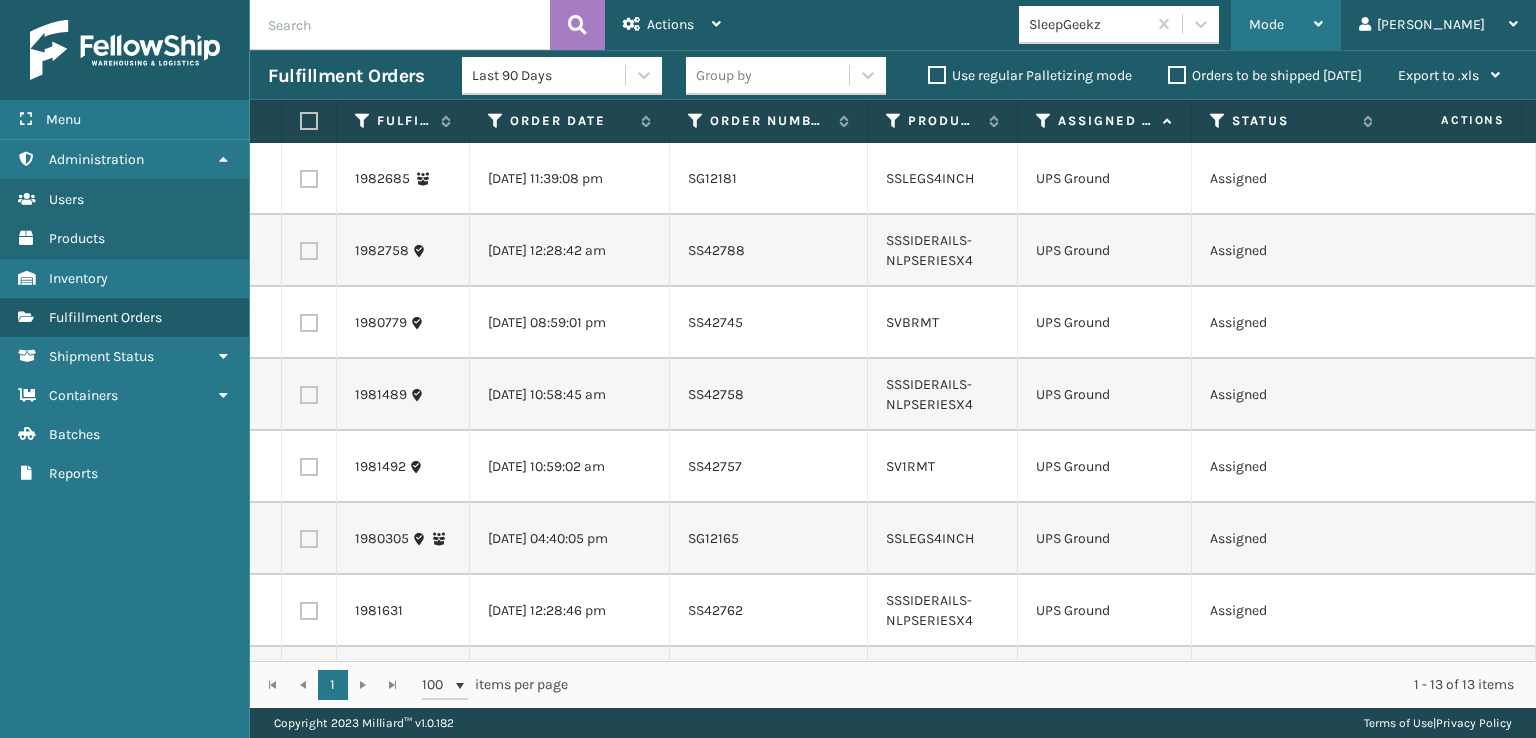 drag, startPoint x: 1351, startPoint y: 7, endPoint x: 1352, endPoint y: 18, distance: 11.045361 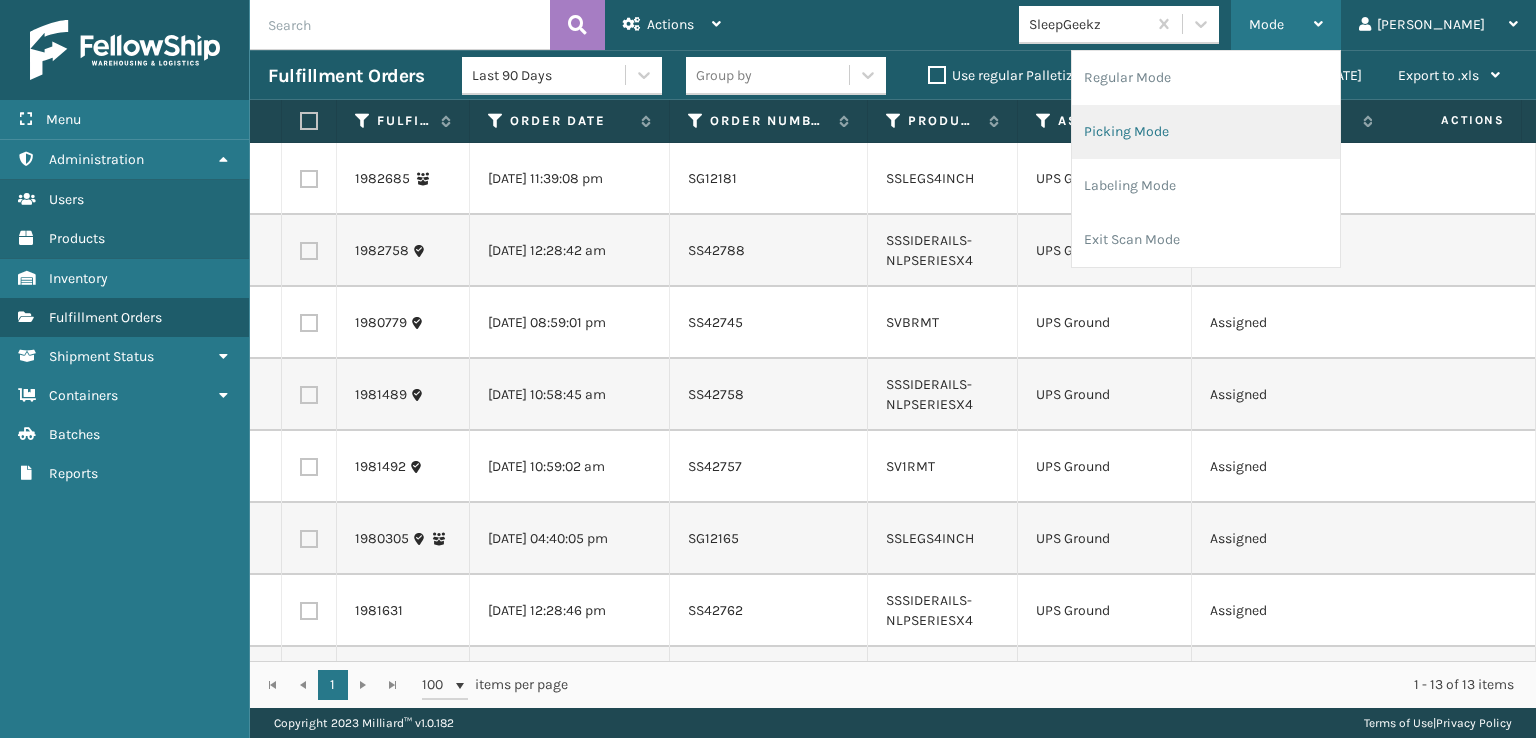 click on "Picking Mode" at bounding box center [1206, 132] 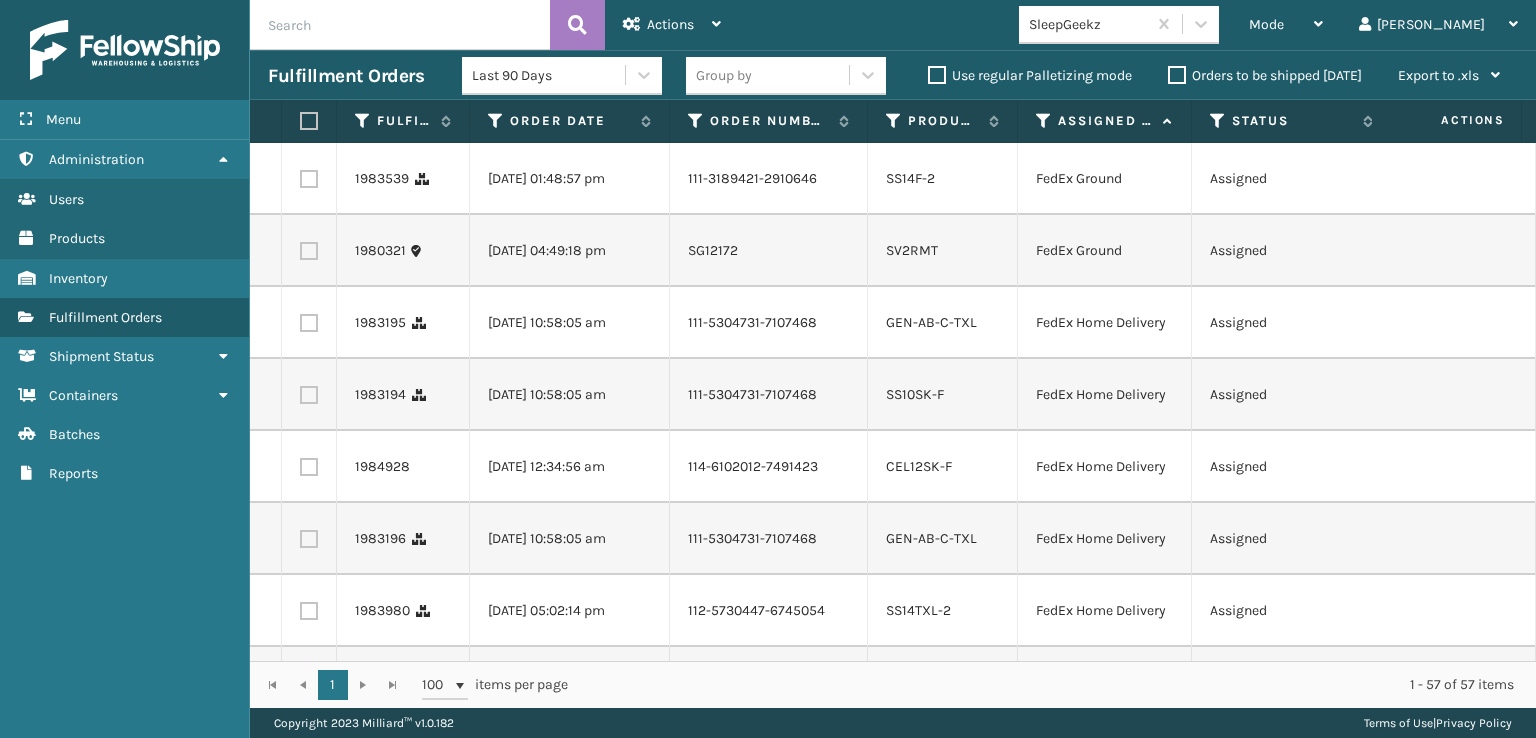 click at bounding box center [309, 179] 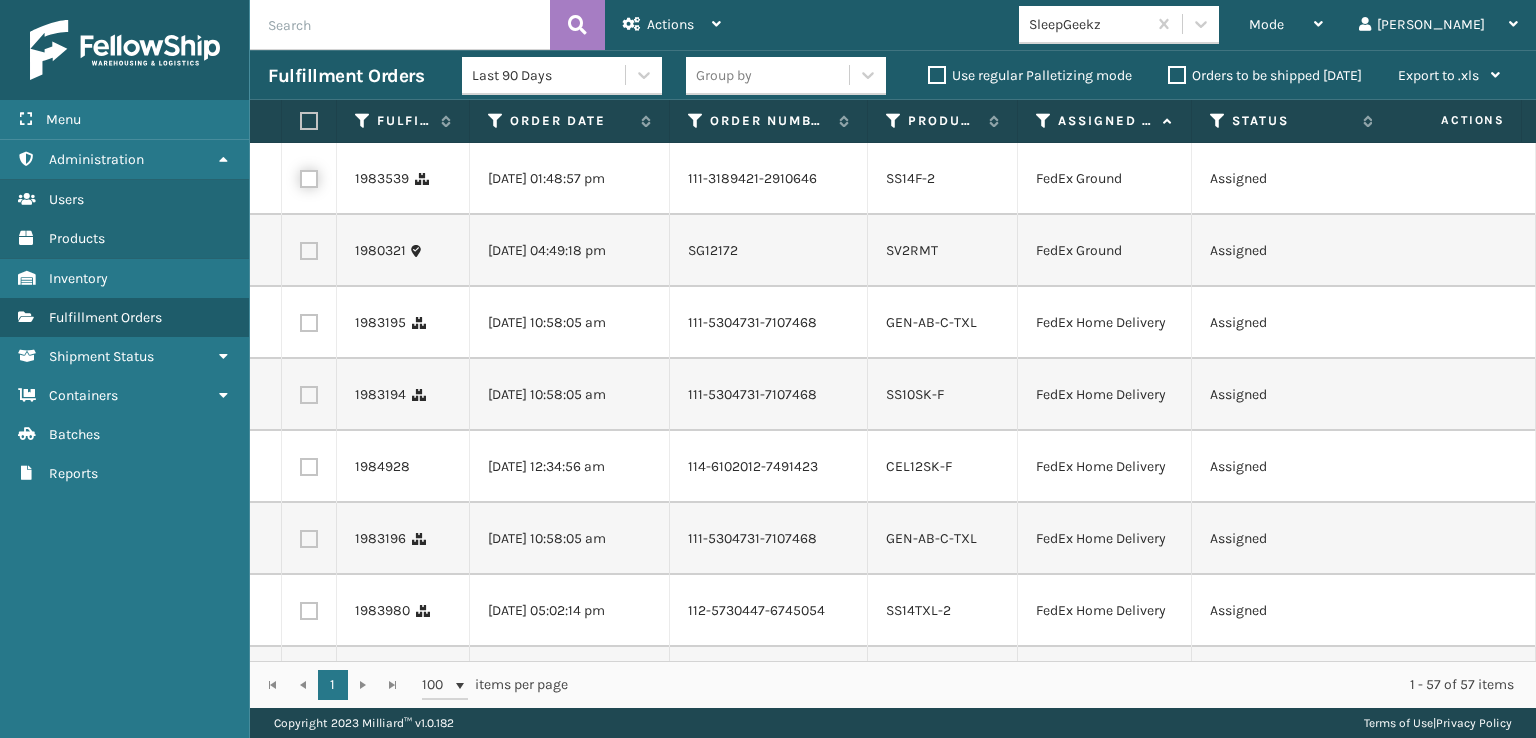 click at bounding box center (300, 176) 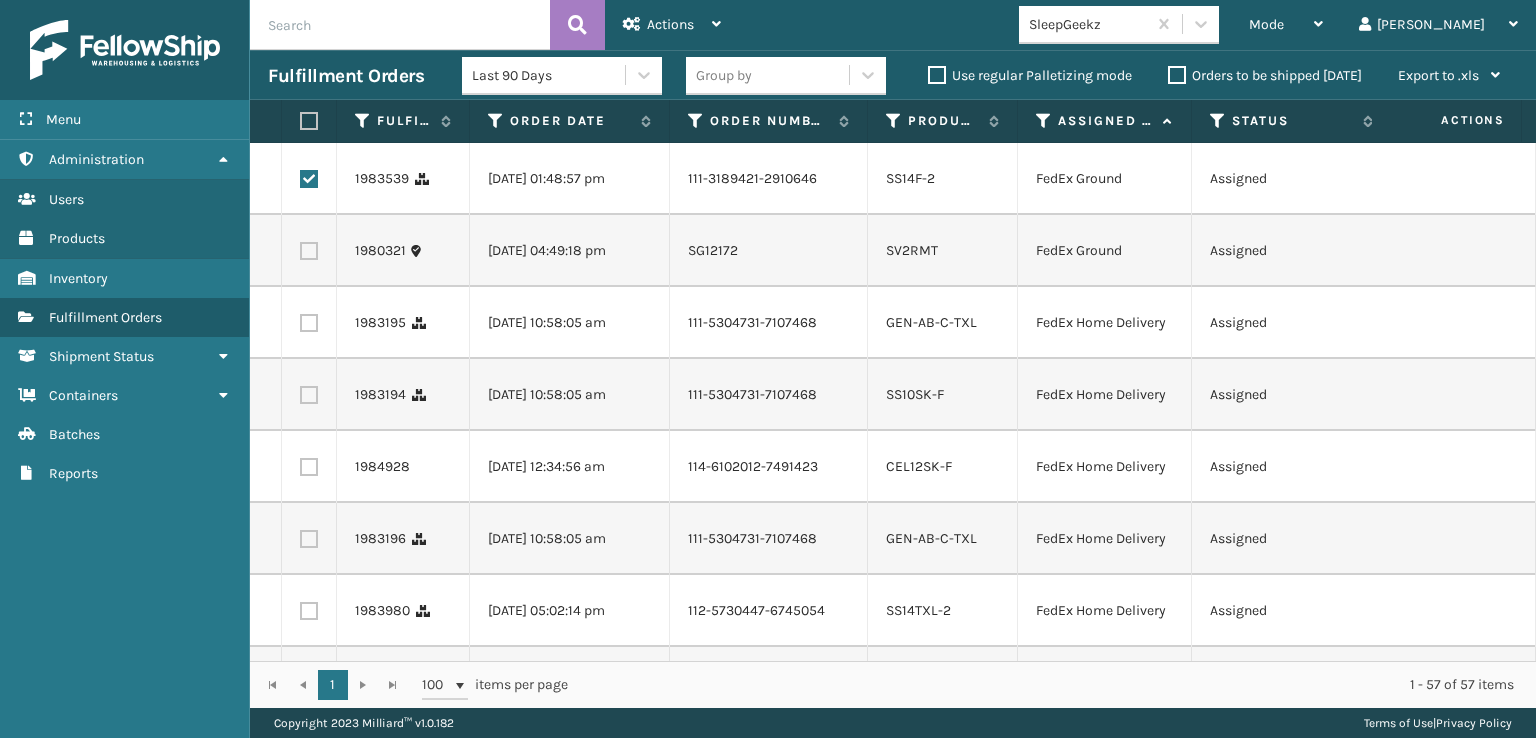 click at bounding box center (309, 251) 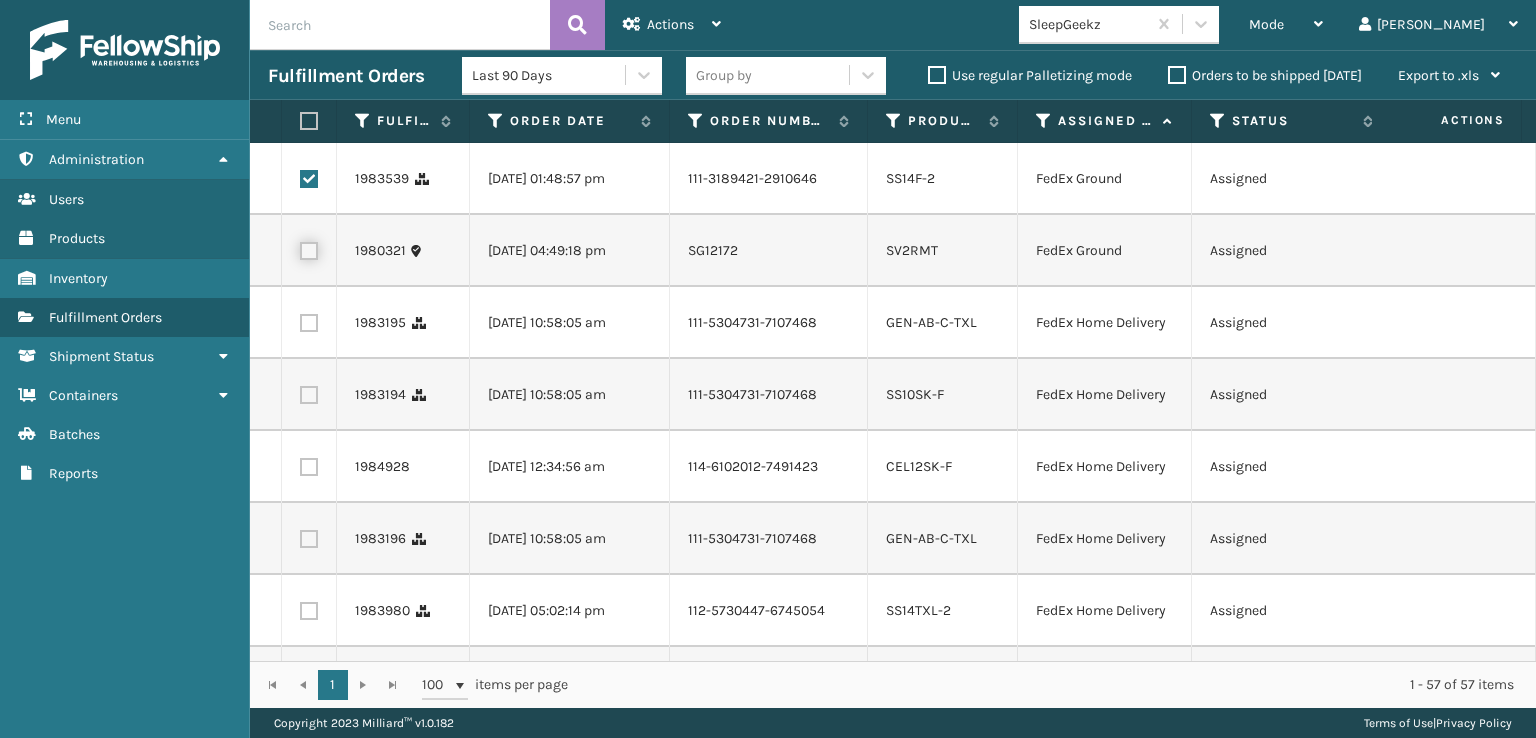 click at bounding box center (300, 248) 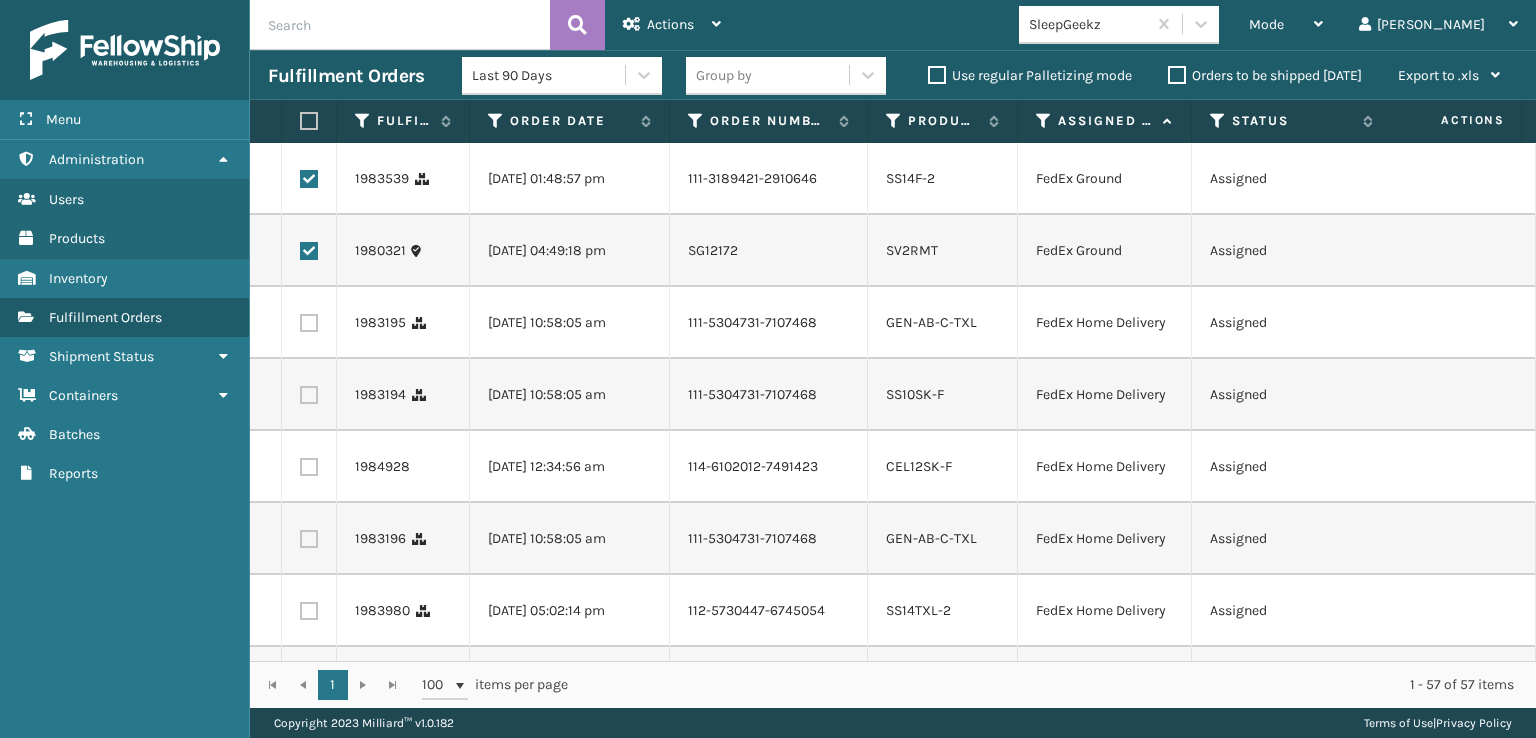 click at bounding box center [309, 323] 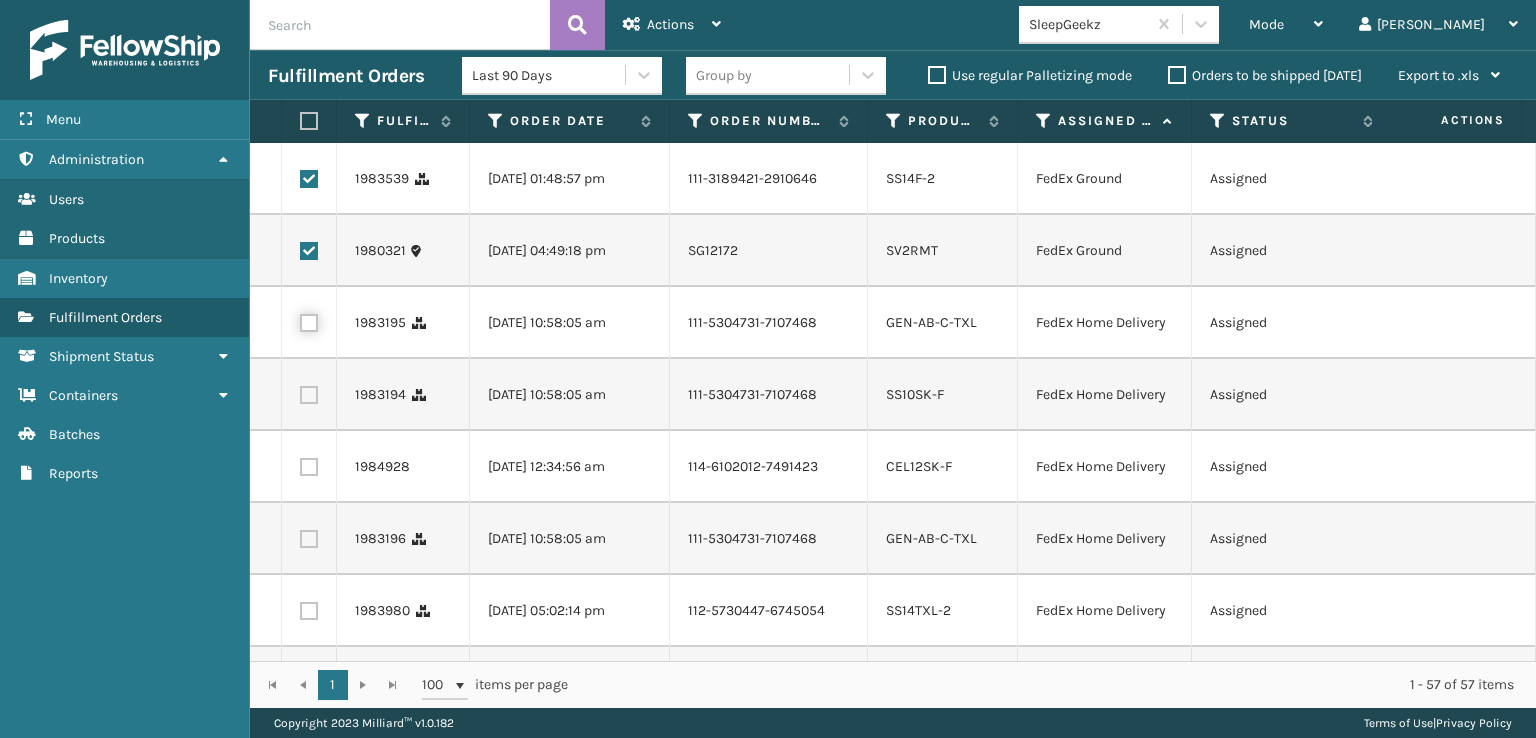 click at bounding box center (300, 320) 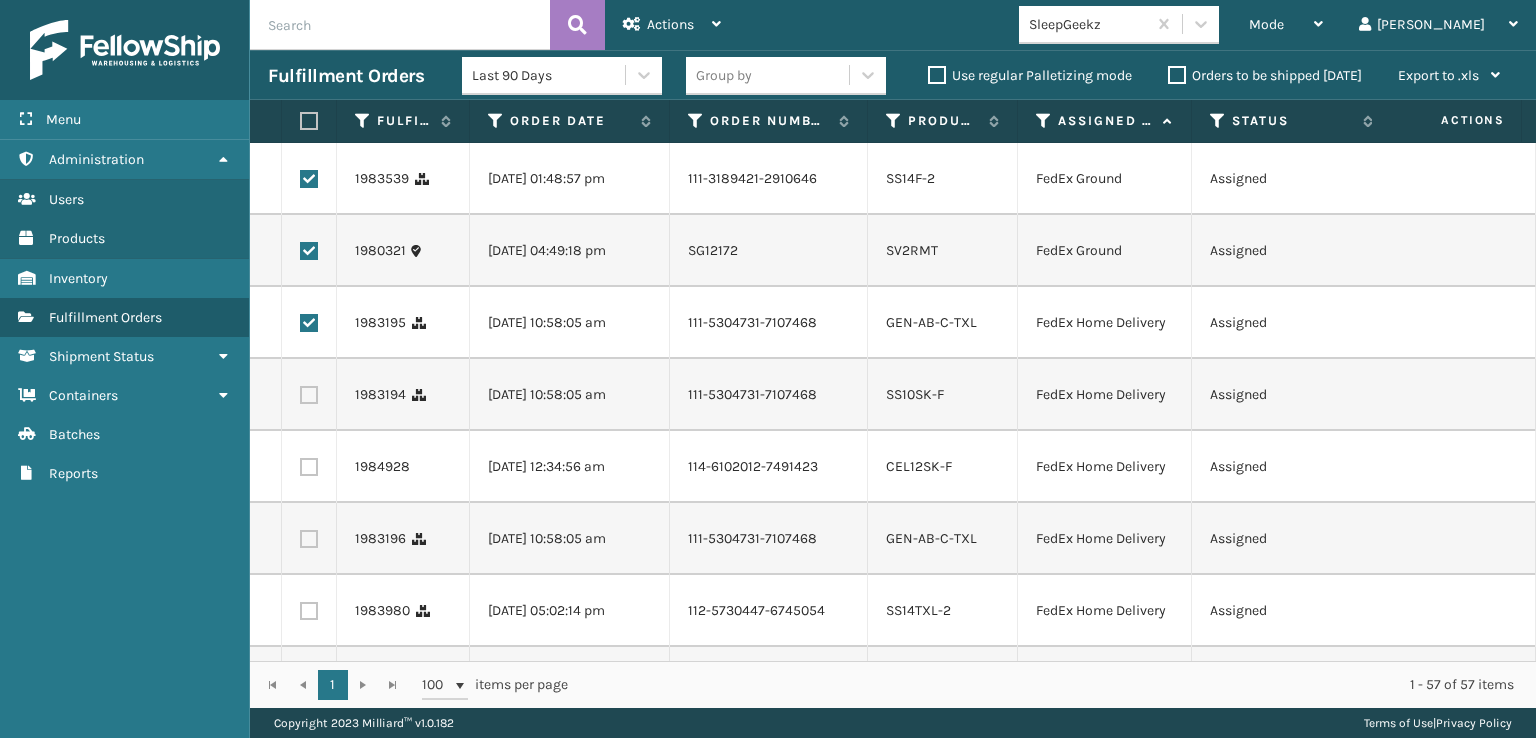 click at bounding box center [309, 395] 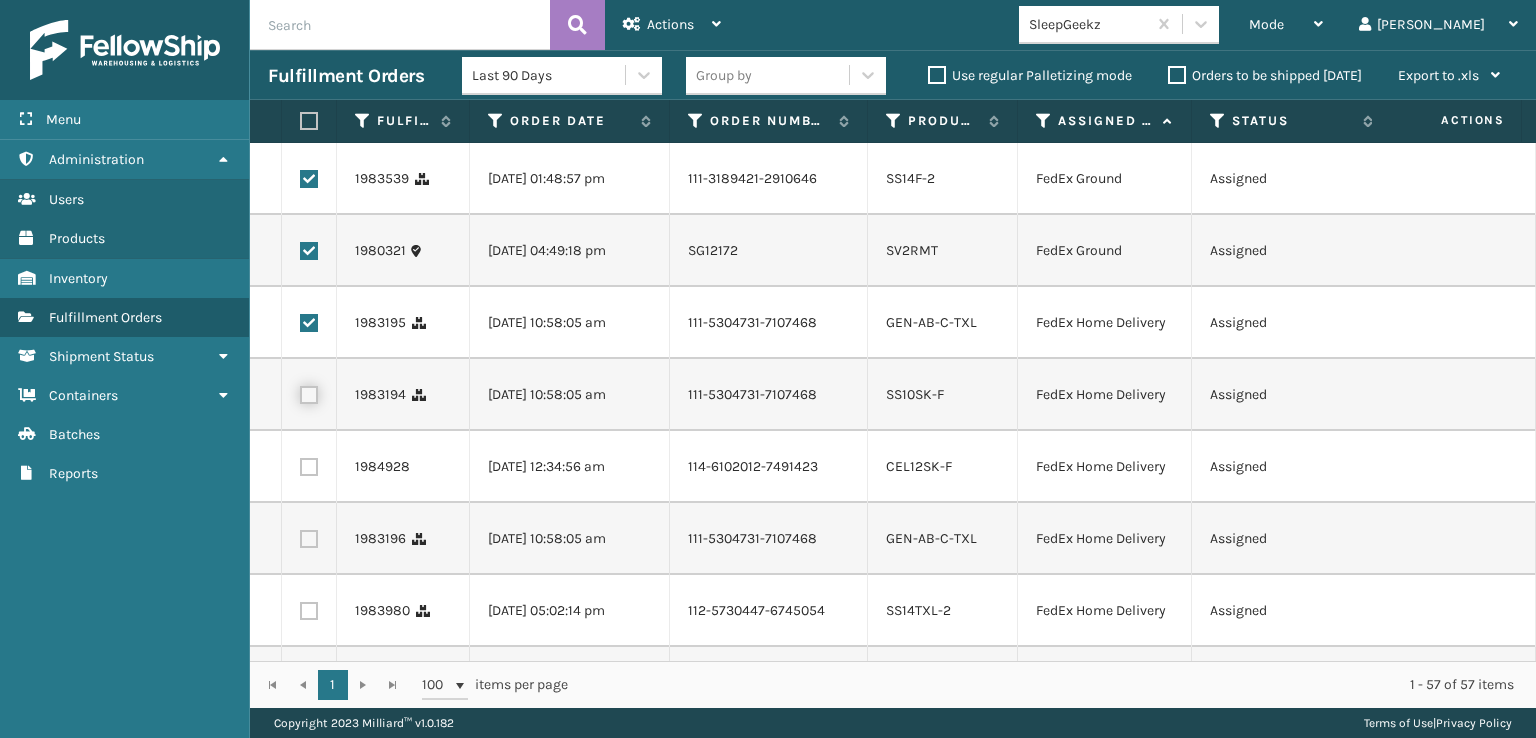 click at bounding box center (300, 392) 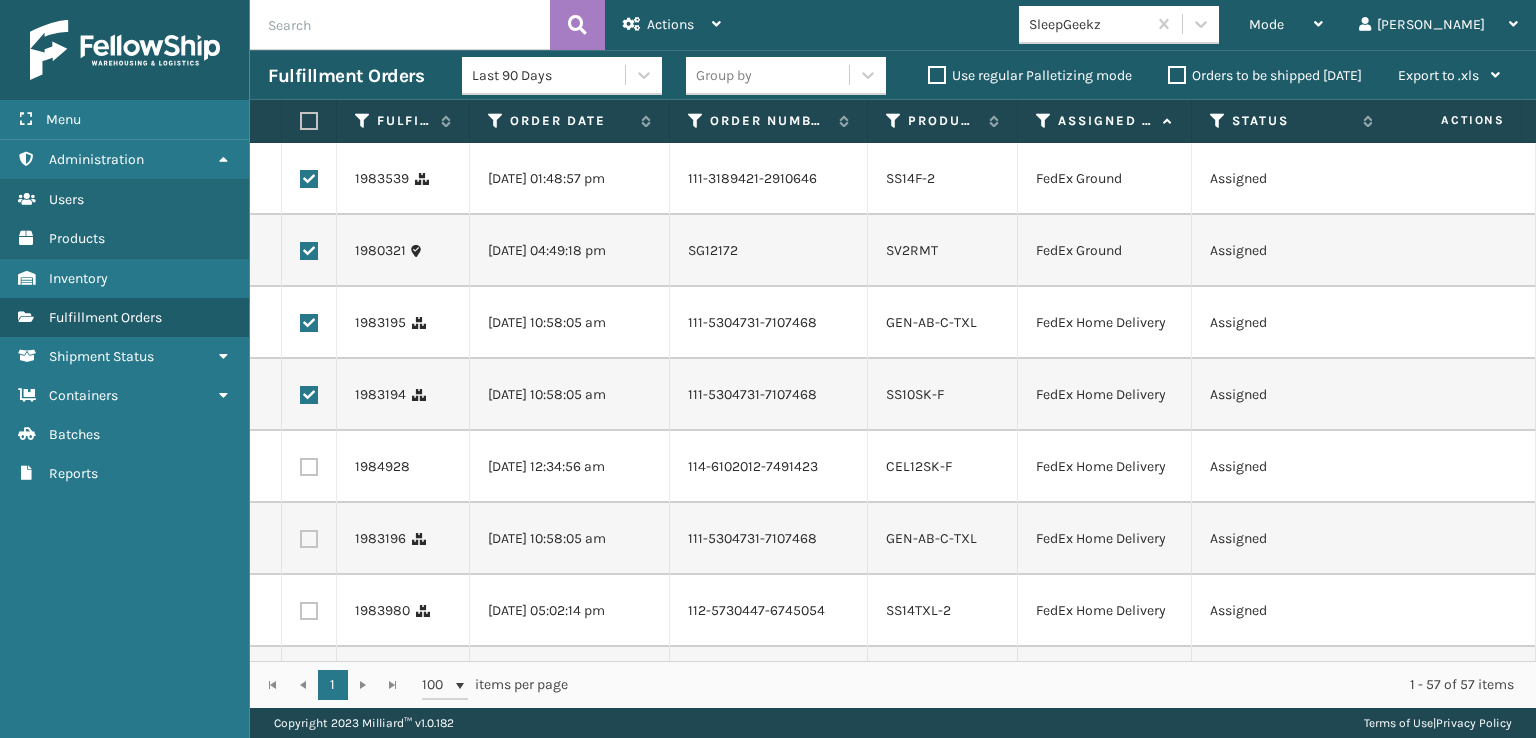 click at bounding box center (309, 467) 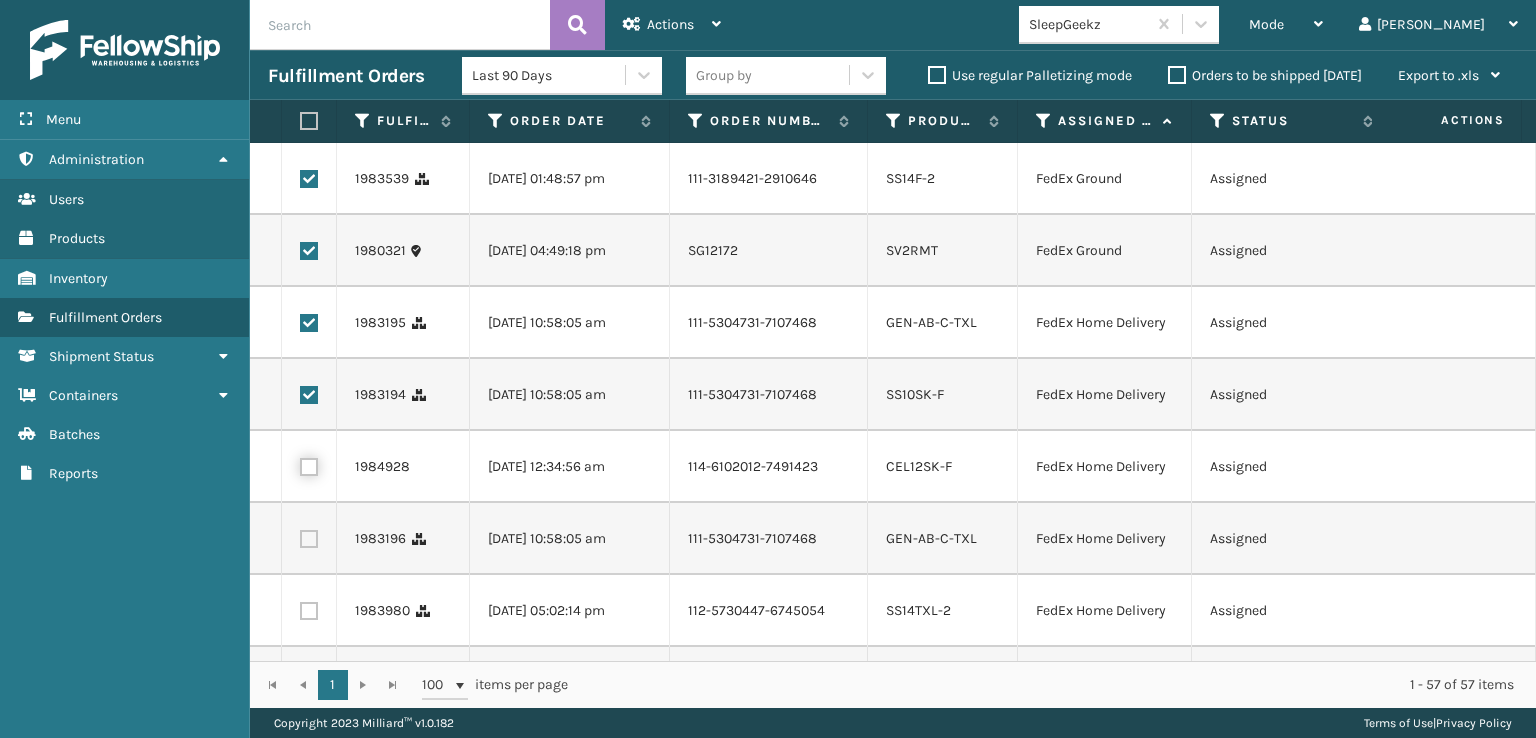 click at bounding box center [300, 464] 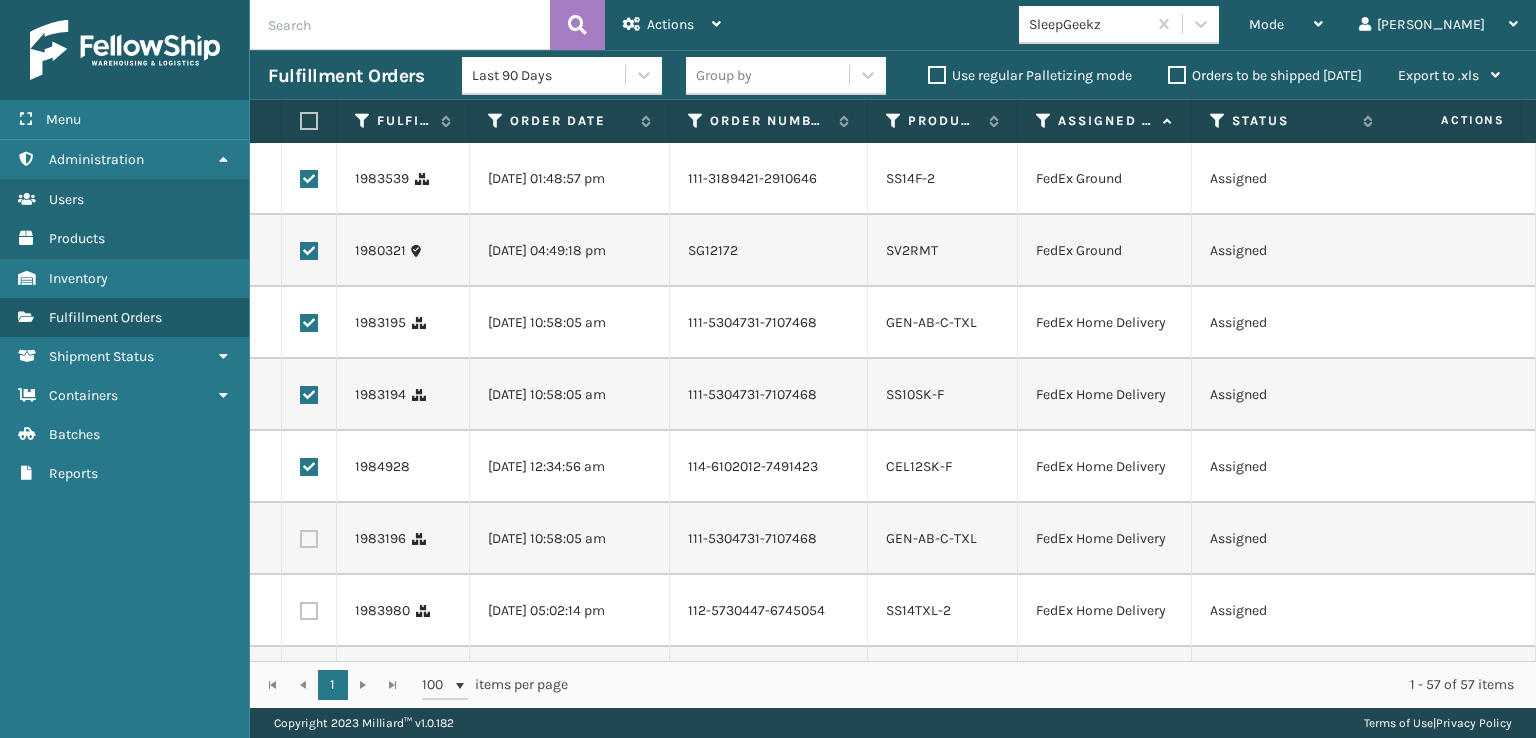 click at bounding box center [309, 539] 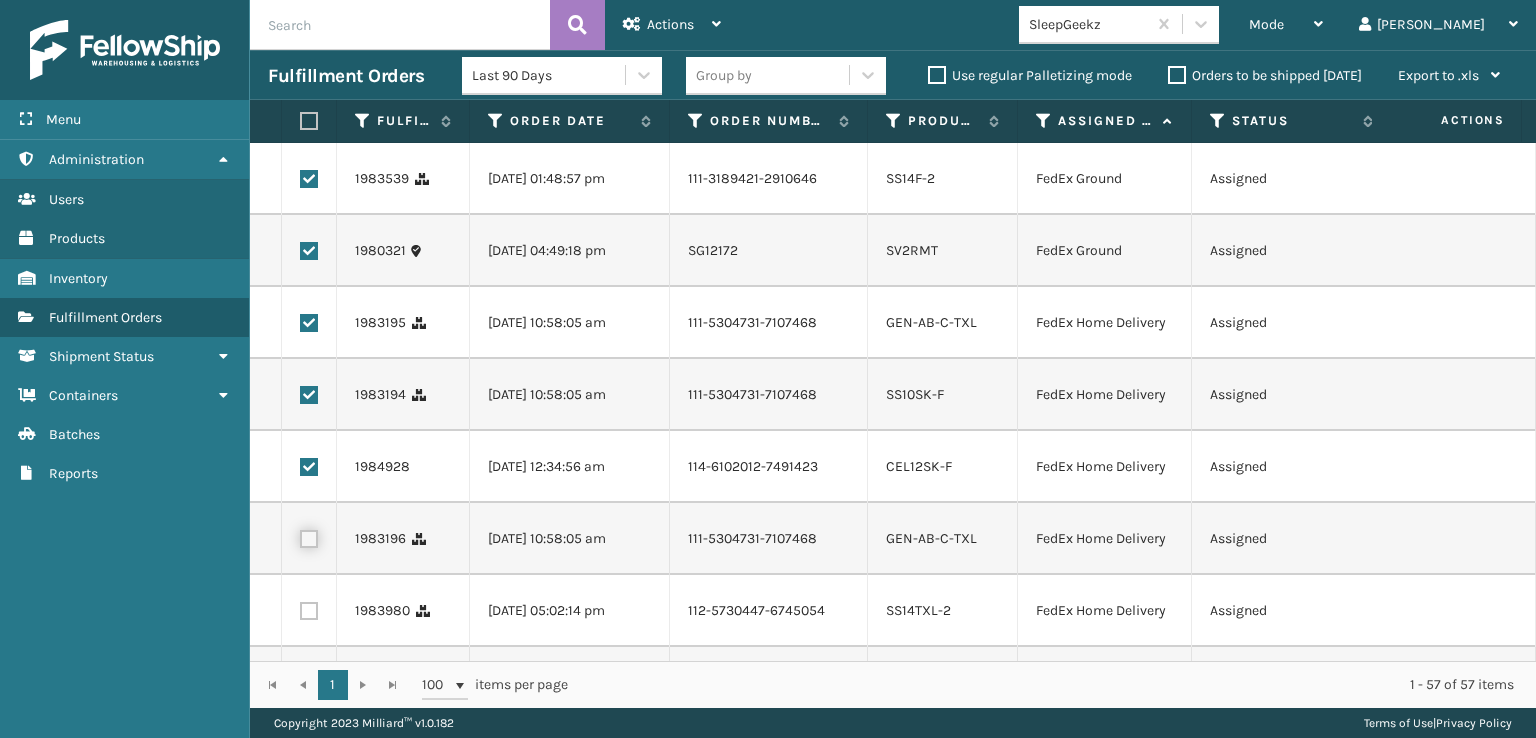 click at bounding box center (300, 536) 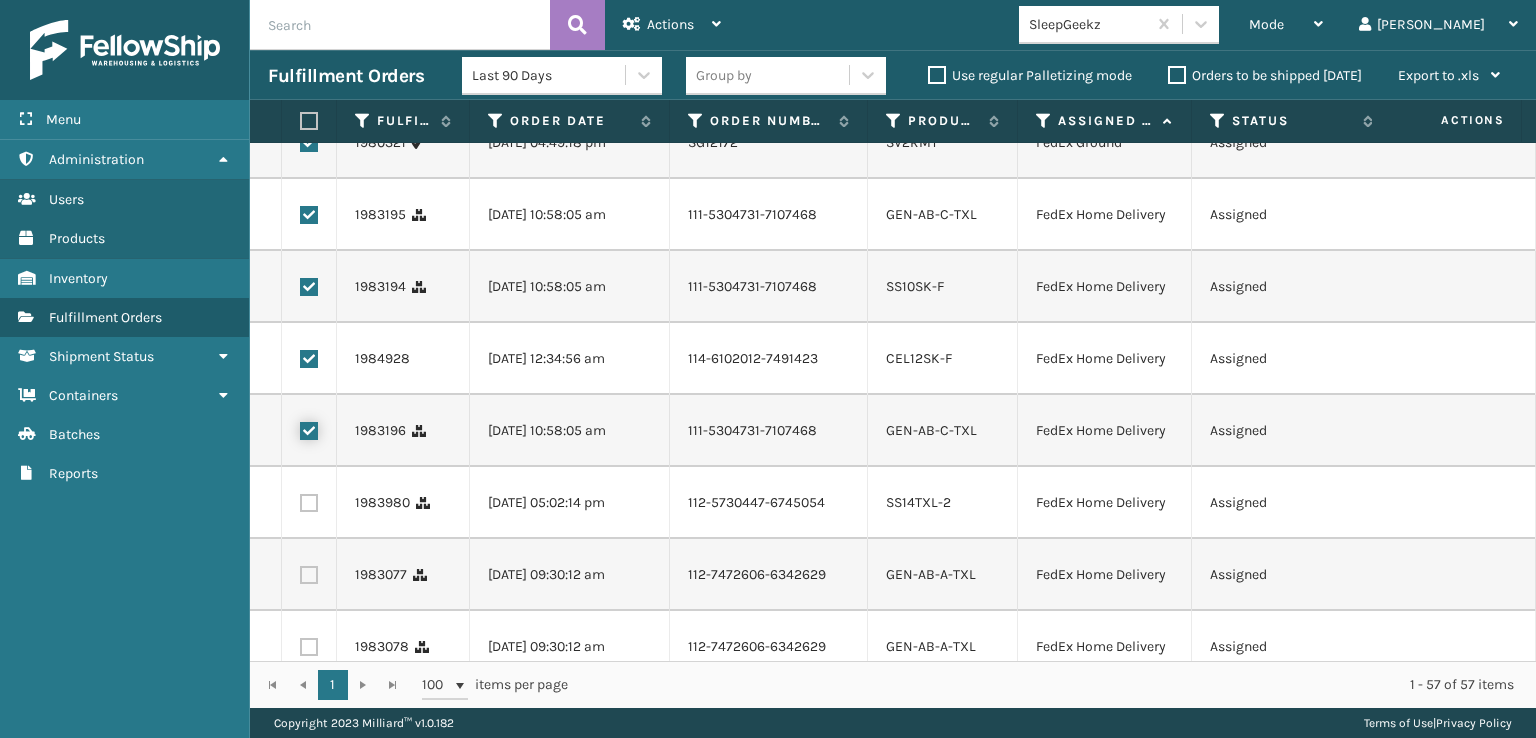 scroll, scrollTop: 300, scrollLeft: 0, axis: vertical 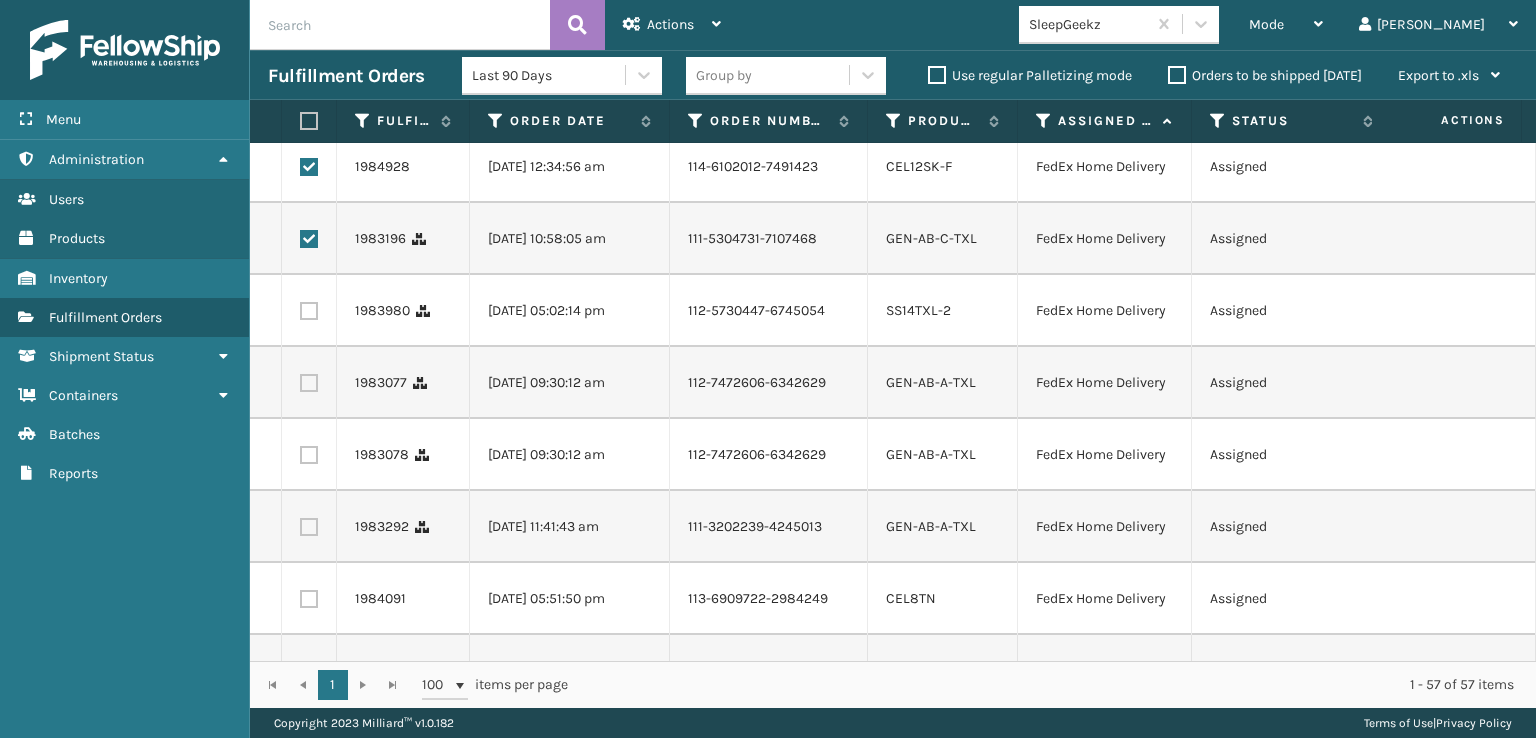 click at bounding box center [309, 311] 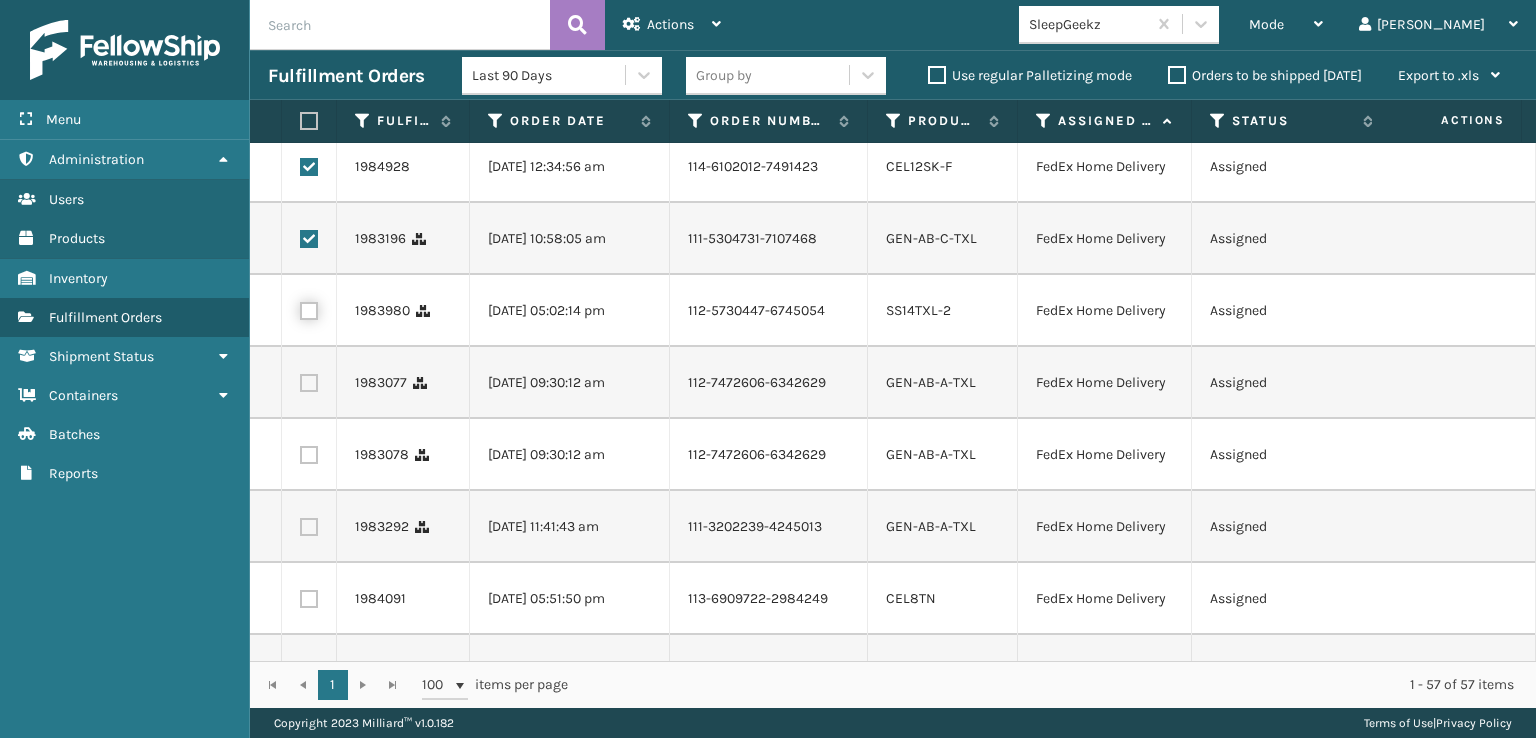 click at bounding box center [300, 308] 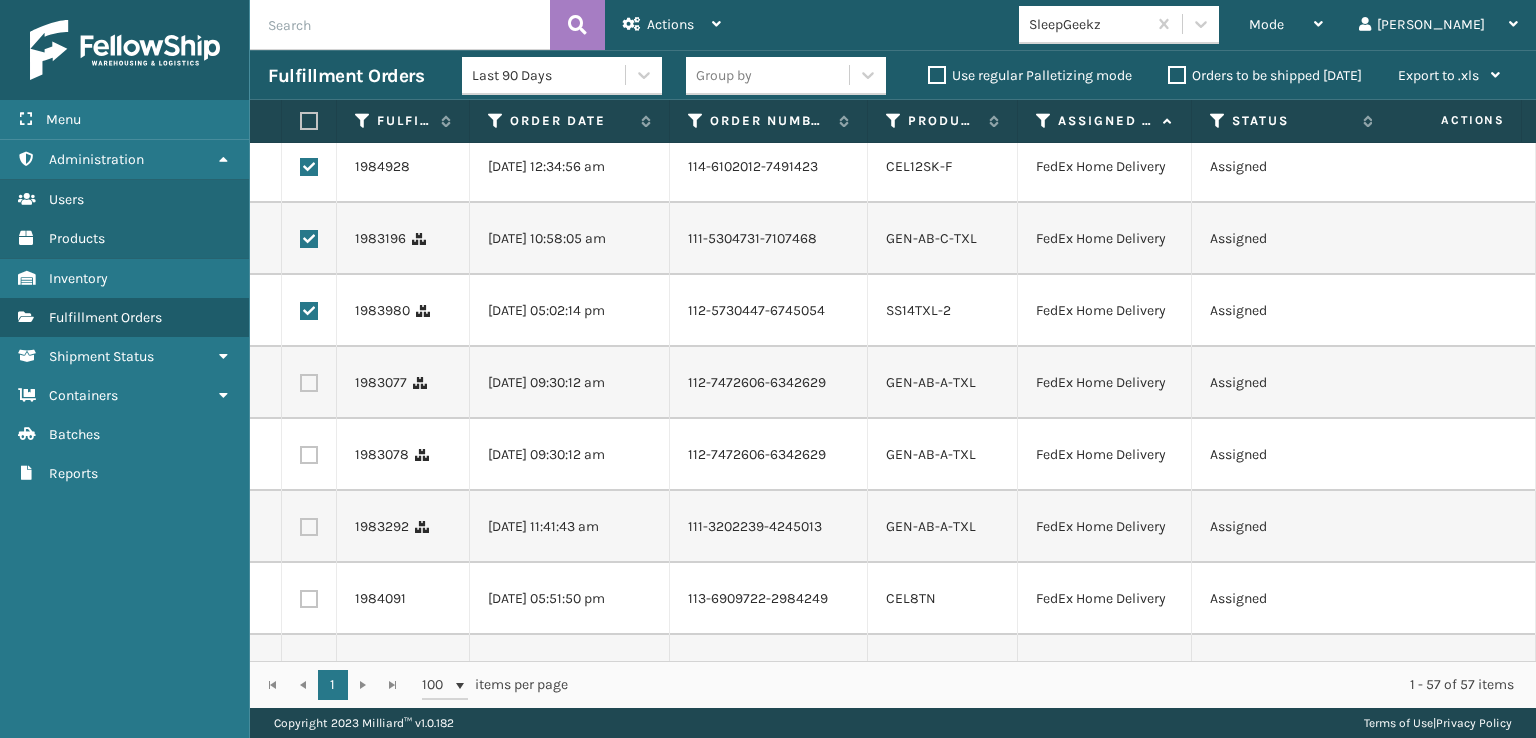 click at bounding box center [309, 383] 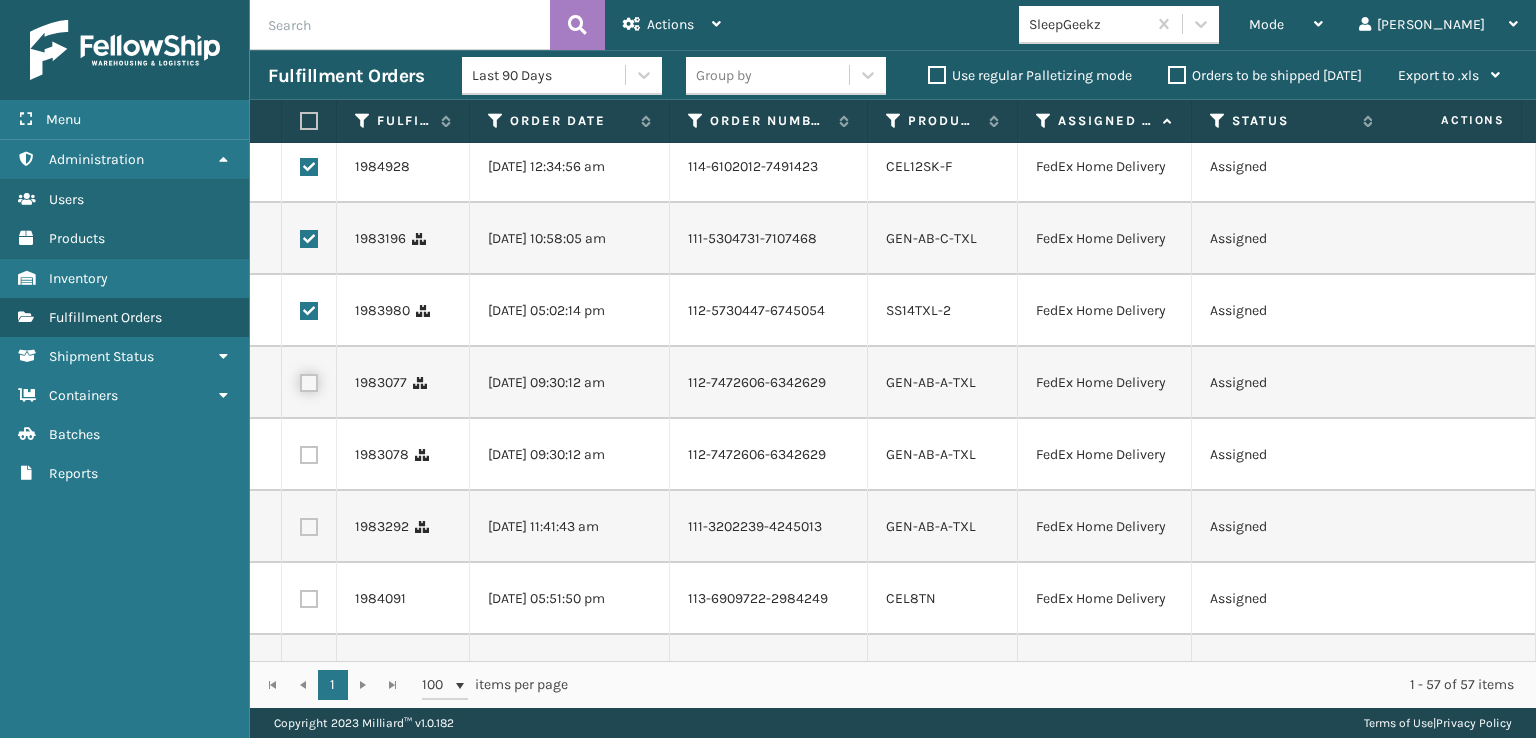 click at bounding box center (300, 380) 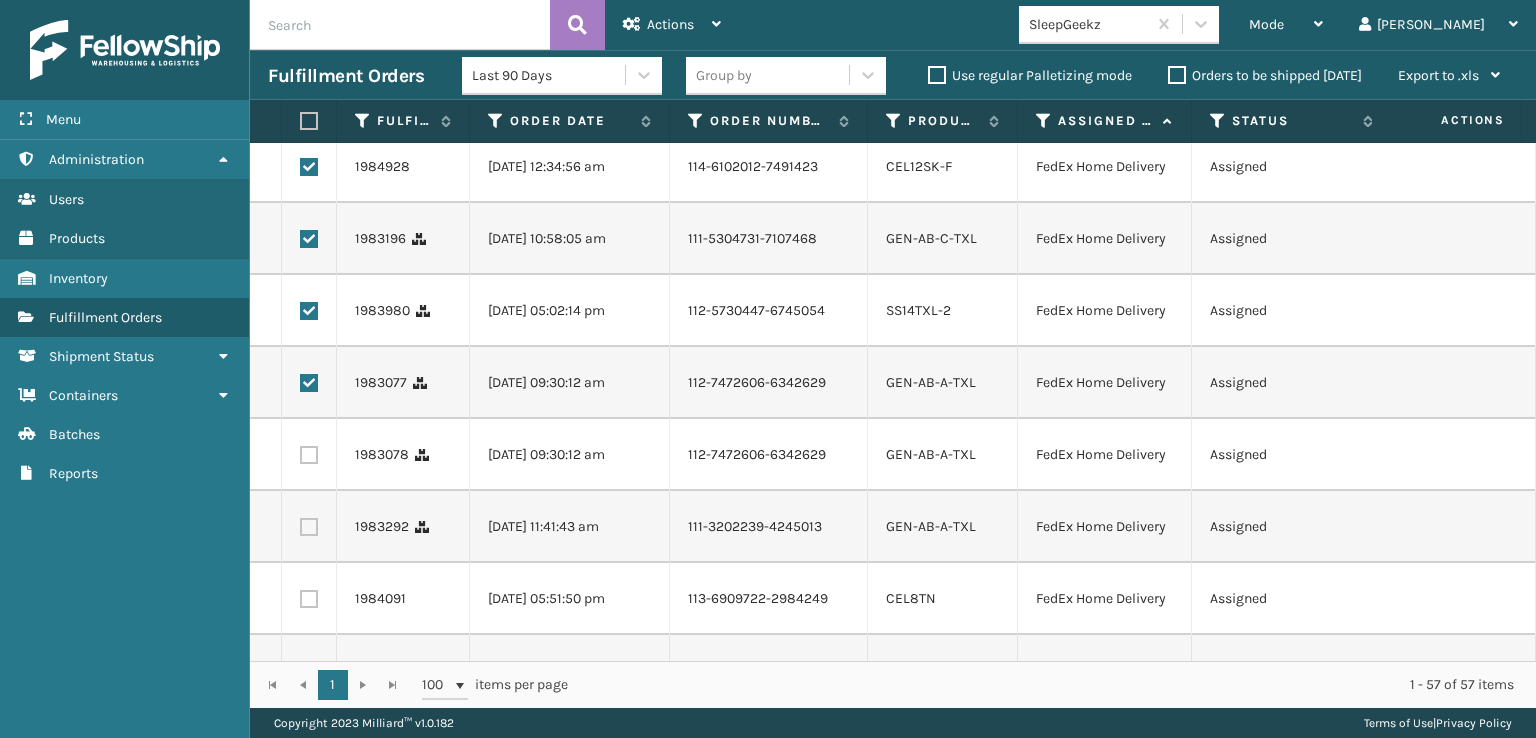 click at bounding box center (309, 455) 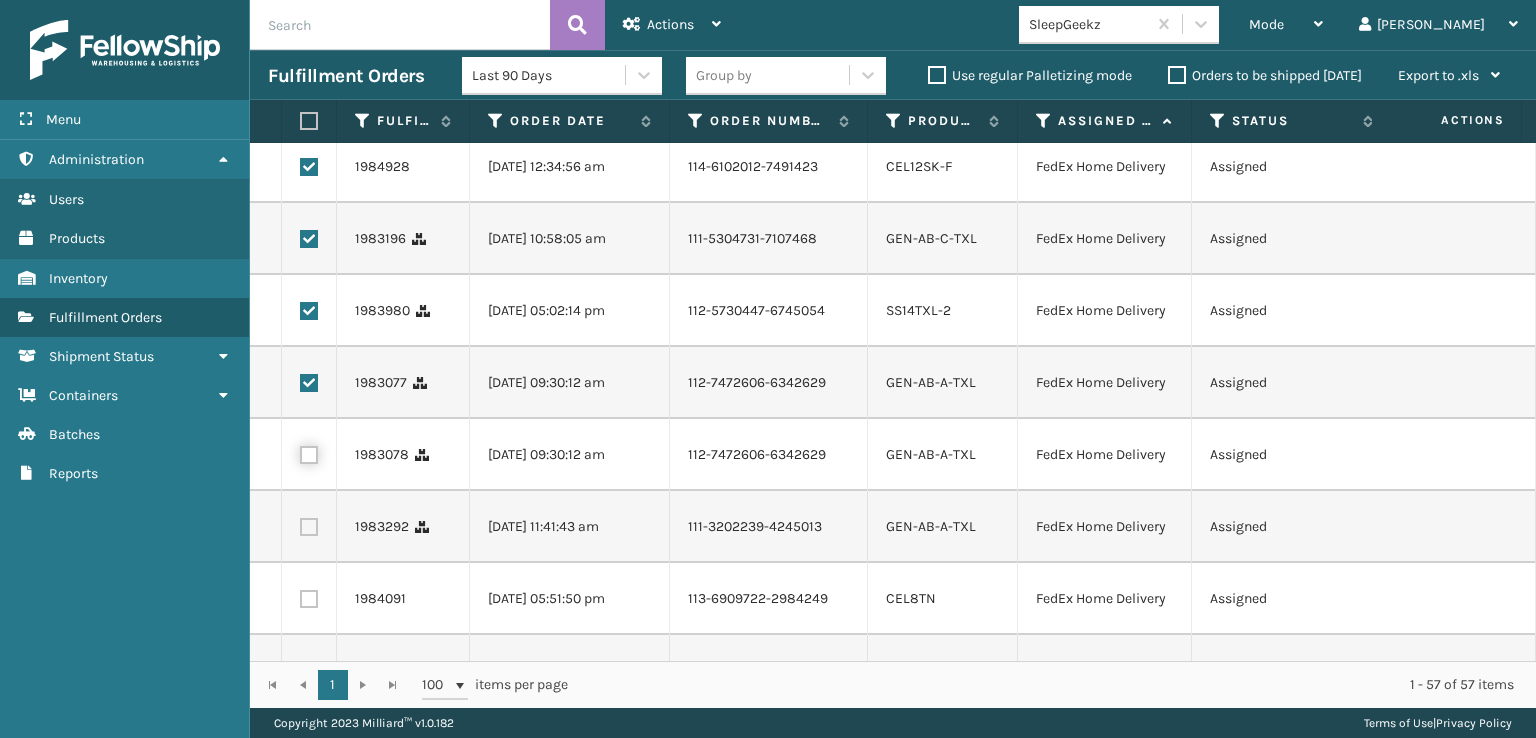 click at bounding box center [300, 452] 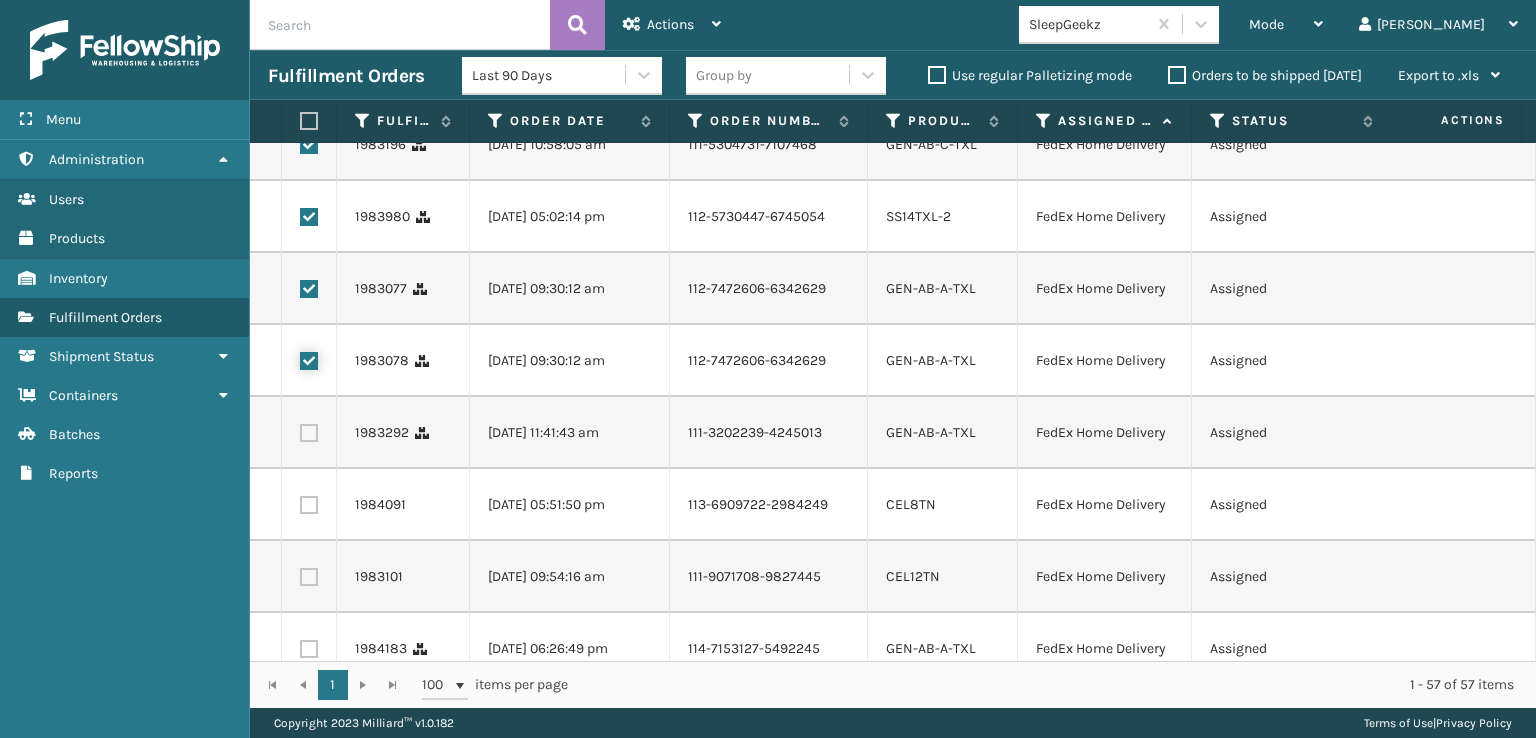 scroll, scrollTop: 500, scrollLeft: 0, axis: vertical 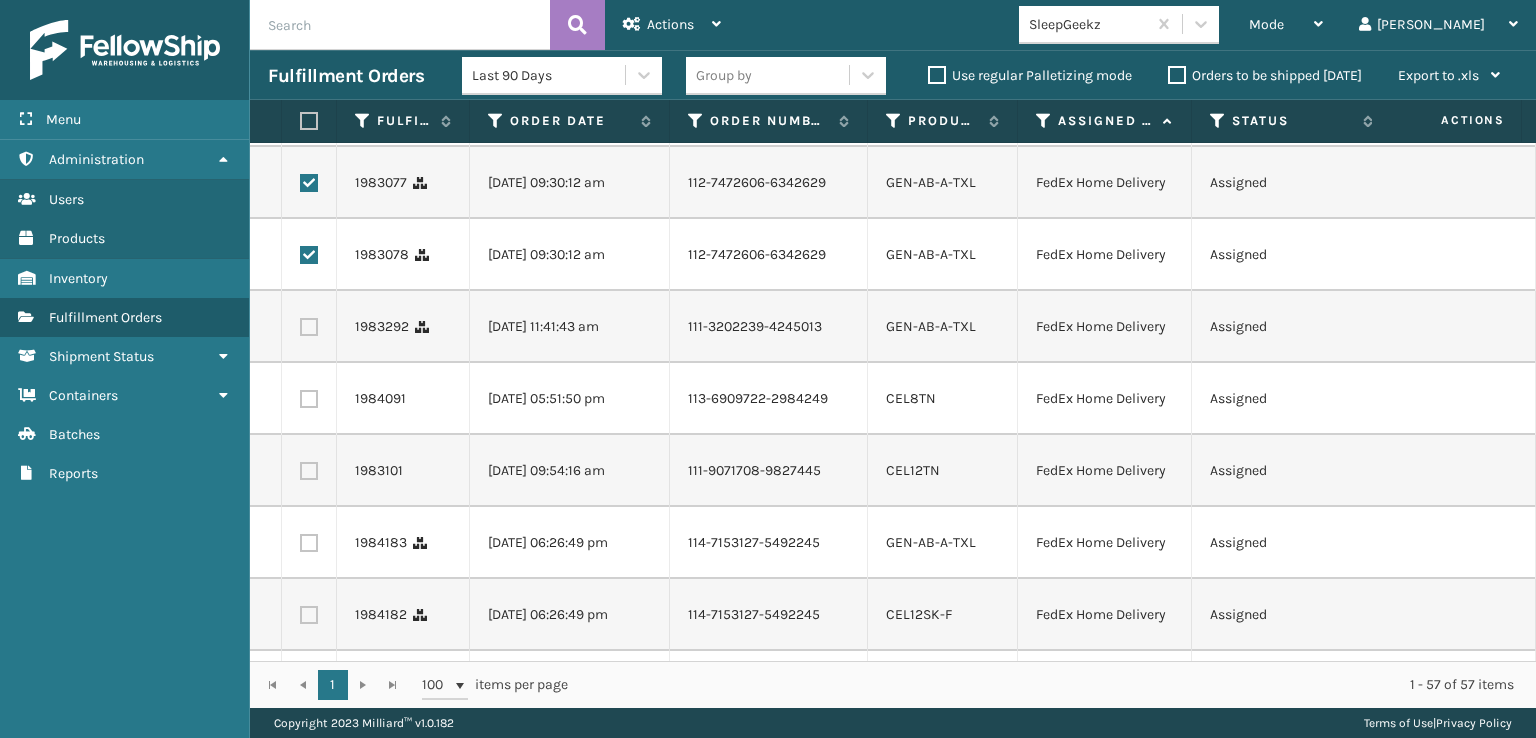 click at bounding box center [309, 327] 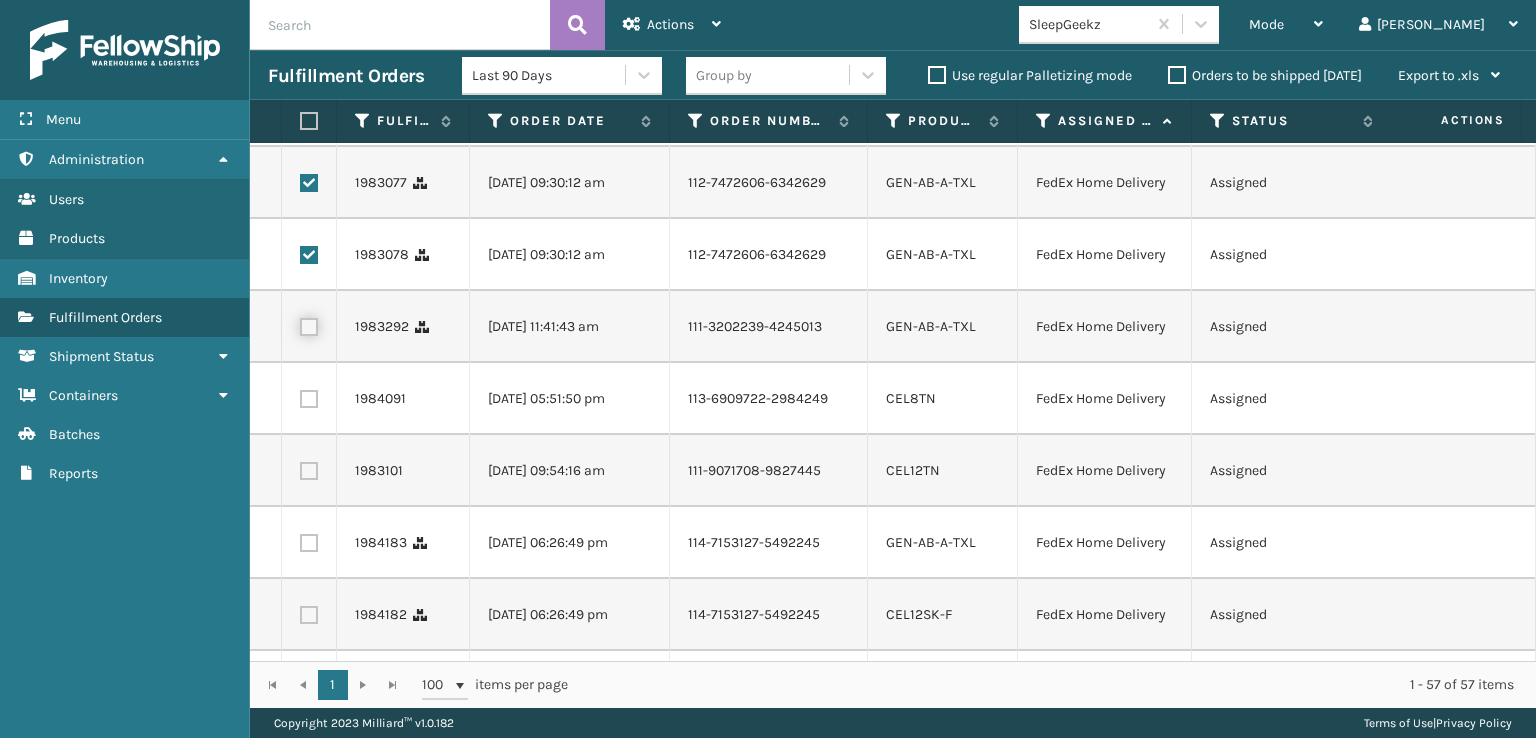 click at bounding box center (300, 324) 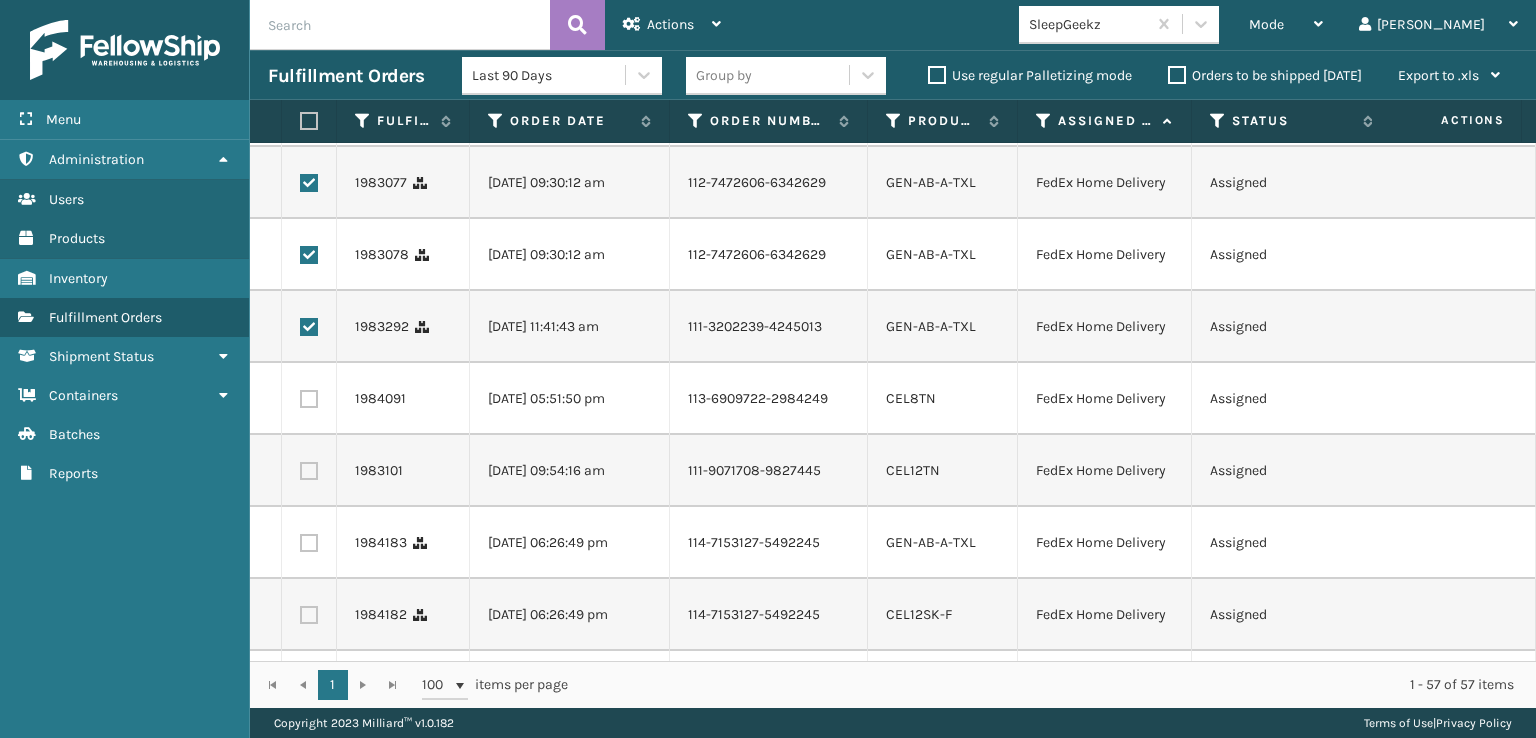drag, startPoint x: 301, startPoint y: 517, endPoint x: 310, endPoint y: 548, distance: 32.280025 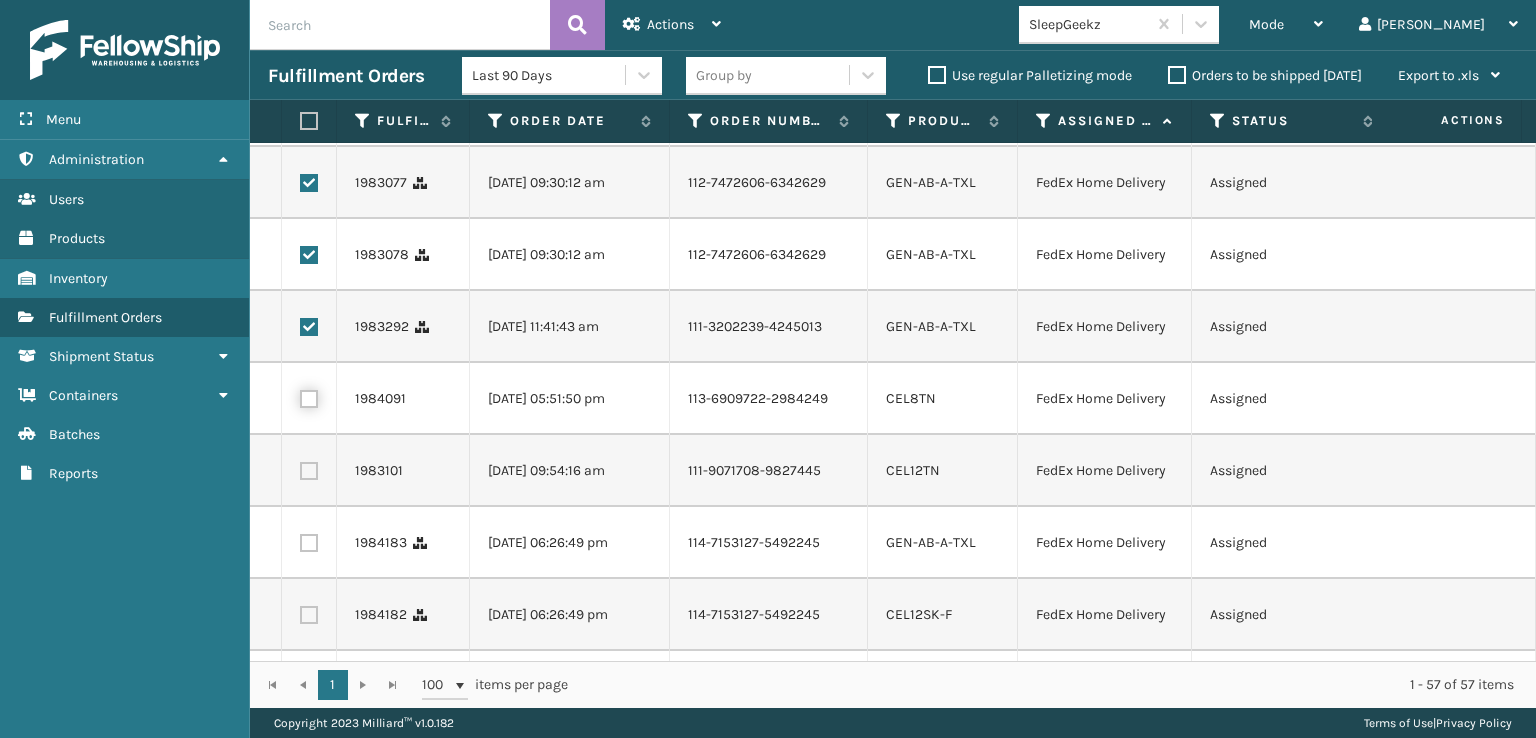 click at bounding box center [300, 396] 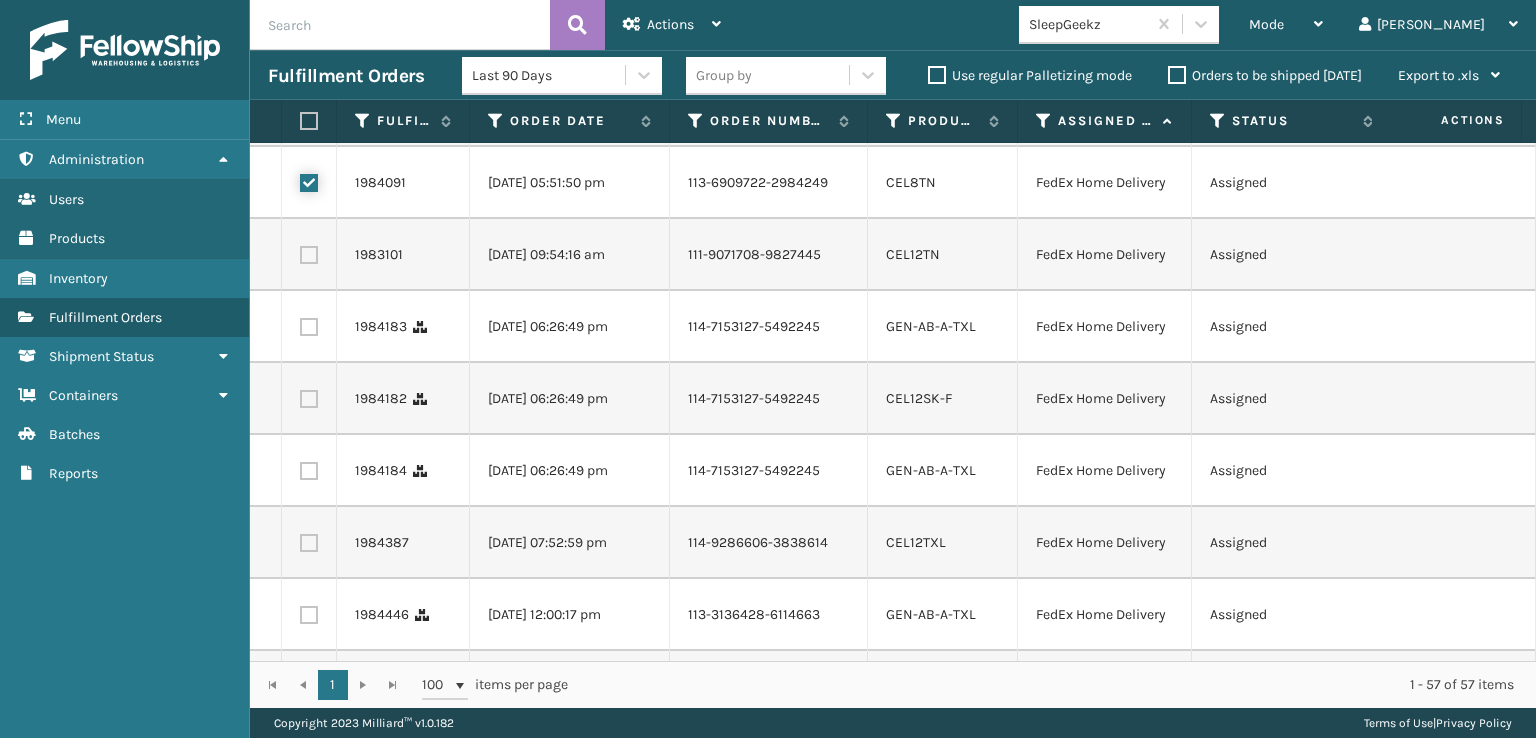 scroll, scrollTop: 700, scrollLeft: 0, axis: vertical 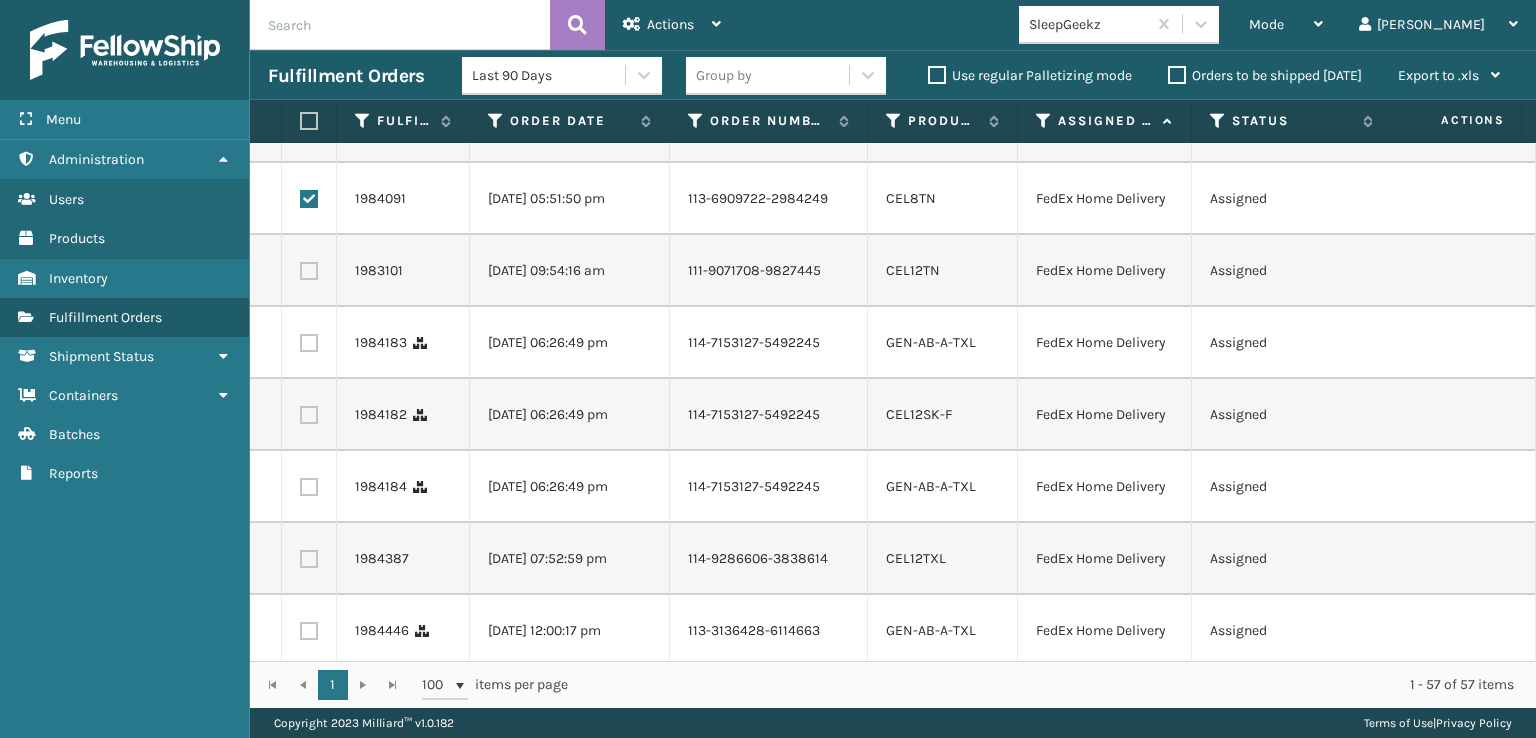 click at bounding box center [309, 271] 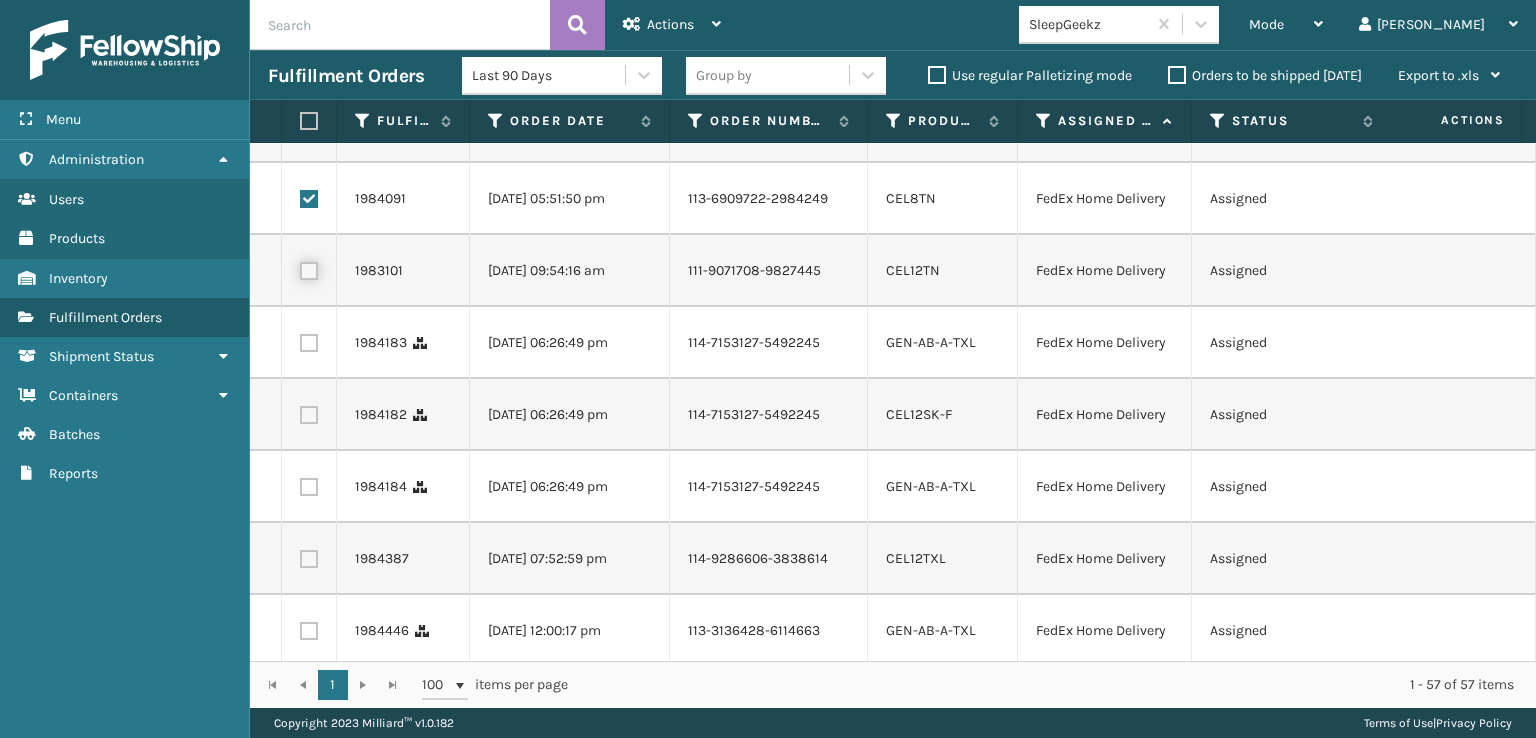 click at bounding box center [300, 268] 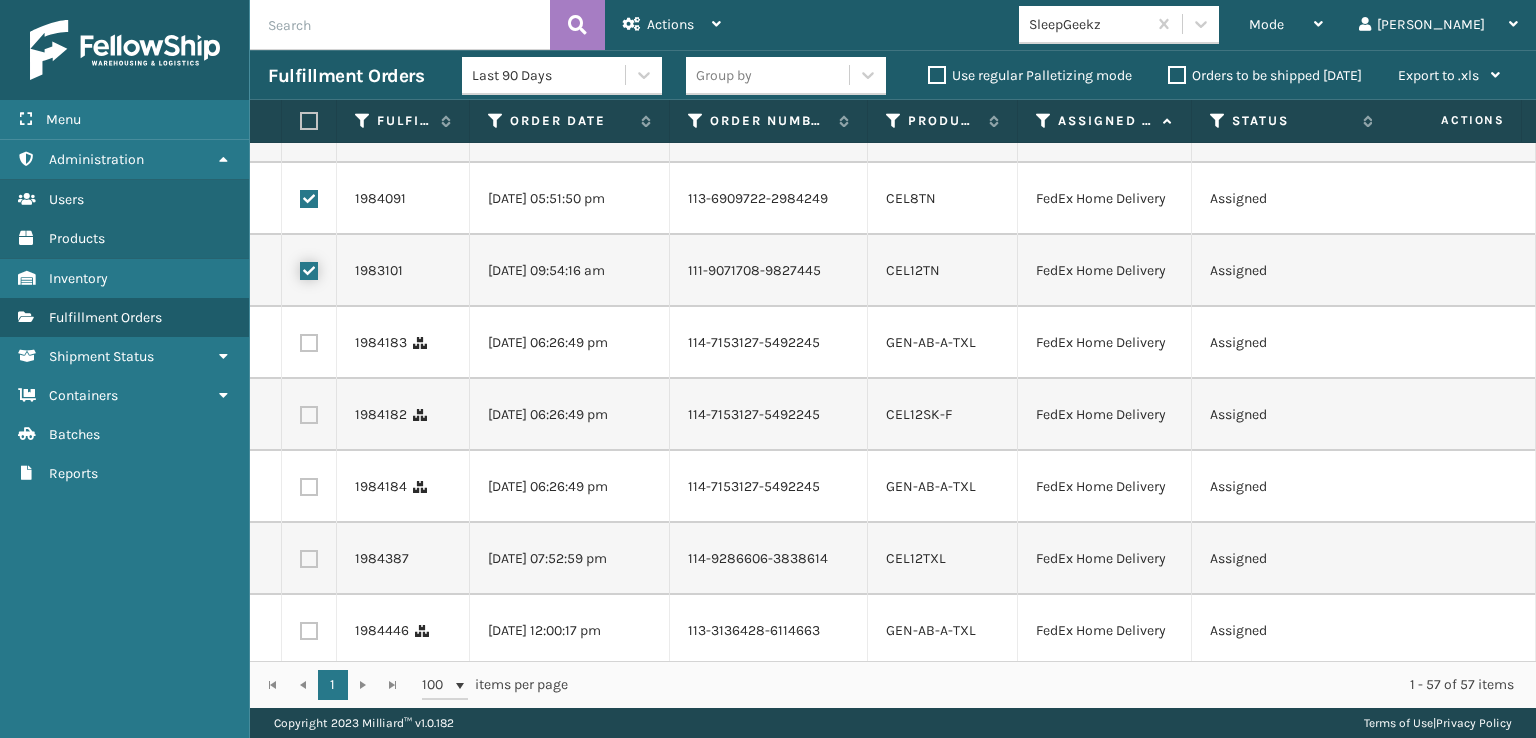 checkbox on "true" 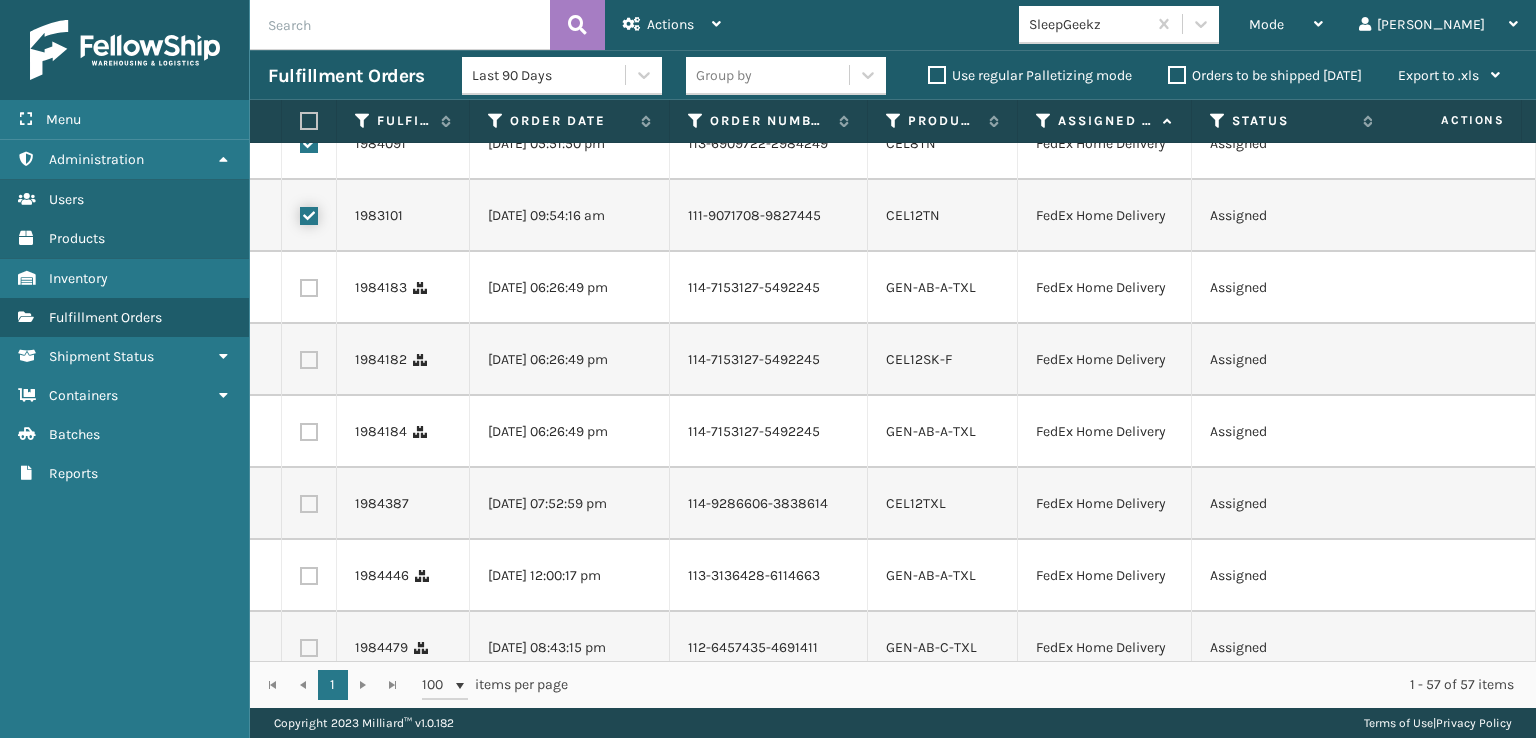 scroll, scrollTop: 800, scrollLeft: 0, axis: vertical 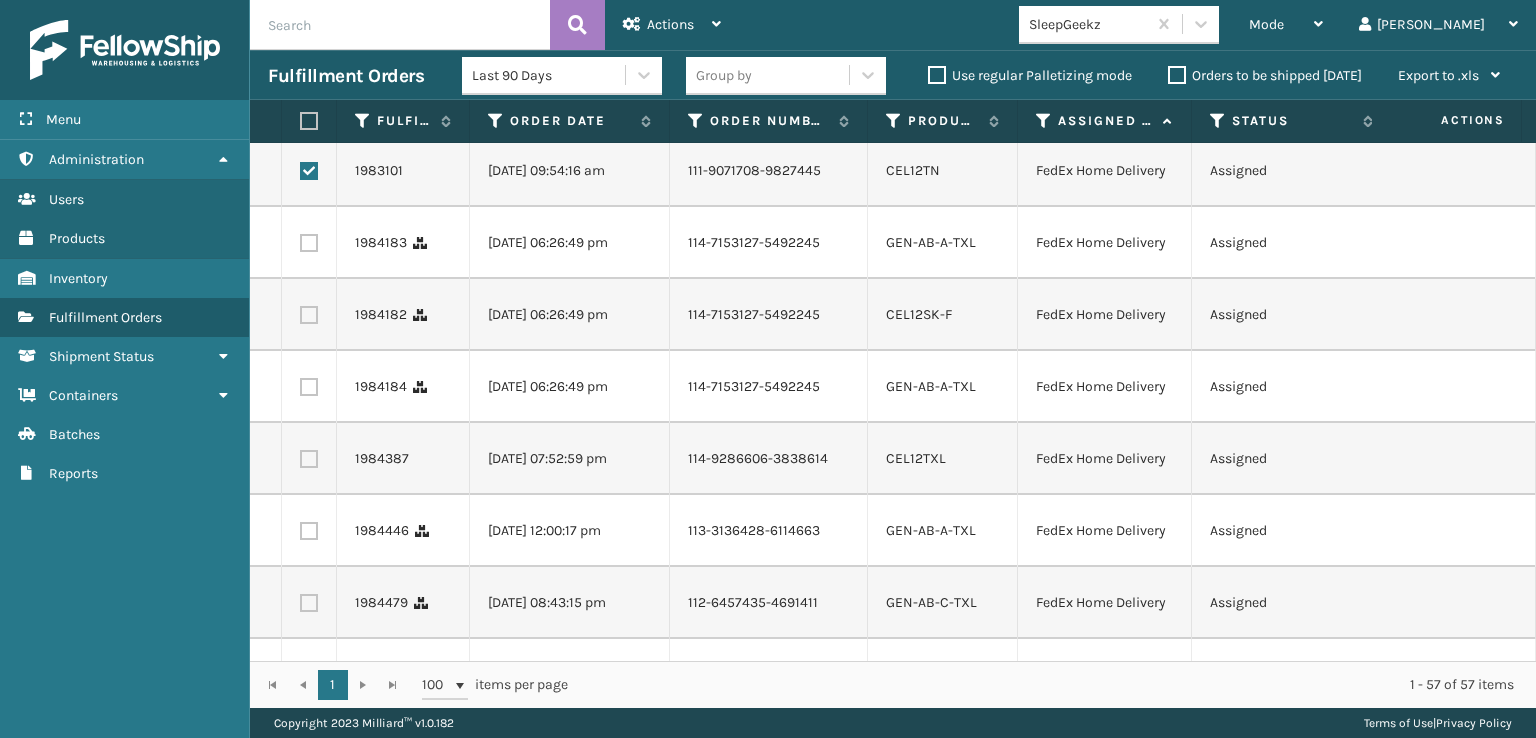 click at bounding box center (309, 243) 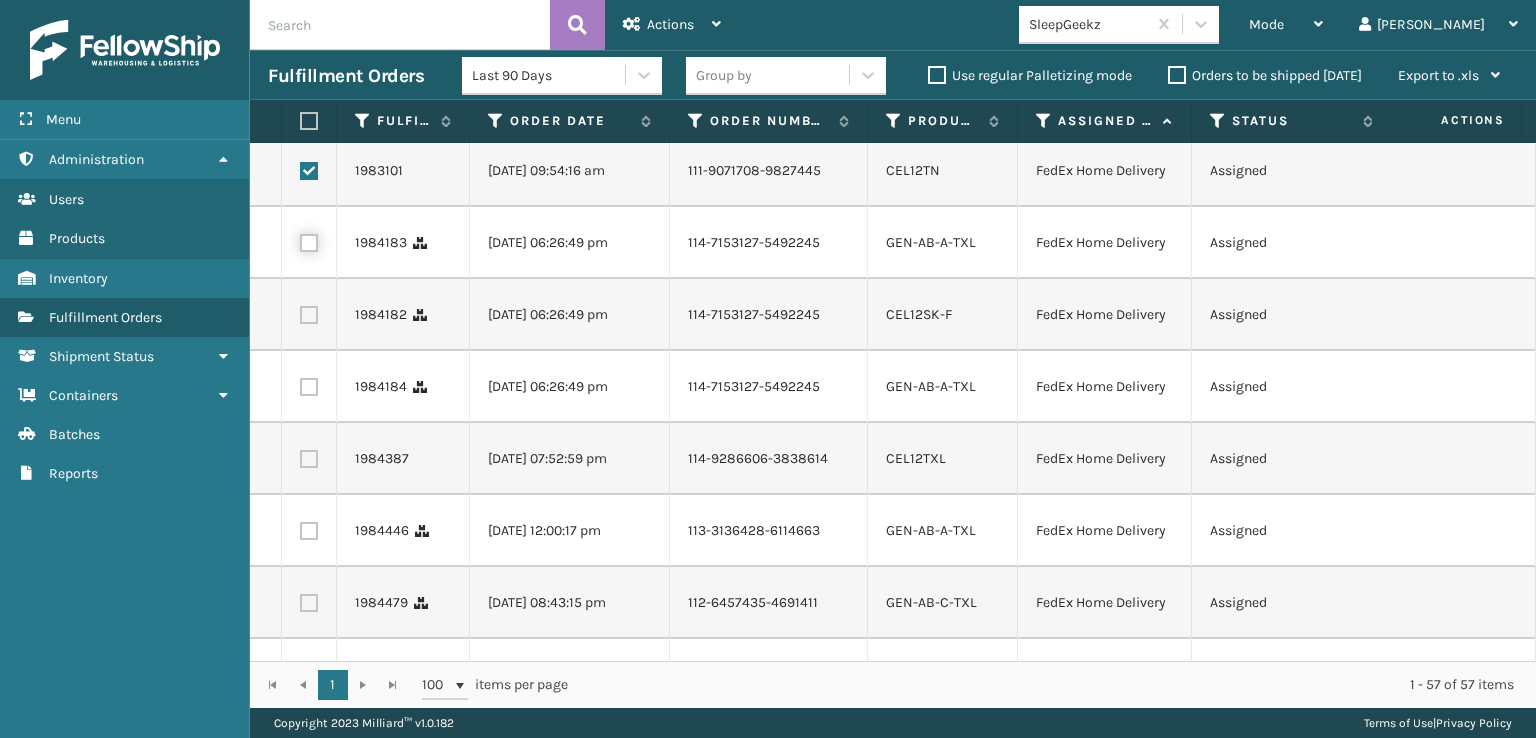 click at bounding box center [300, 240] 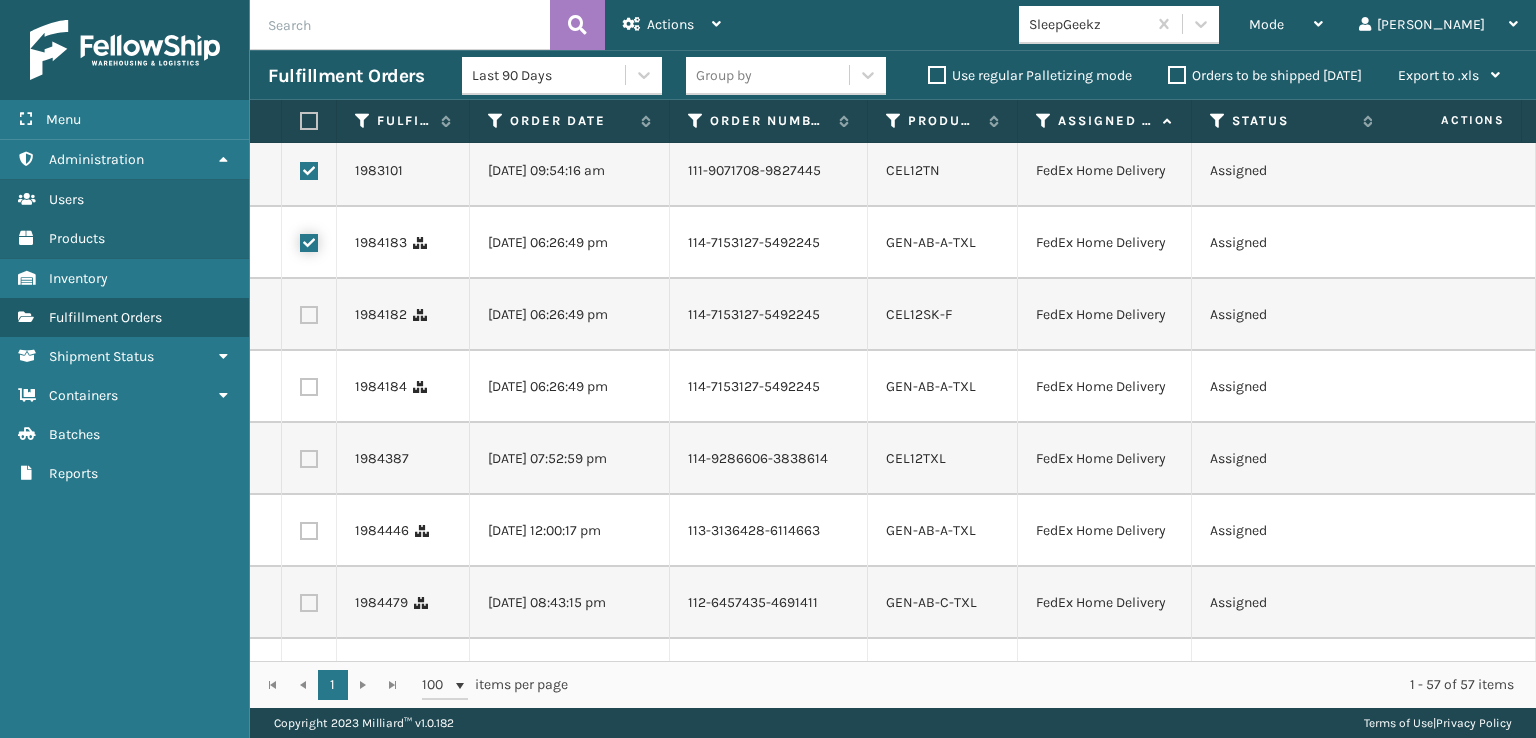 checkbox on "true" 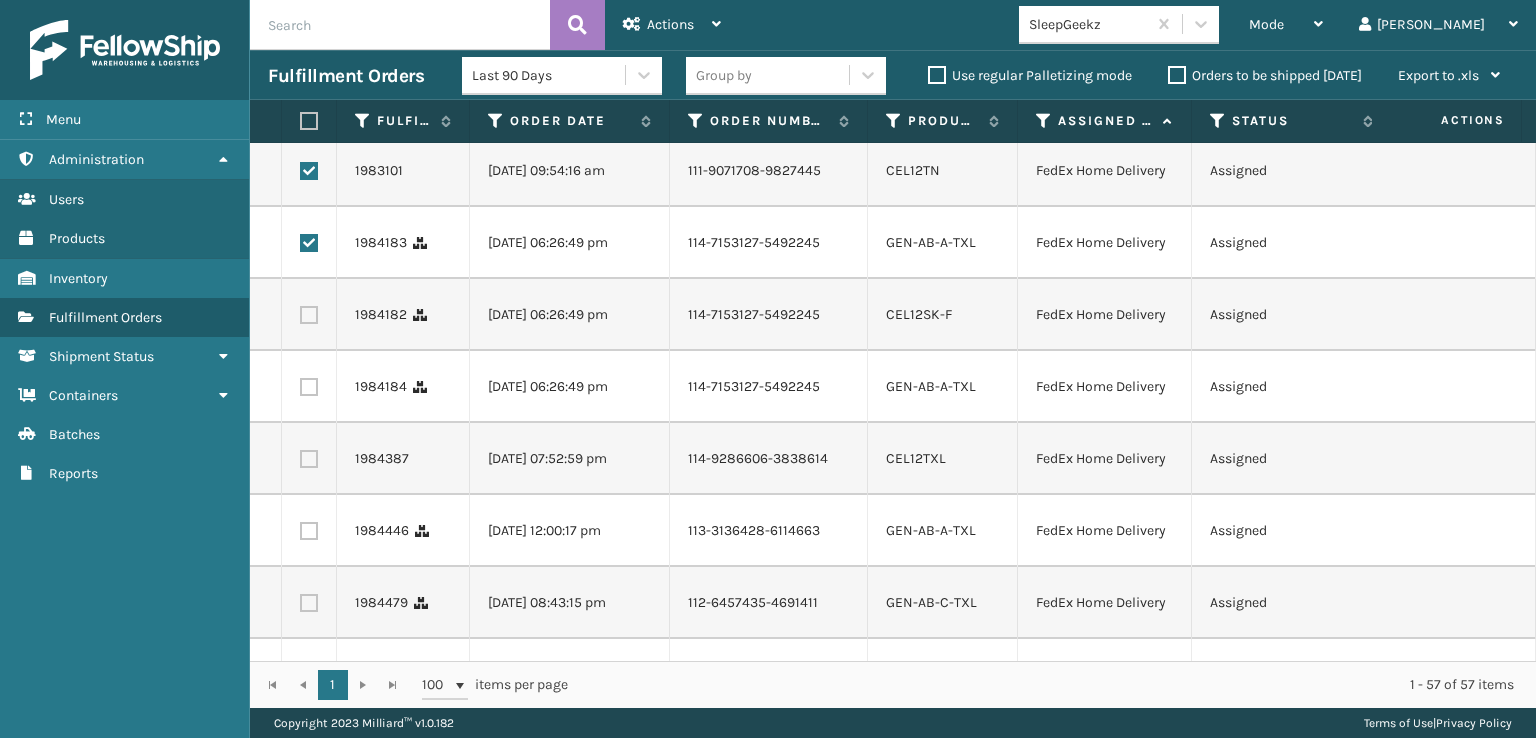click at bounding box center (309, 315) 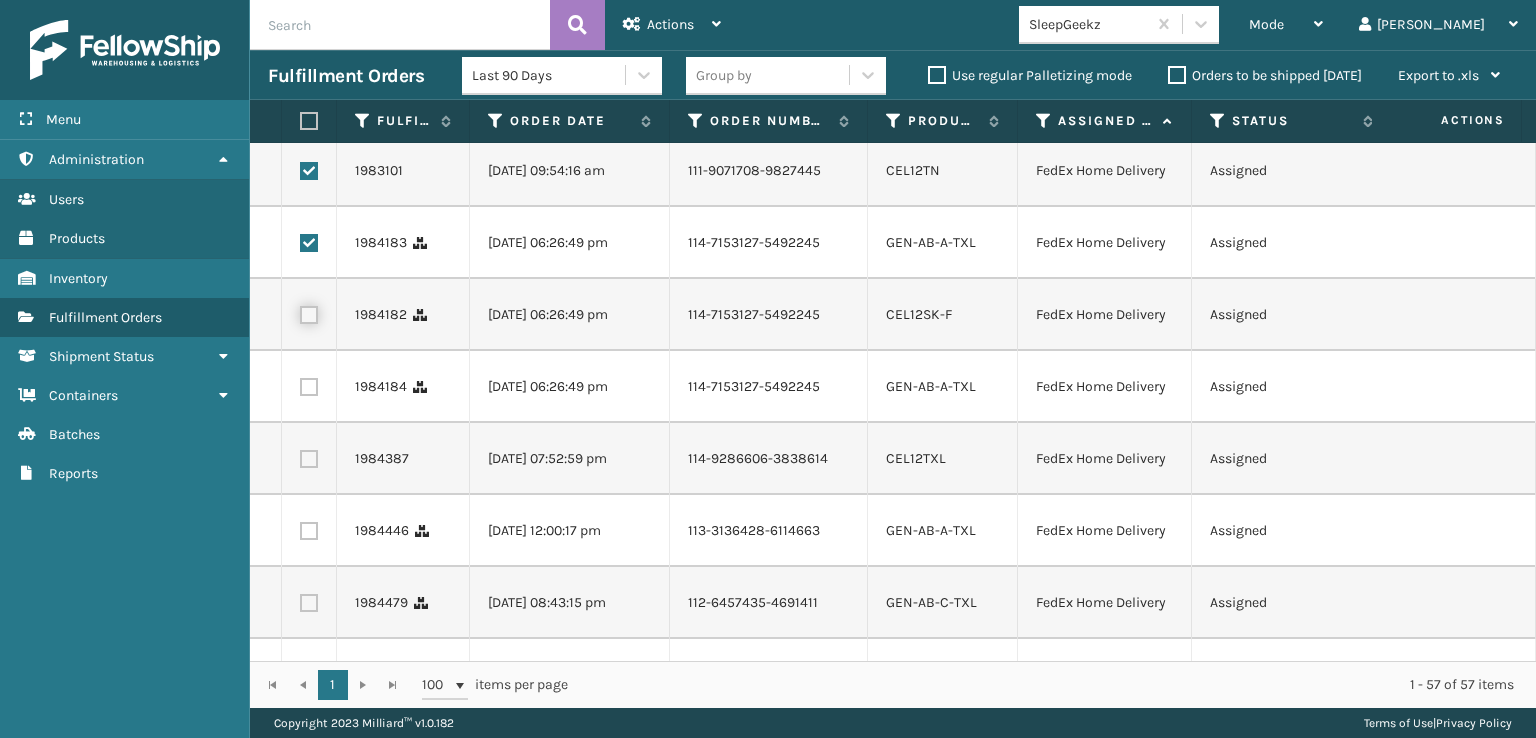 click at bounding box center [300, 312] 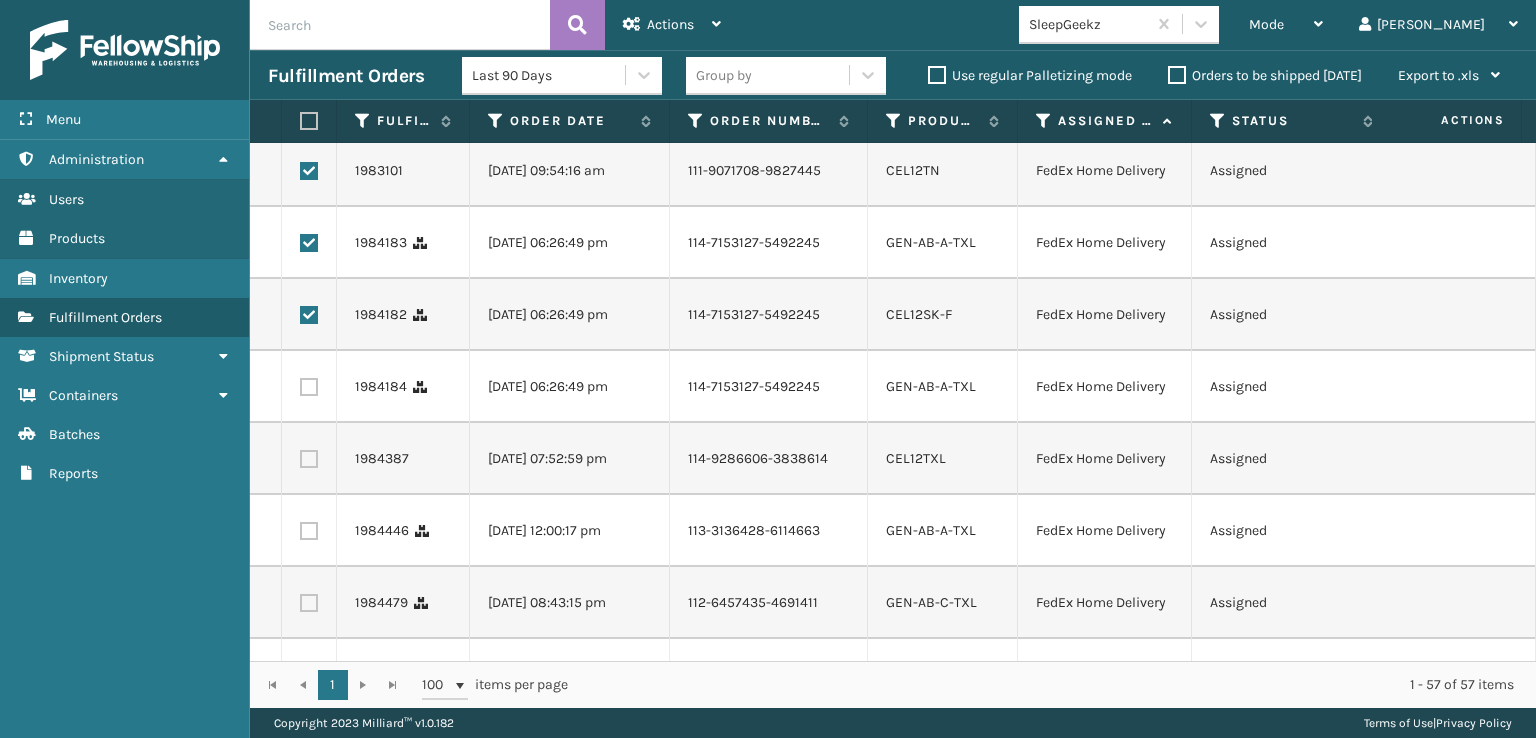 click at bounding box center (309, 387) 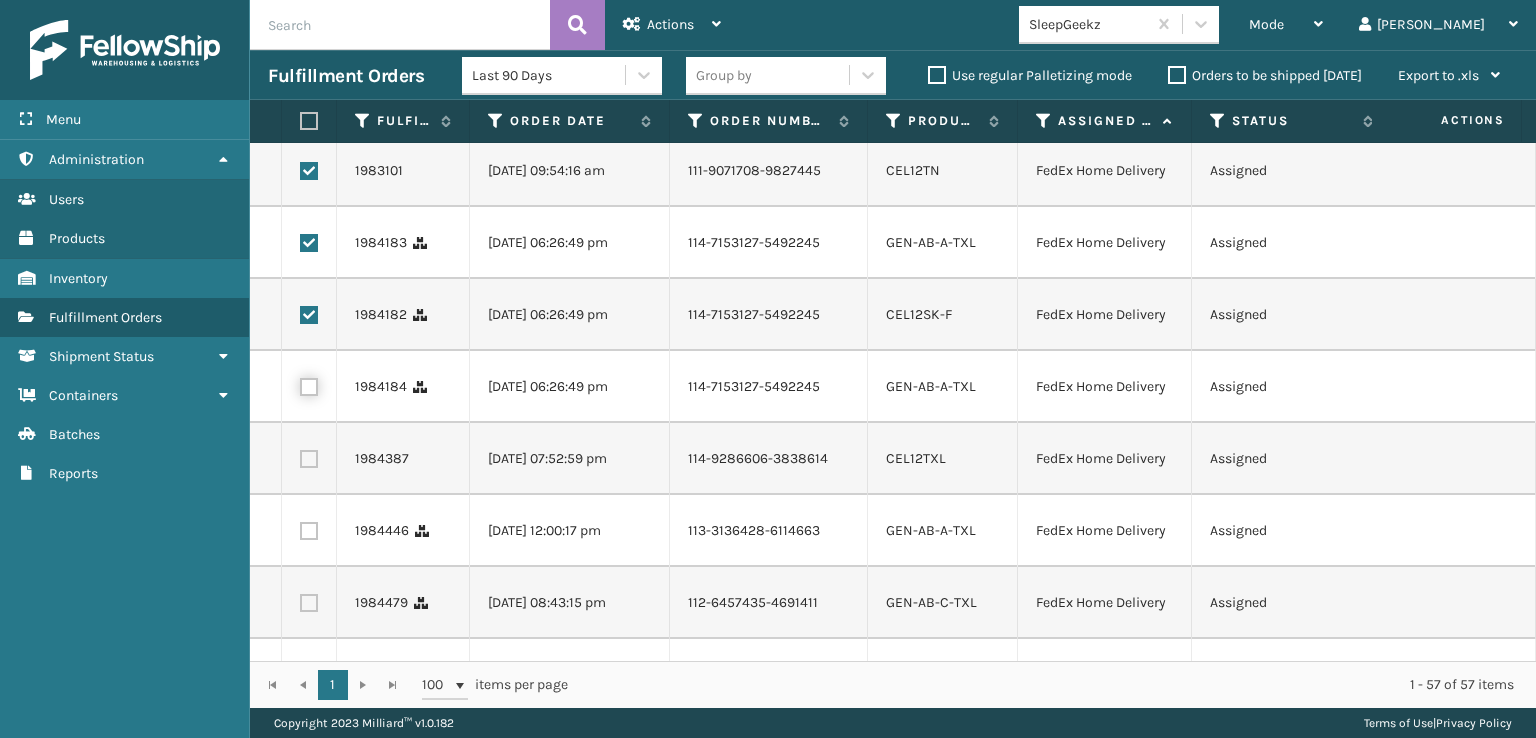 click at bounding box center [300, 384] 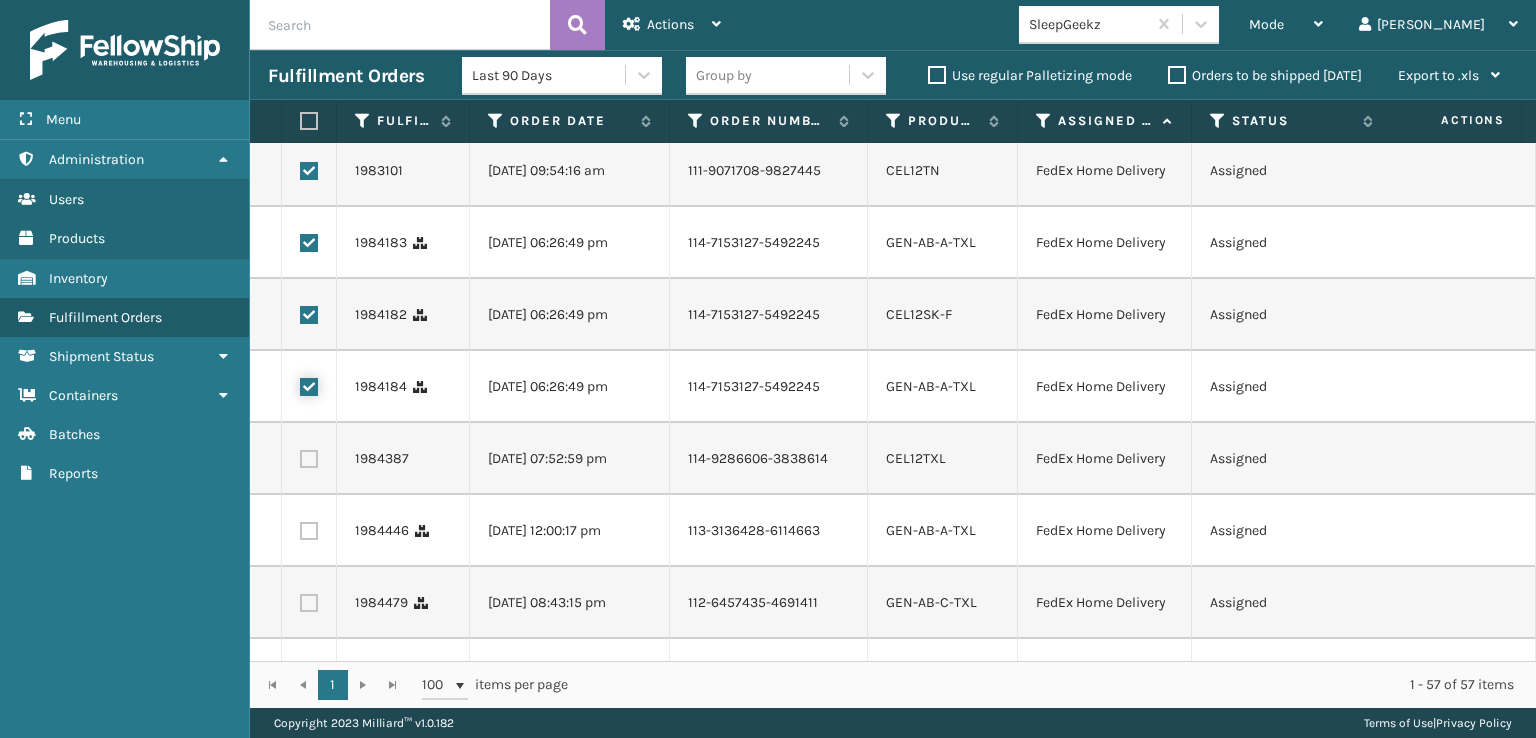 scroll, scrollTop: 1100, scrollLeft: 0, axis: vertical 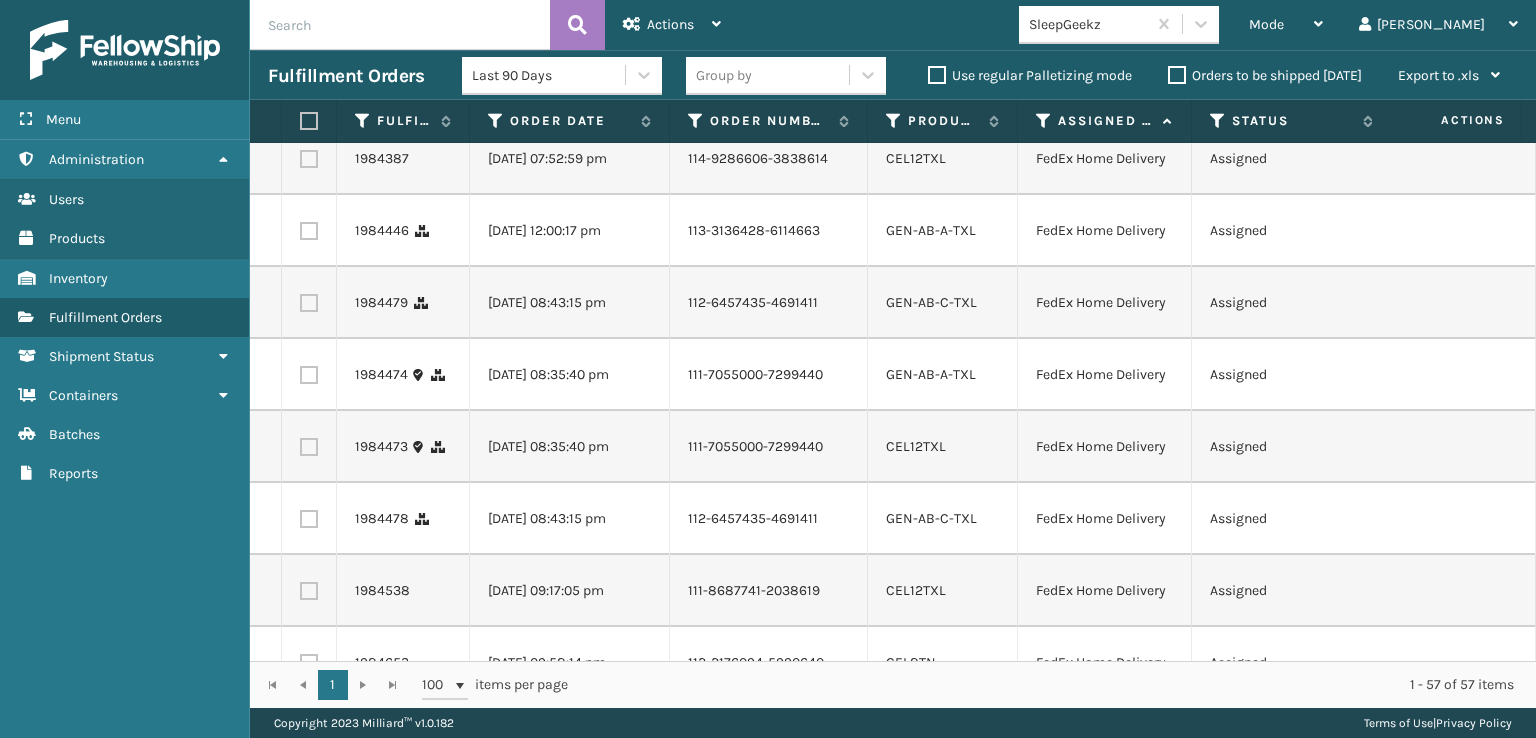 click at bounding box center (309, 159) 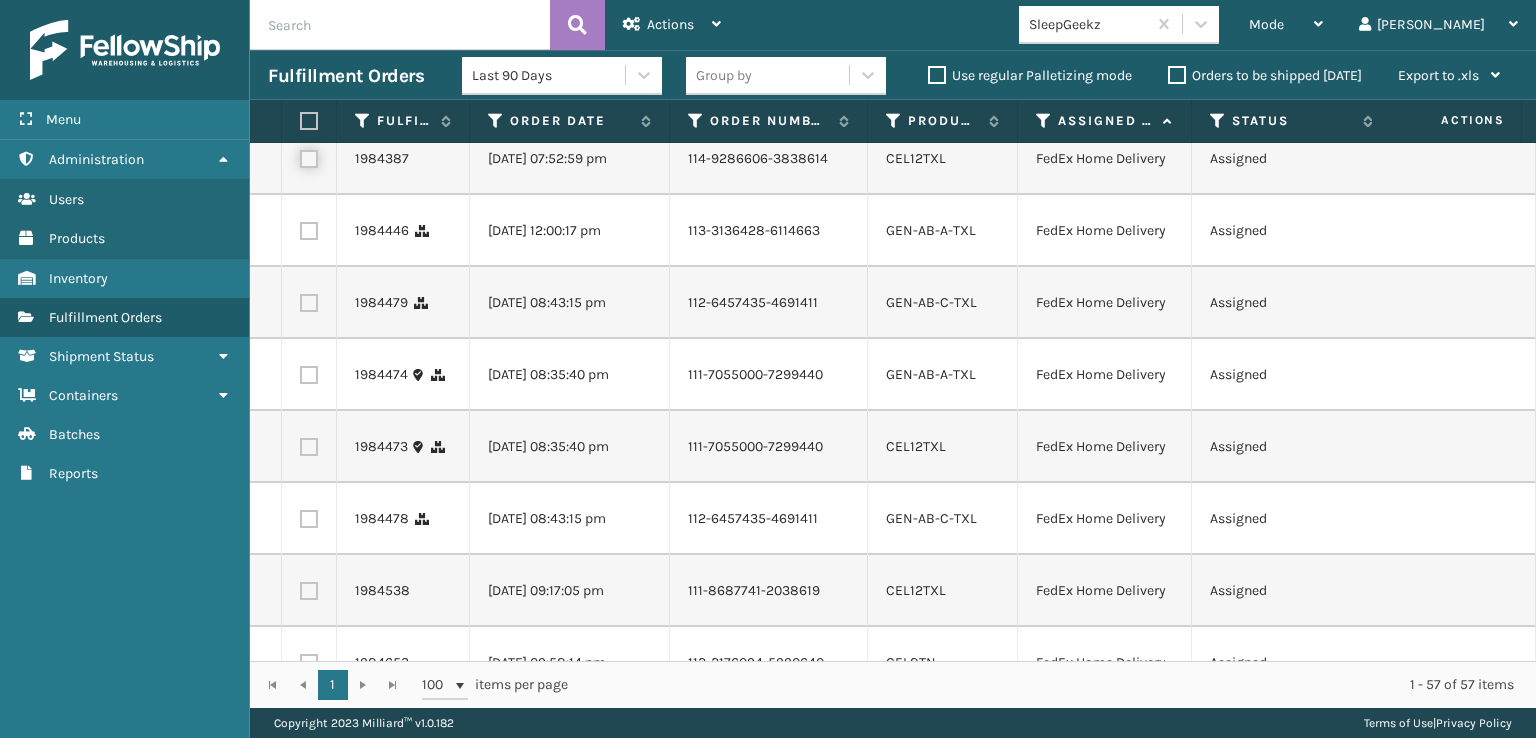click at bounding box center [300, 156] 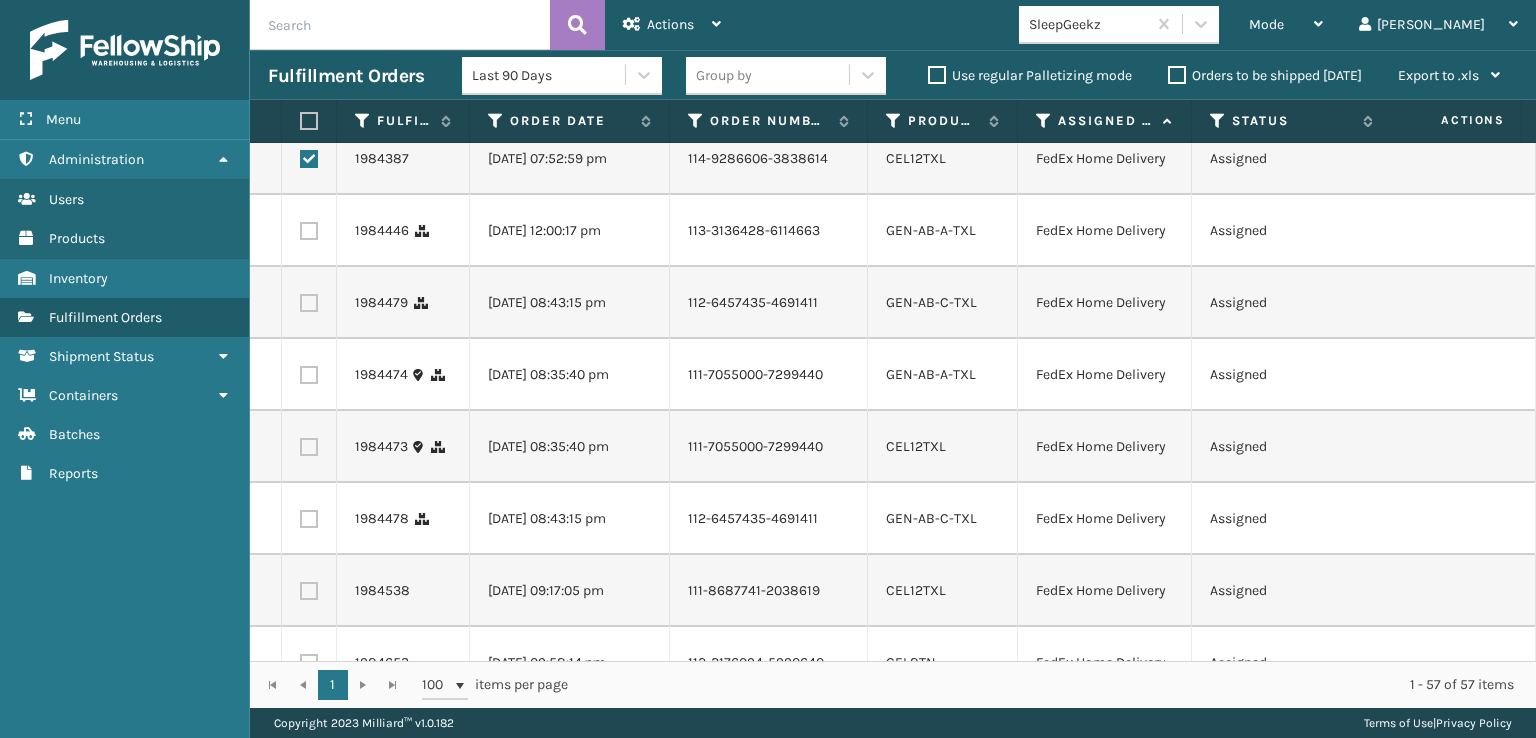 click at bounding box center (309, 159) 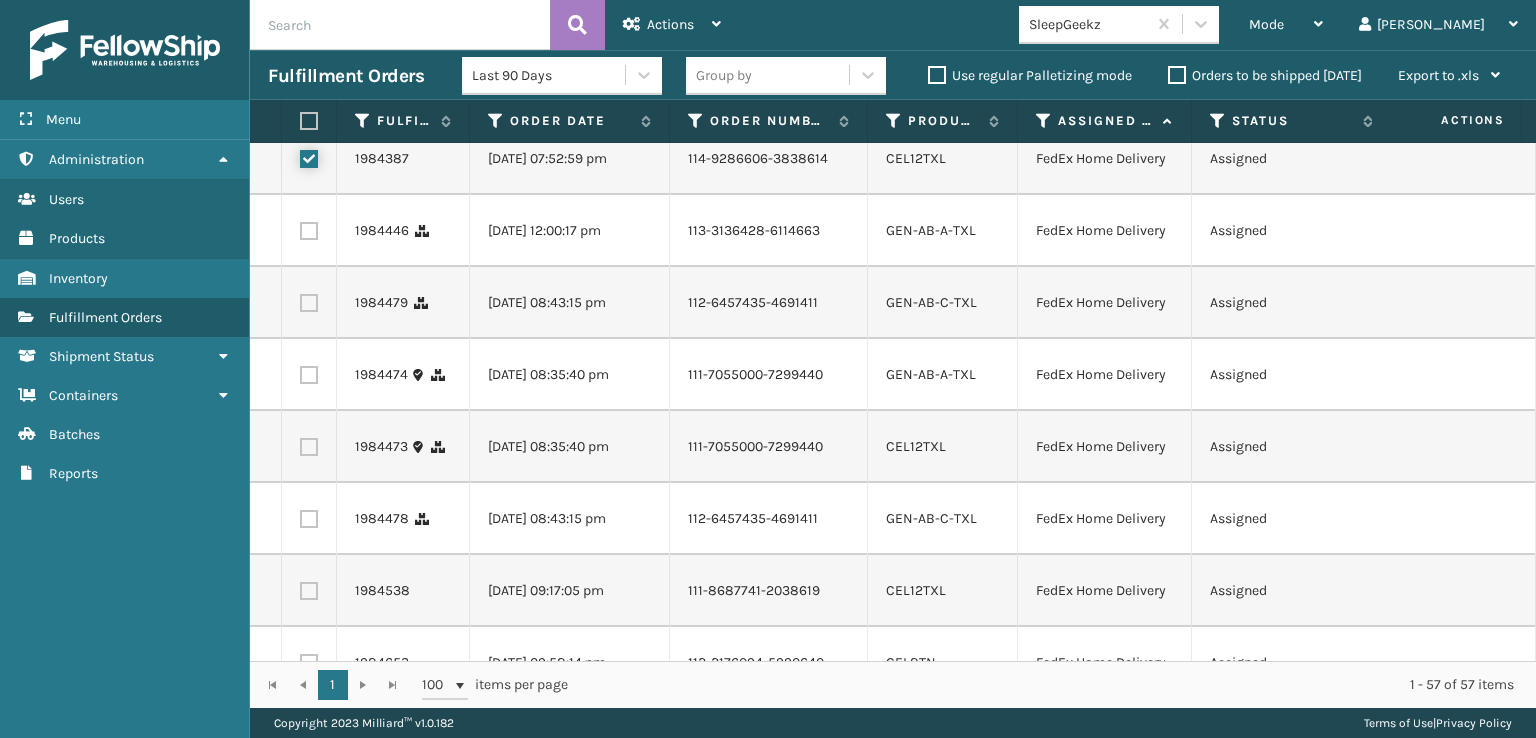click at bounding box center [300, 156] 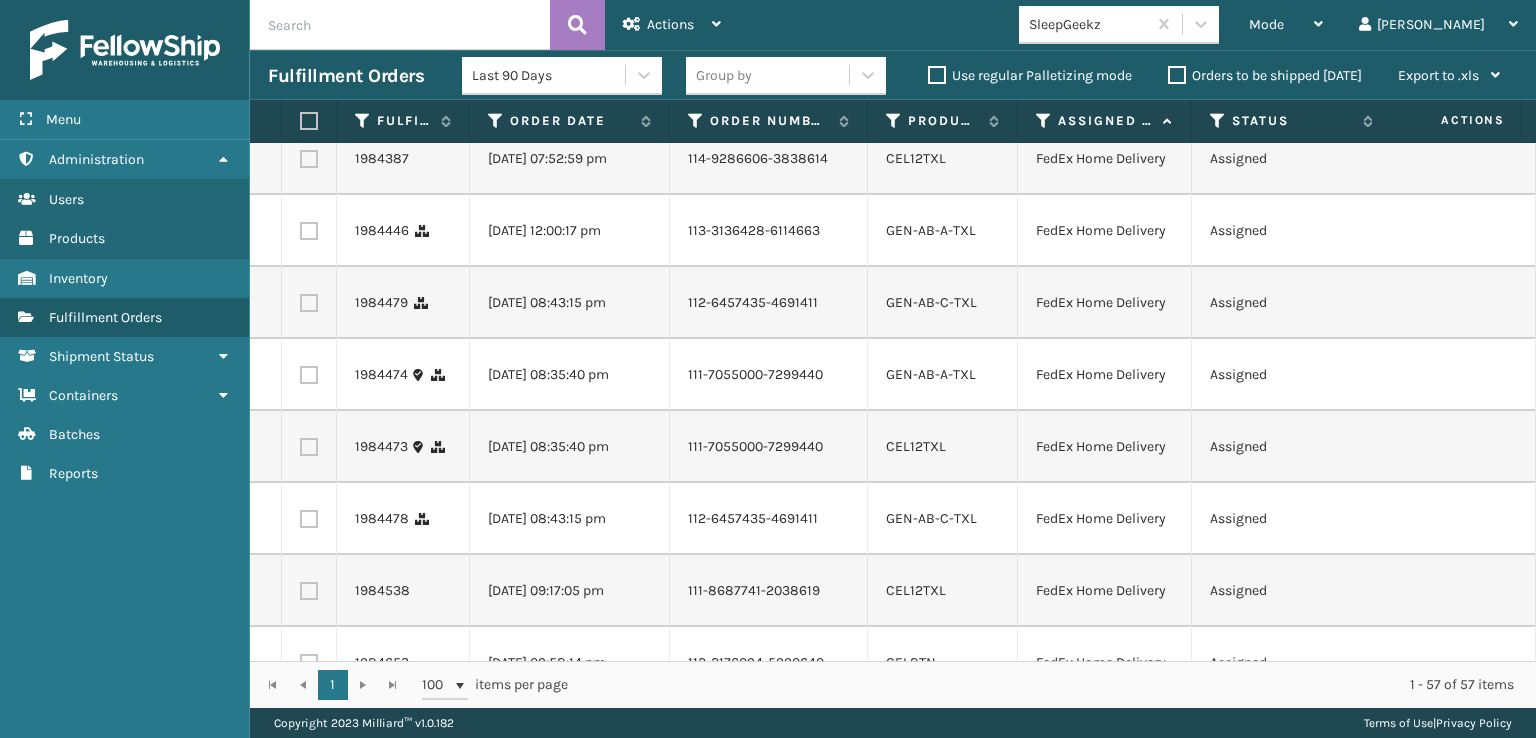 click at bounding box center (309, 159) 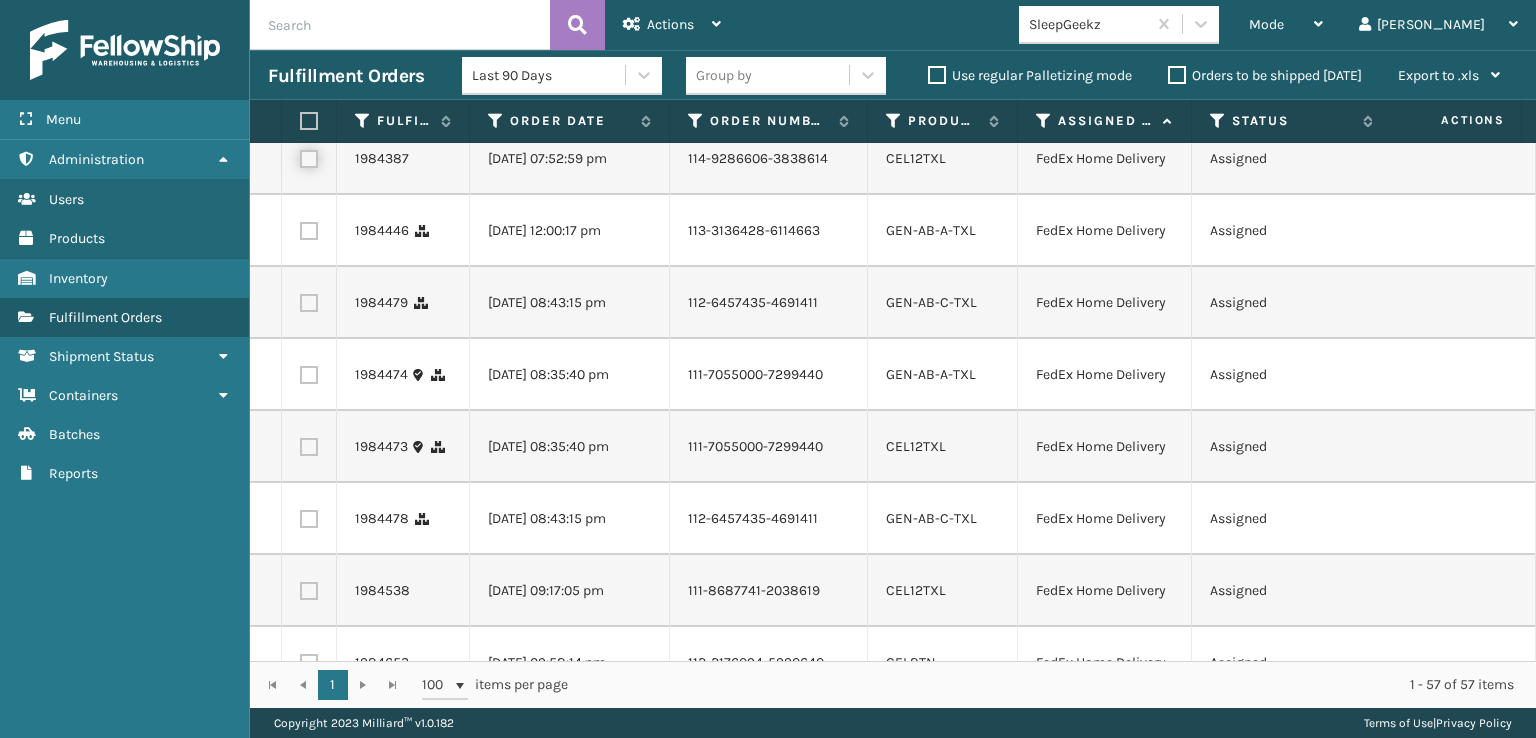 click at bounding box center (300, 156) 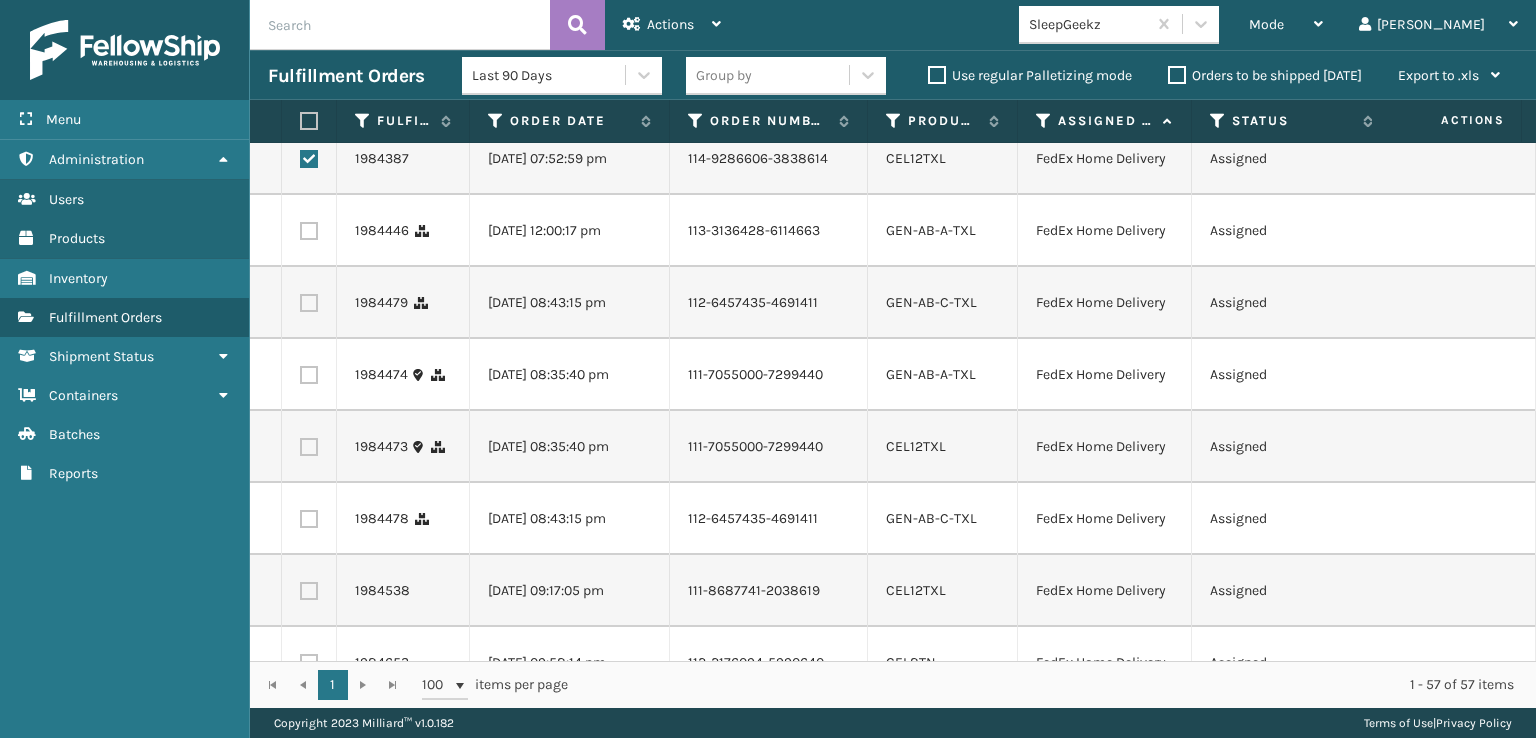click at bounding box center [309, 231] 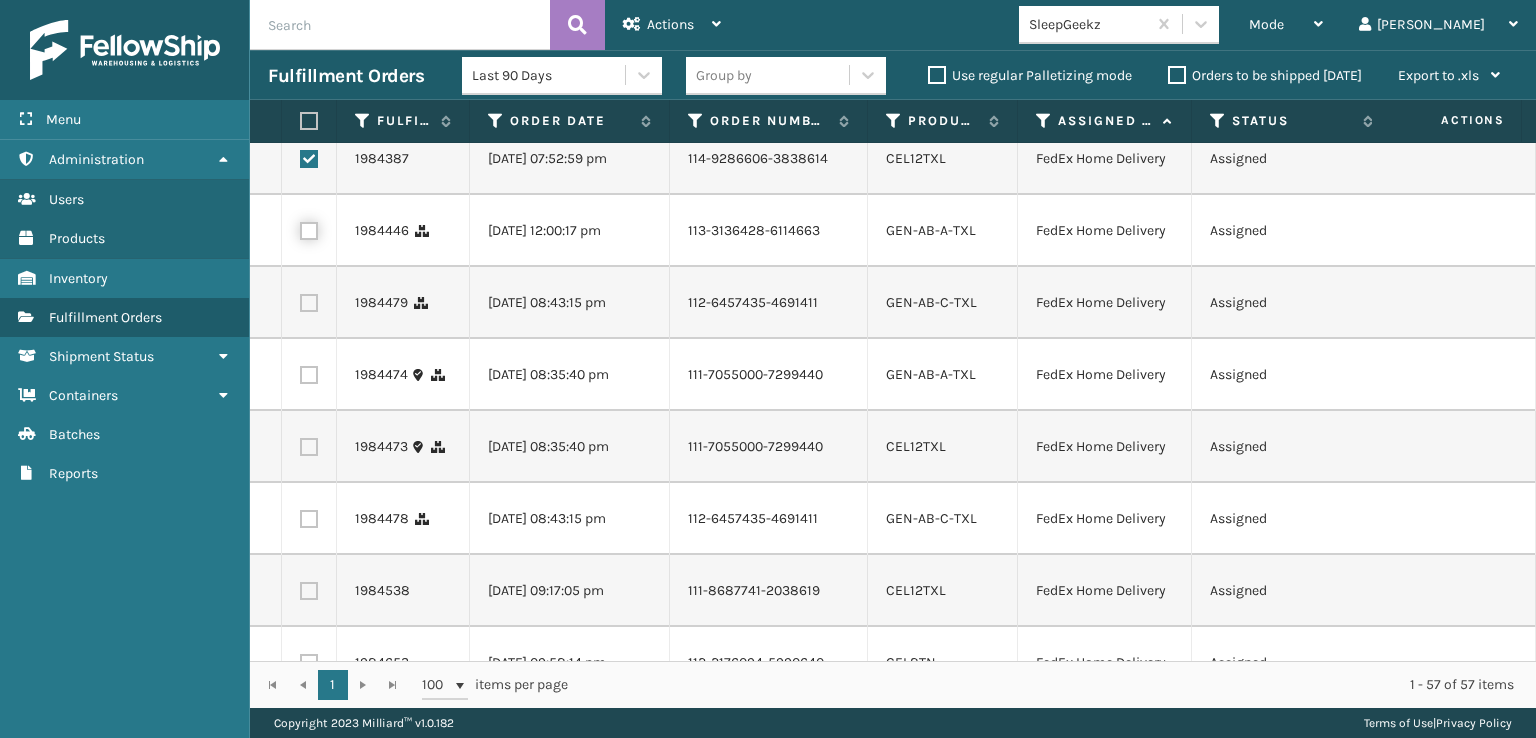 click at bounding box center (300, 228) 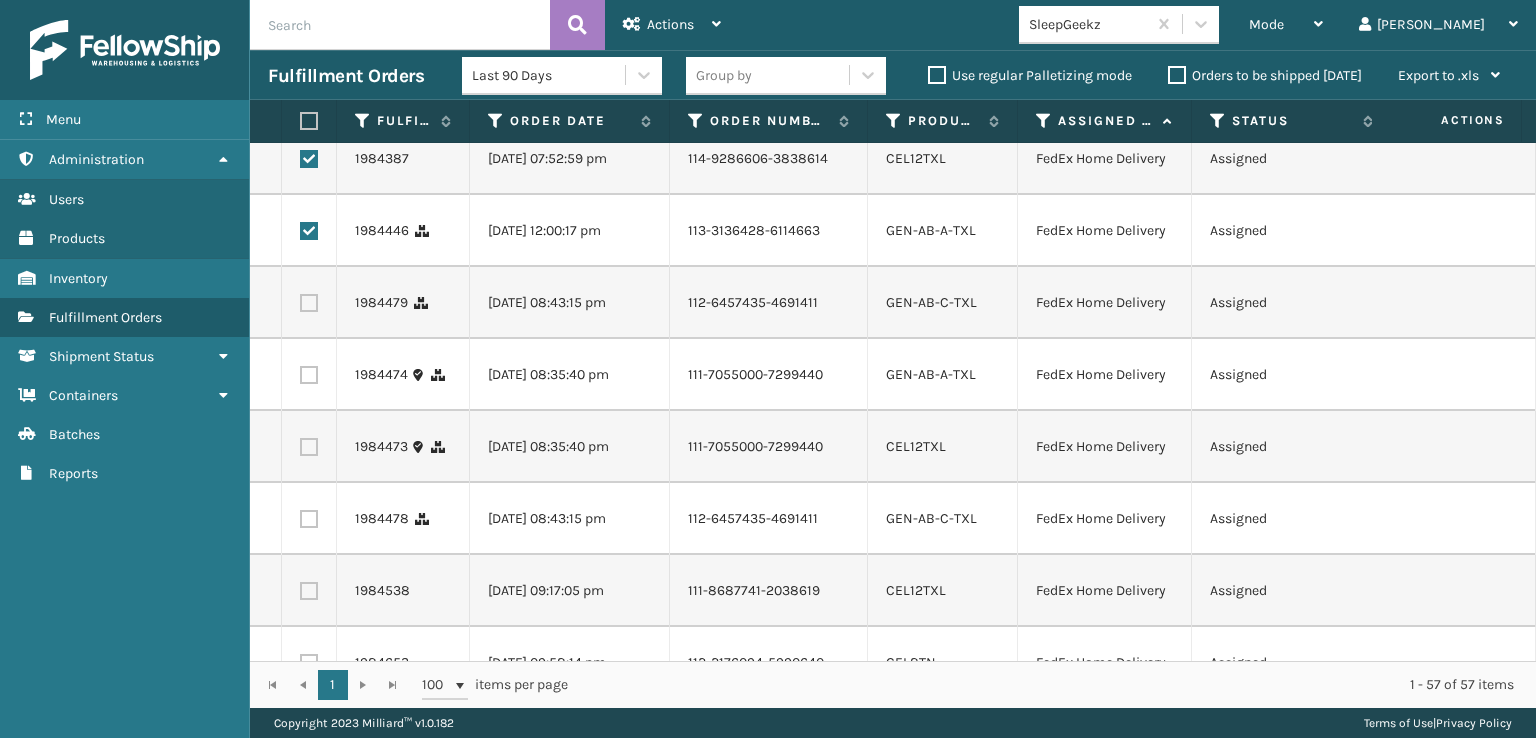 click at bounding box center [309, 303] 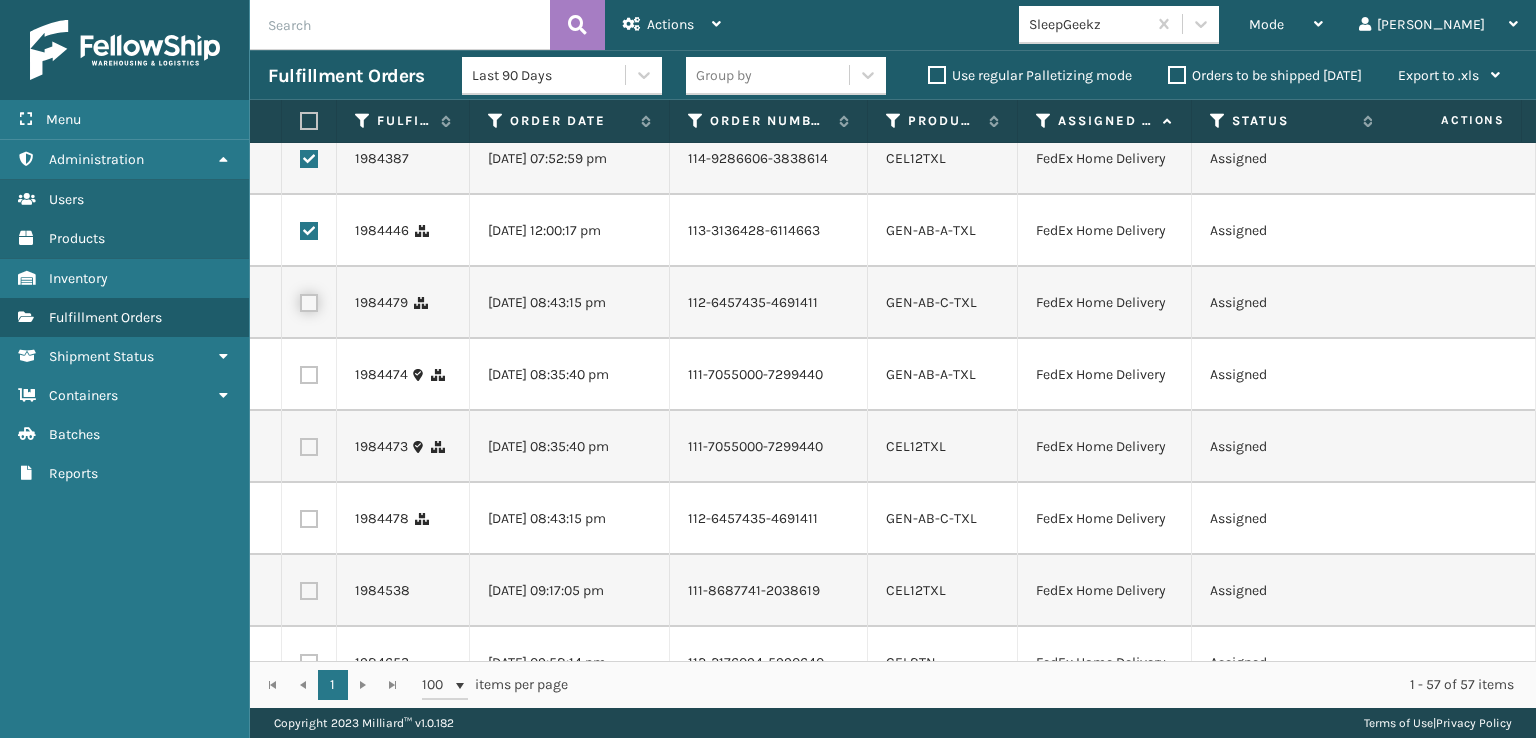 click at bounding box center (300, 300) 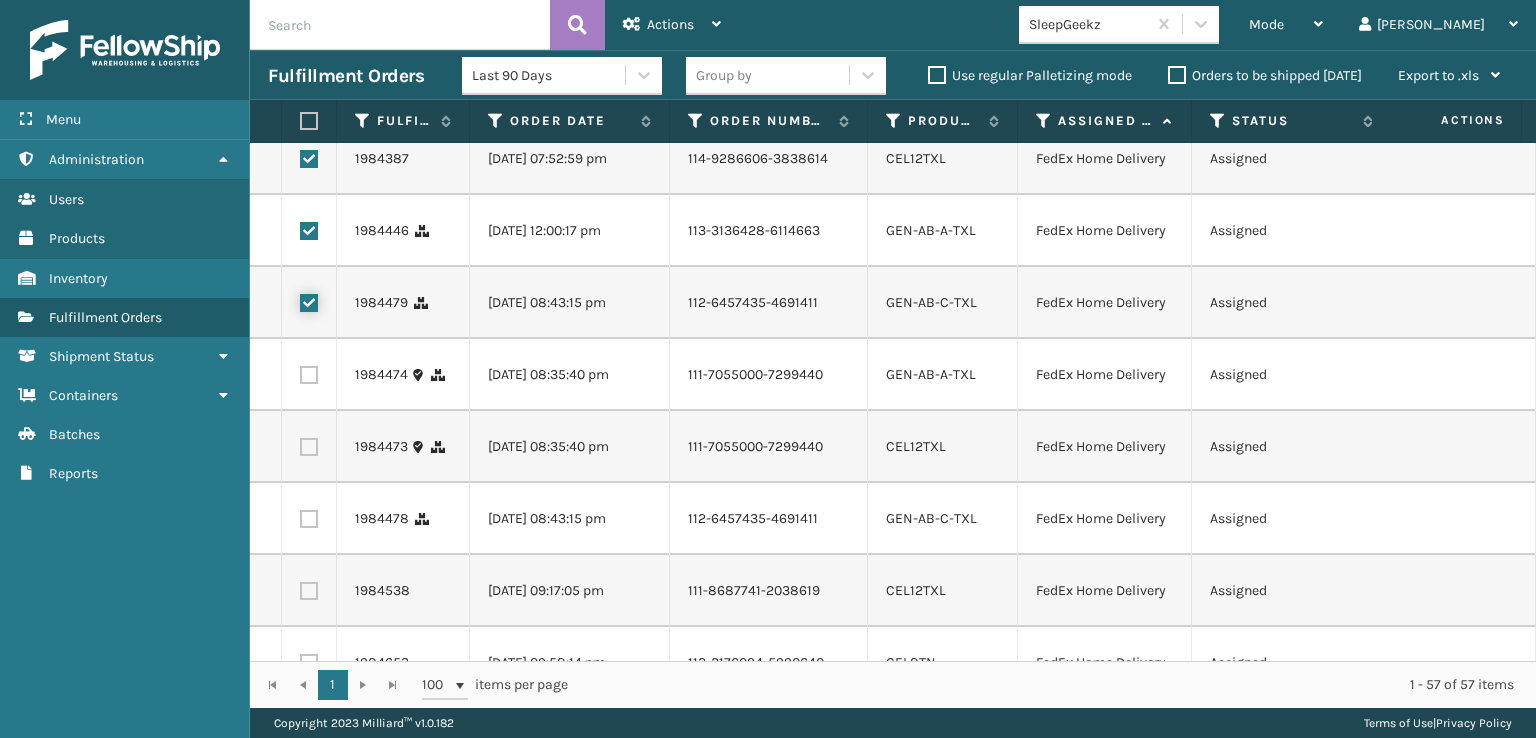 checkbox on "true" 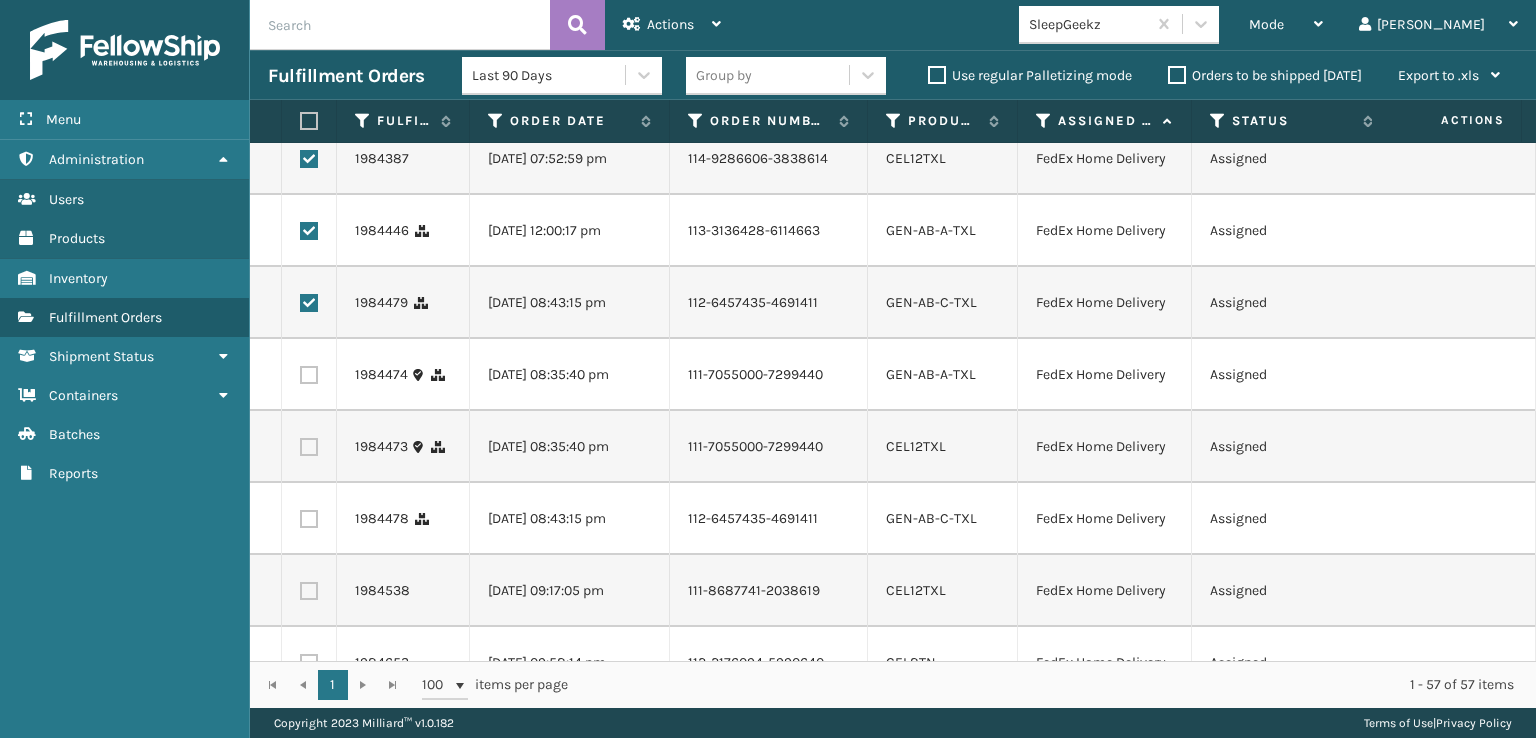 click at bounding box center (309, 375) 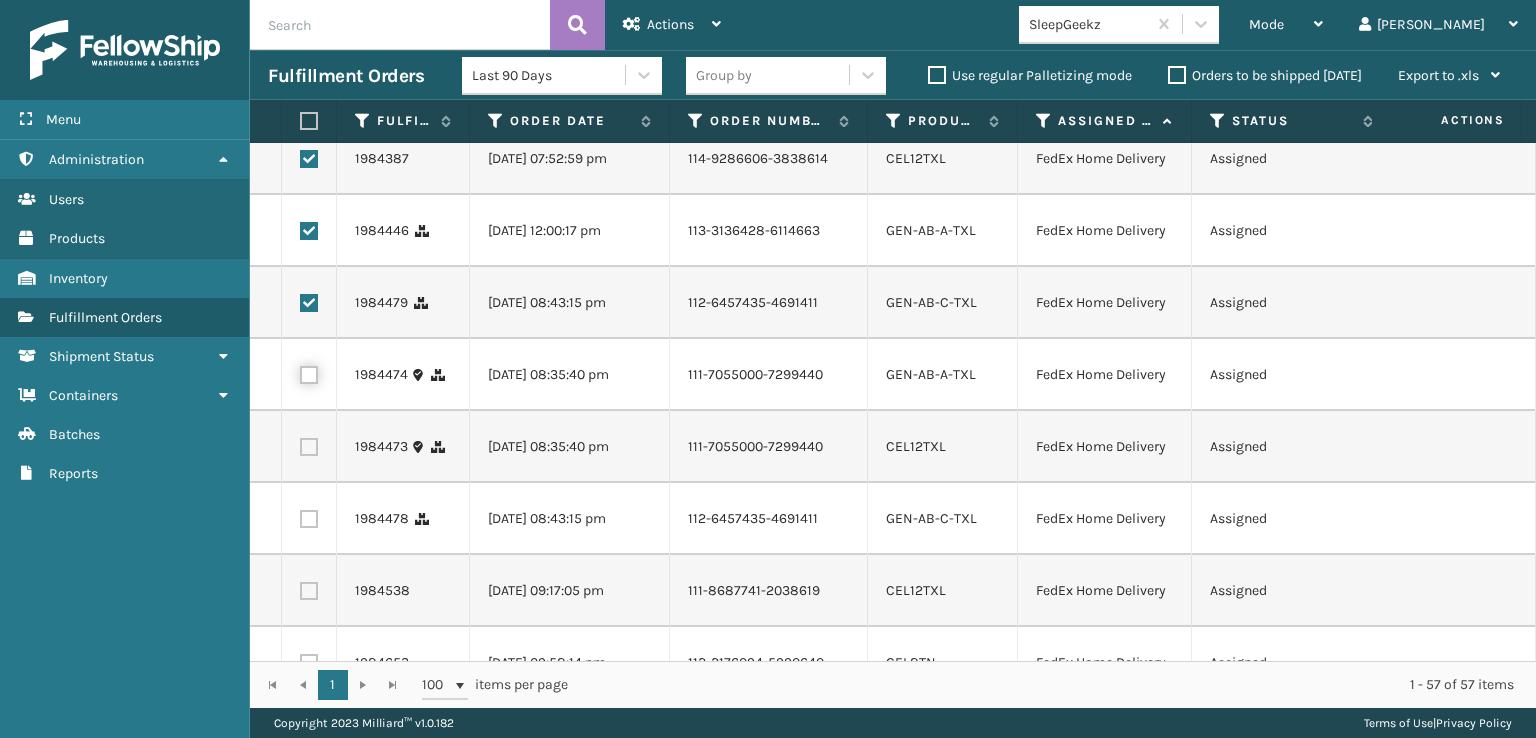 click at bounding box center [300, 372] 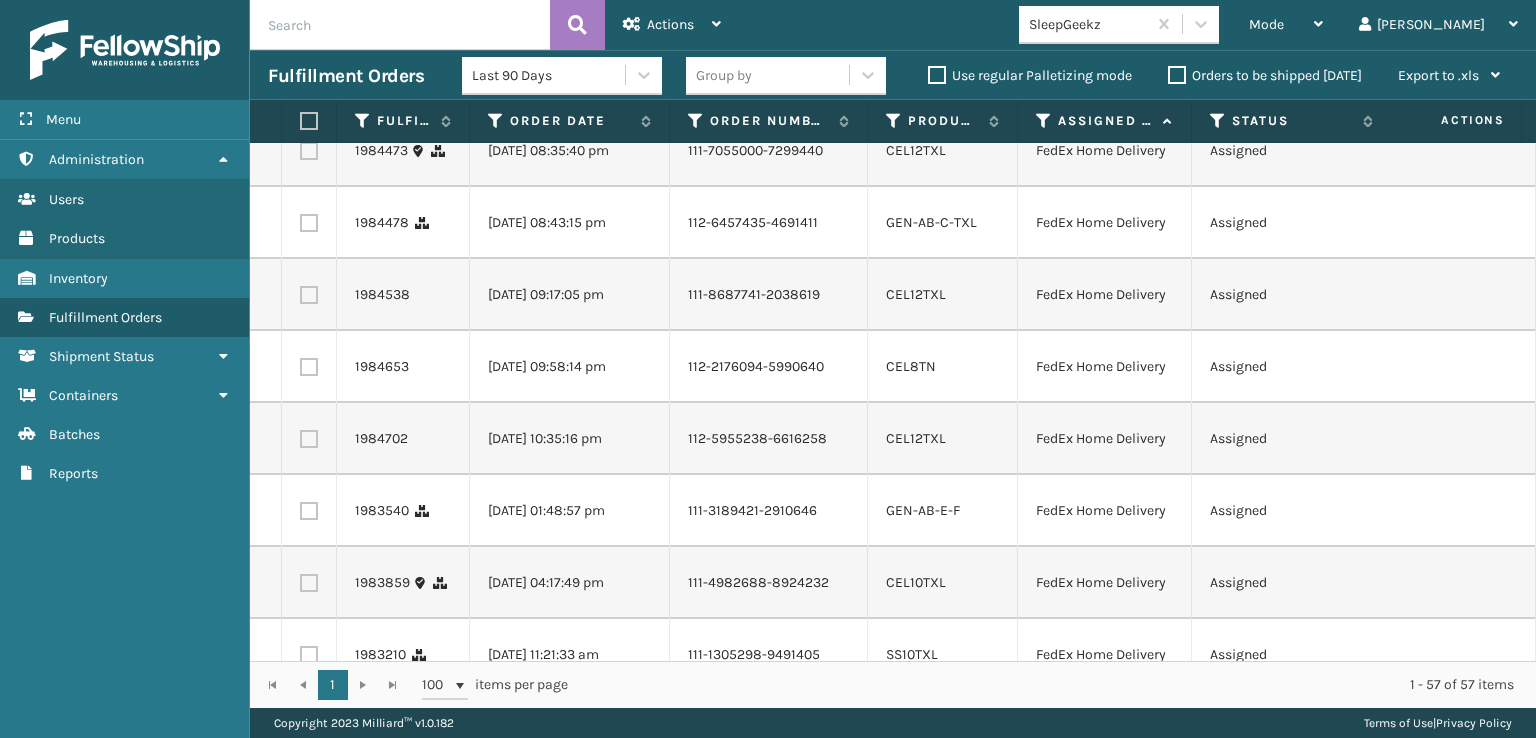 scroll, scrollTop: 1400, scrollLeft: 0, axis: vertical 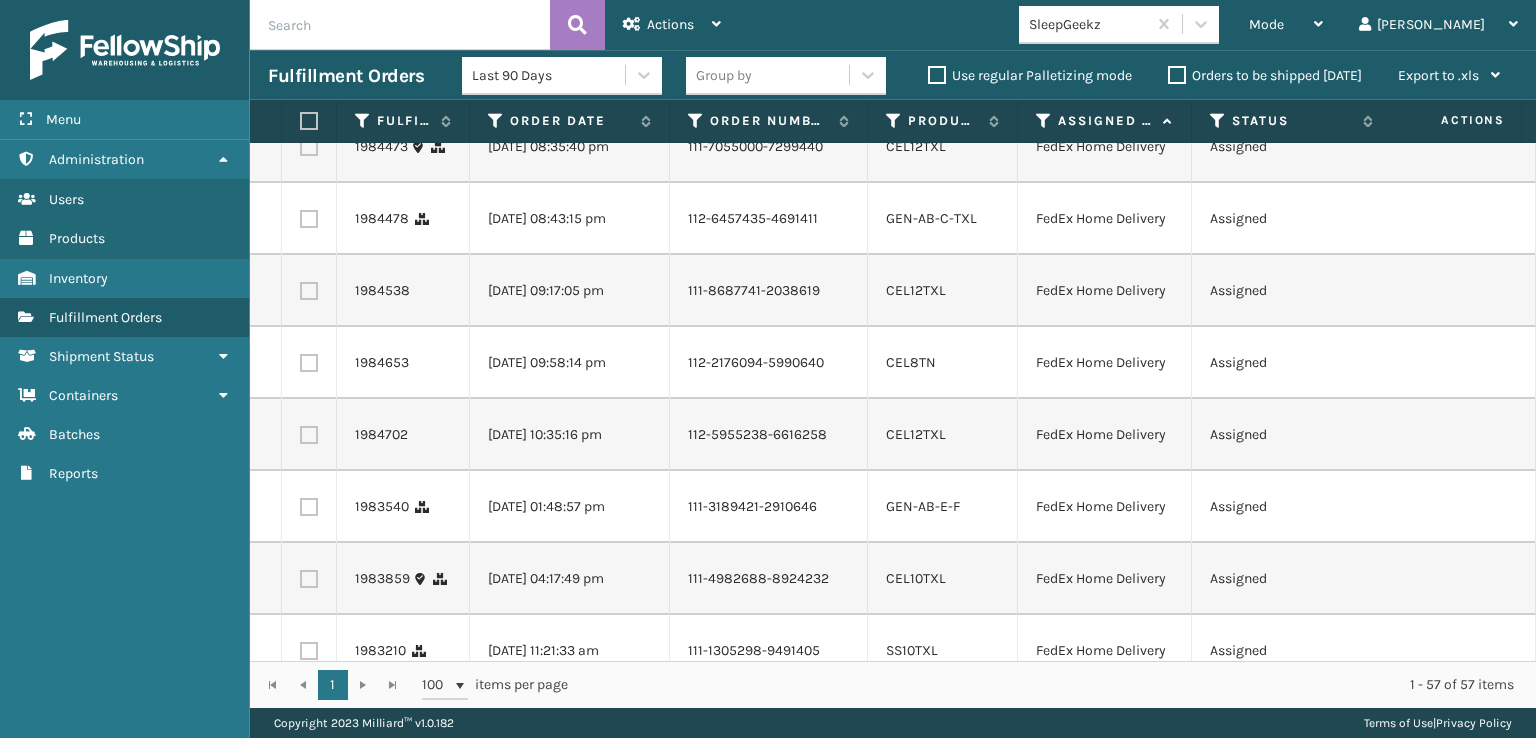 click at bounding box center [309, 147] 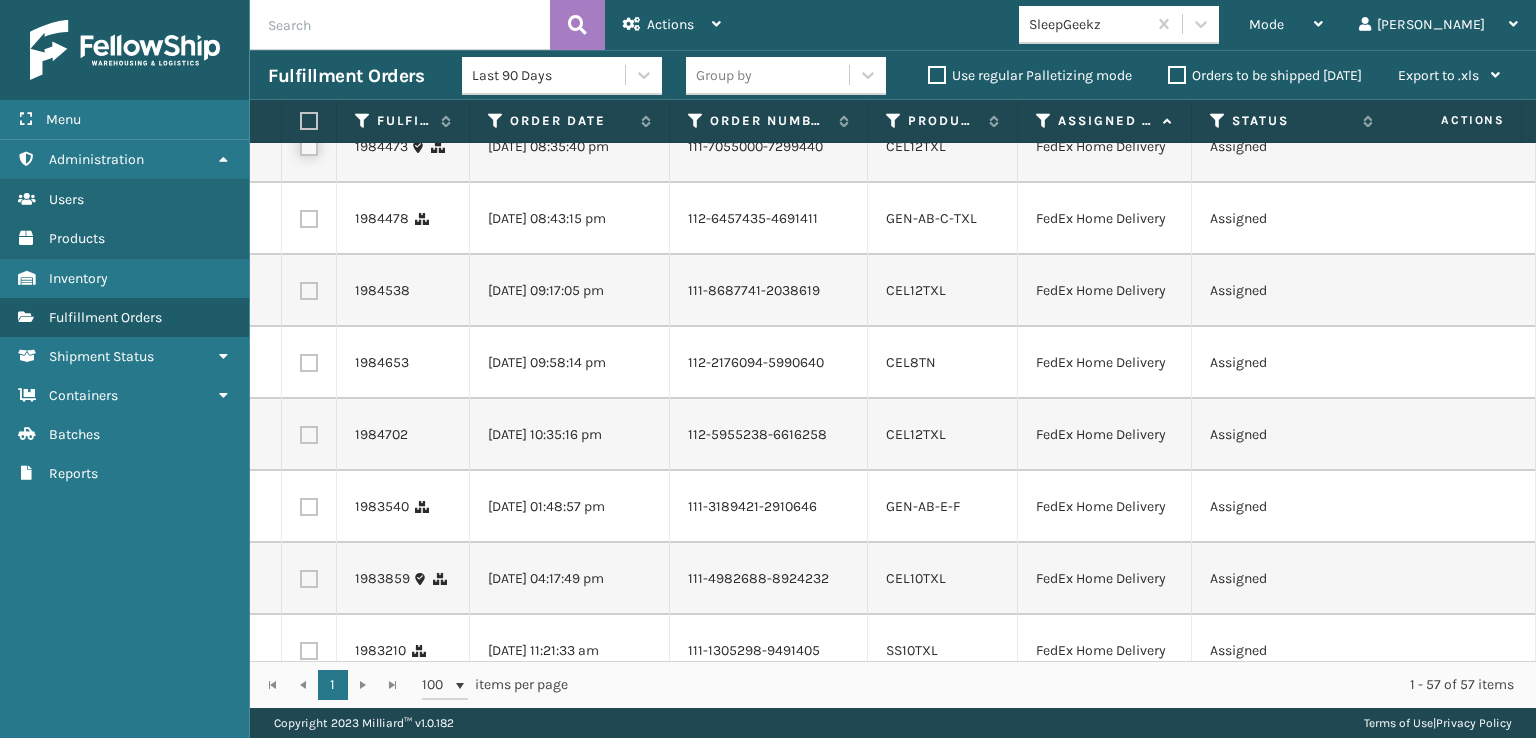 click at bounding box center [300, 144] 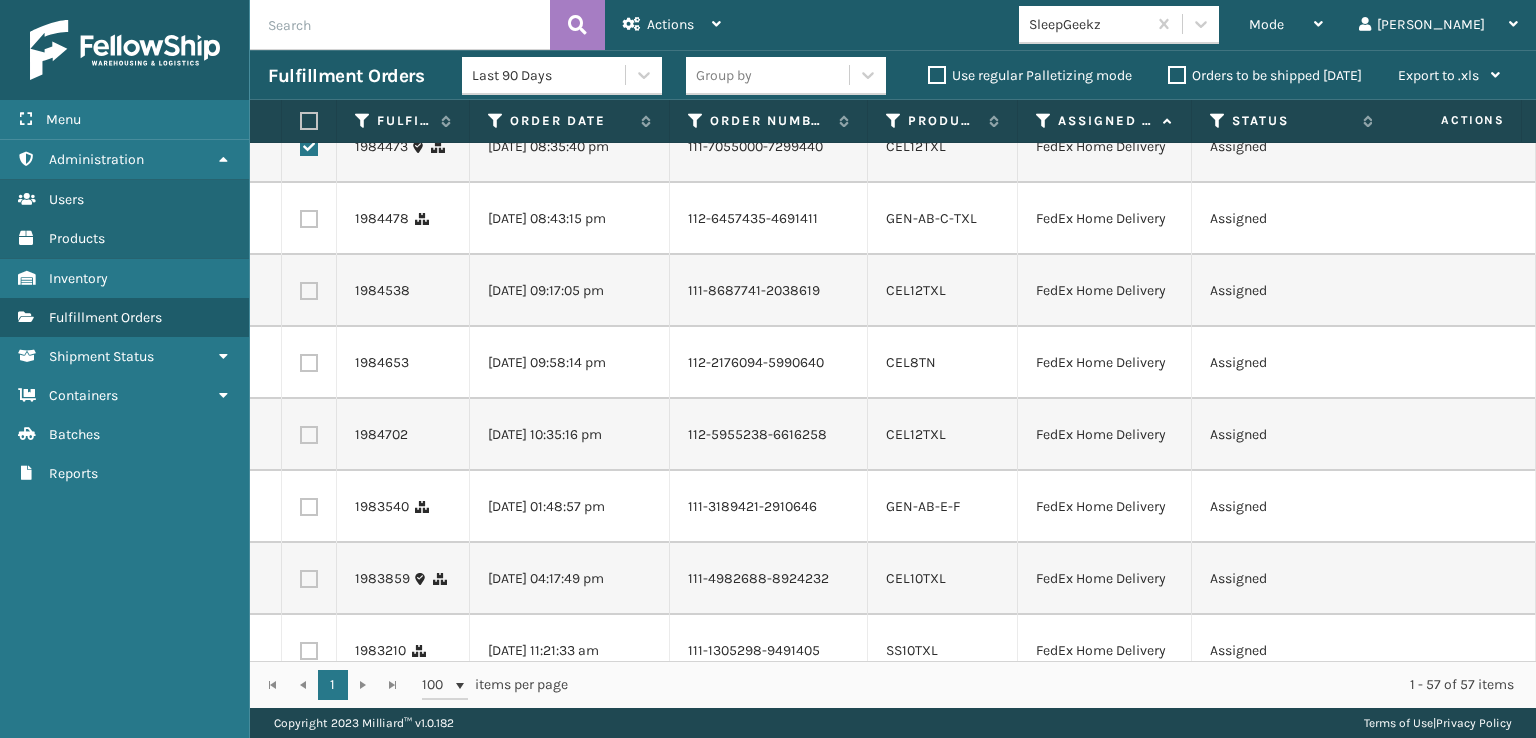 click at bounding box center (309, 219) 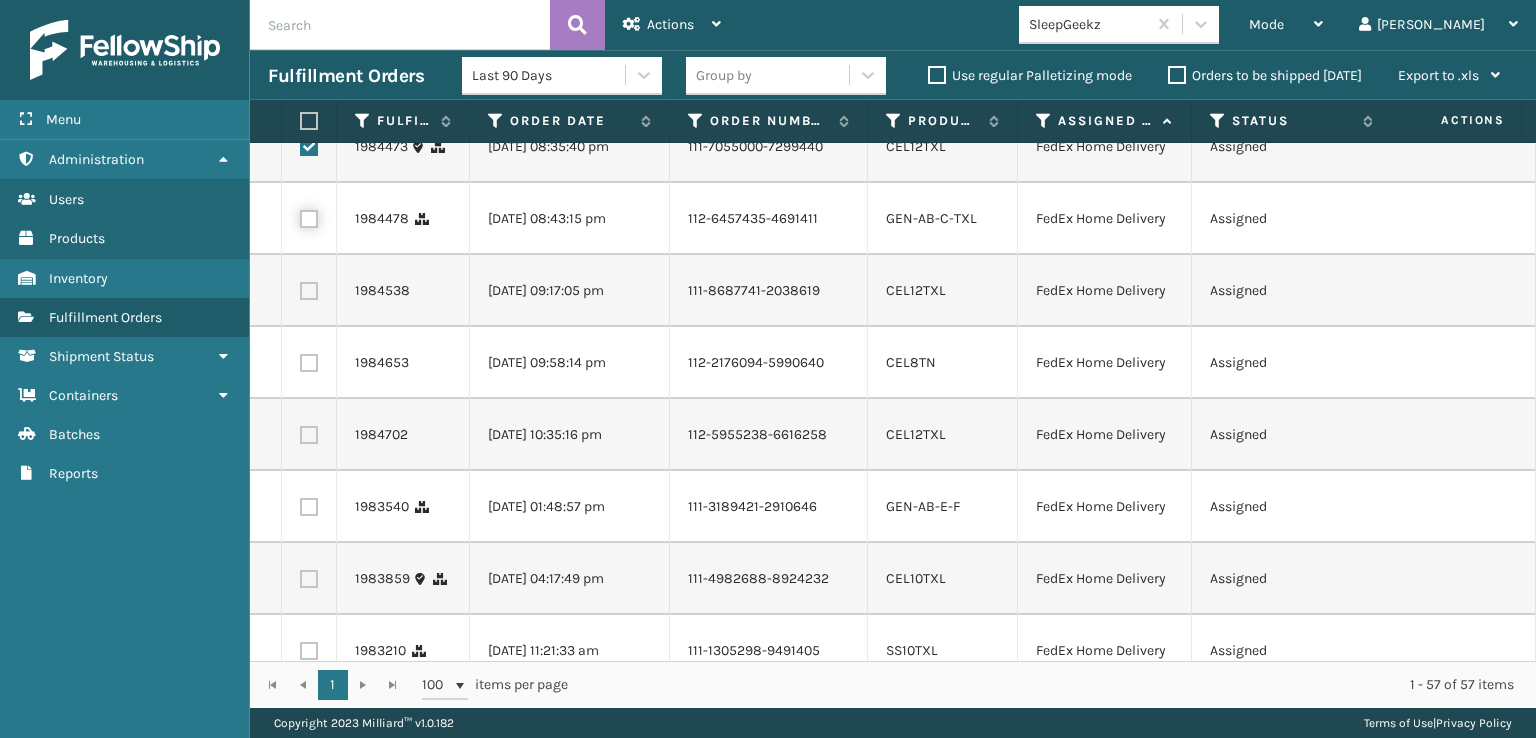 click at bounding box center [300, 216] 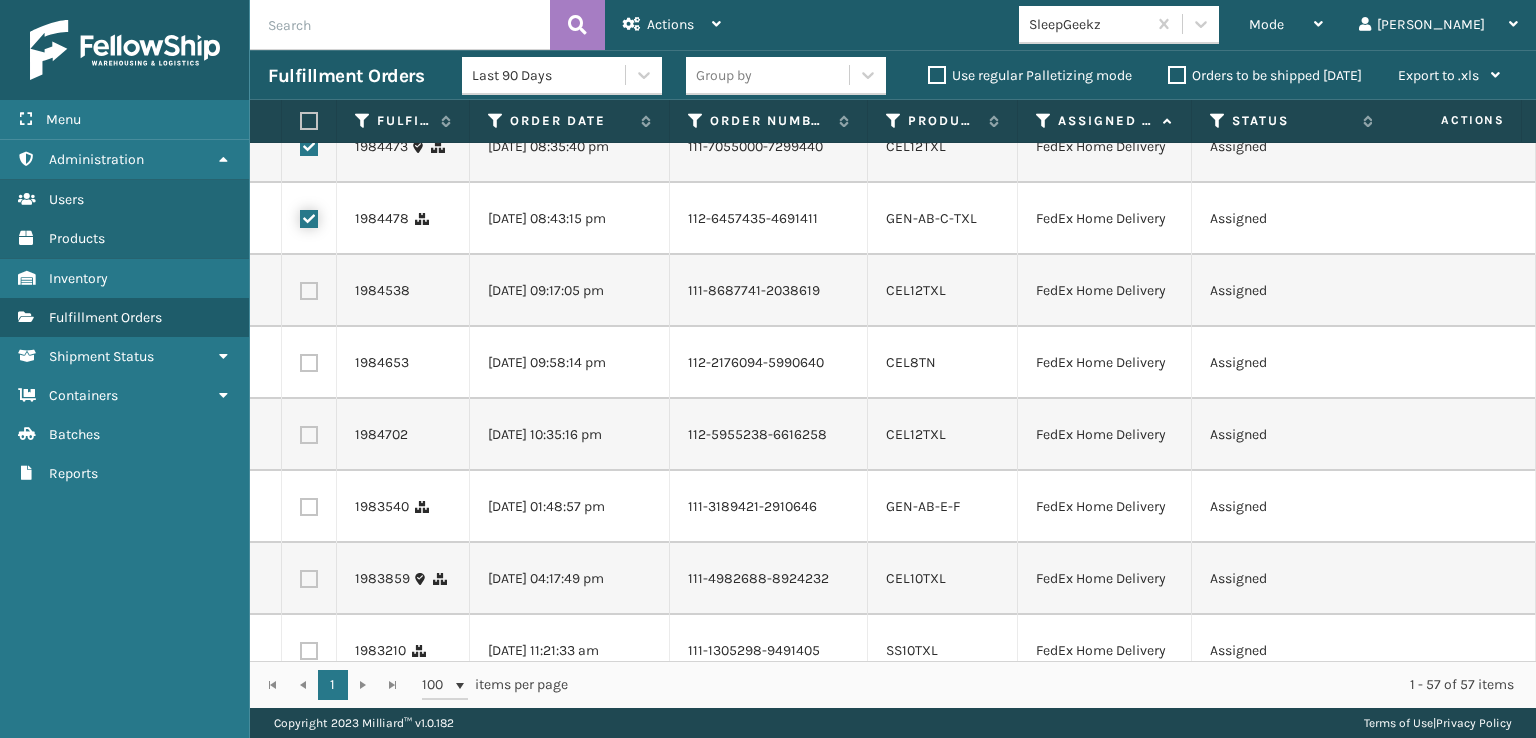 checkbox on "true" 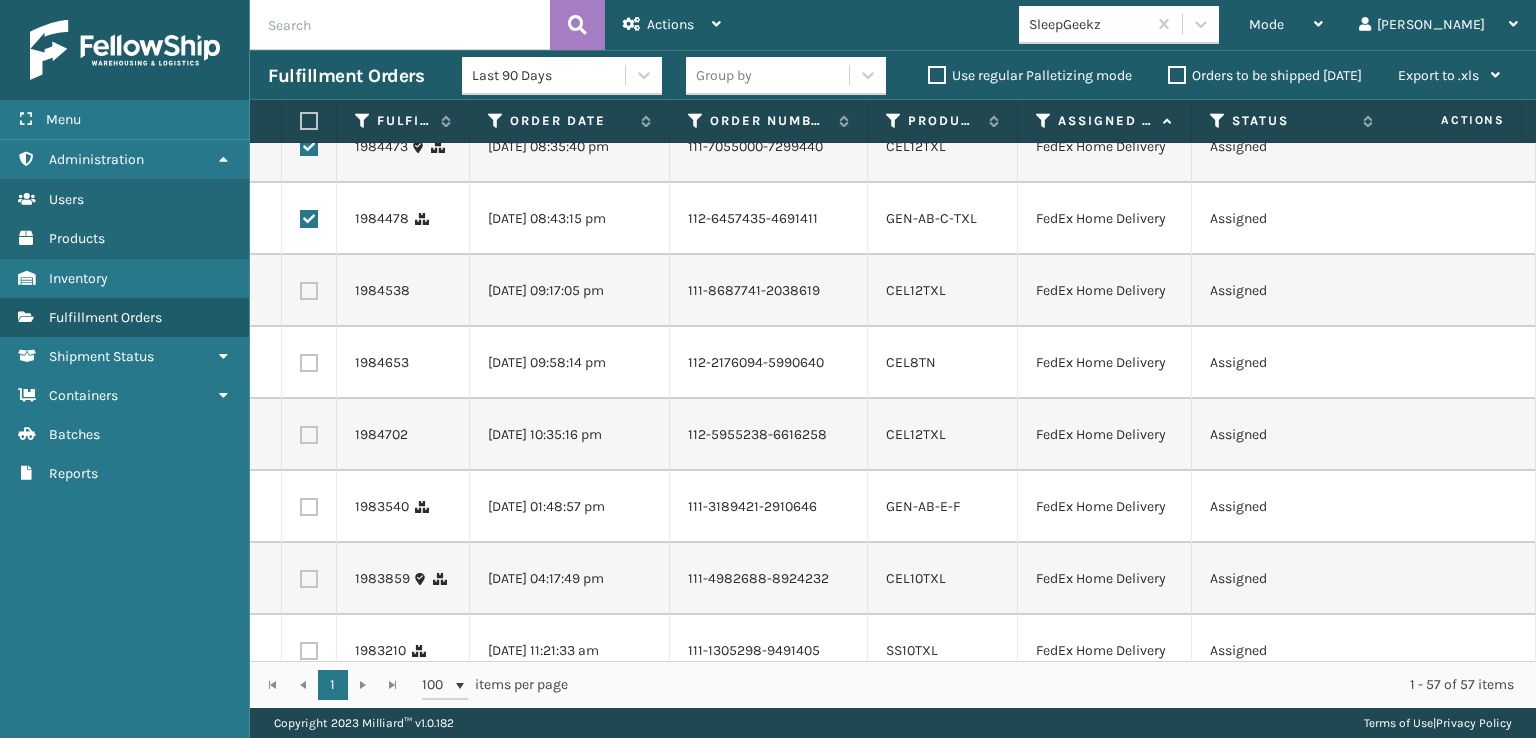 click at bounding box center (309, 291) 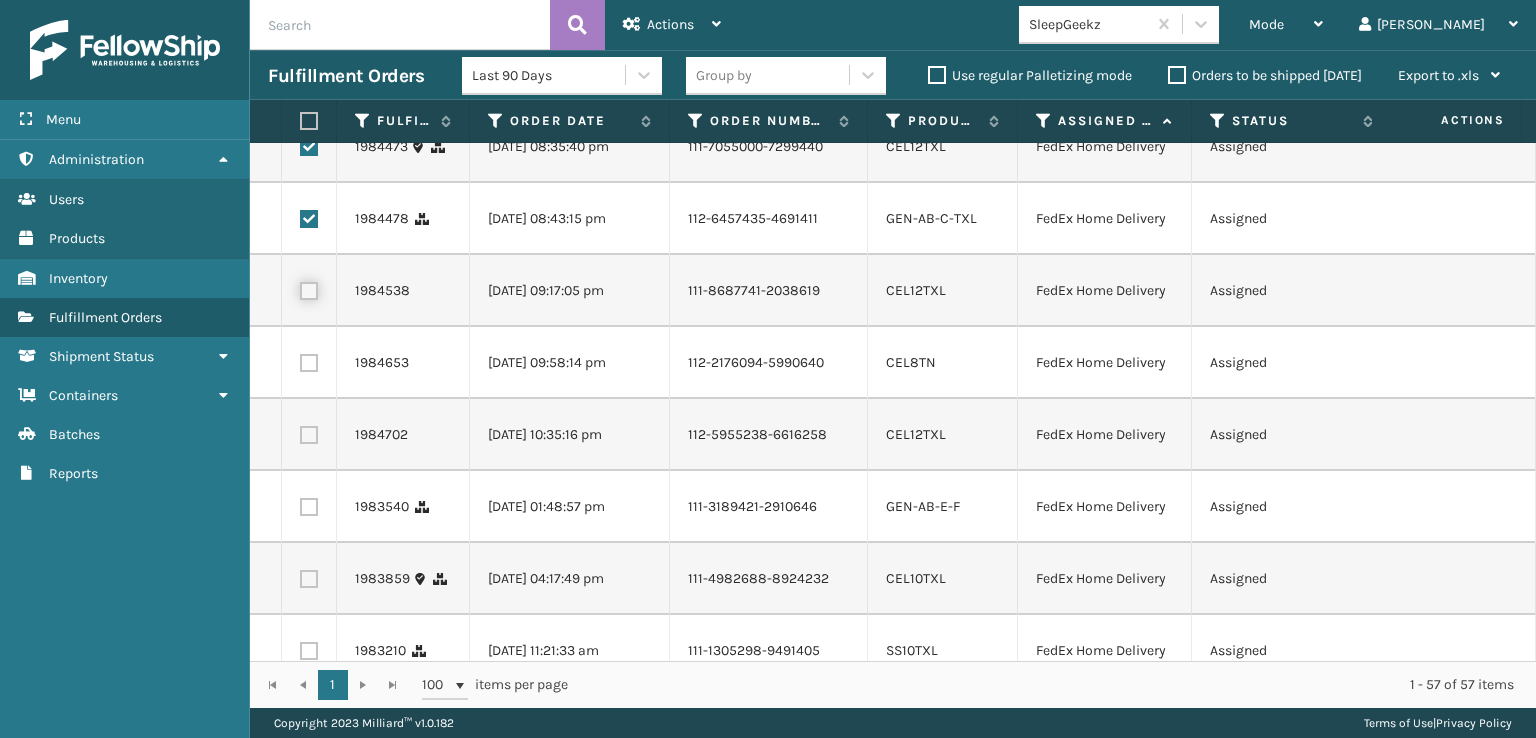 click at bounding box center [300, 288] 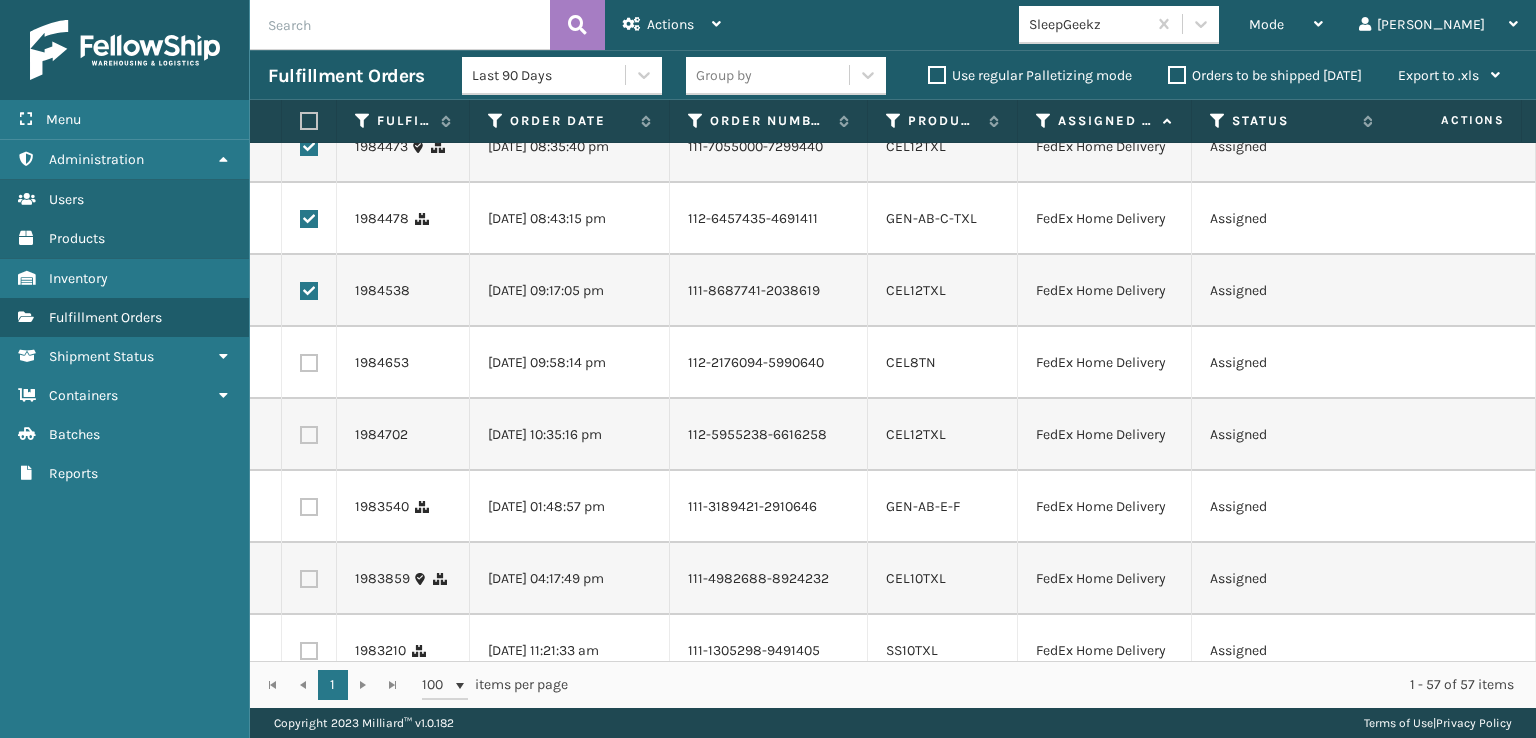 click at bounding box center [309, 363] 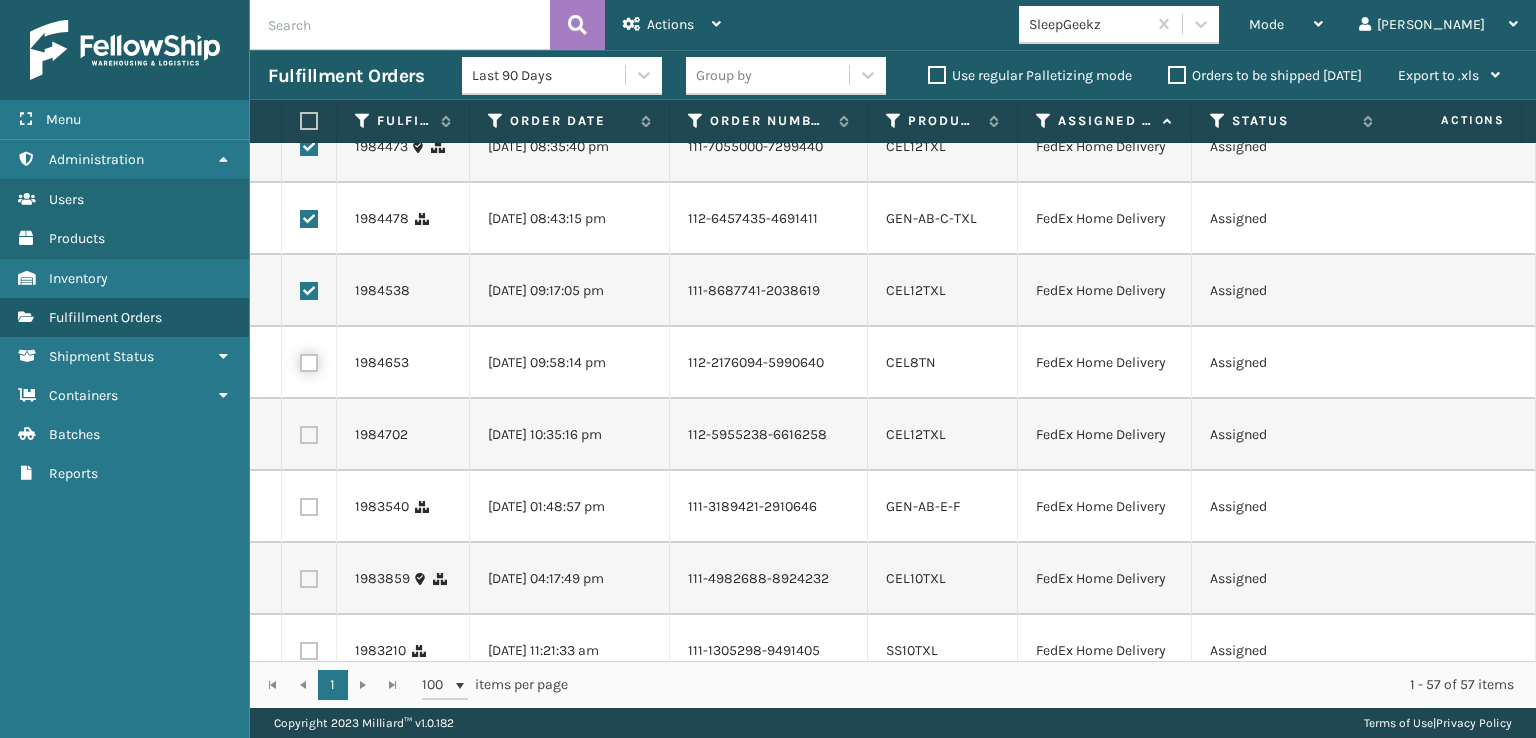 click at bounding box center [300, 360] 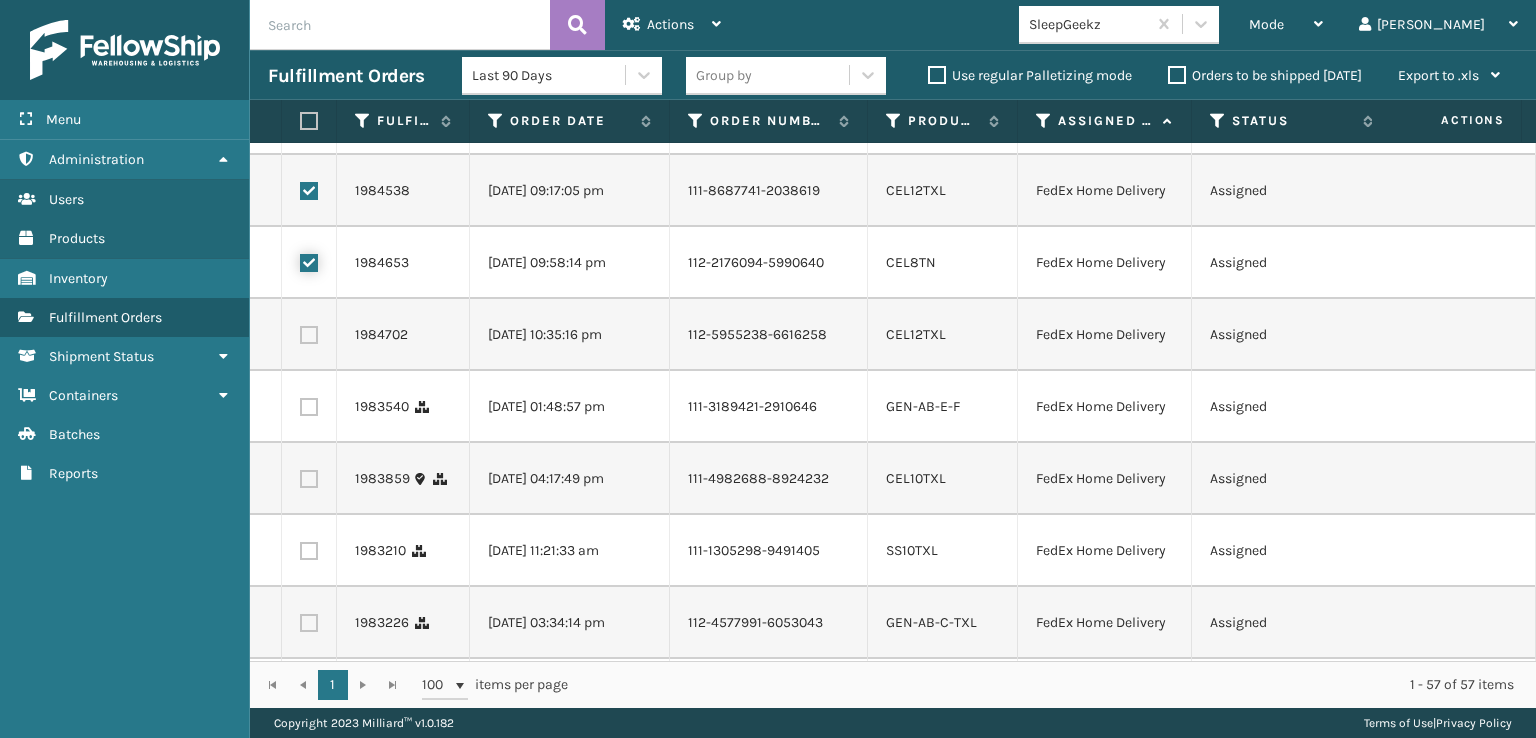 scroll, scrollTop: 1600, scrollLeft: 0, axis: vertical 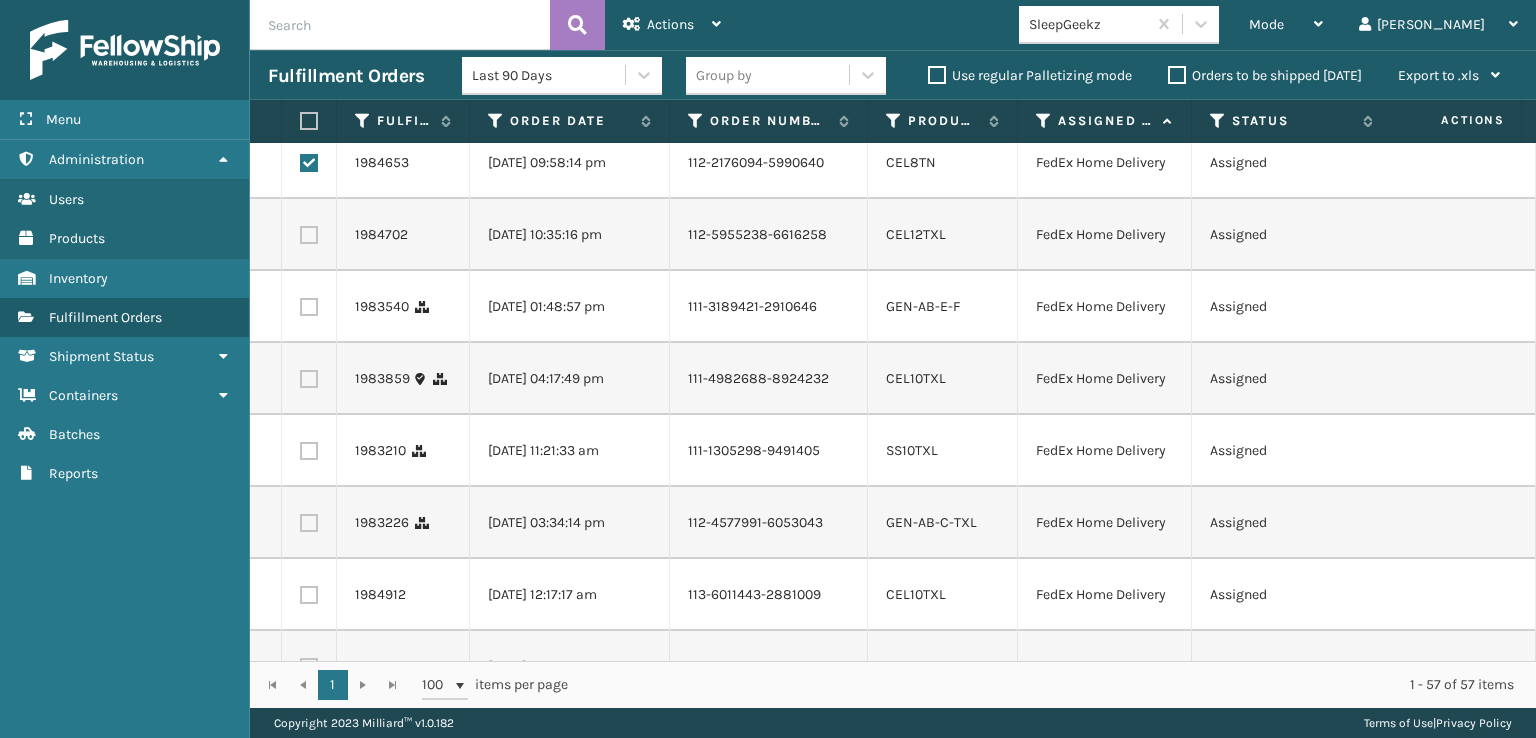 click at bounding box center (309, 235) 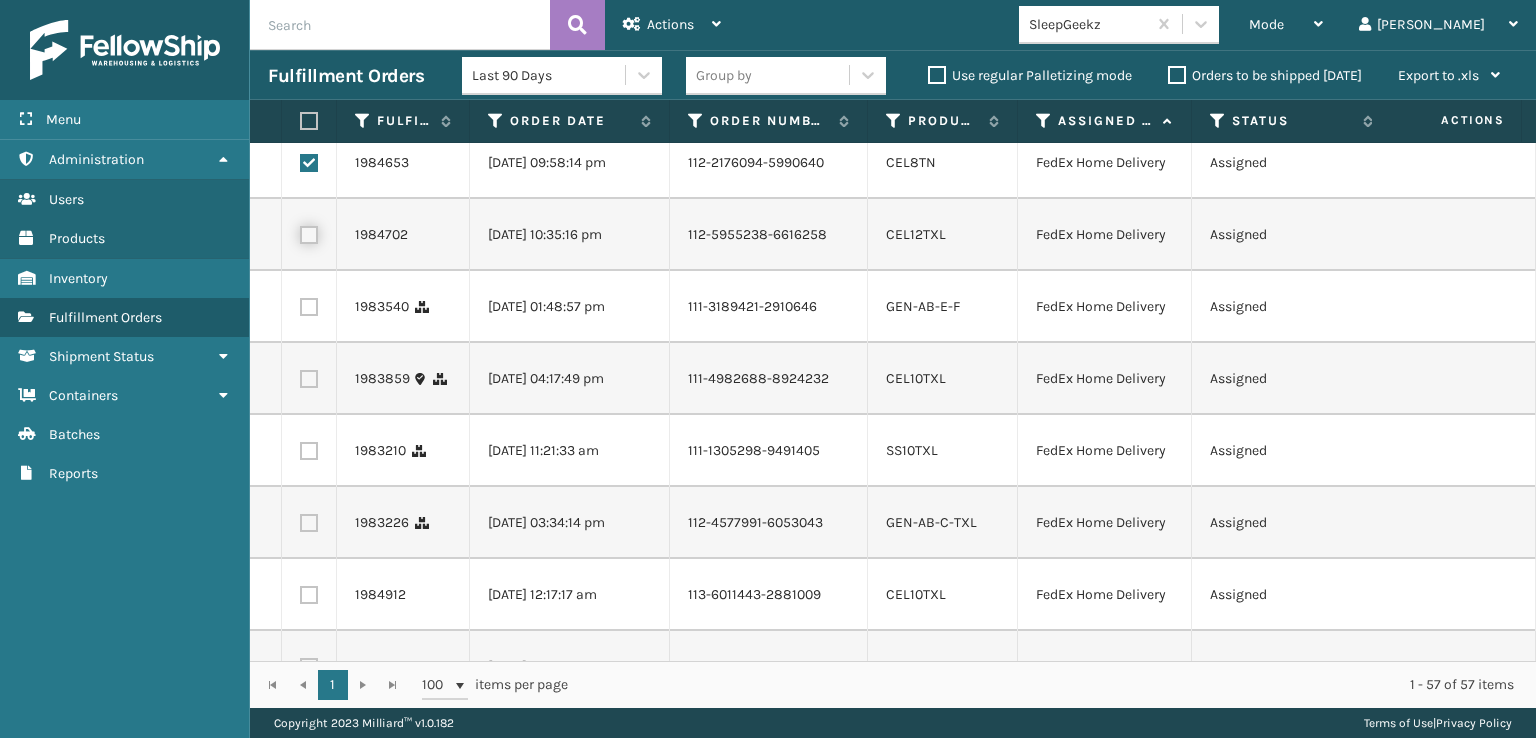 click at bounding box center (300, 232) 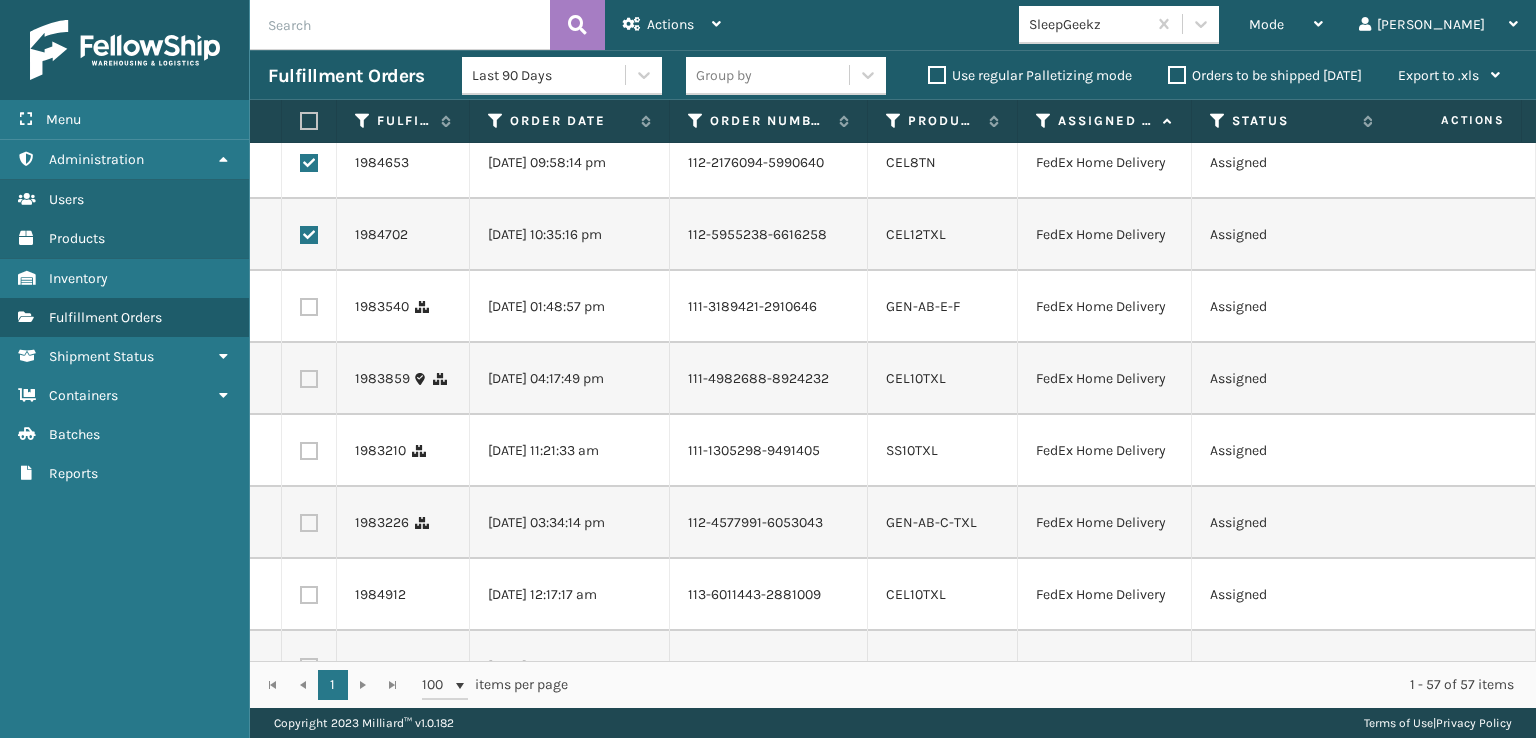 click at bounding box center (309, 307) 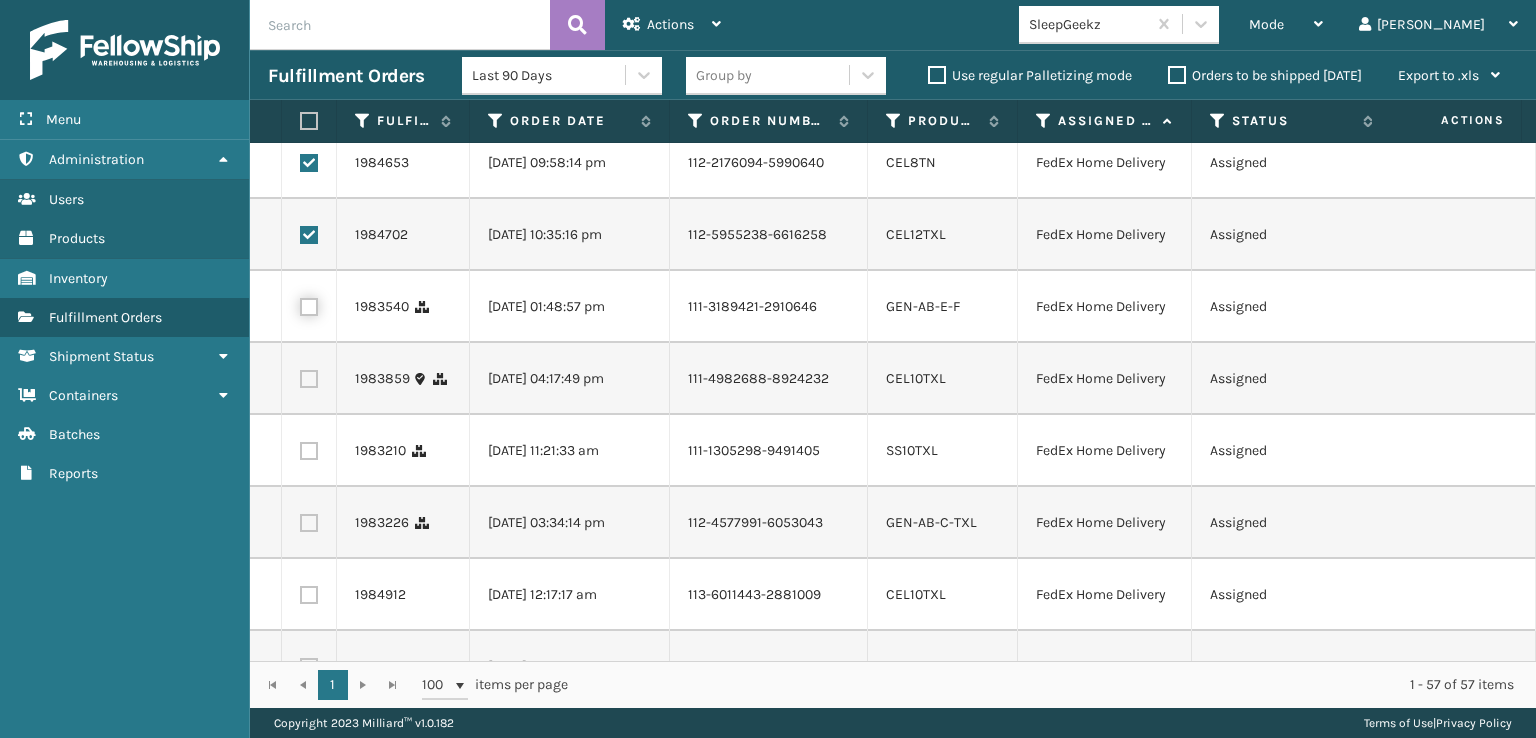 click at bounding box center (300, 304) 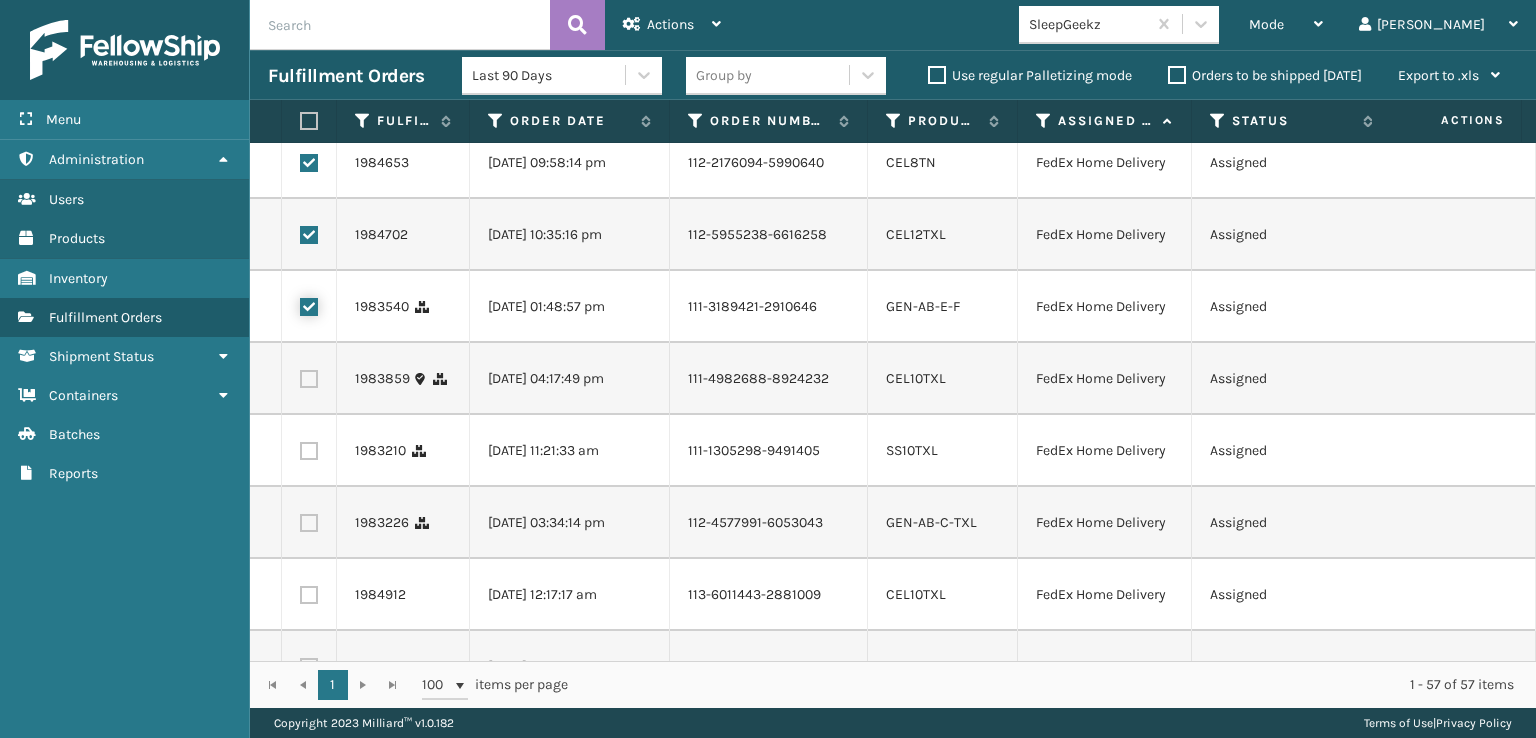checkbox on "true" 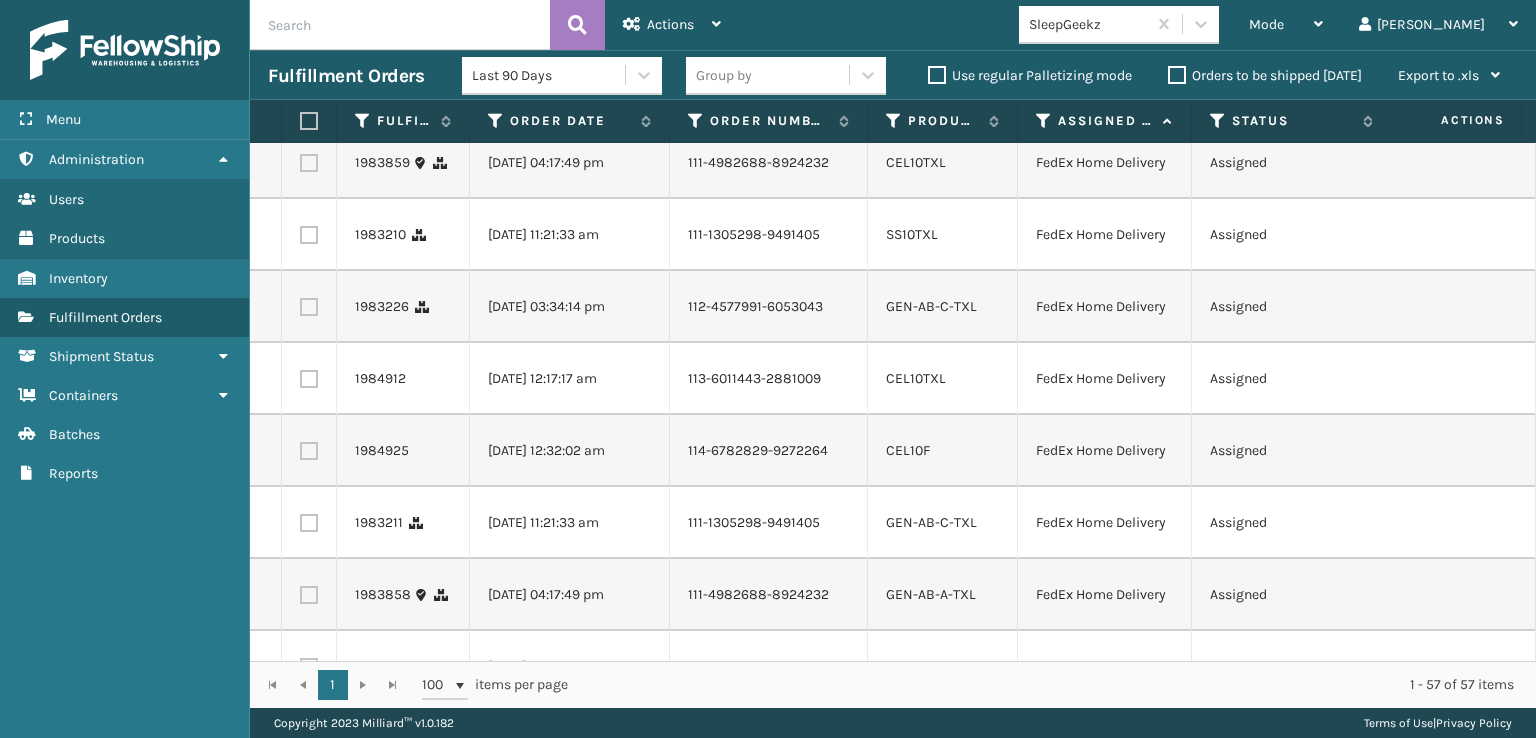 scroll, scrollTop: 1900, scrollLeft: 0, axis: vertical 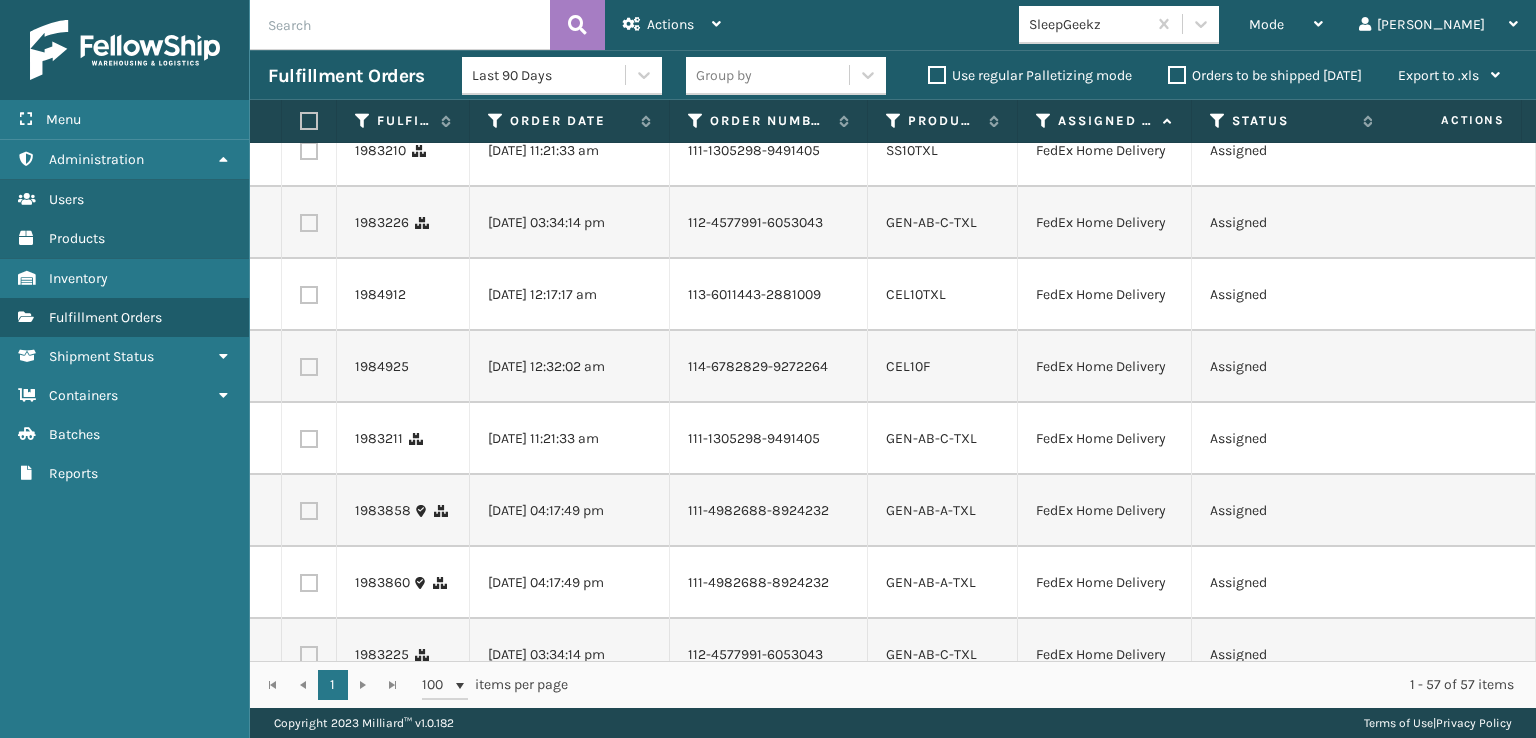 click at bounding box center [309, 79] 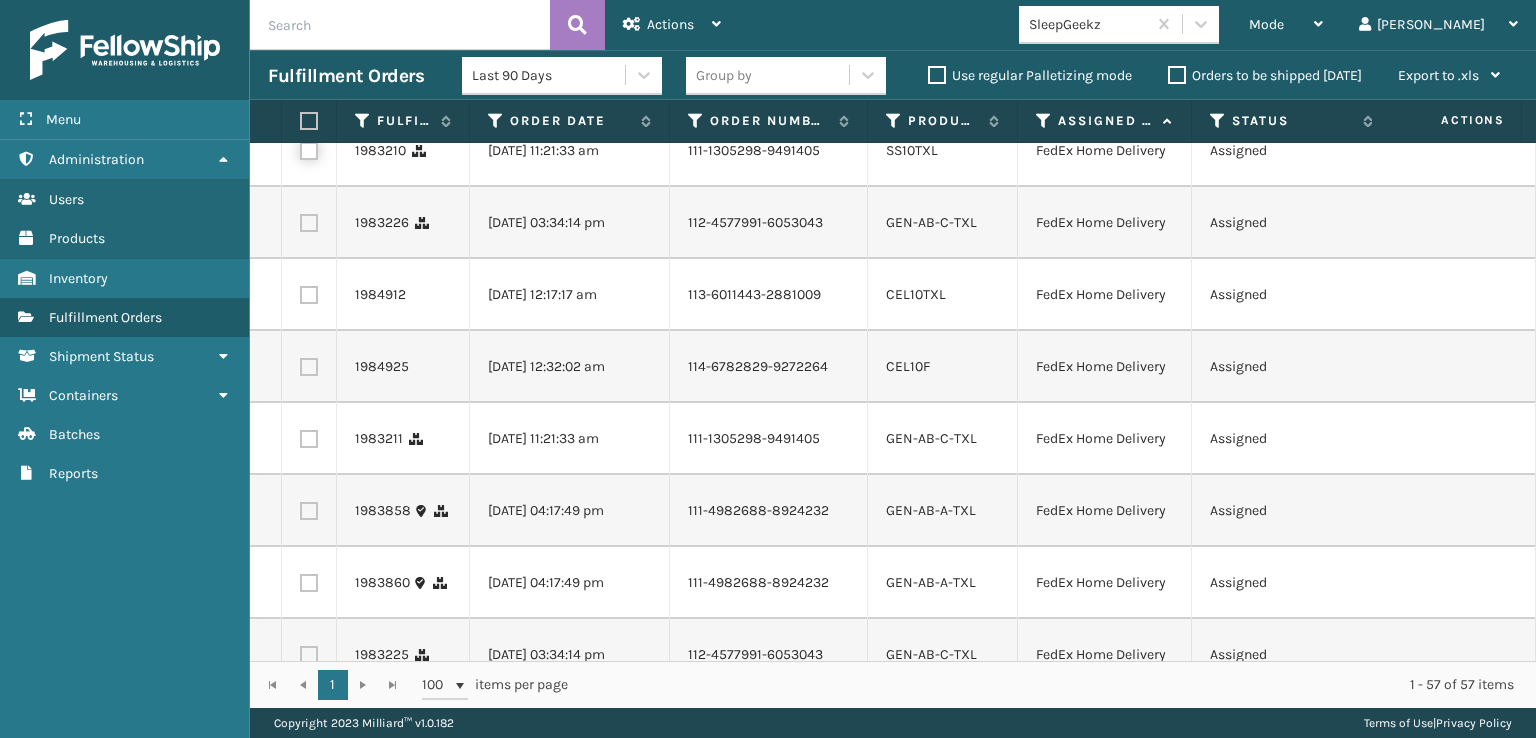 click at bounding box center (300, 148) 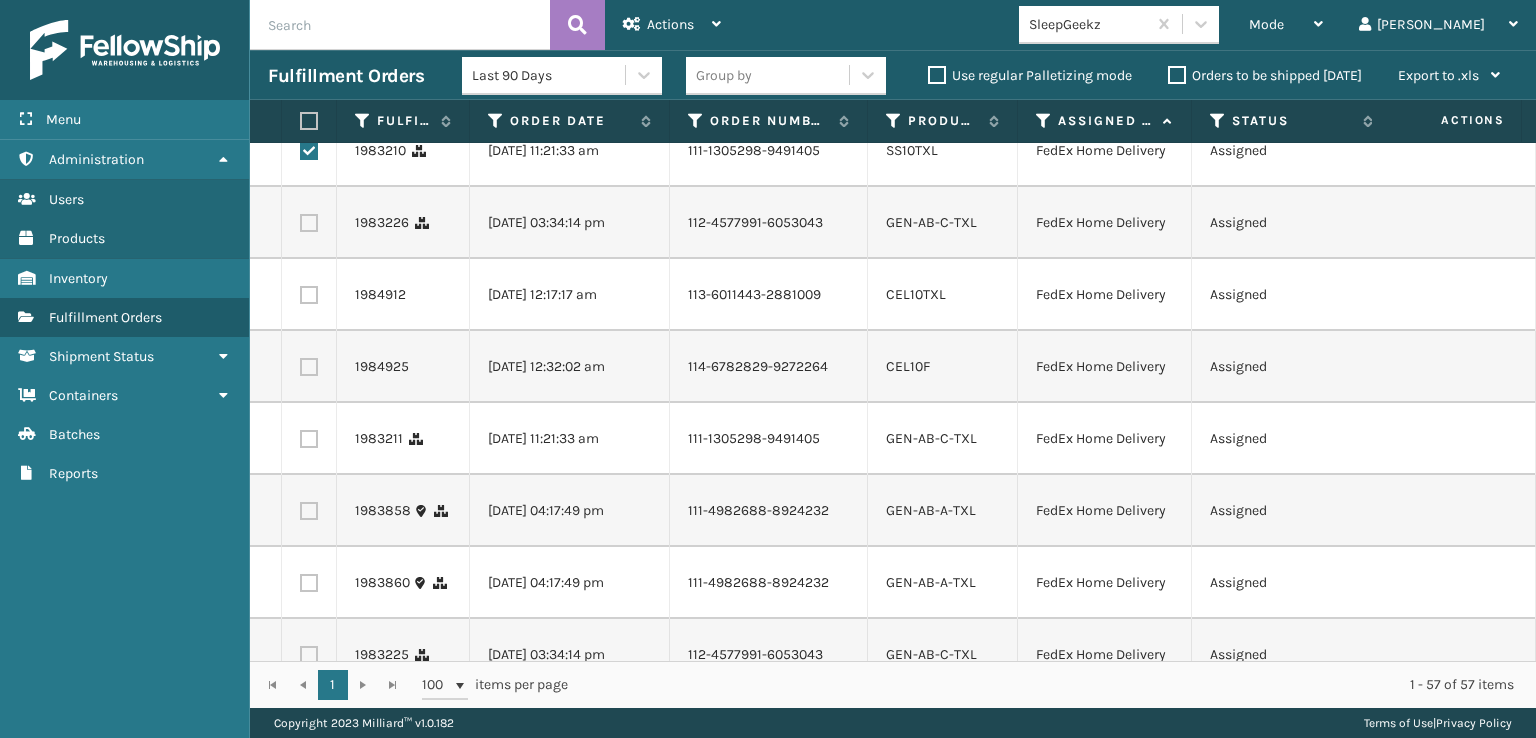 click at bounding box center [309, 223] 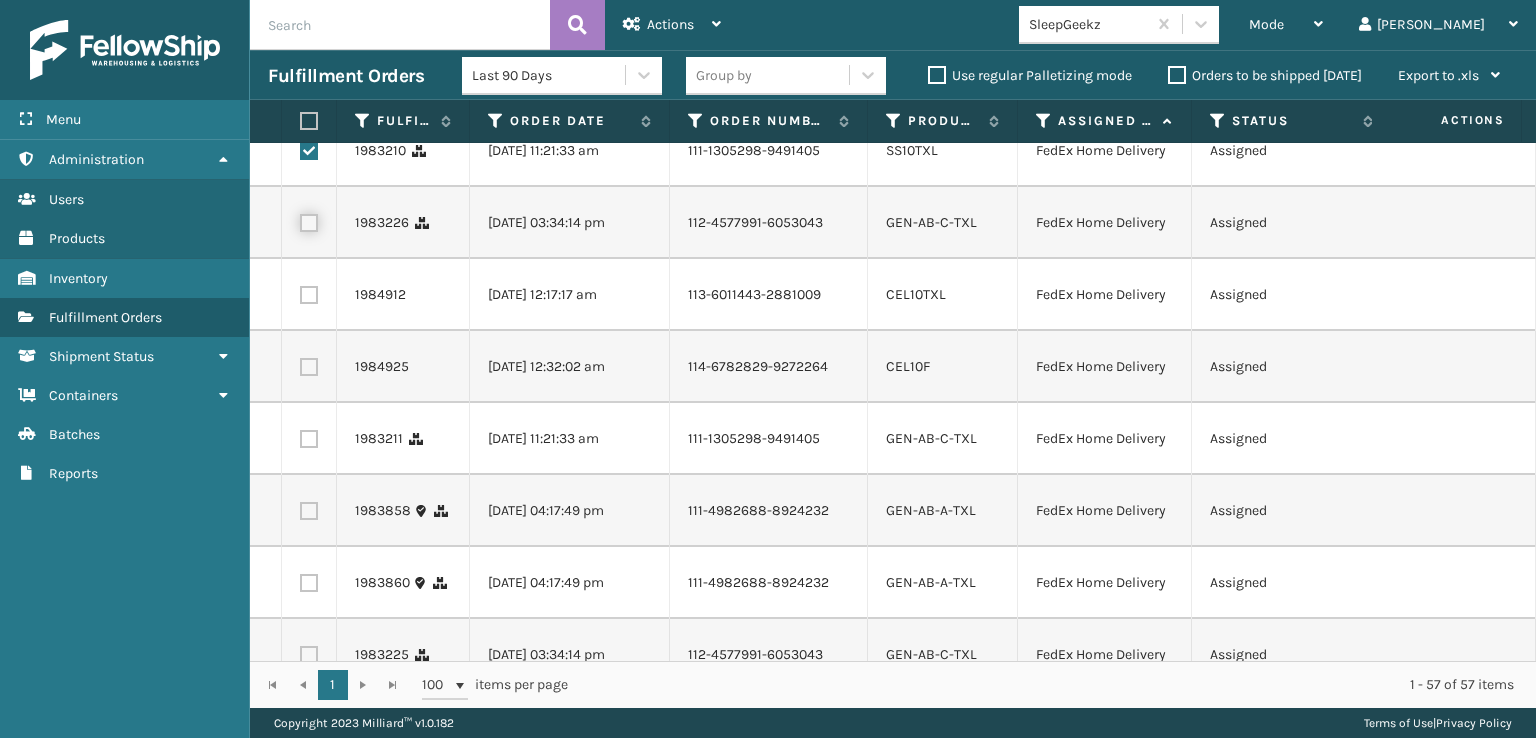 click at bounding box center [300, 220] 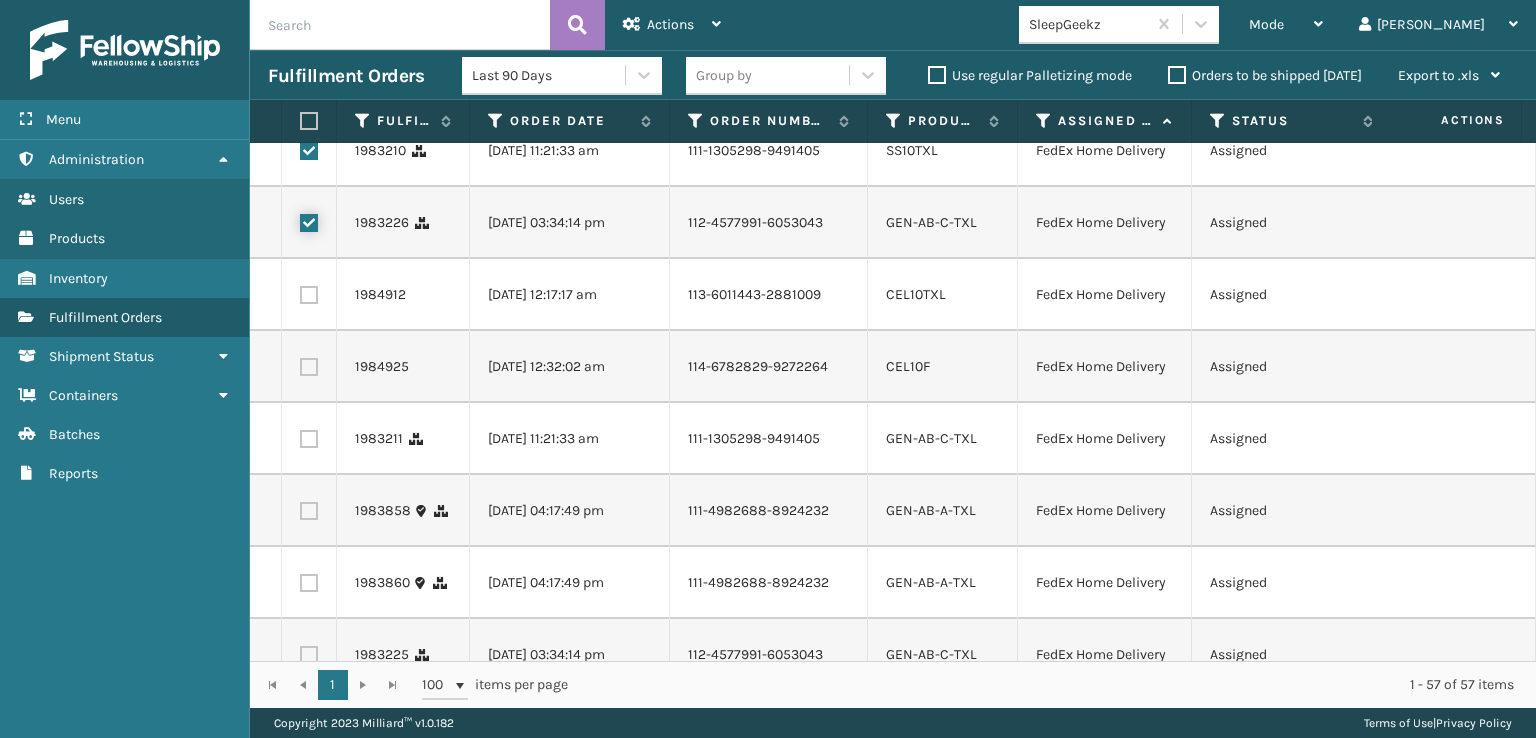 scroll, scrollTop: 2100, scrollLeft: 0, axis: vertical 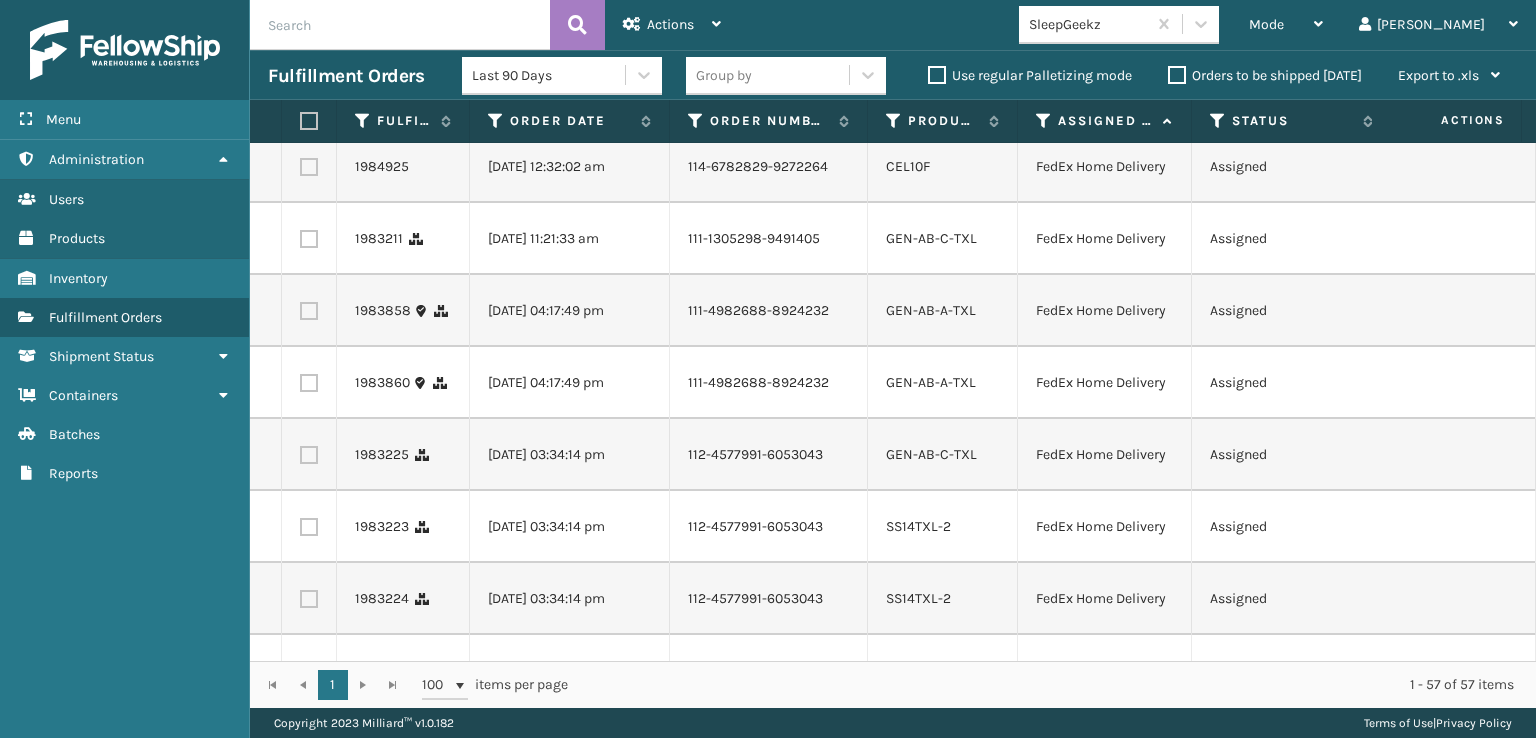 click at bounding box center [309, 95] 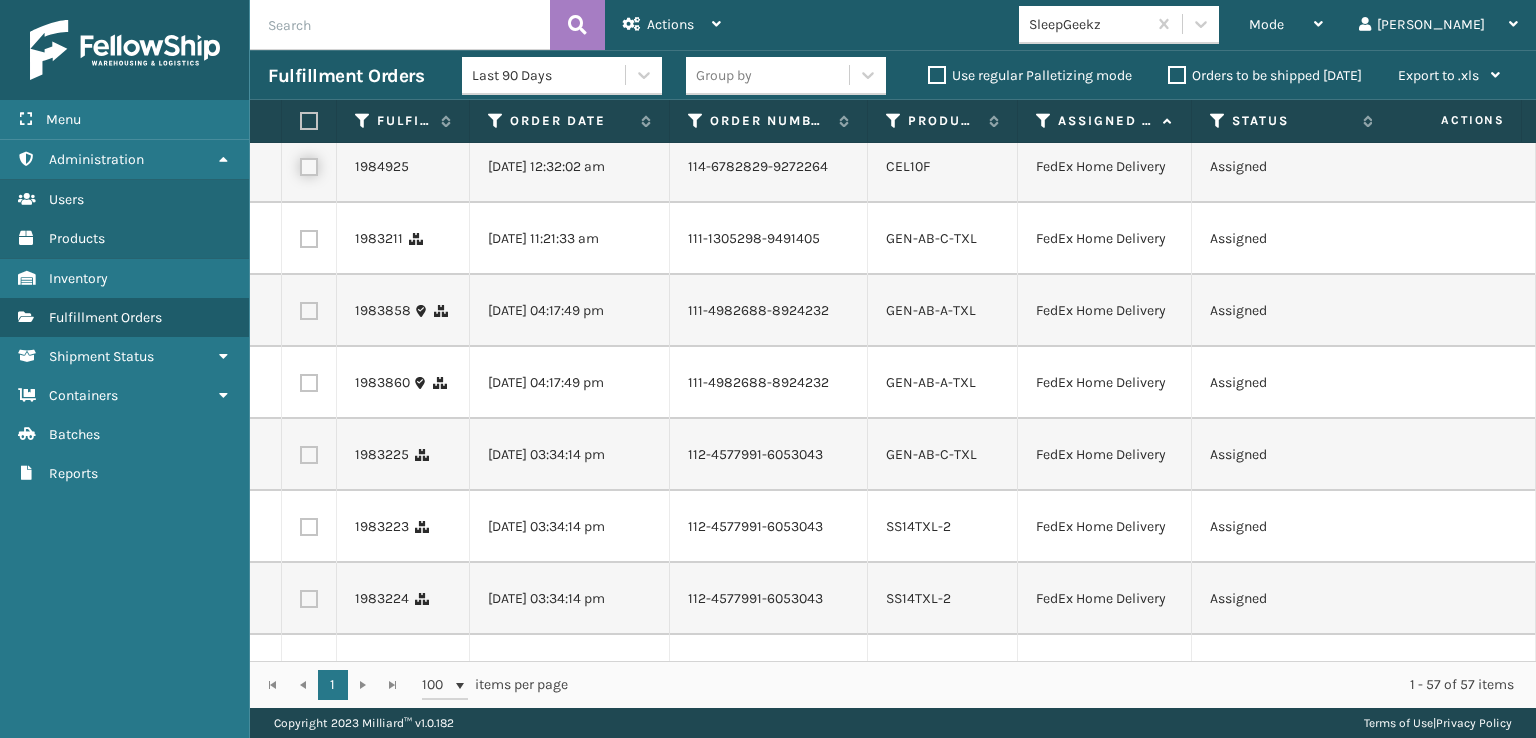 click at bounding box center [300, 164] 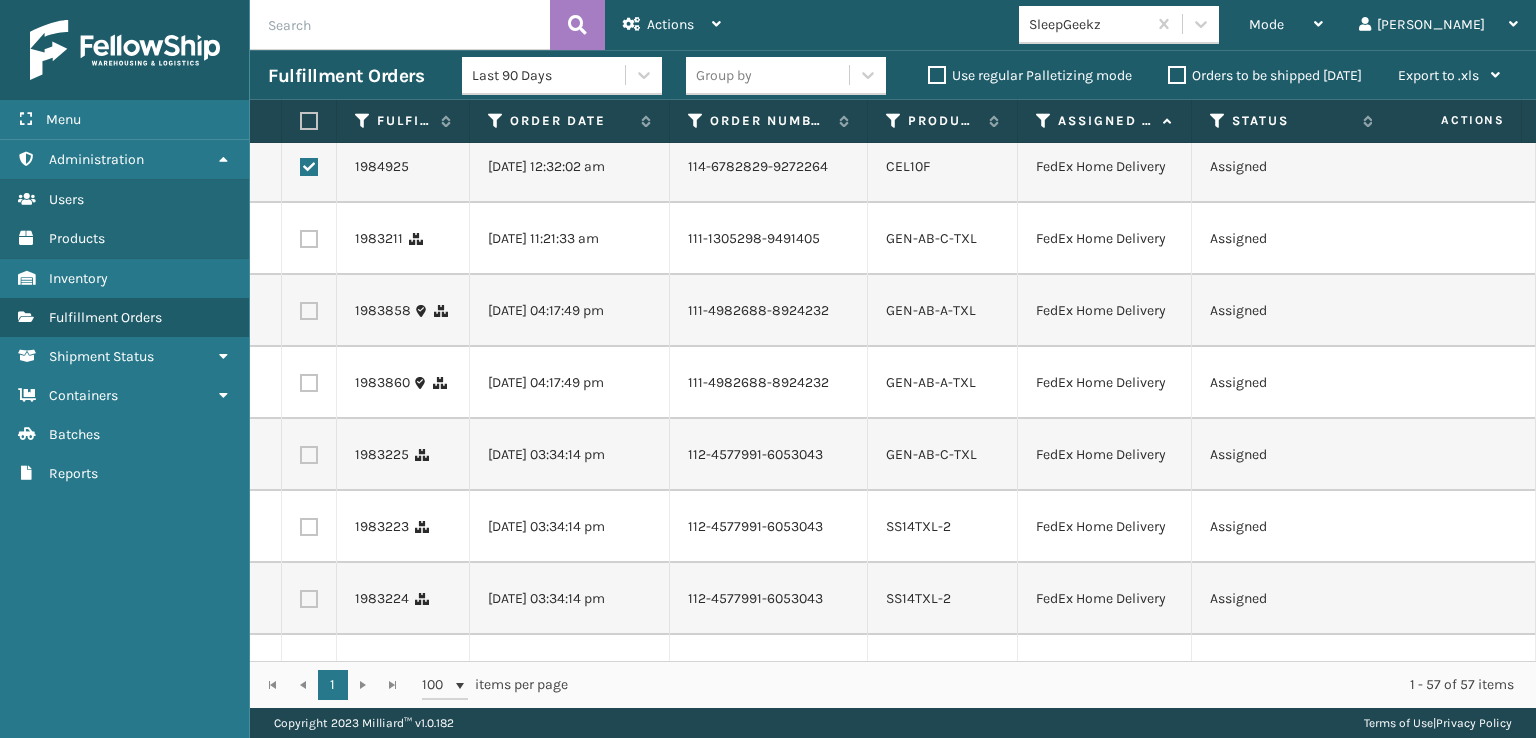 click at bounding box center [309, 239] 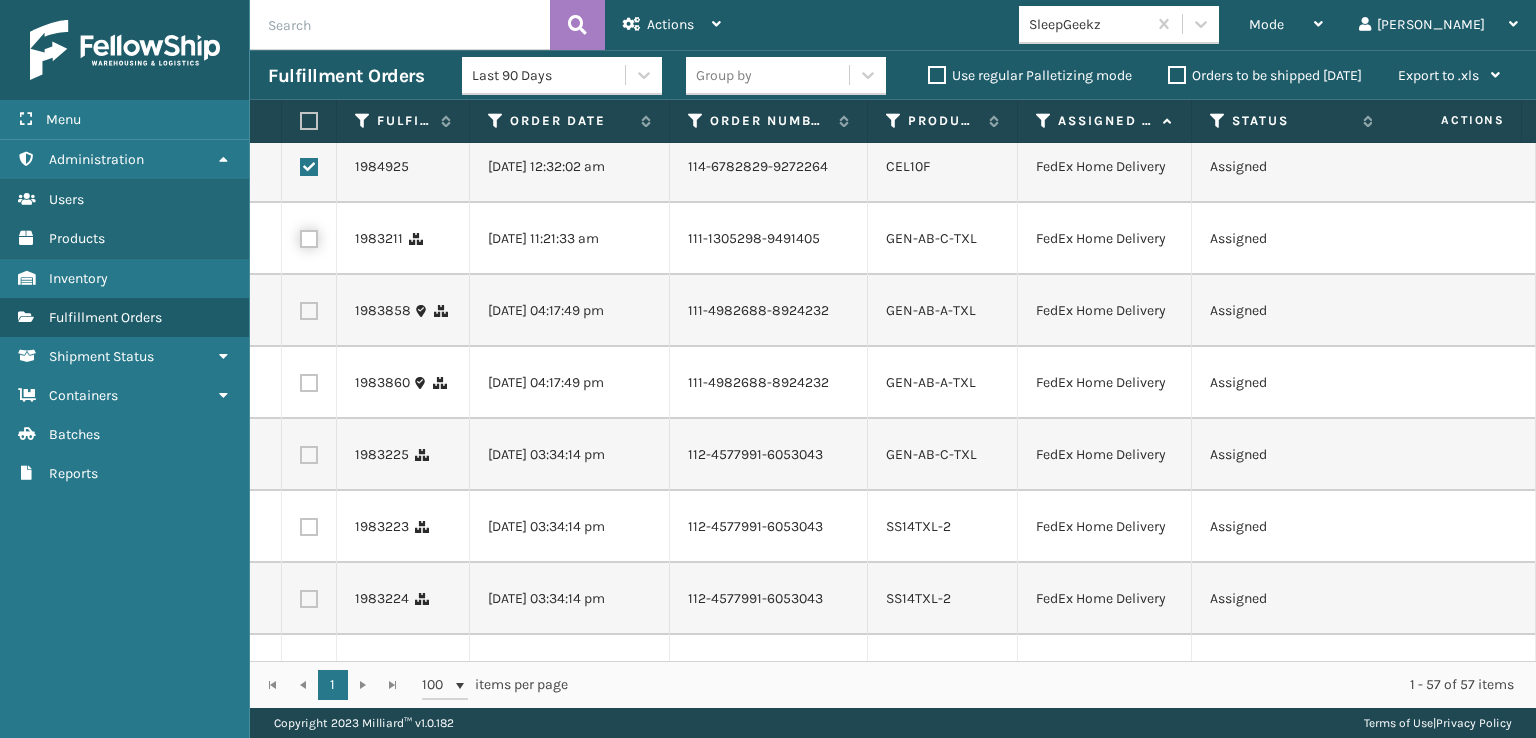 click at bounding box center [300, 236] 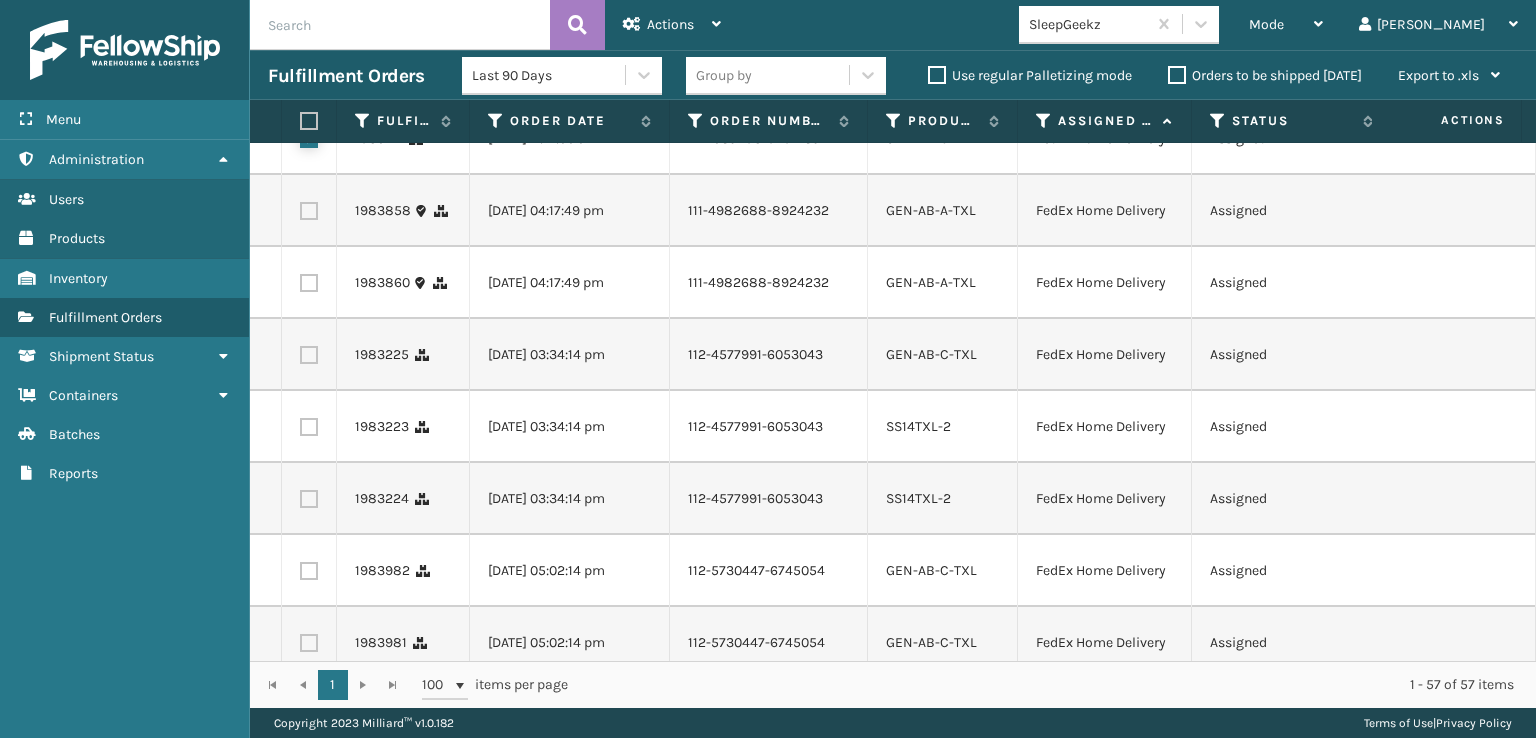 scroll, scrollTop: 2300, scrollLeft: 0, axis: vertical 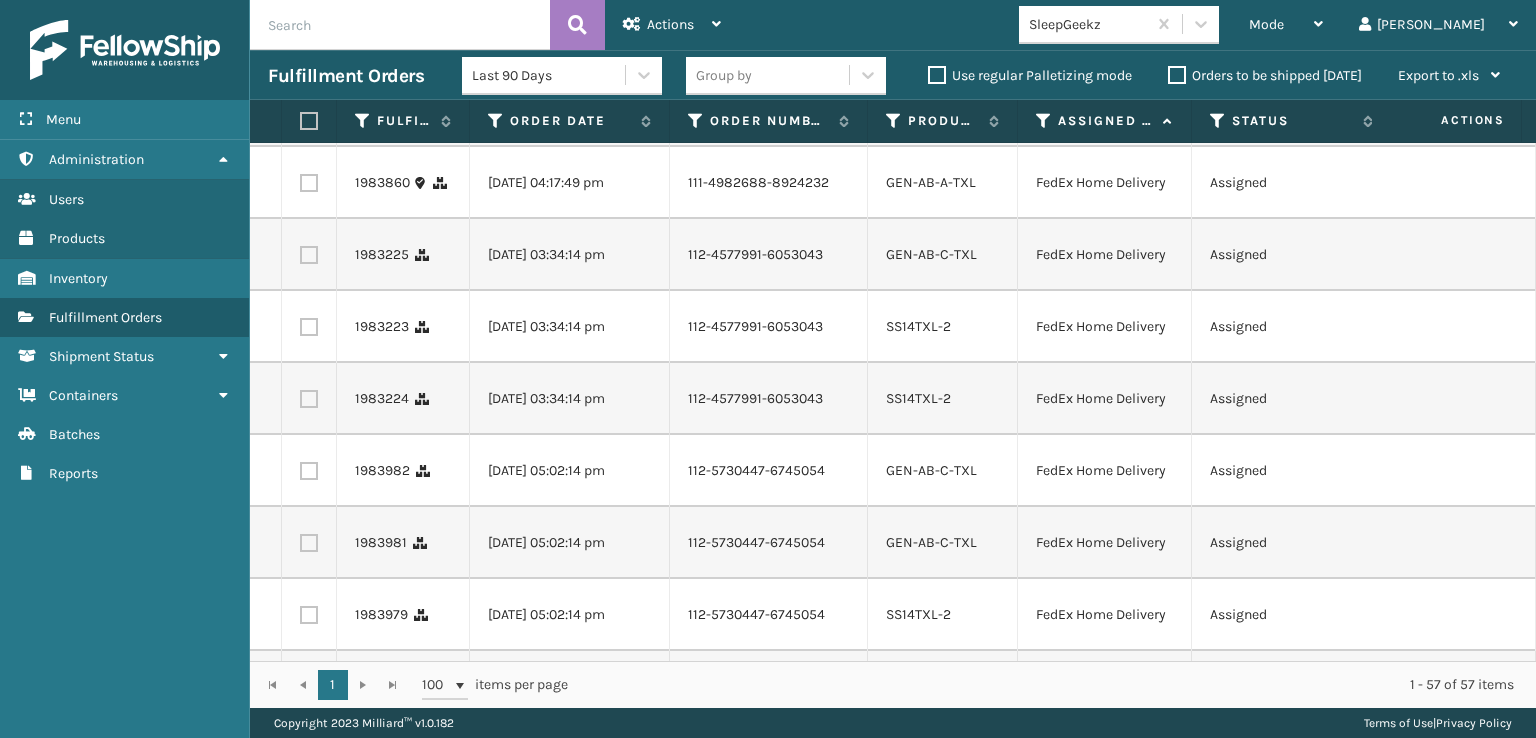 click at bounding box center (309, 111) 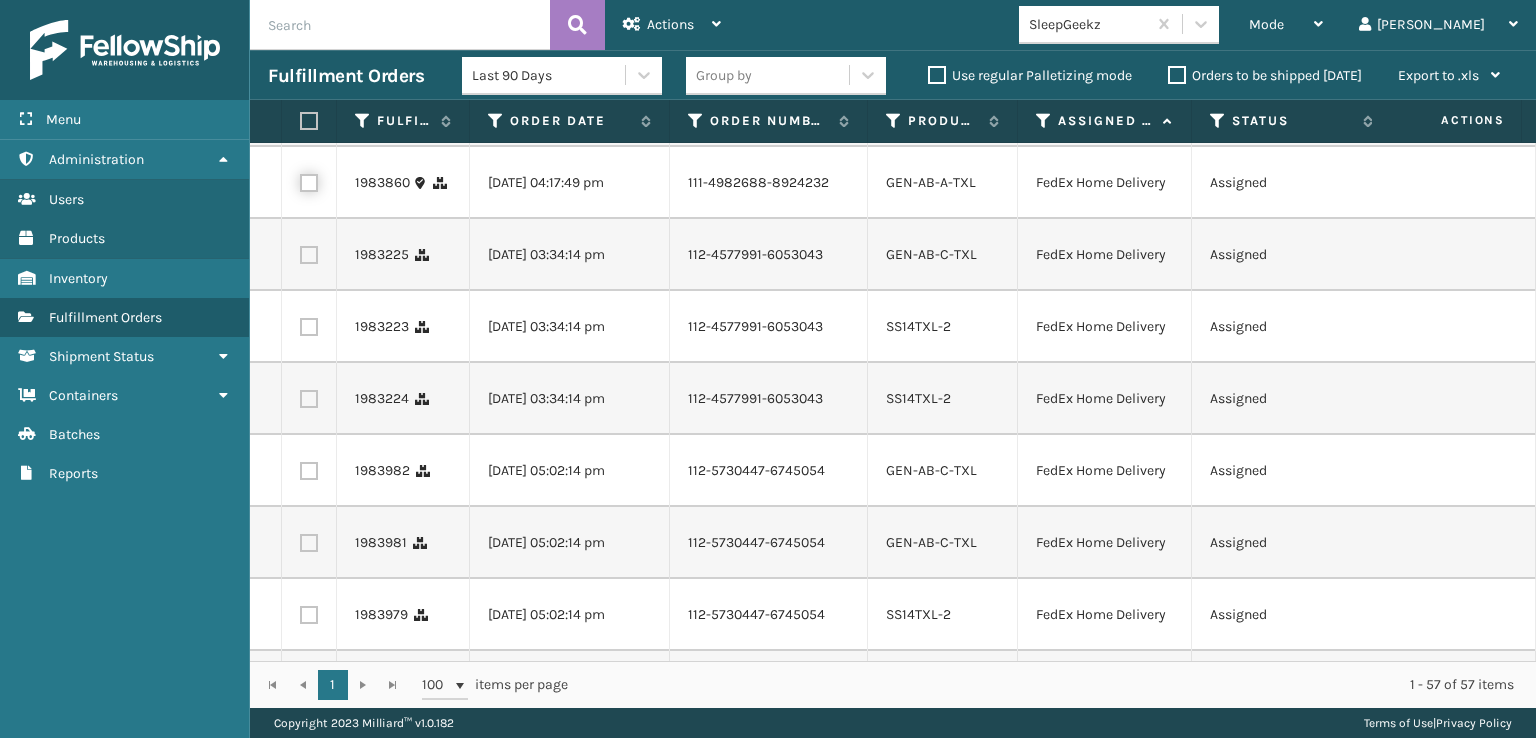 click at bounding box center (300, 180) 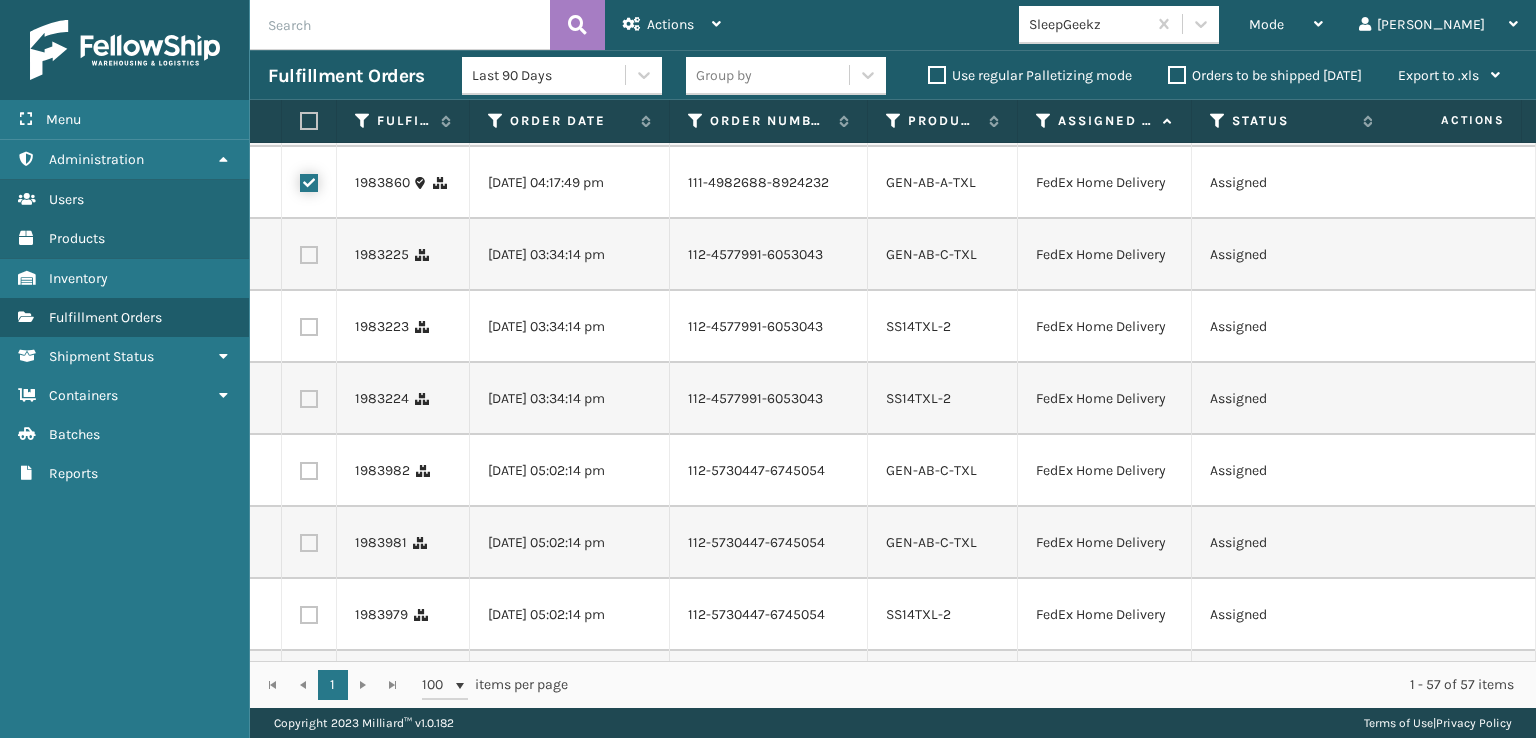 checkbox on "true" 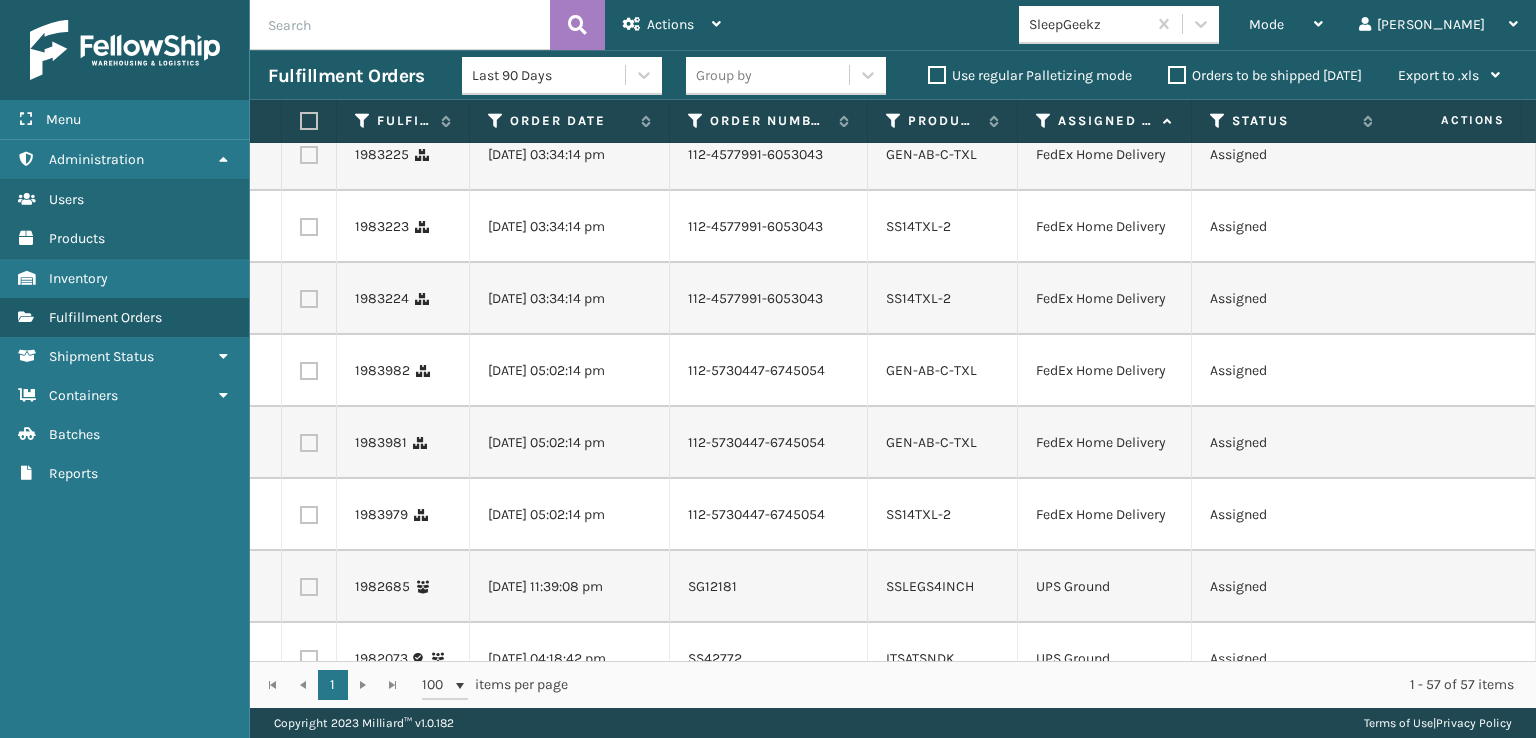 click at bounding box center (309, 155) 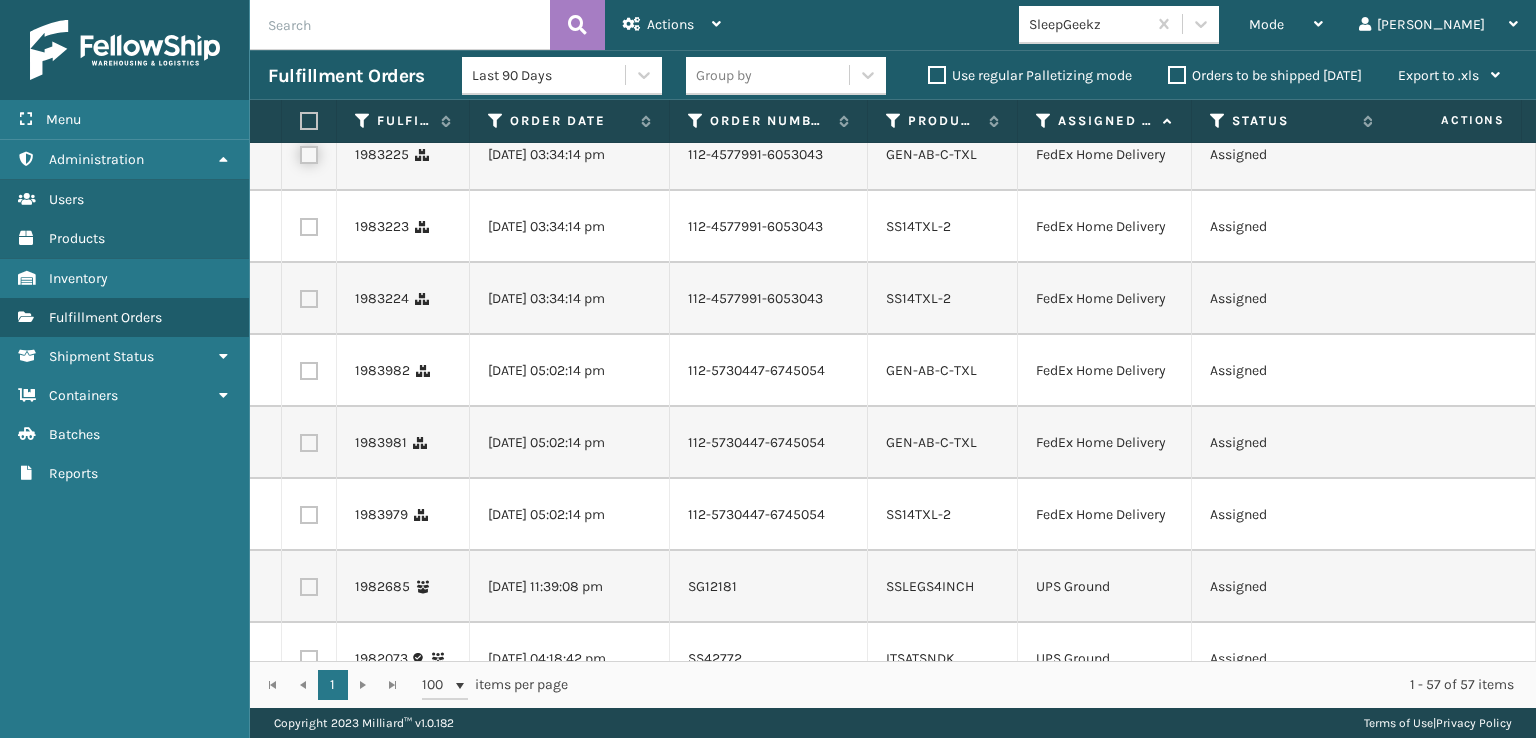 click at bounding box center [300, 152] 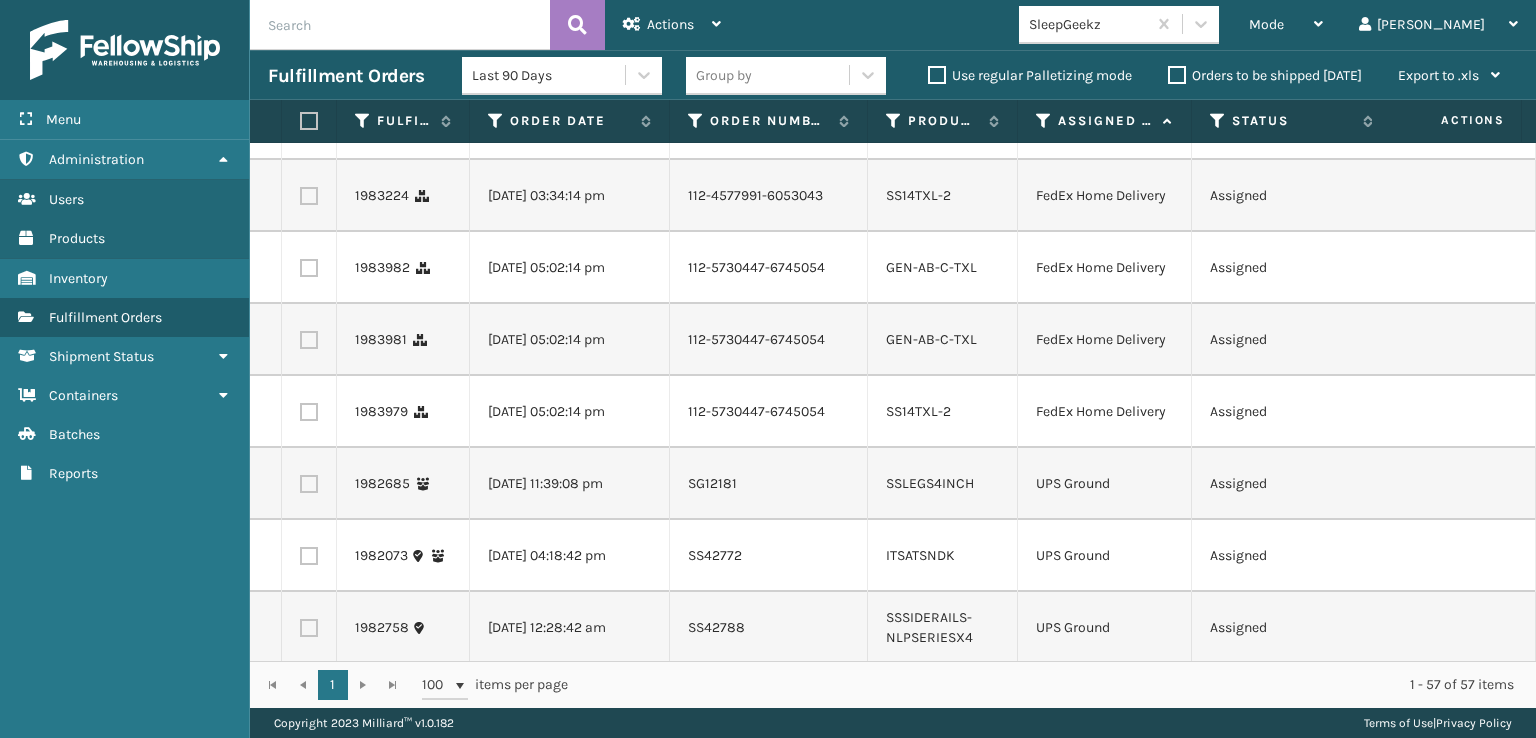 scroll, scrollTop: 2600, scrollLeft: 0, axis: vertical 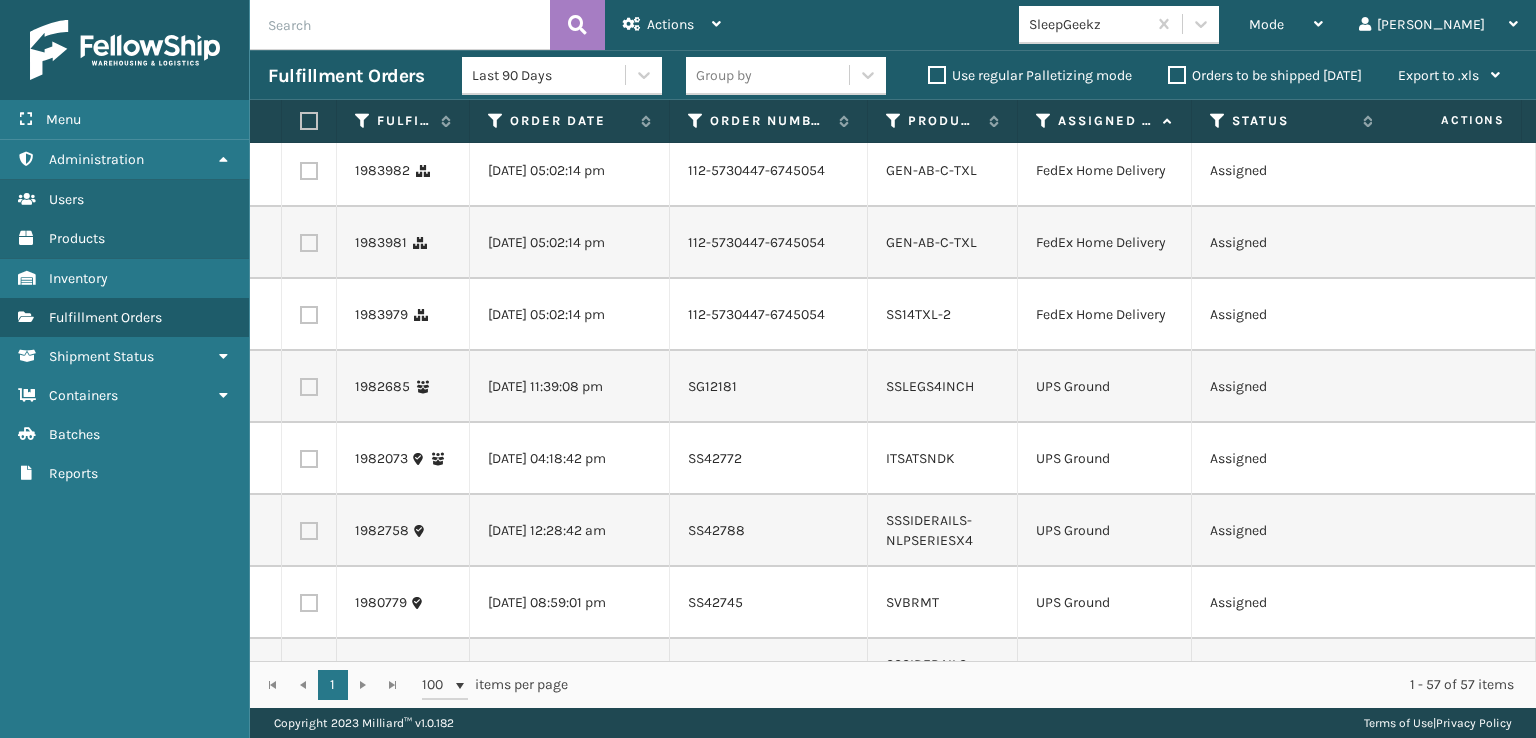 click at bounding box center (309, 27) 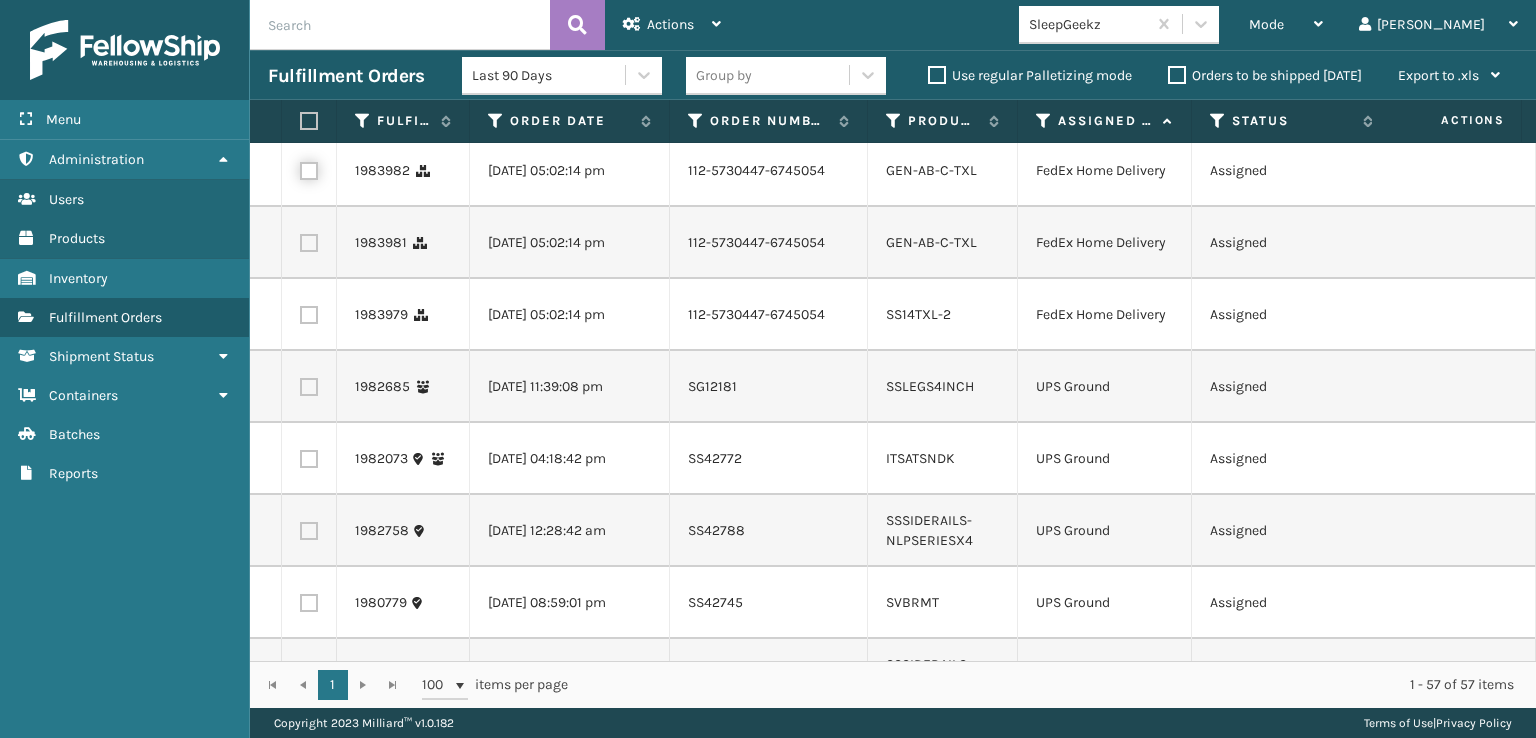 click at bounding box center (300, 168) 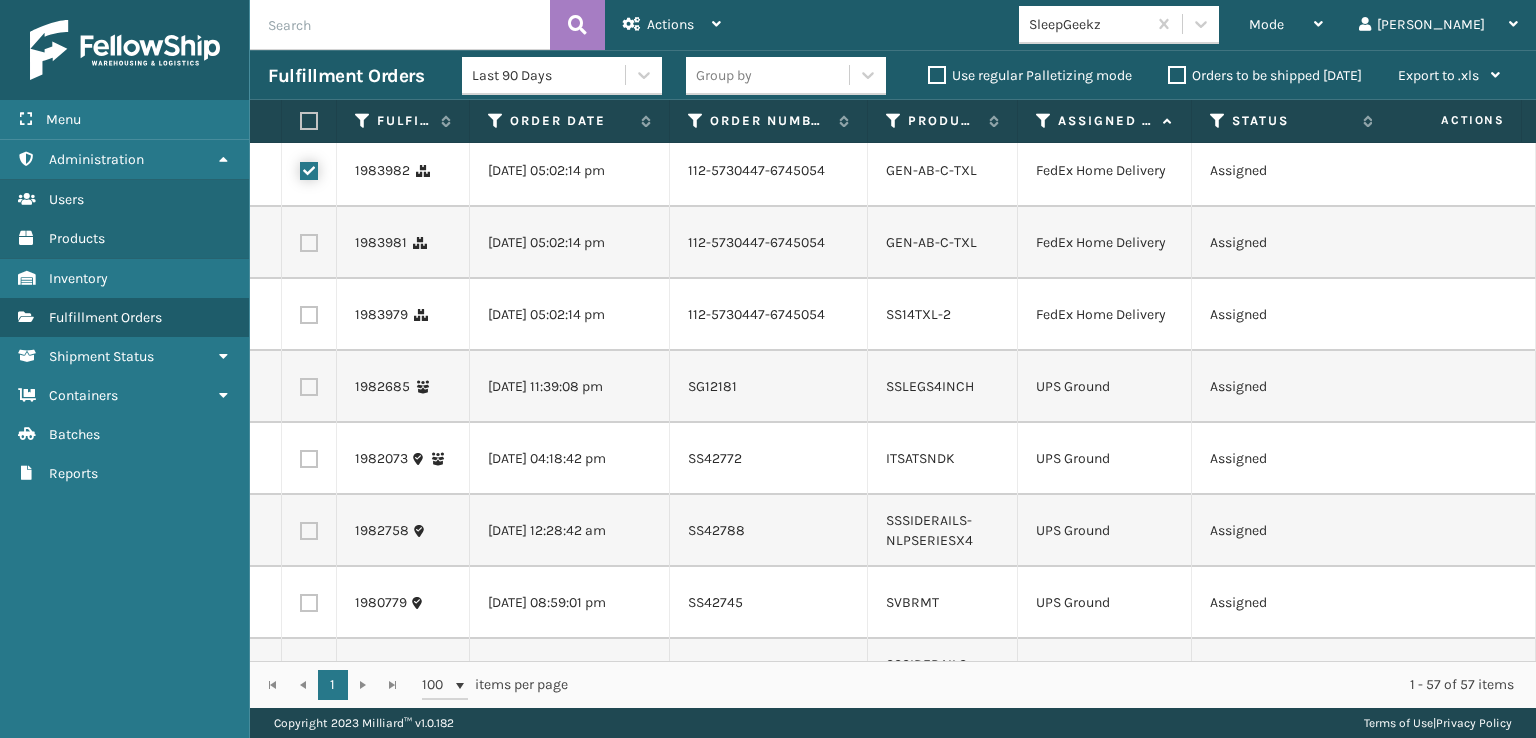 checkbox on "true" 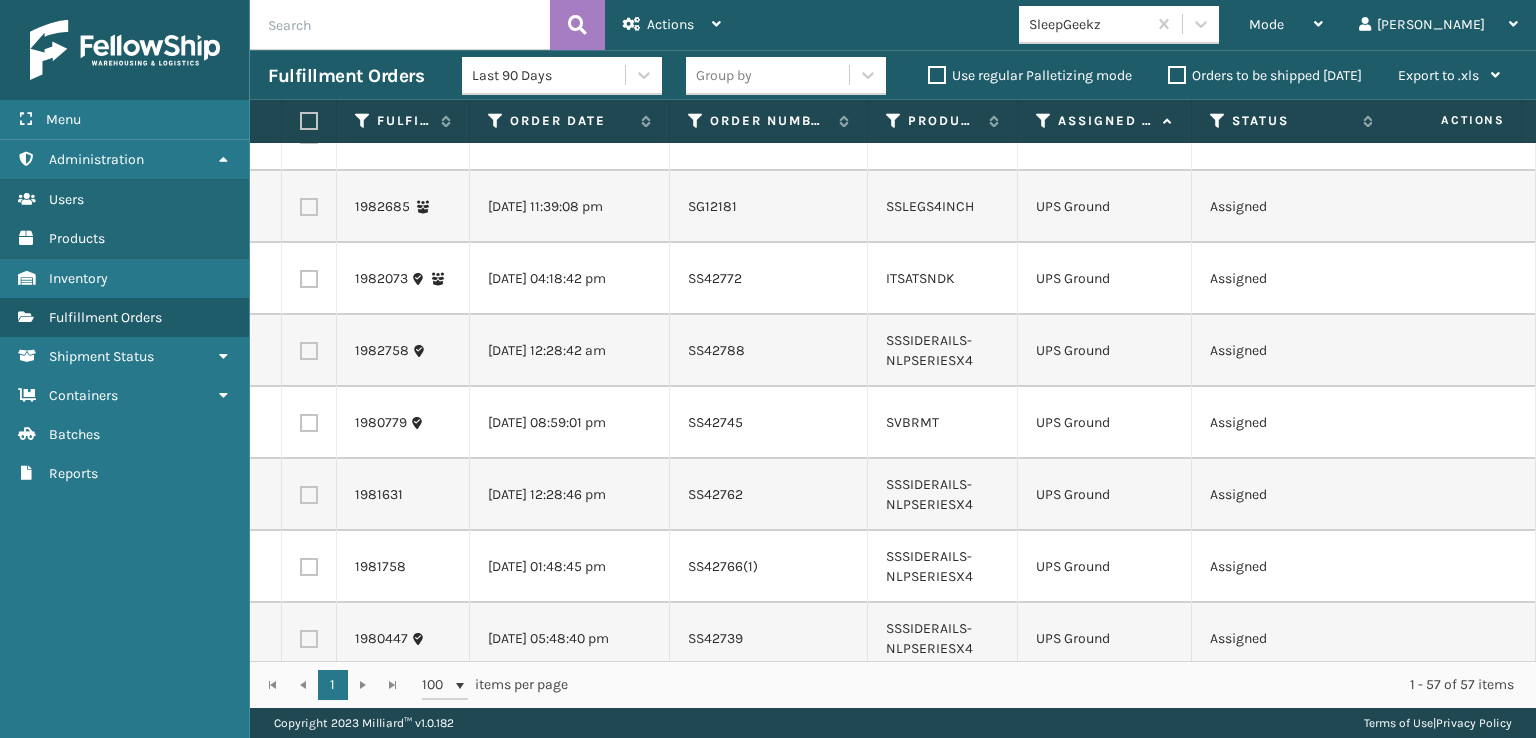 scroll, scrollTop: 2800, scrollLeft: 0, axis: vertical 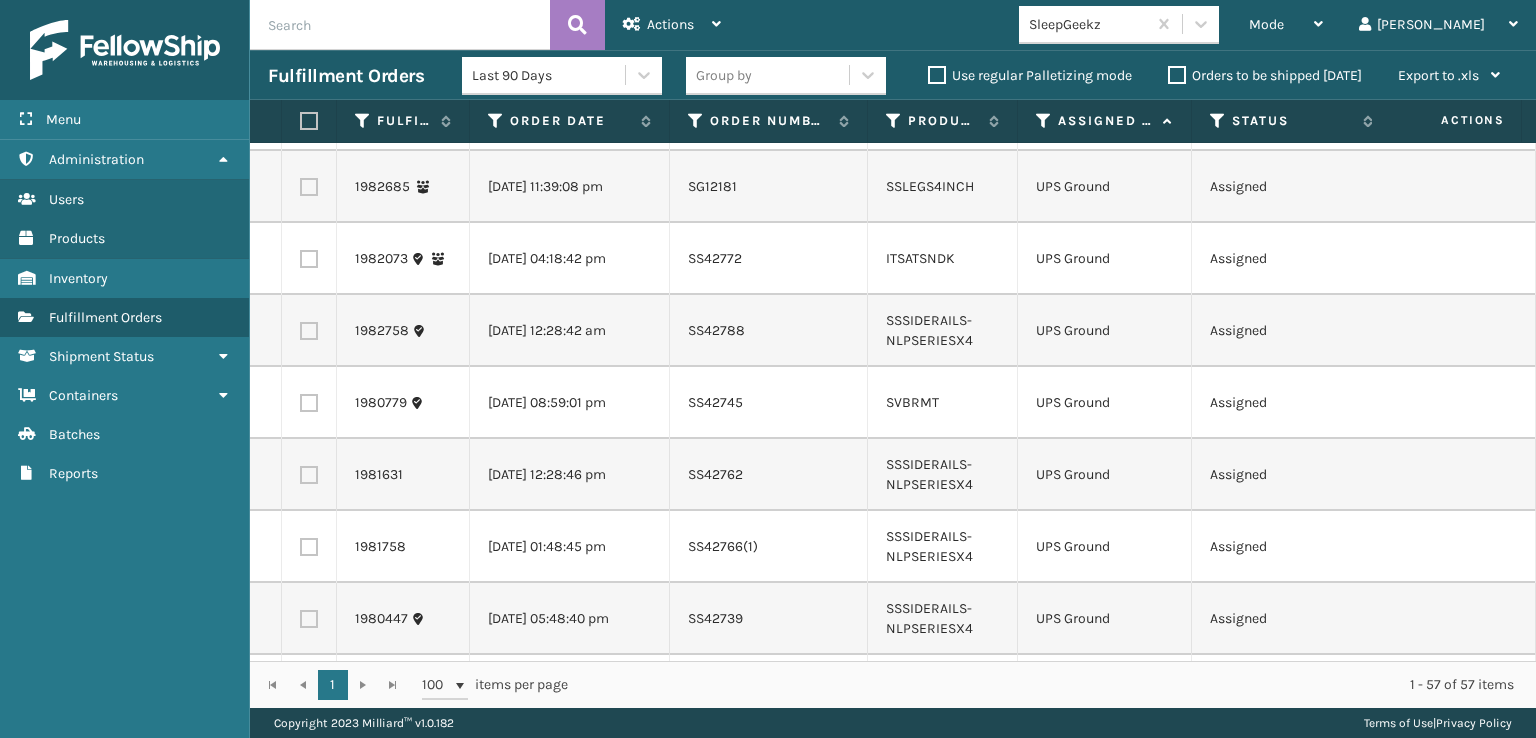 click at bounding box center [309, 43] 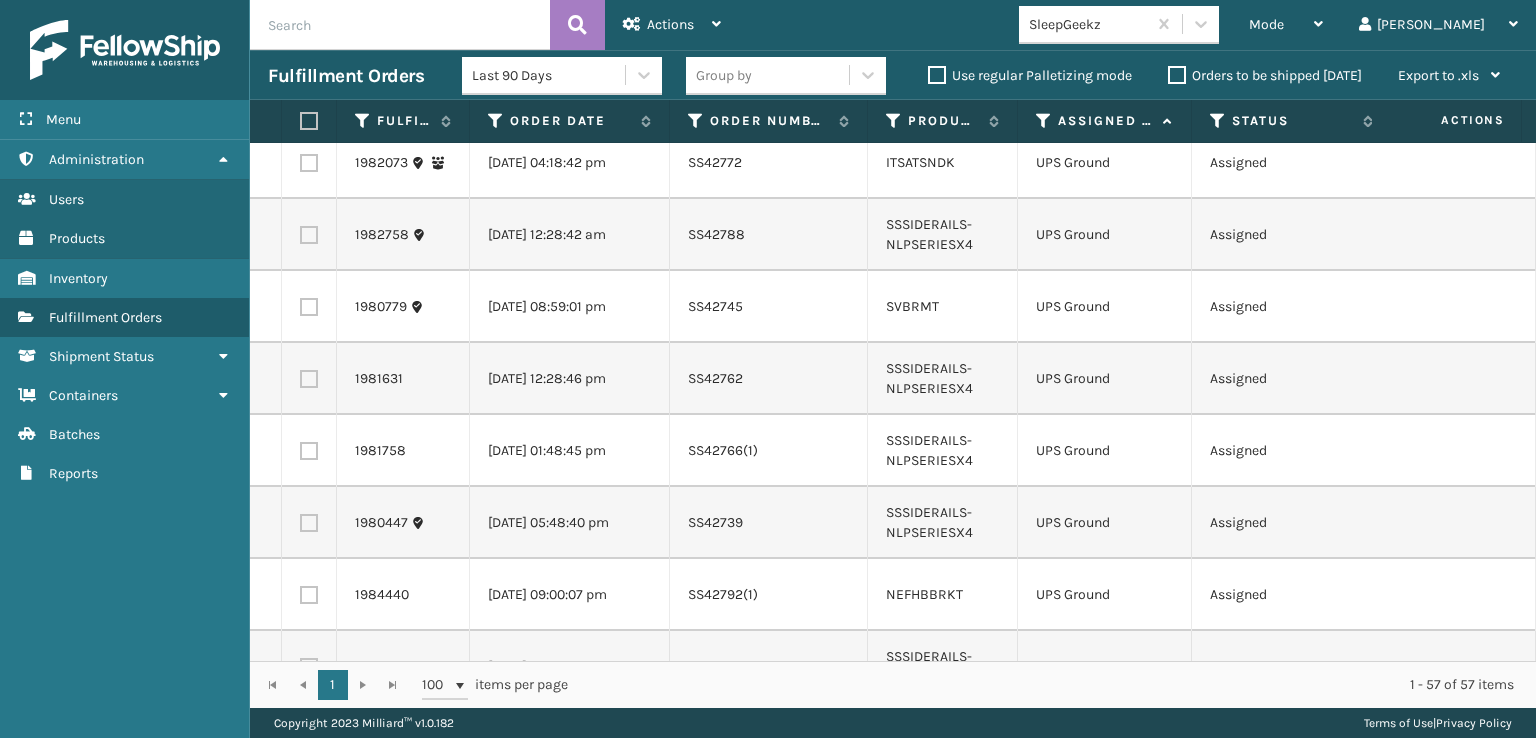 scroll, scrollTop: 3100, scrollLeft: 0, axis: vertical 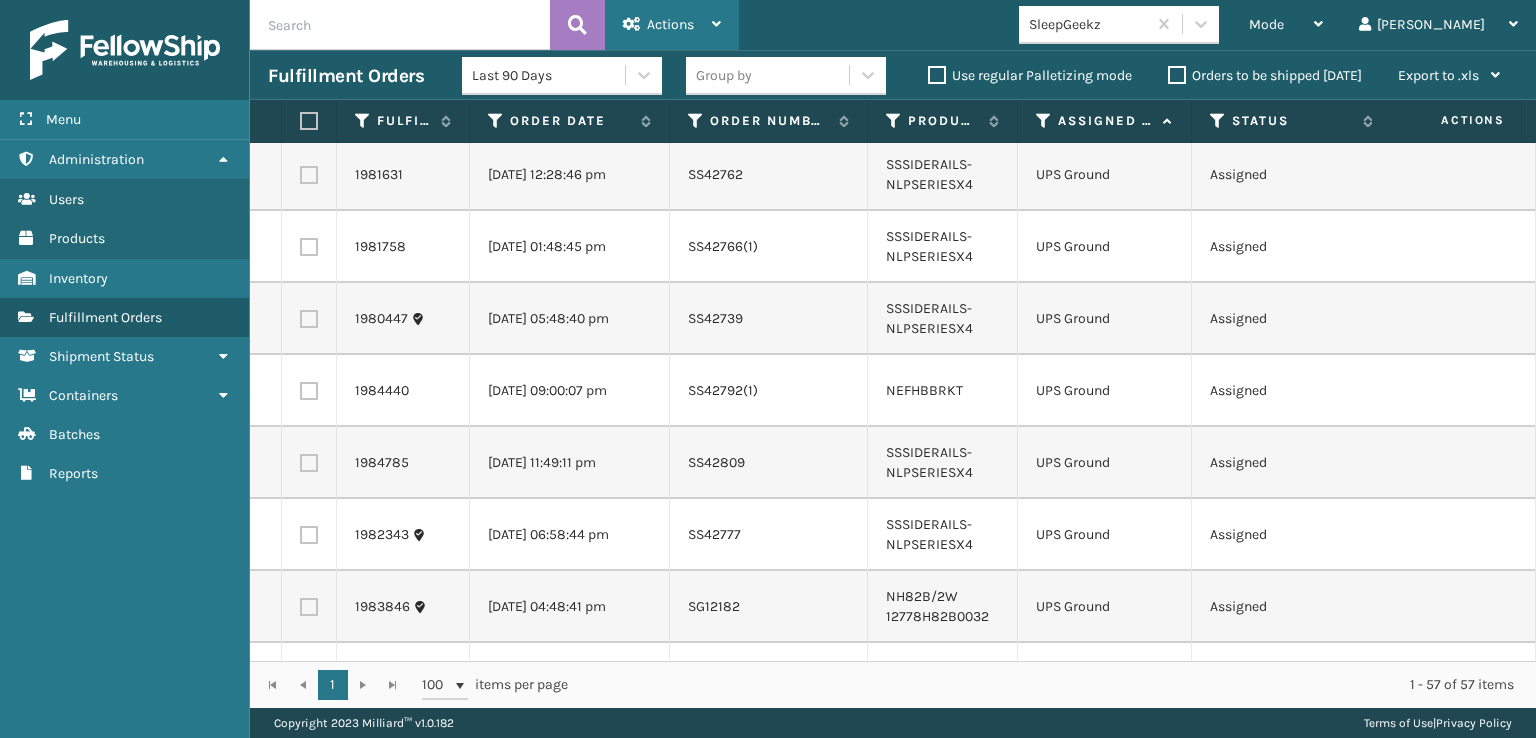 click on "Actions" at bounding box center (670, 24) 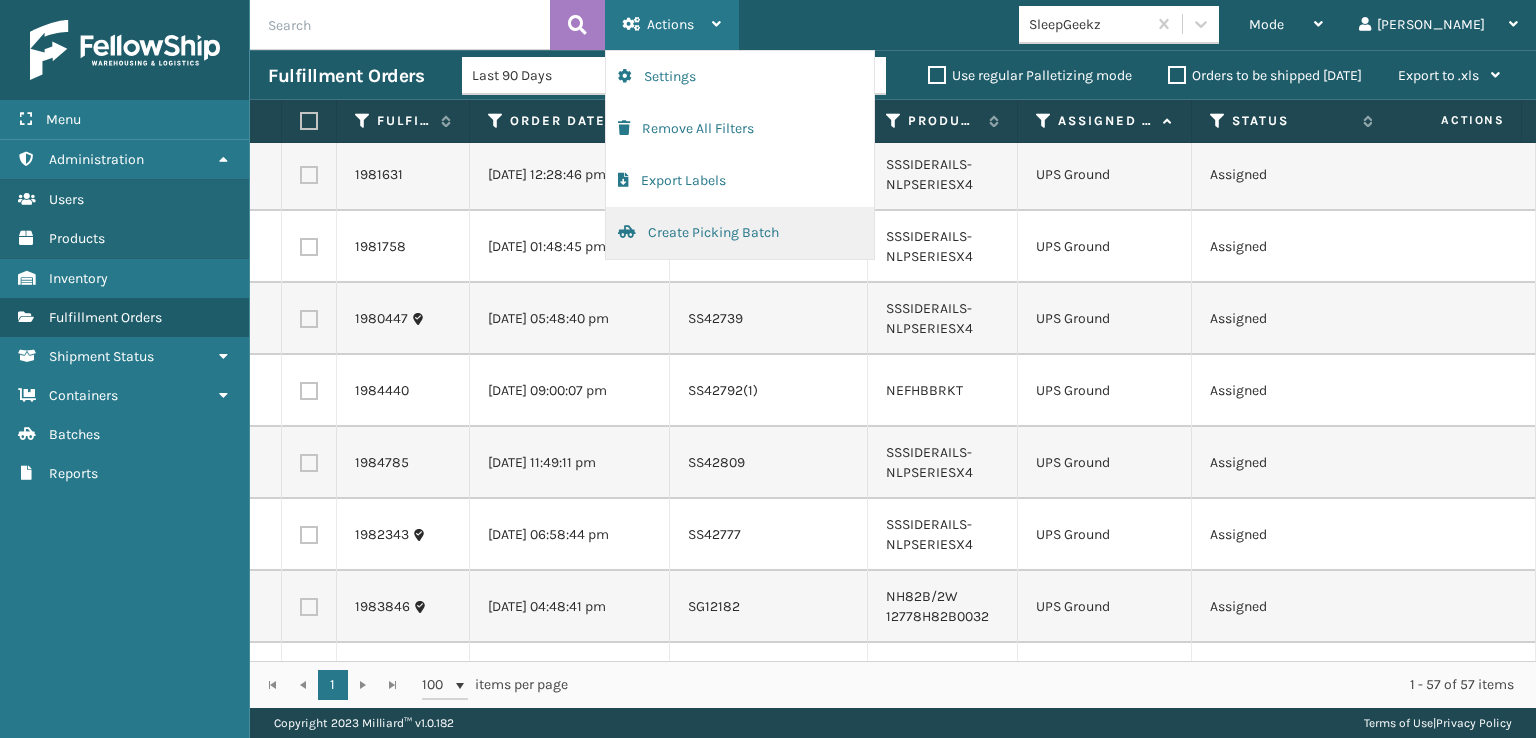 click on "Create Picking Batch" at bounding box center (740, 233) 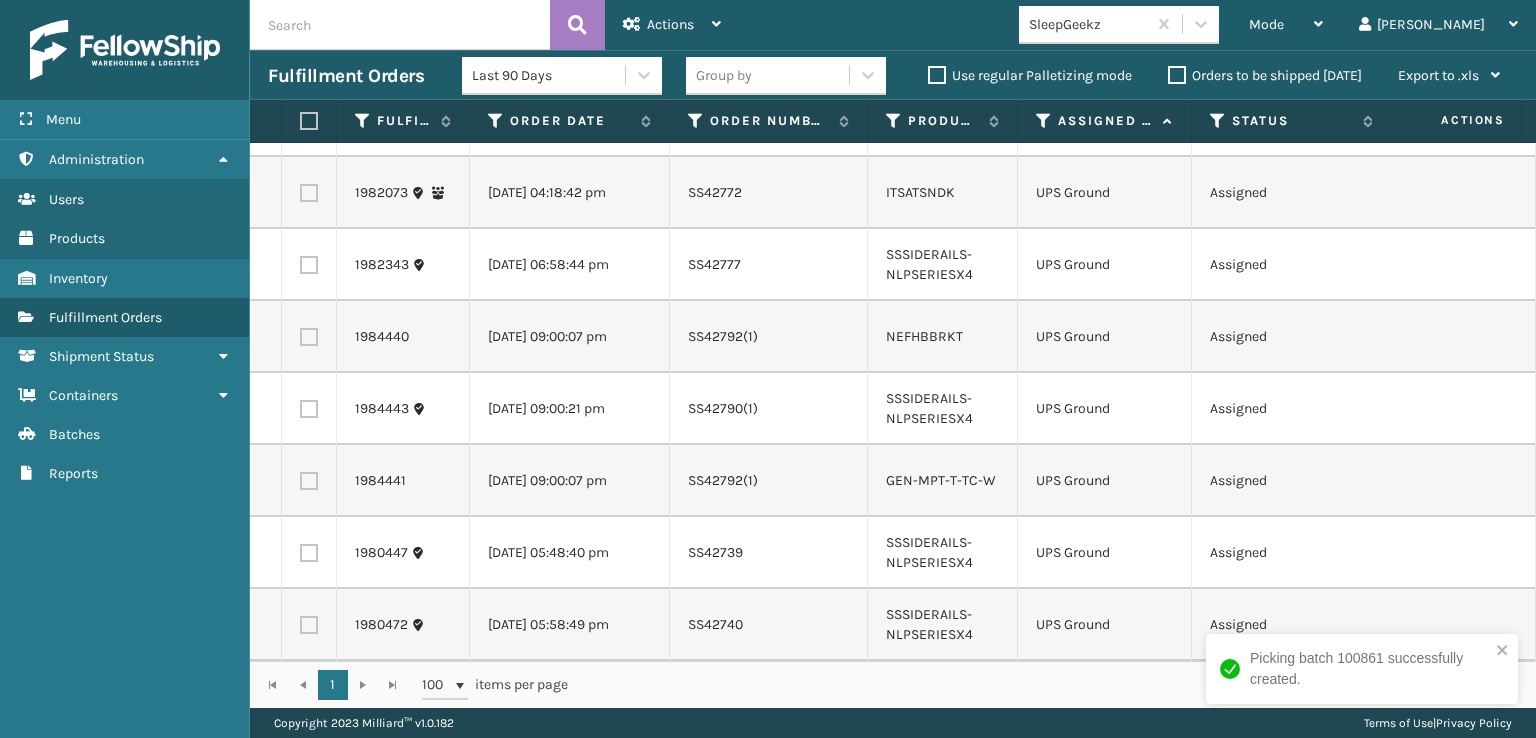 scroll, scrollTop: 0, scrollLeft: 0, axis: both 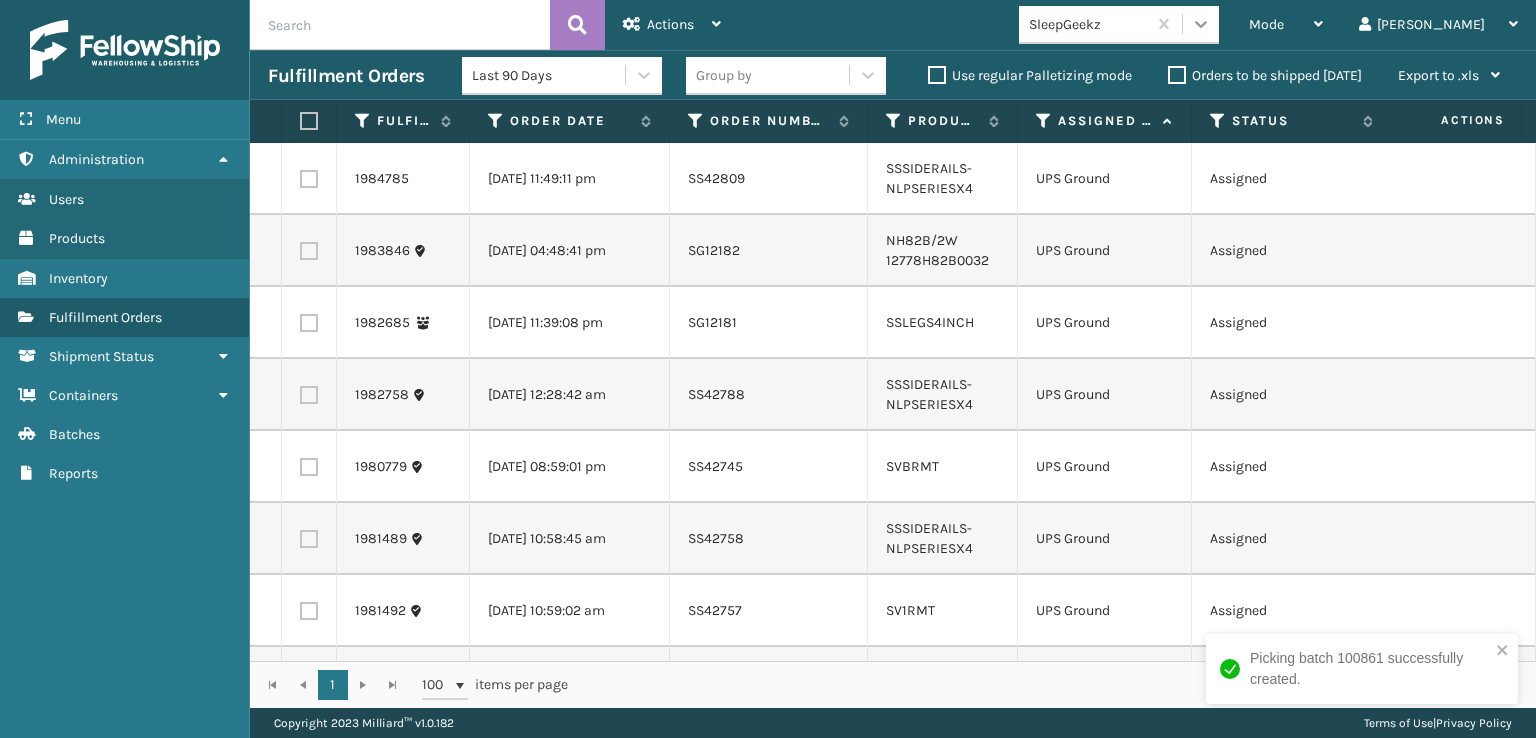 click 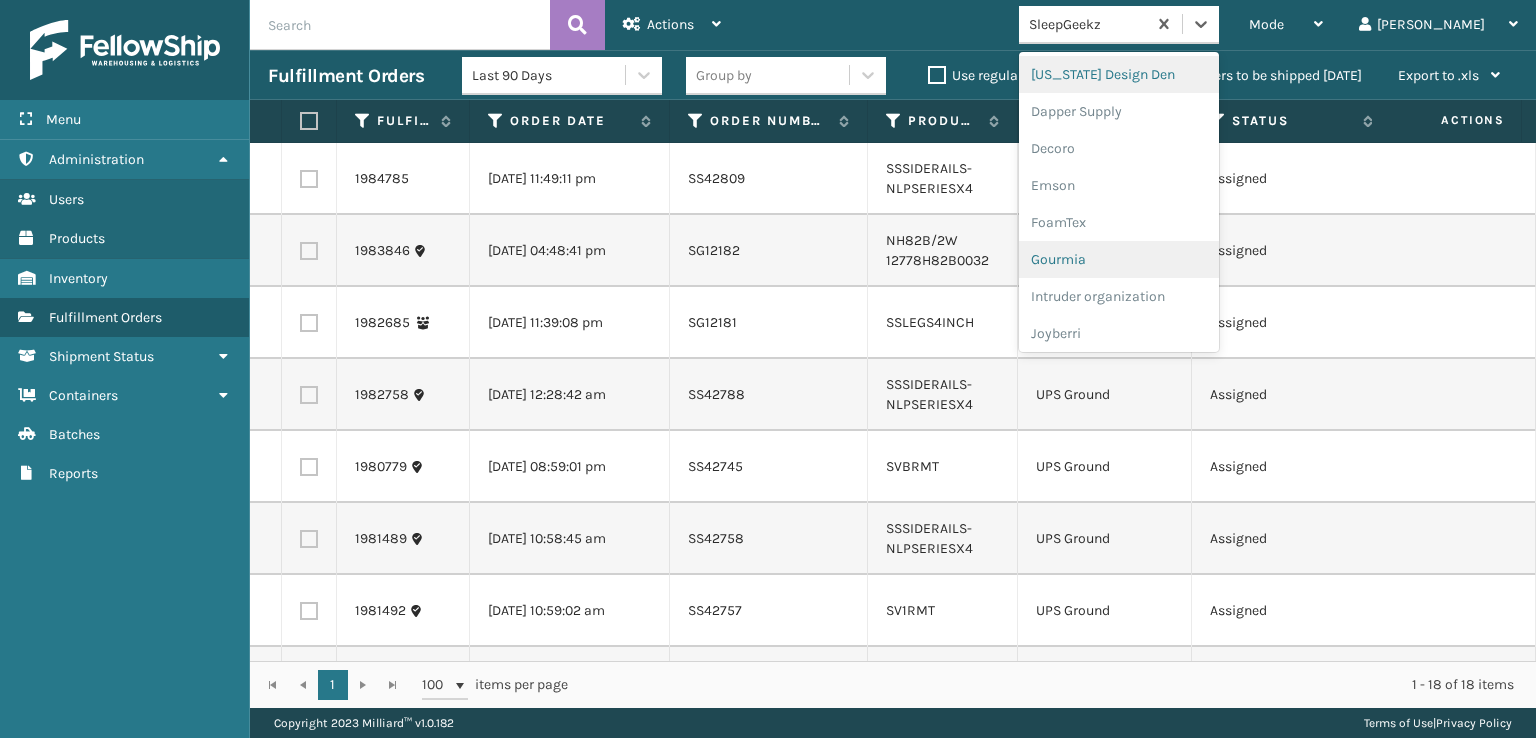 scroll, scrollTop: 300, scrollLeft: 0, axis: vertical 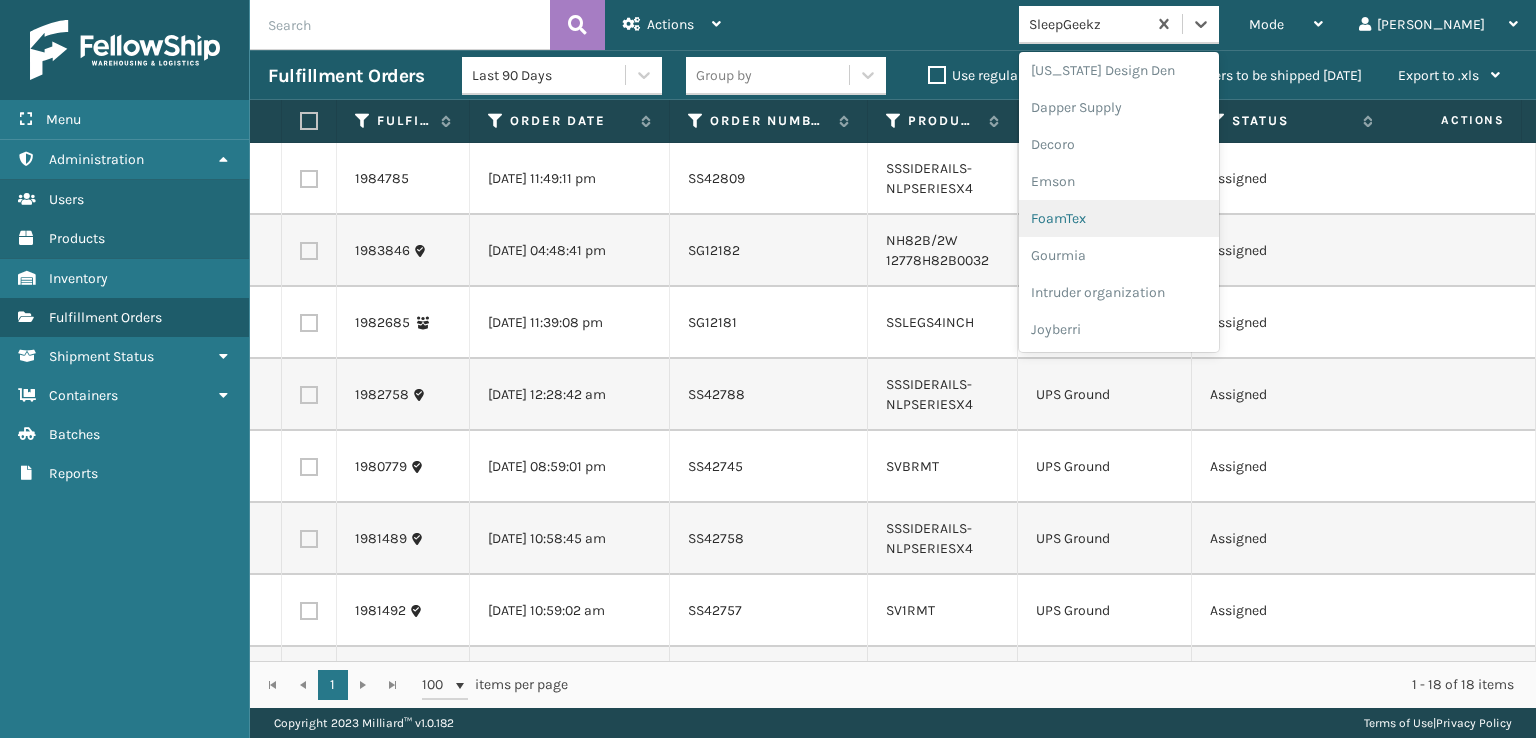 click on "FoamTex" at bounding box center (1119, 218) 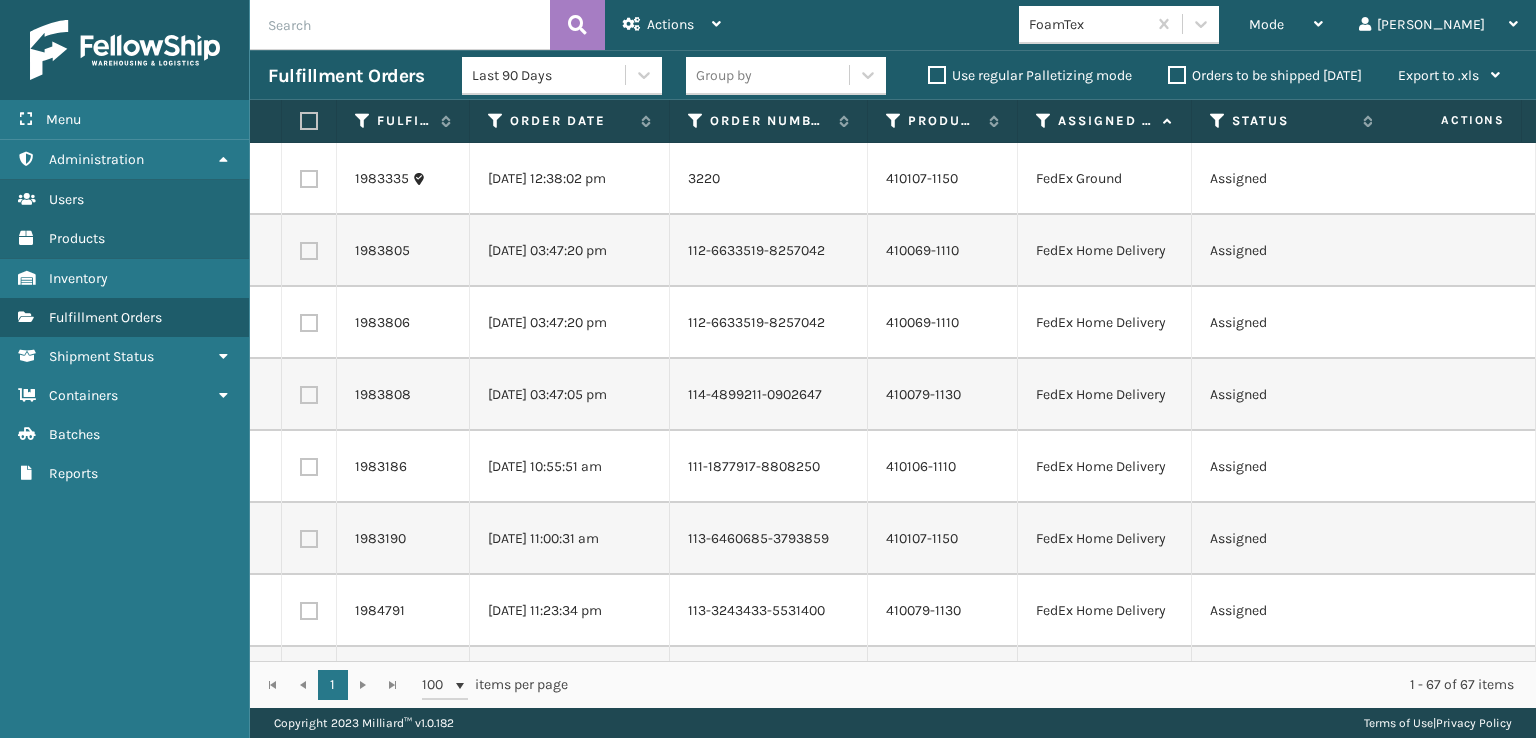 click at bounding box center (309, 179) 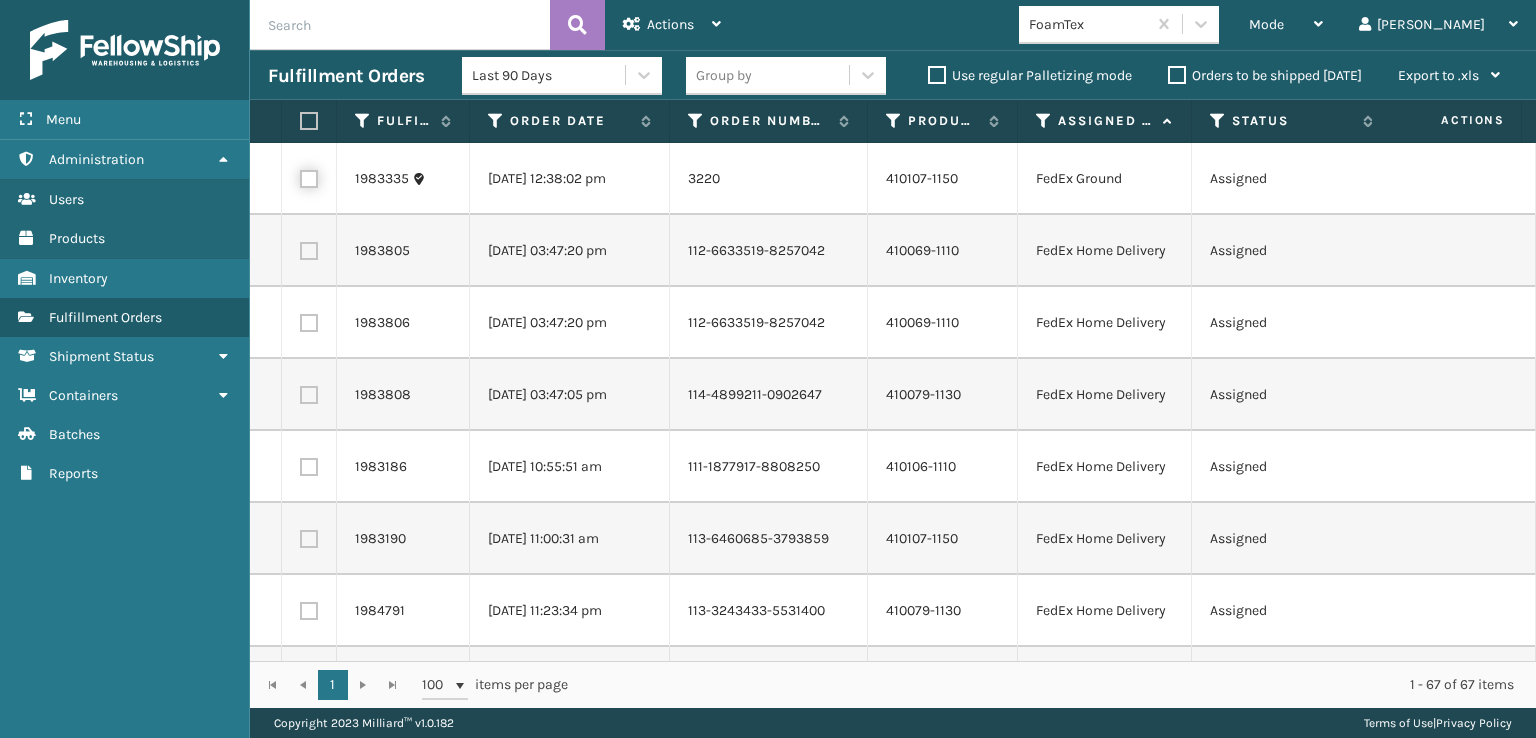 click at bounding box center (300, 176) 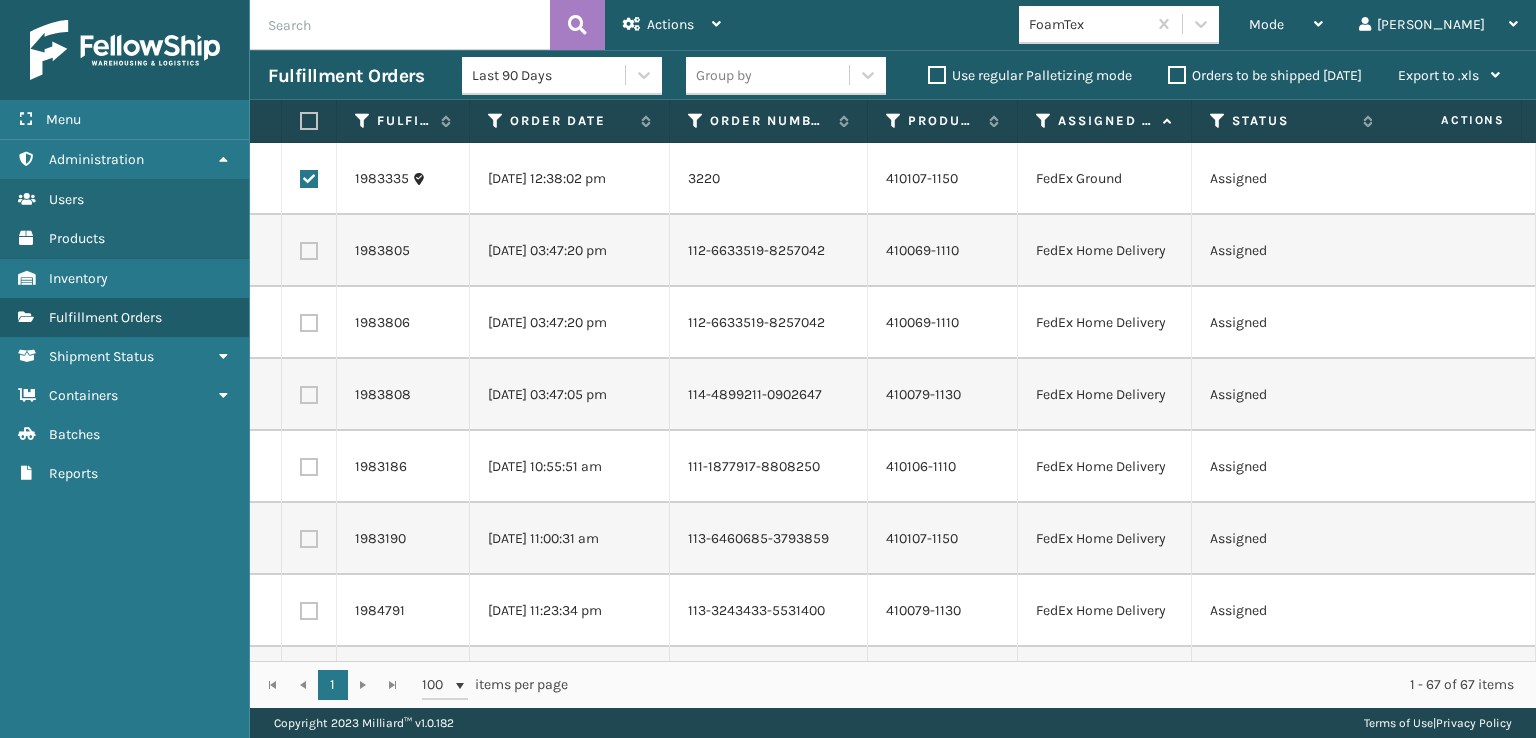 click at bounding box center [309, 251] 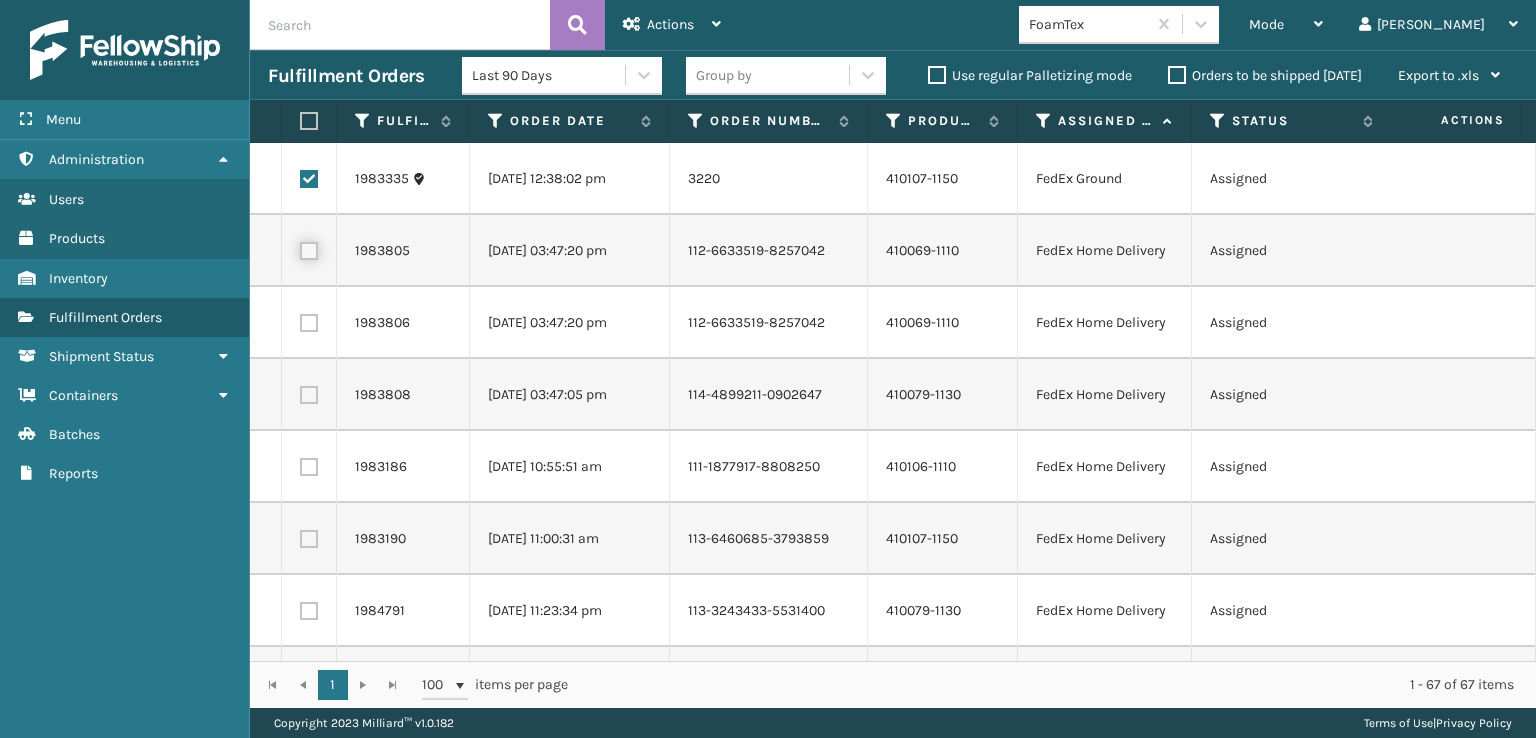 click at bounding box center (300, 248) 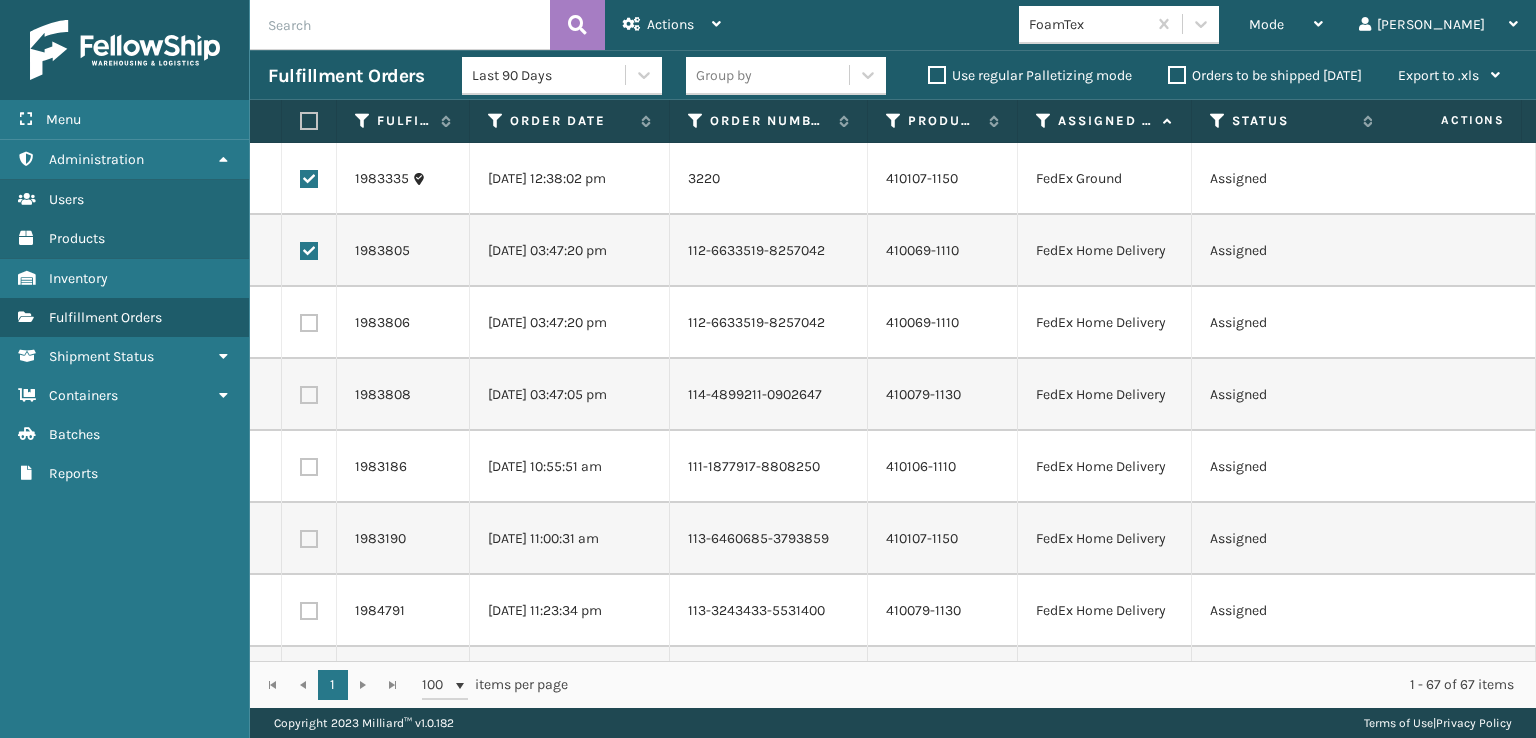 click at bounding box center [309, 323] 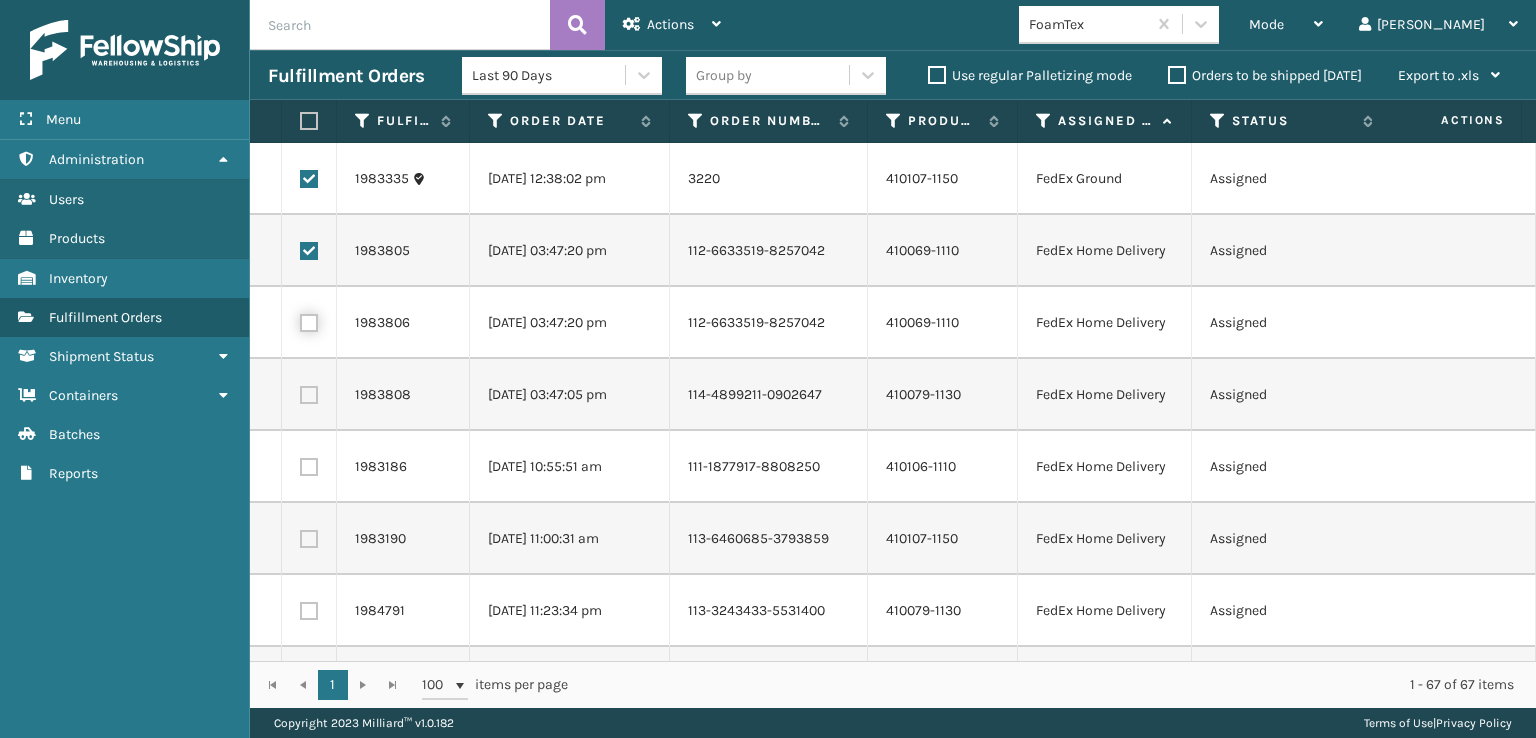 click at bounding box center (300, 320) 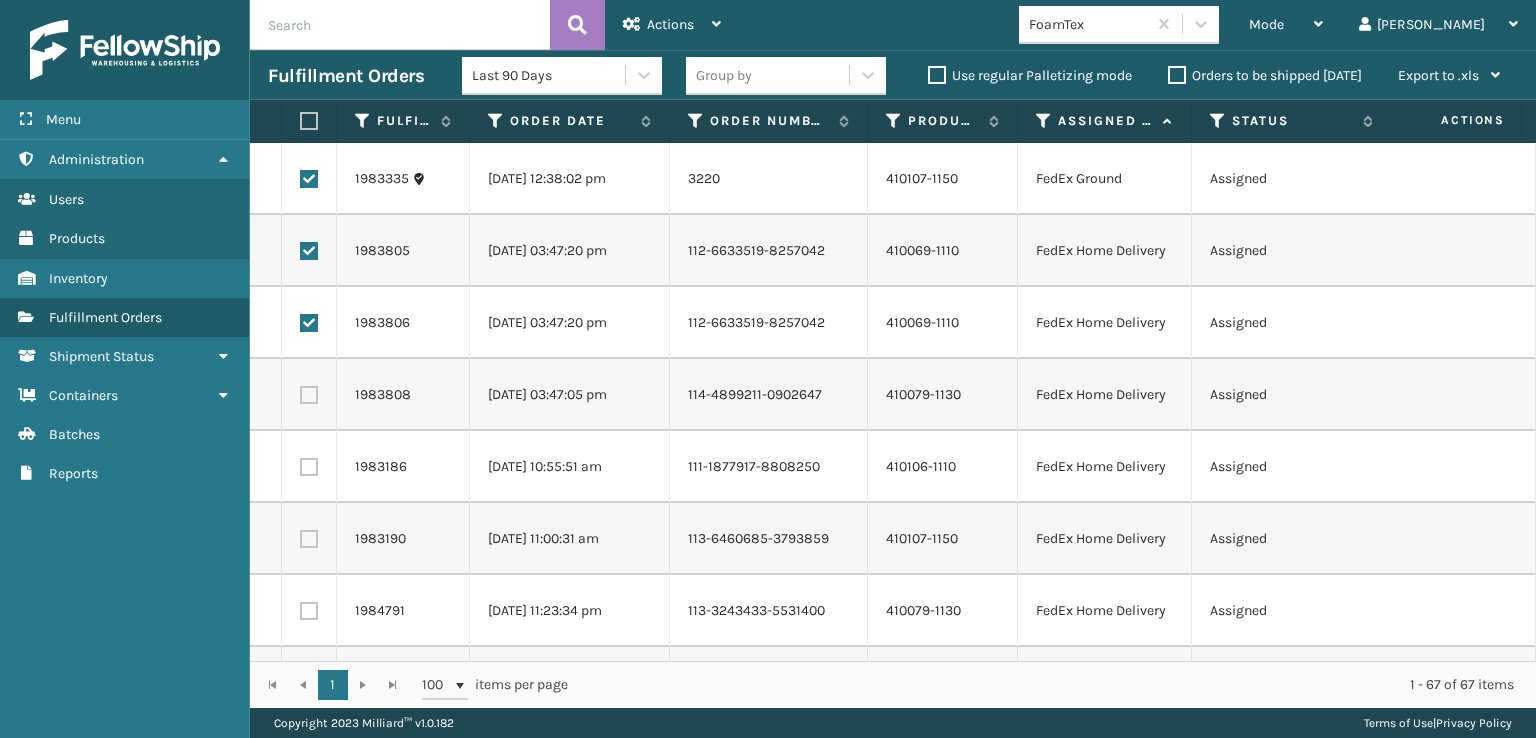 click at bounding box center [309, 395] 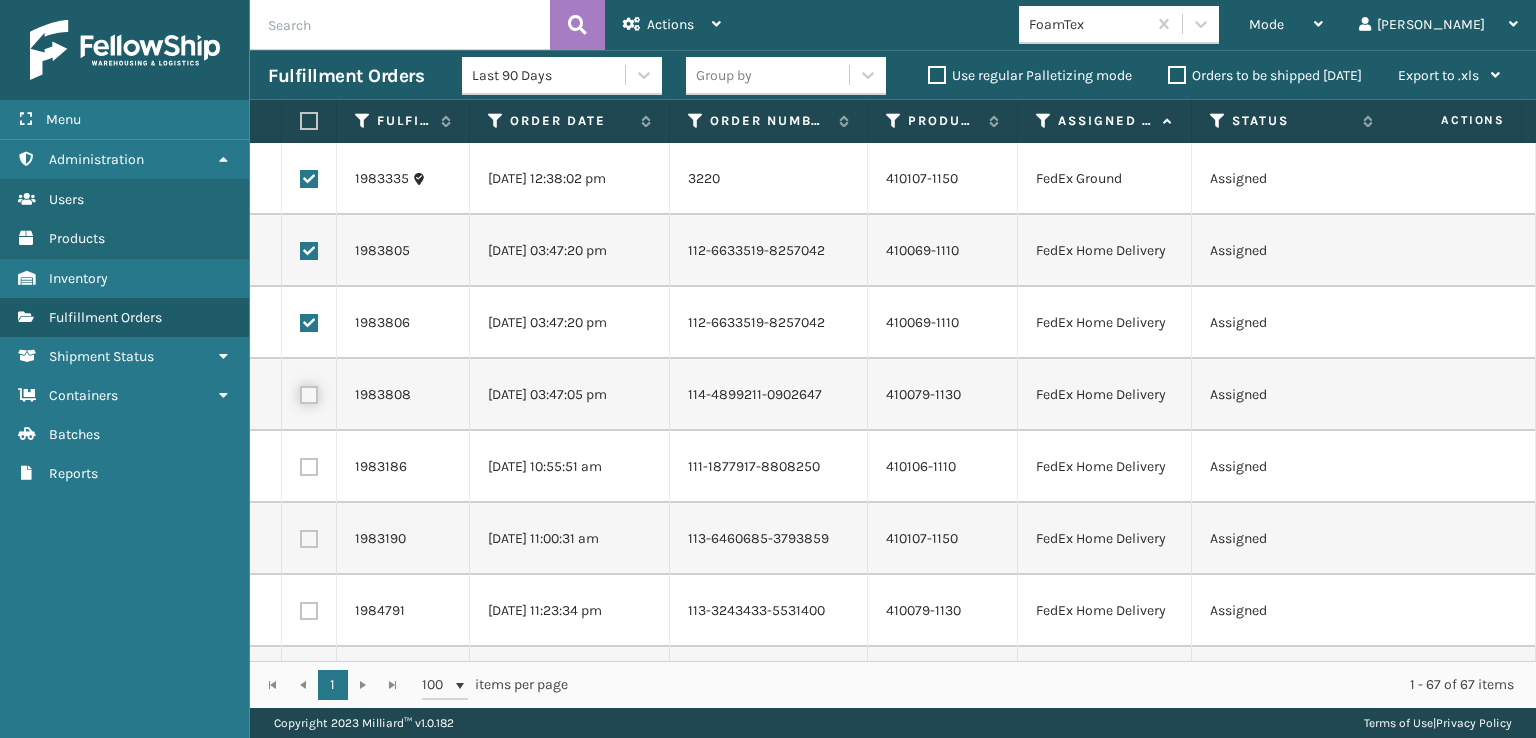 click at bounding box center (300, 392) 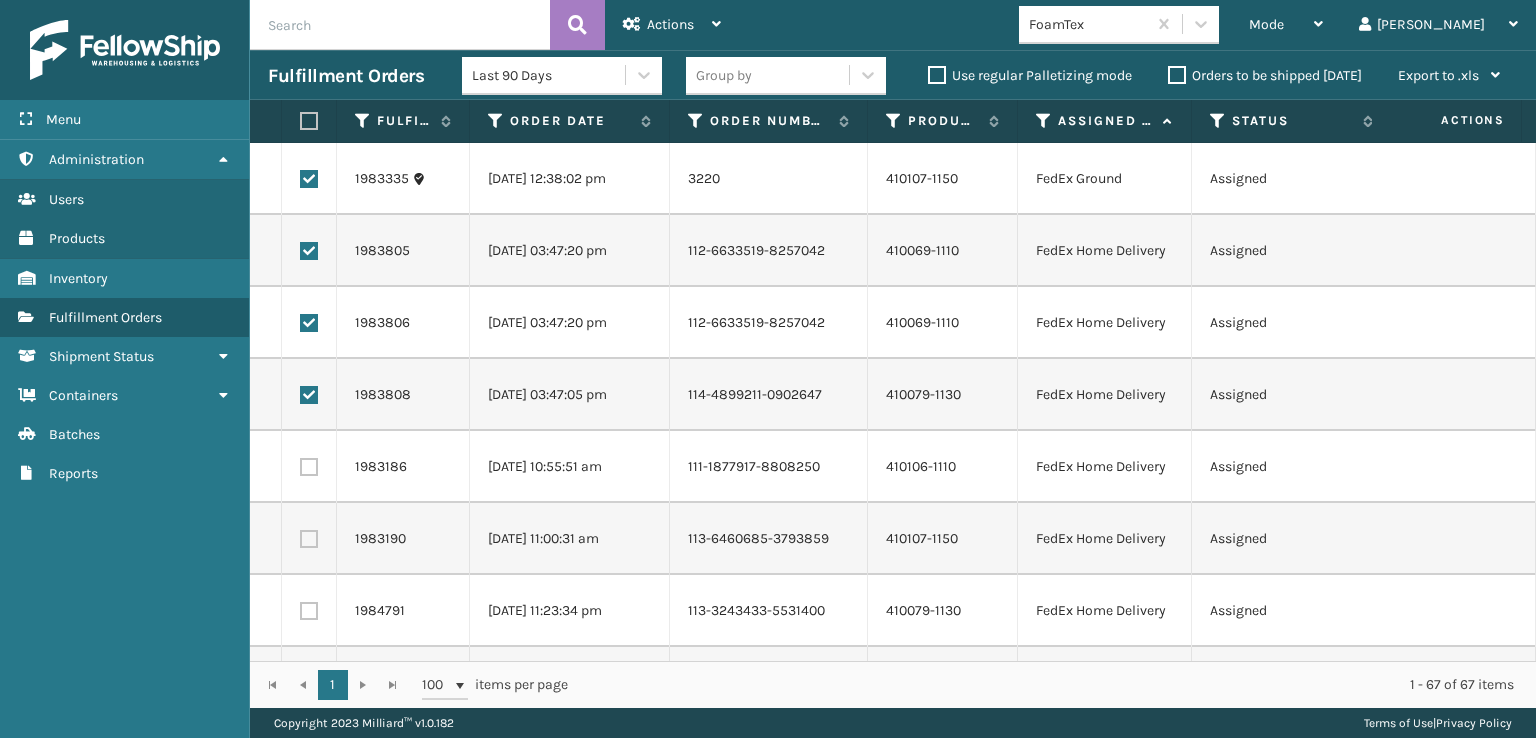 drag, startPoint x: 315, startPoint y: 469, endPoint x: 305, endPoint y: 477, distance: 12.806249 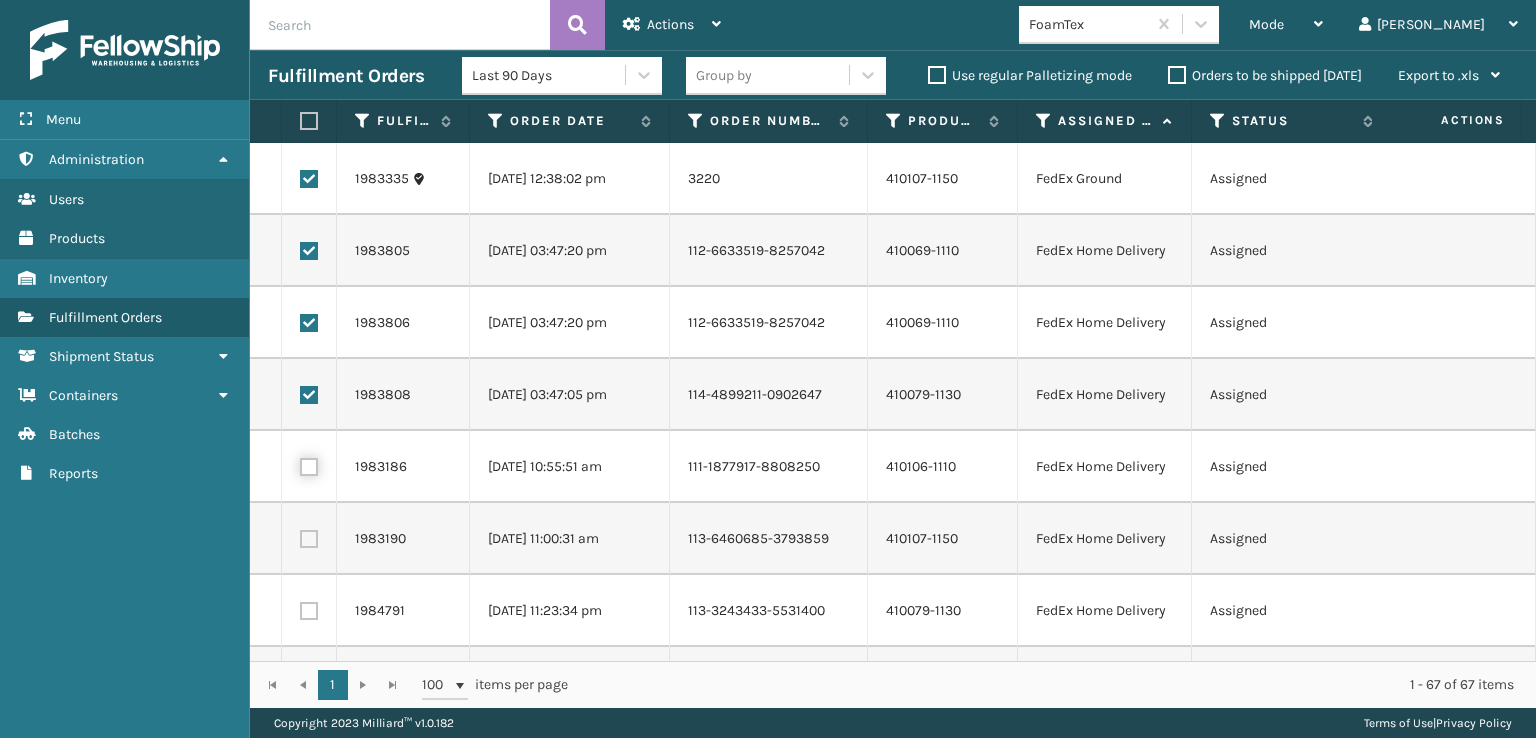 click at bounding box center (300, 464) 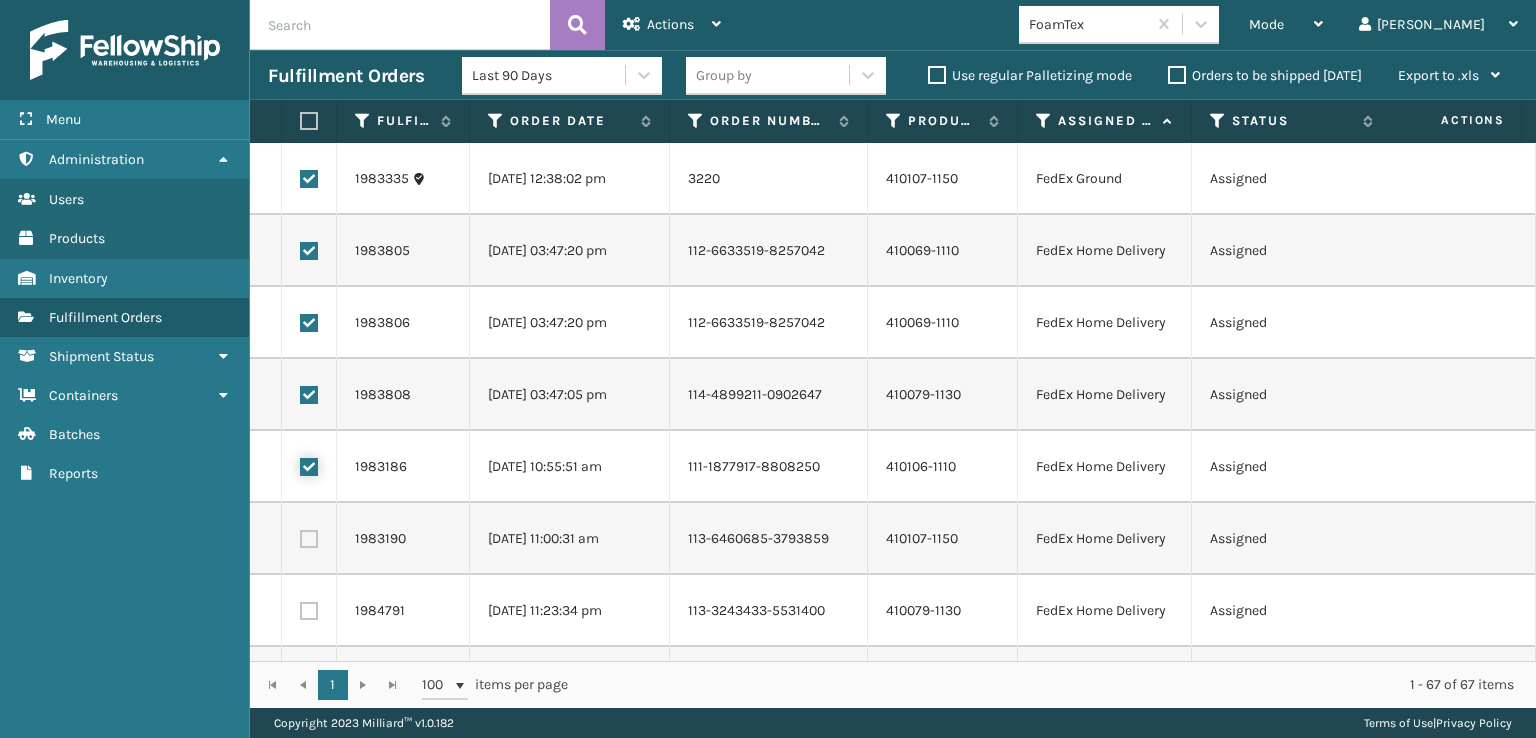 checkbox on "true" 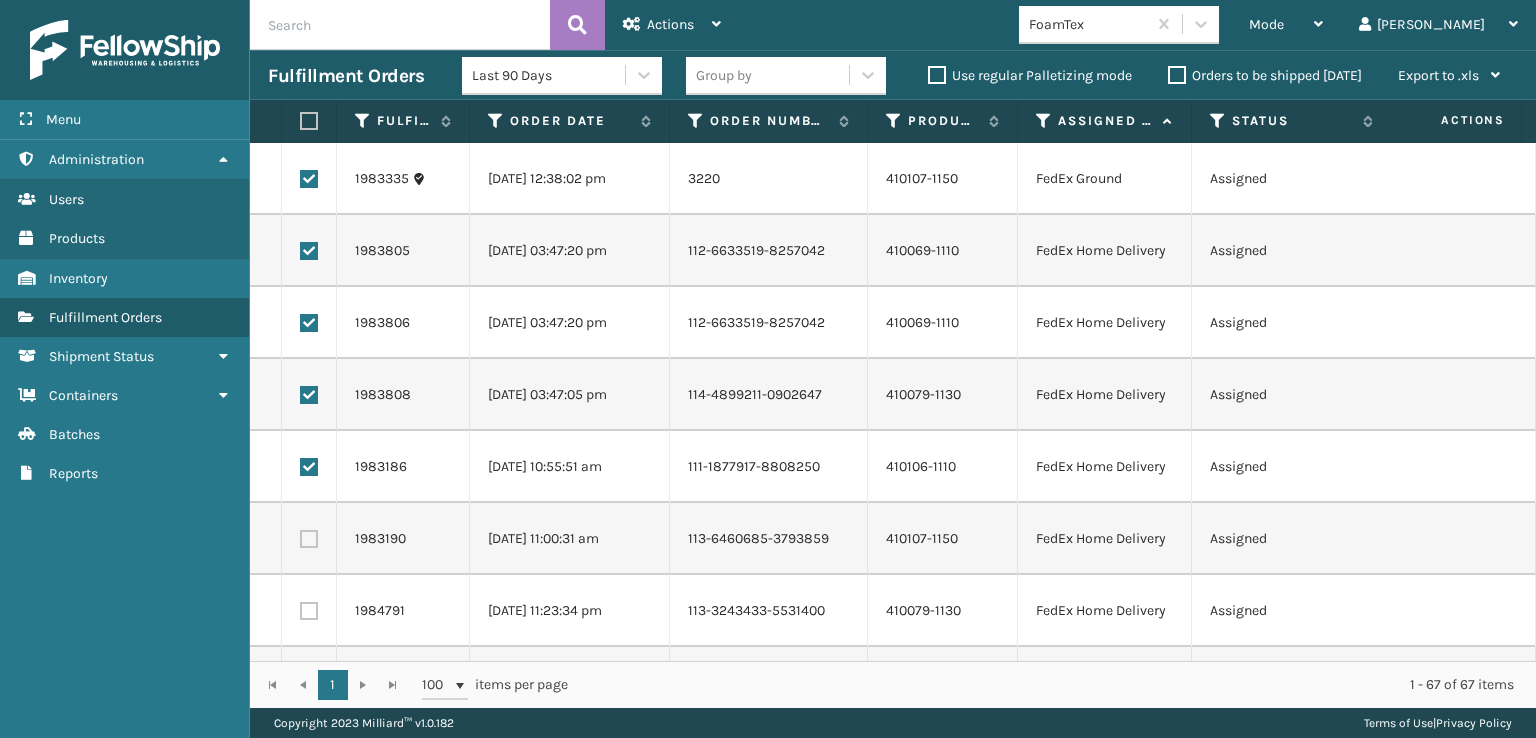 click at bounding box center (309, 539) 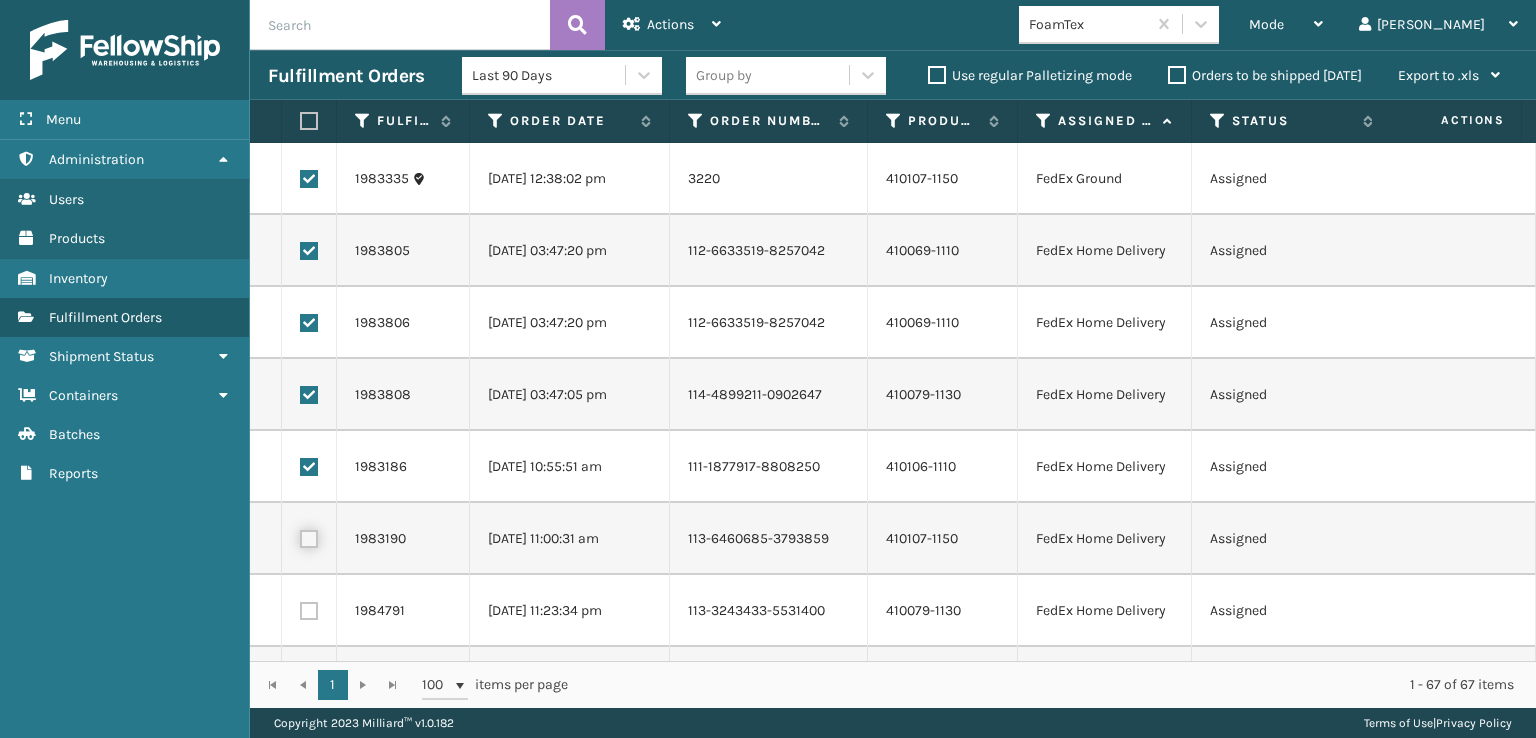 click at bounding box center [300, 536] 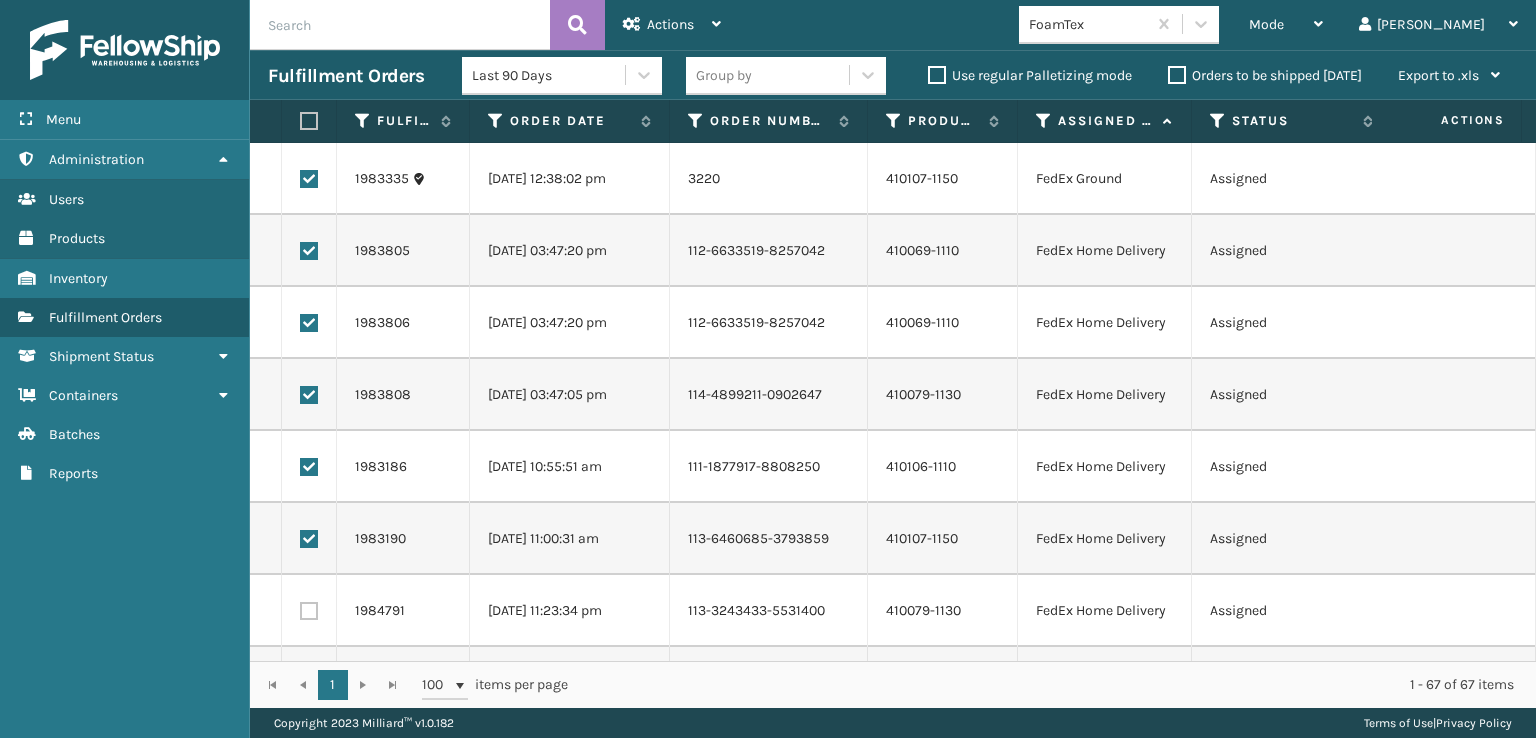 click at bounding box center [309, 611] 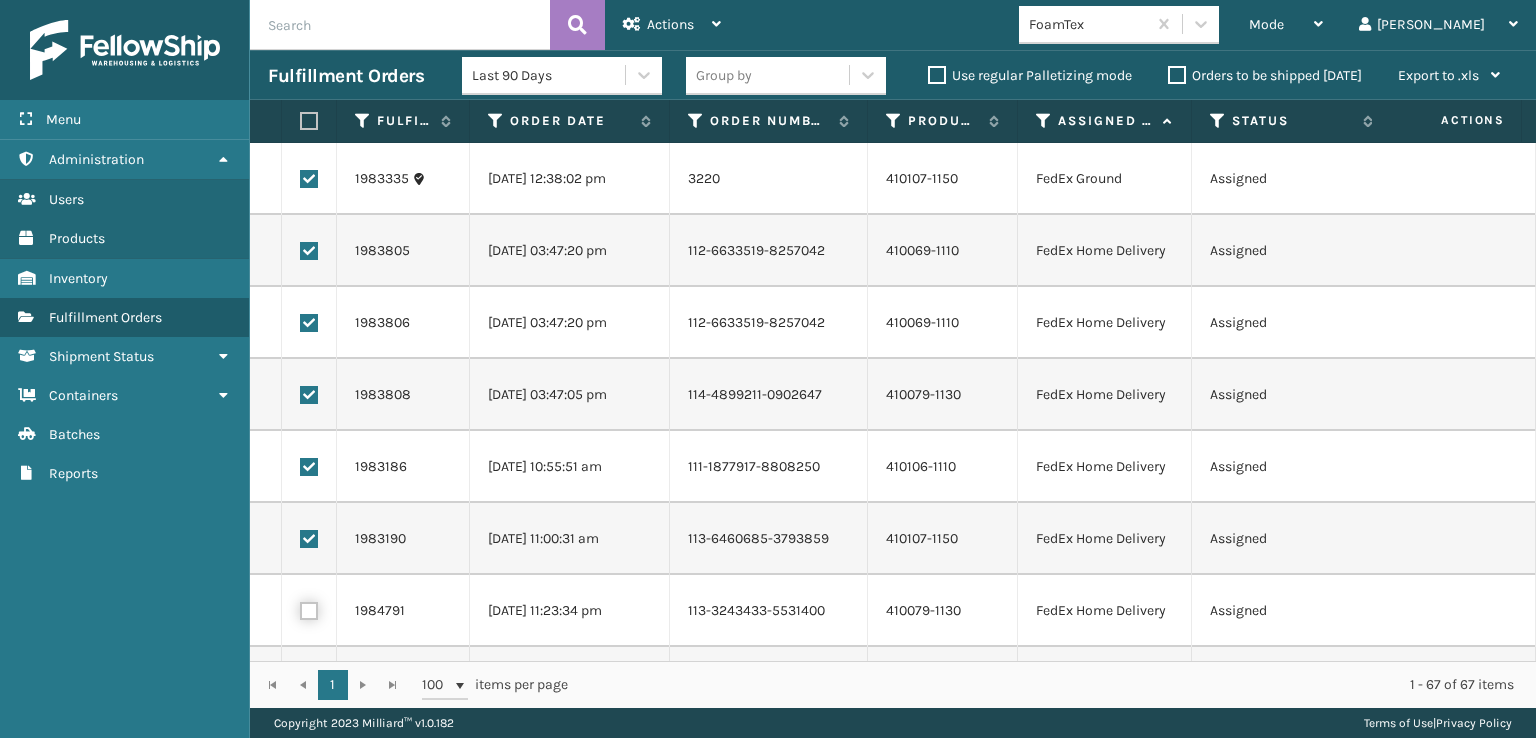 click at bounding box center [300, 608] 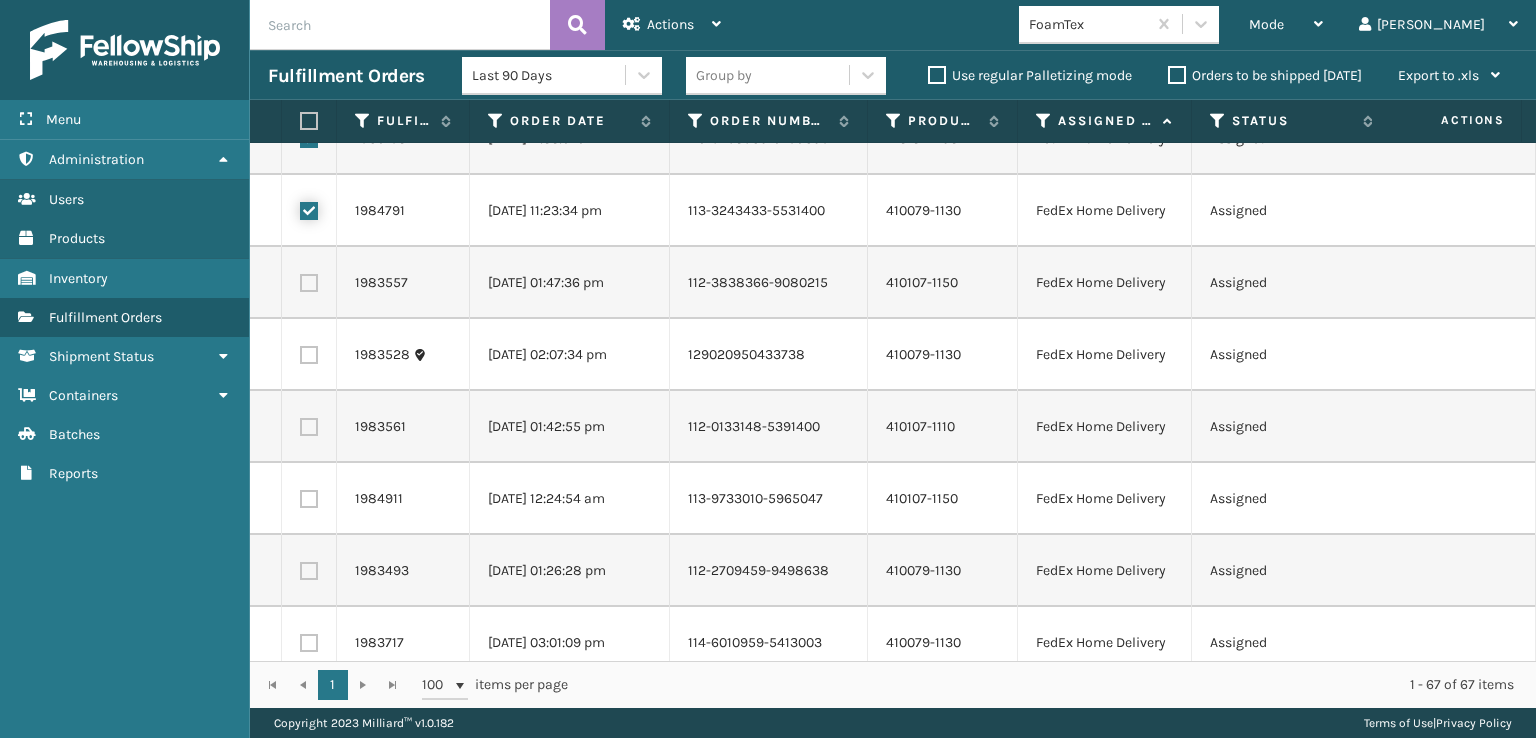 scroll, scrollTop: 500, scrollLeft: 0, axis: vertical 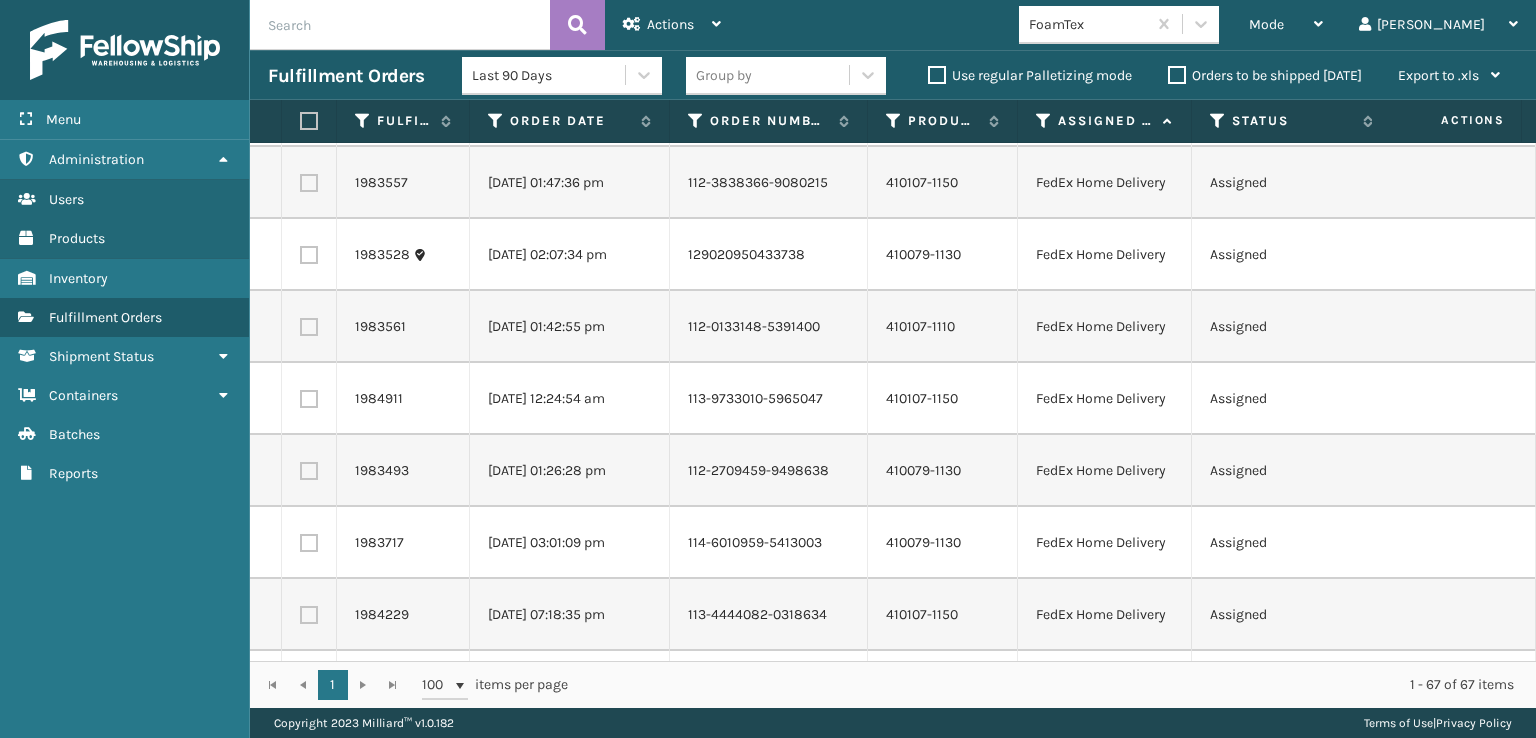 click at bounding box center [309, 183] 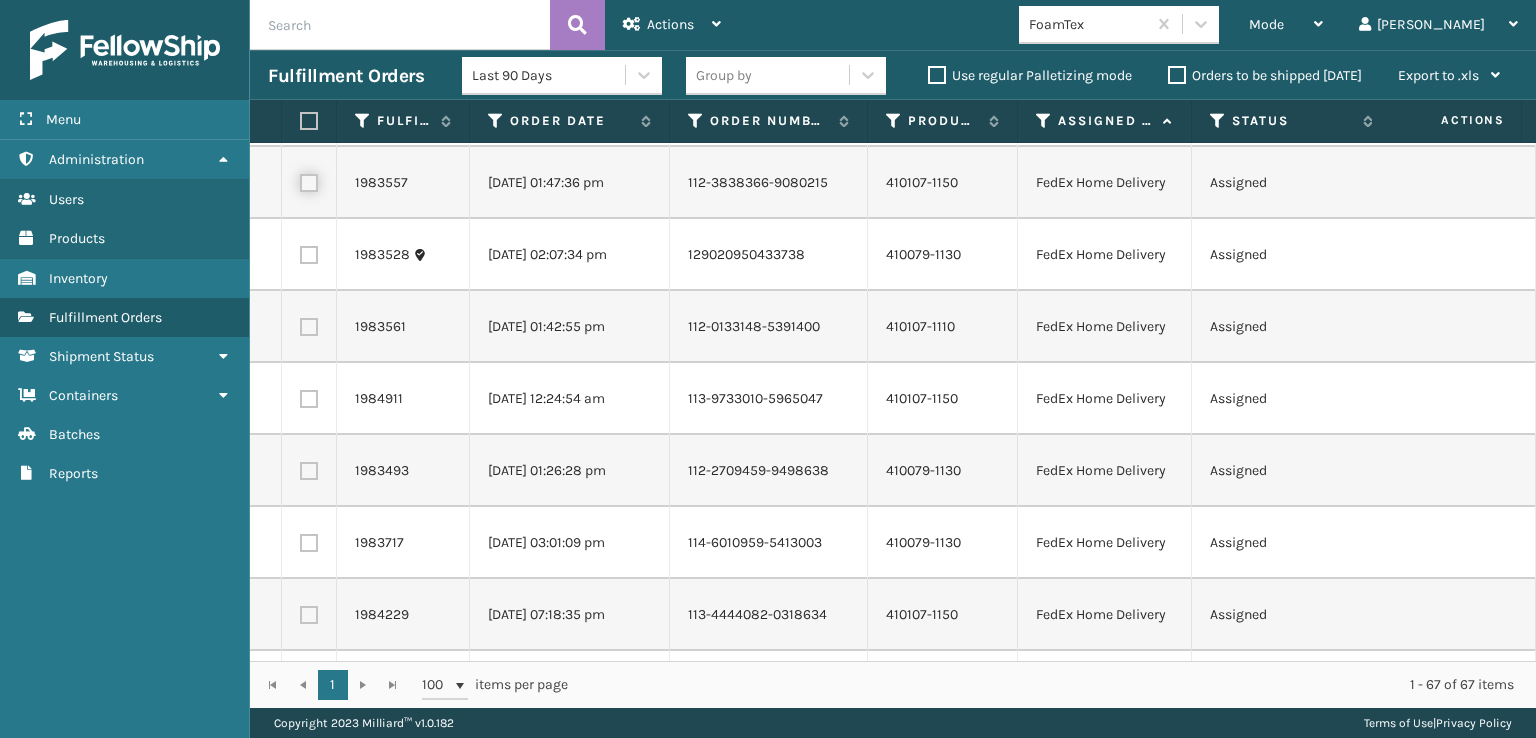 click at bounding box center (300, 180) 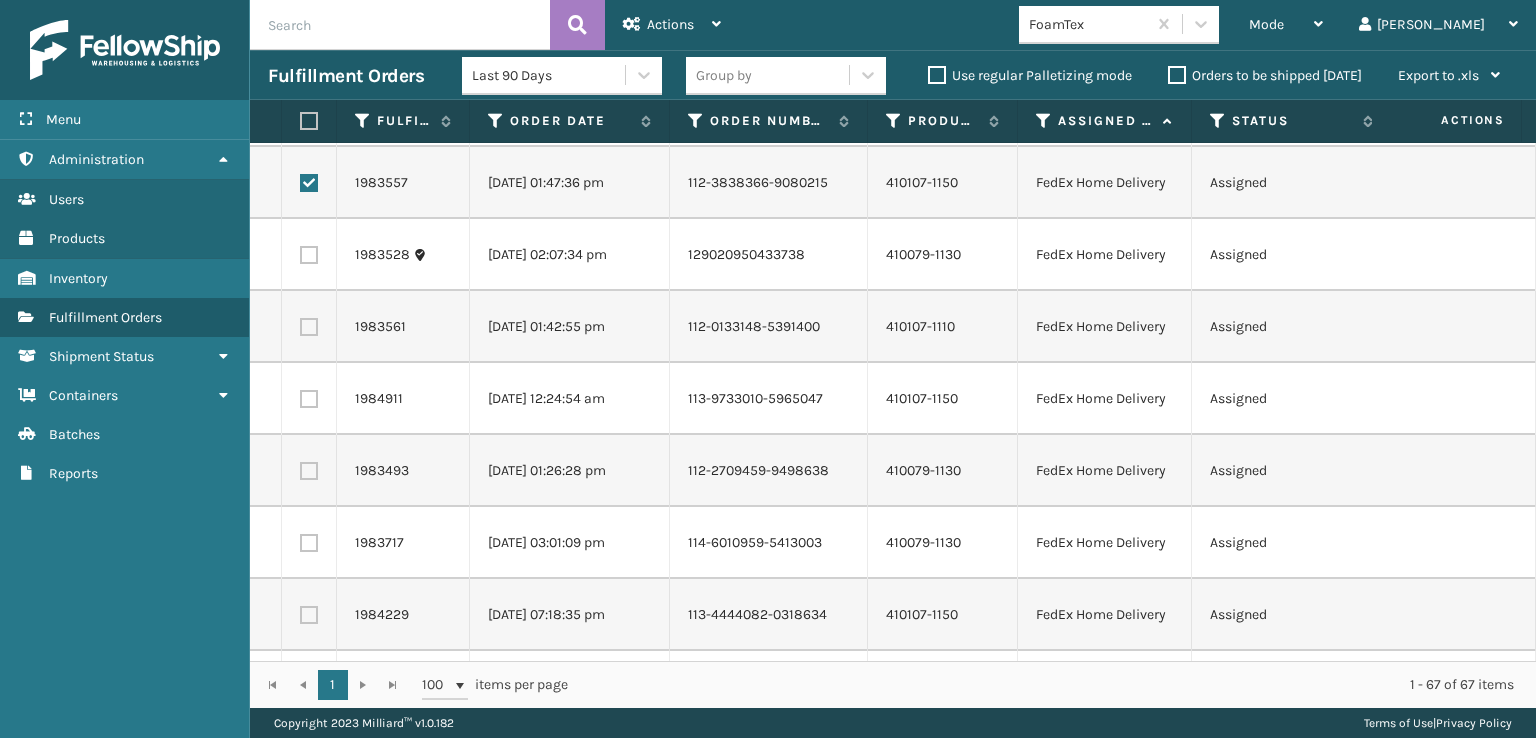 click at bounding box center [309, 255] 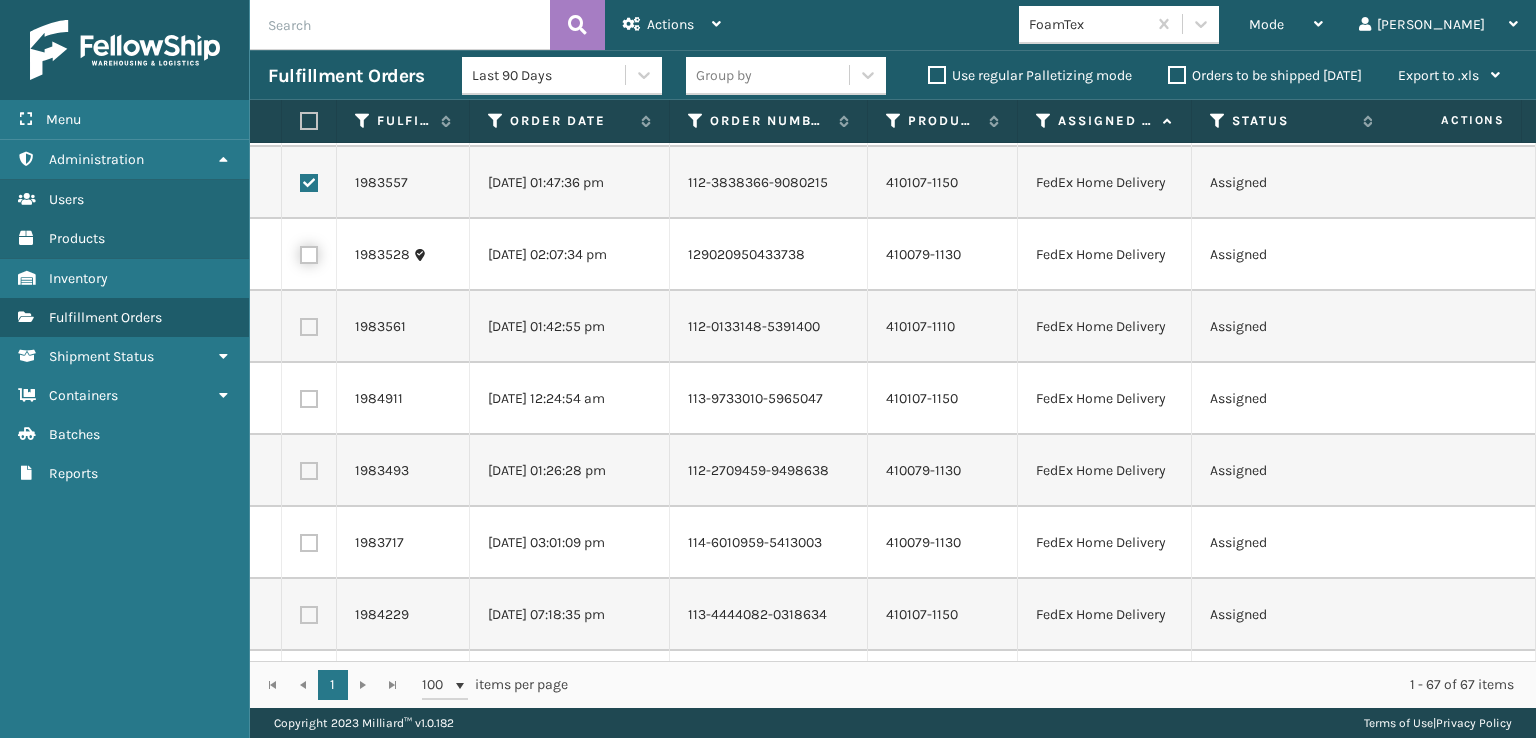 click at bounding box center (300, 252) 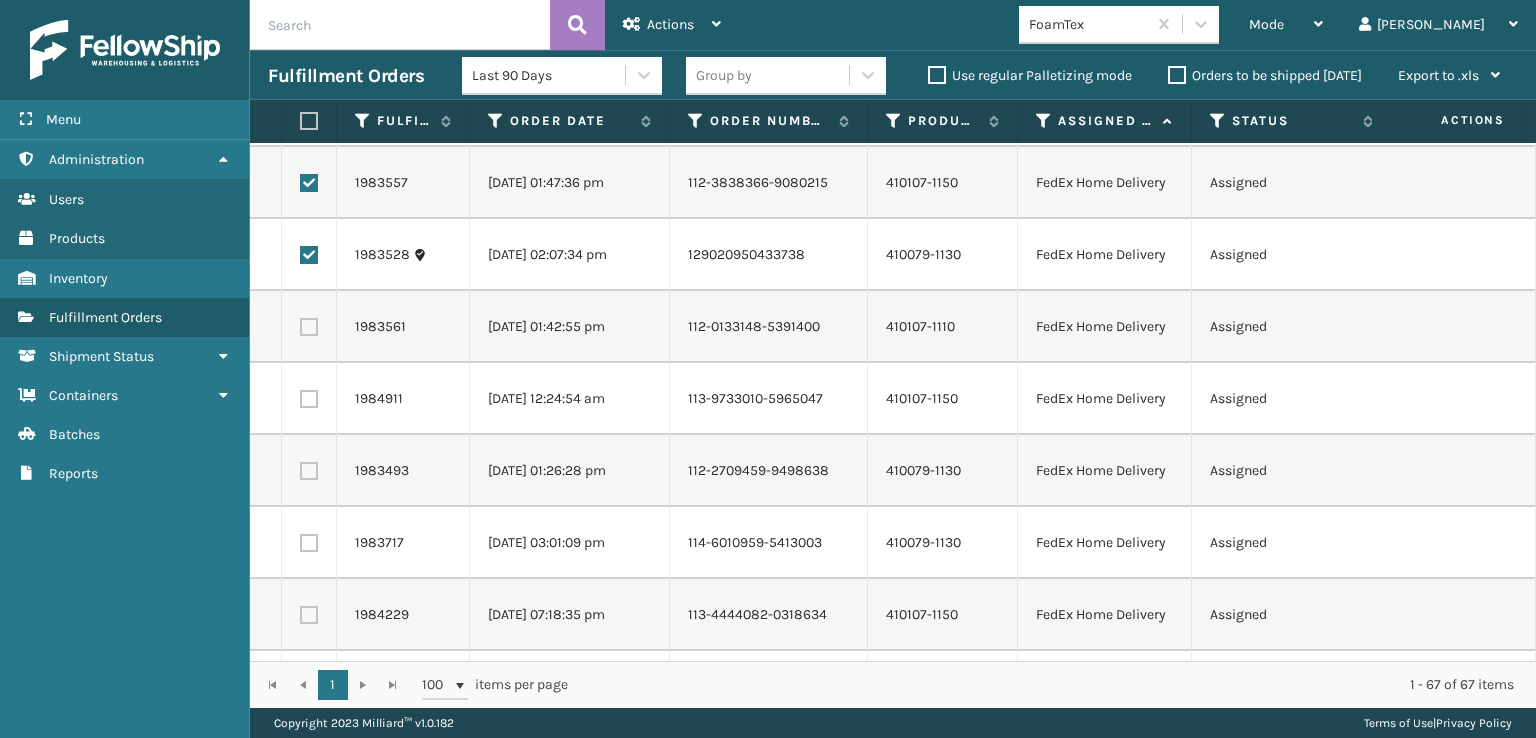 click at bounding box center [309, 327] 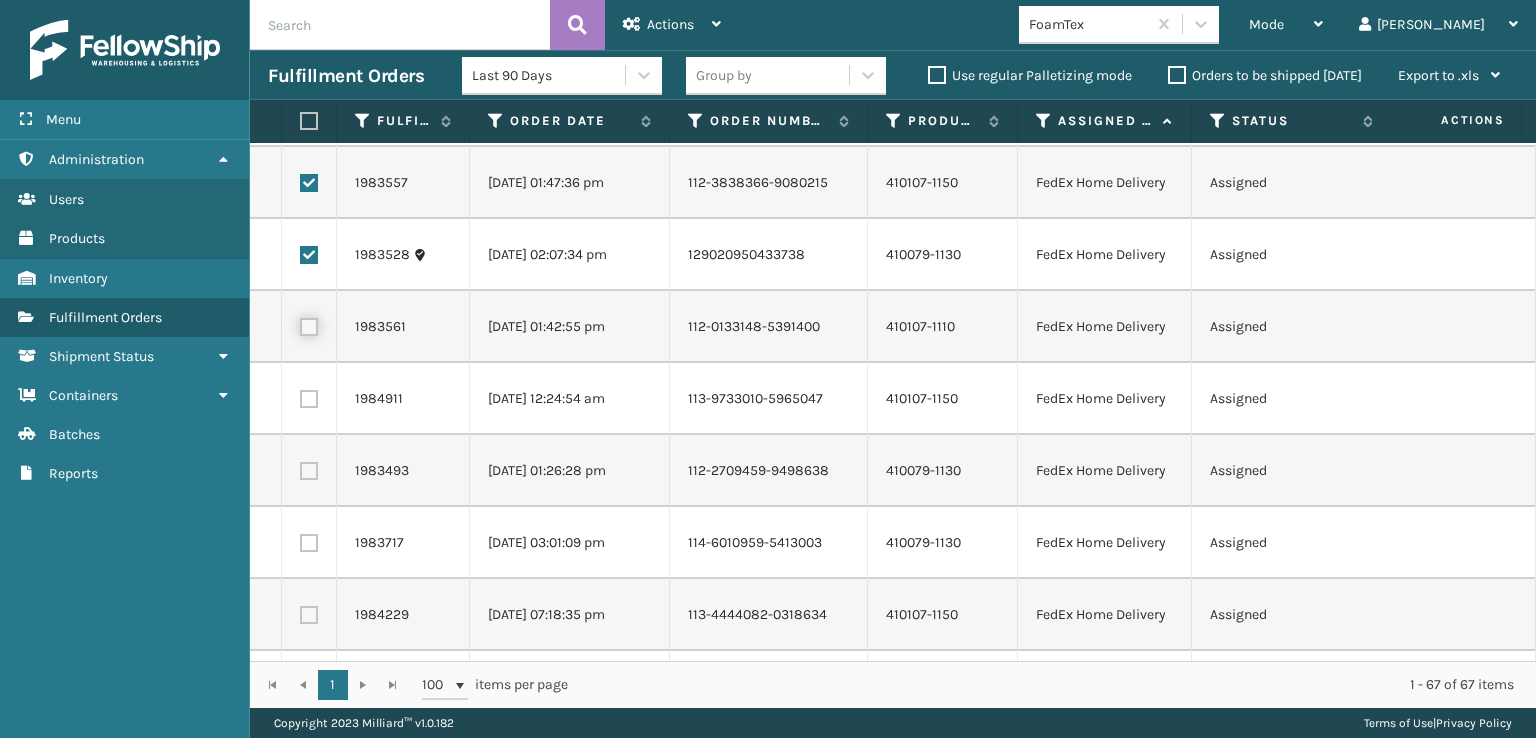click at bounding box center (300, 324) 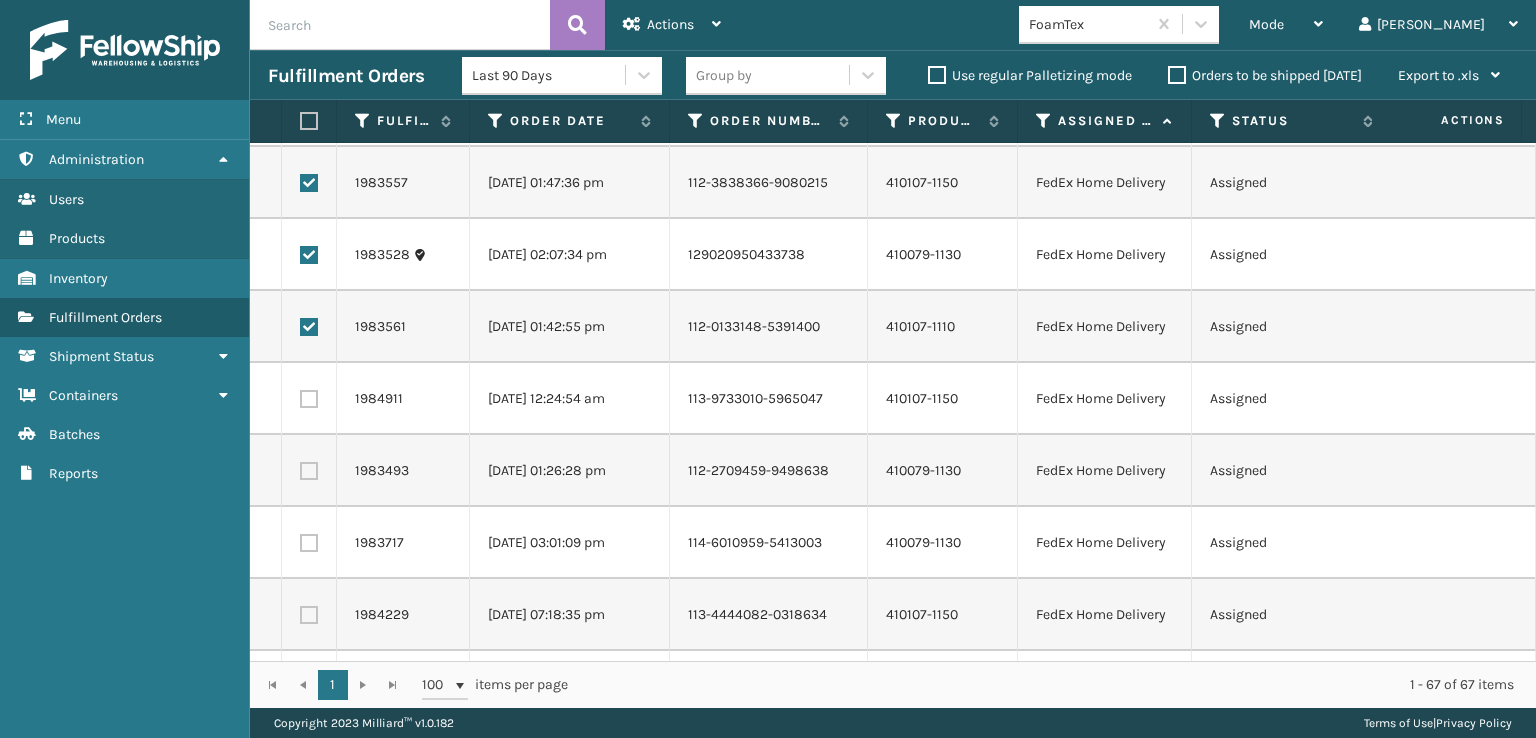 click at bounding box center (309, 399) 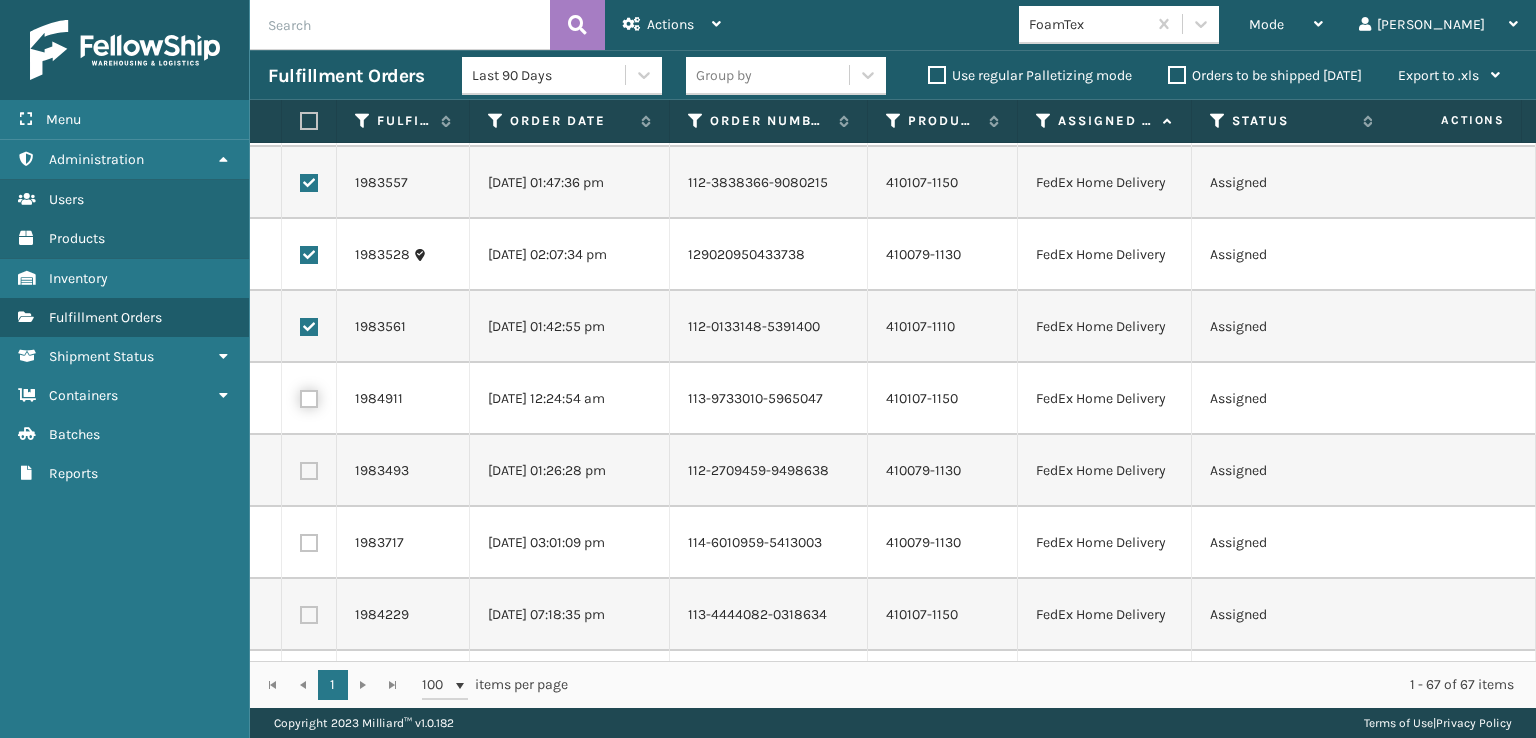 click at bounding box center [300, 396] 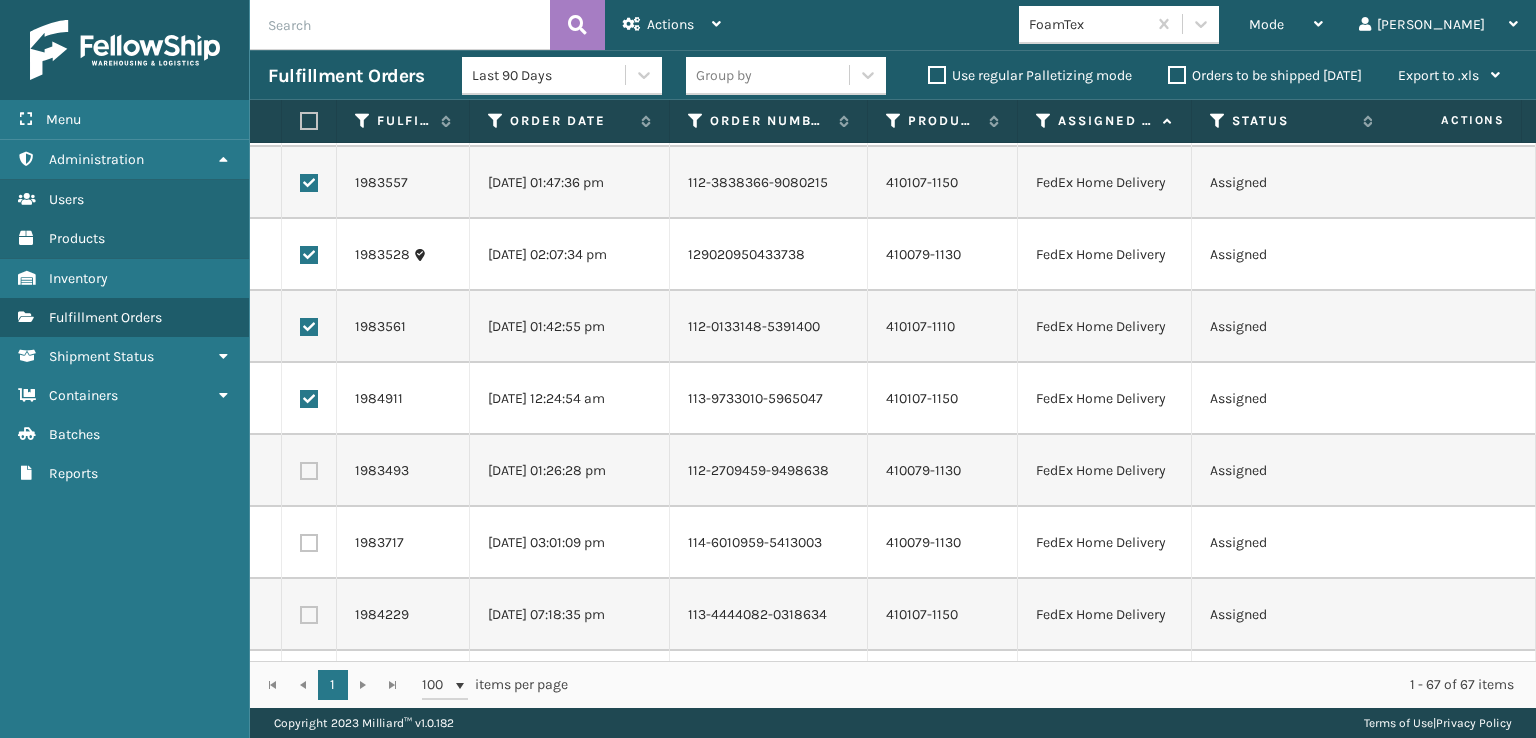 click at bounding box center (309, 471) 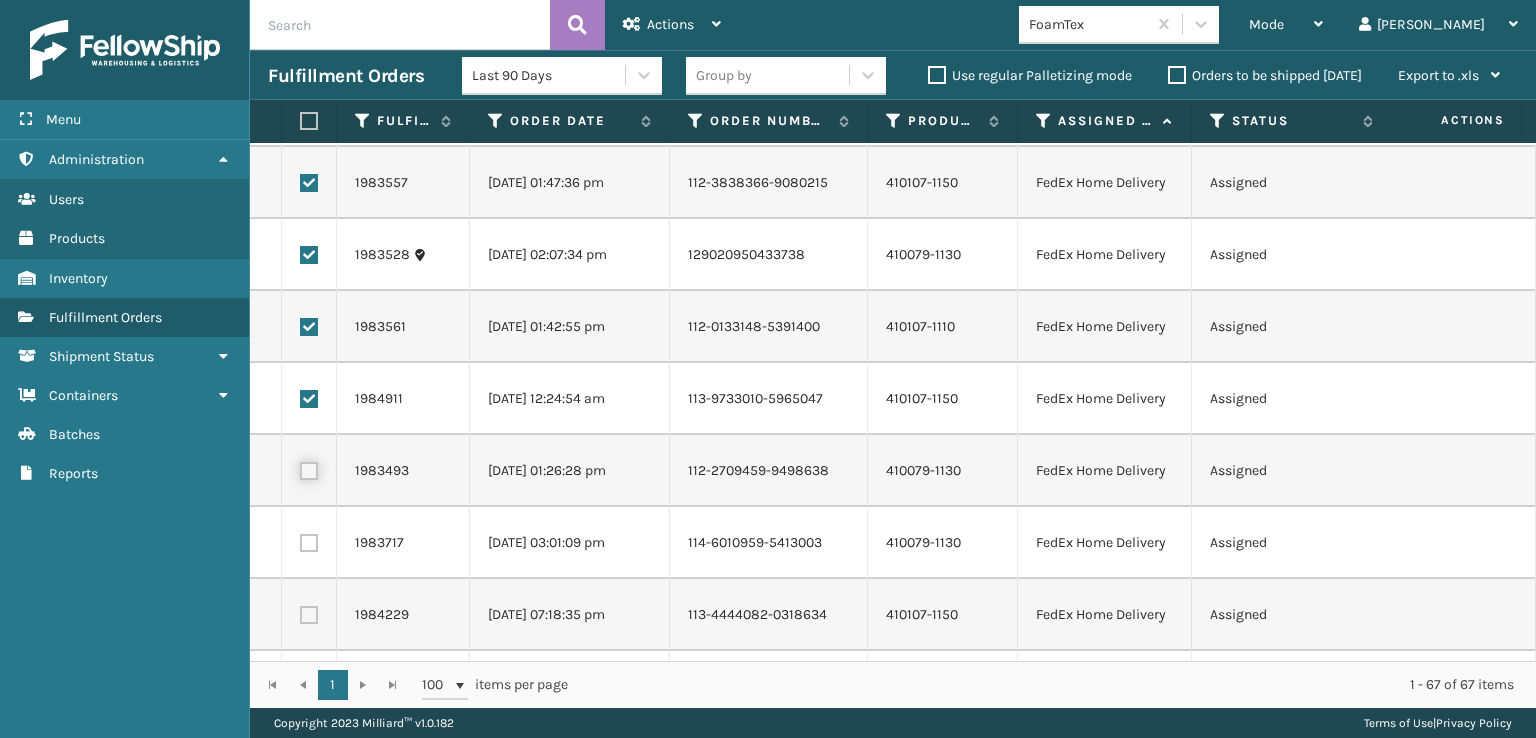 click at bounding box center [300, 468] 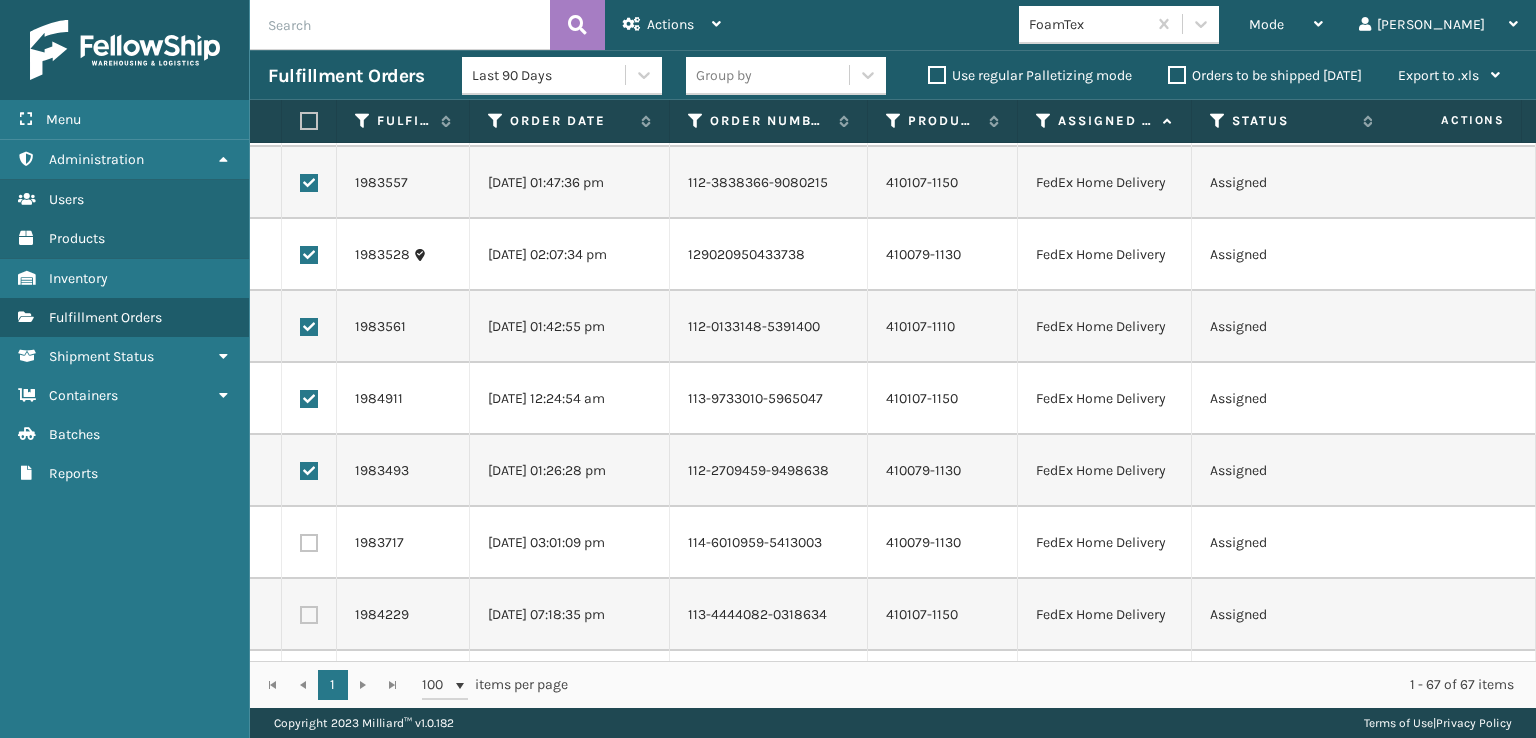 click at bounding box center (309, 543) 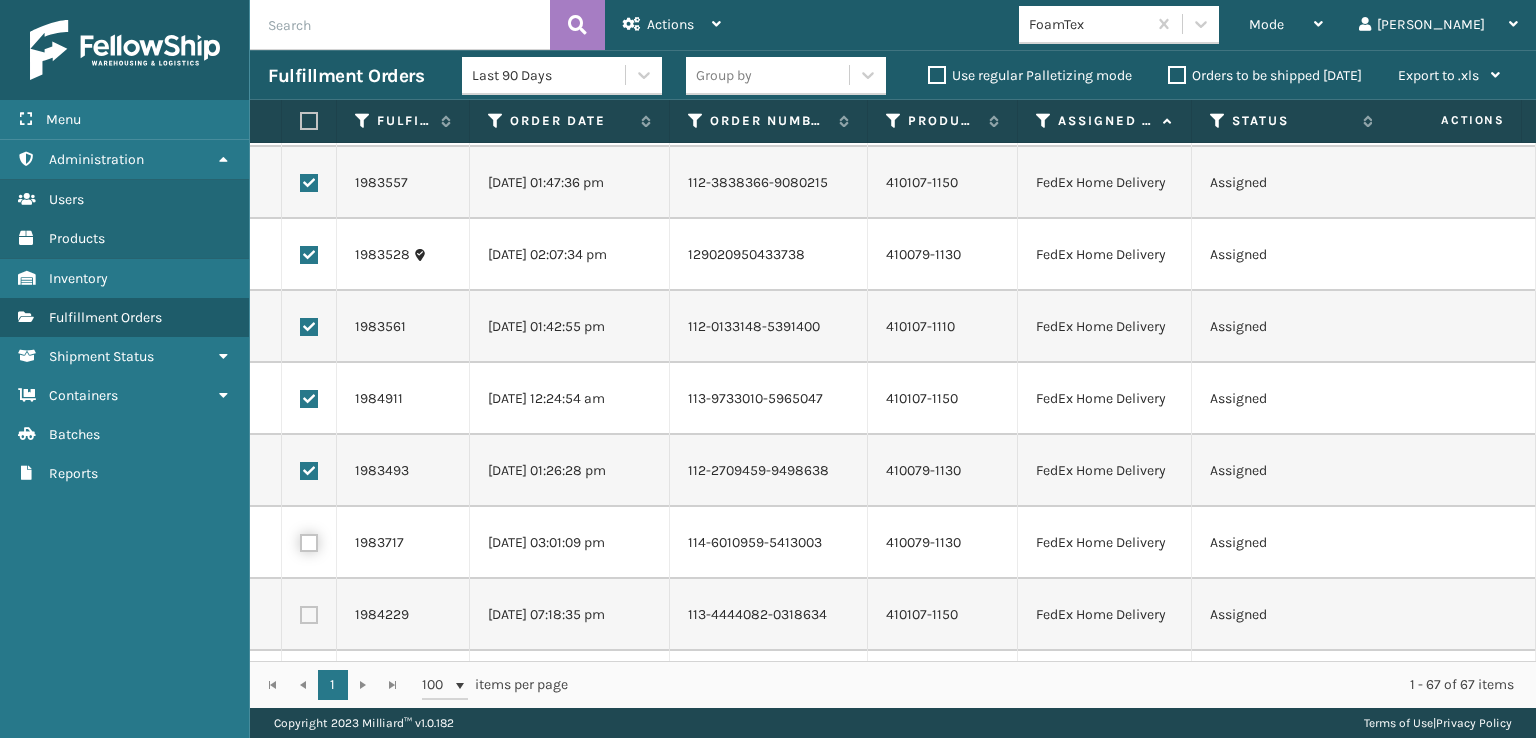 click at bounding box center (300, 540) 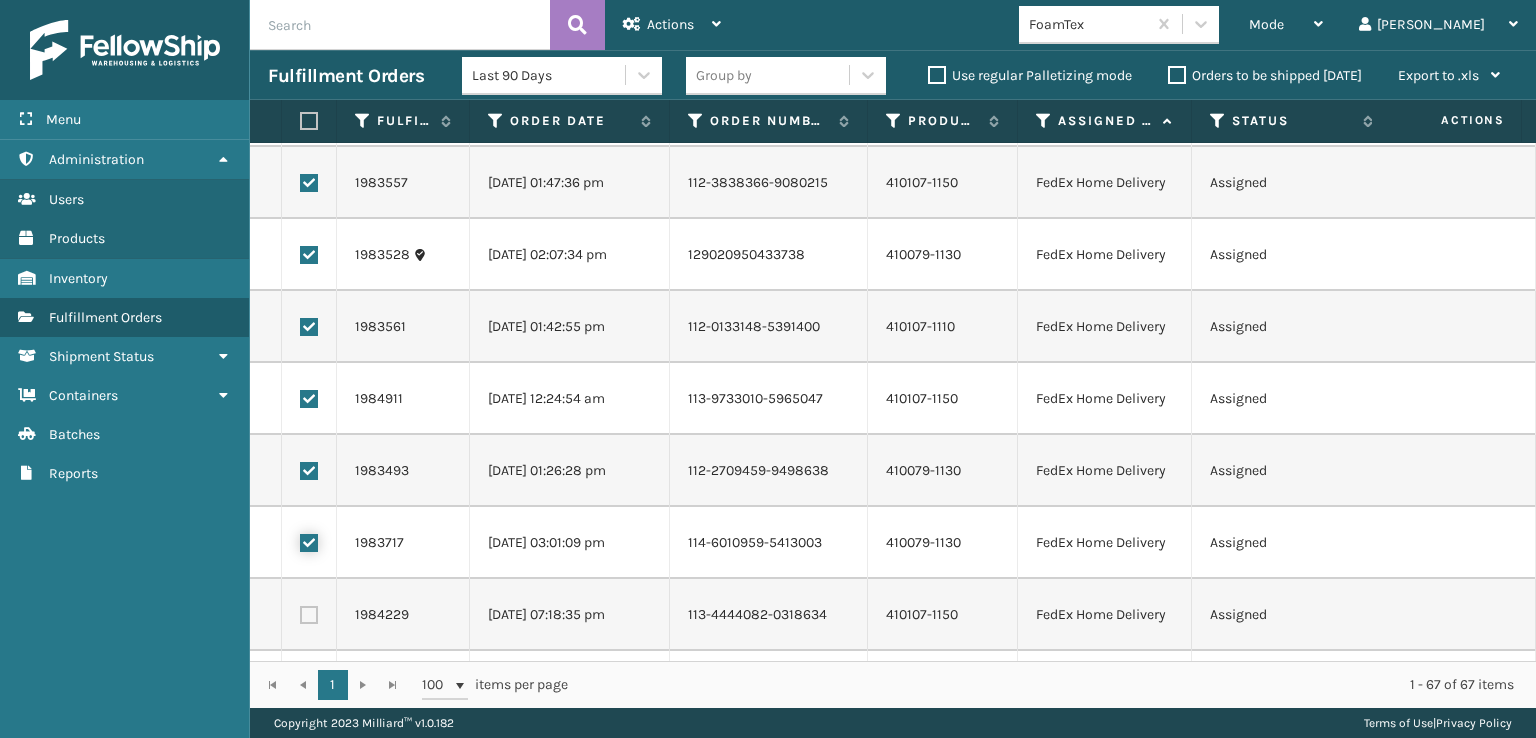 checkbox on "true" 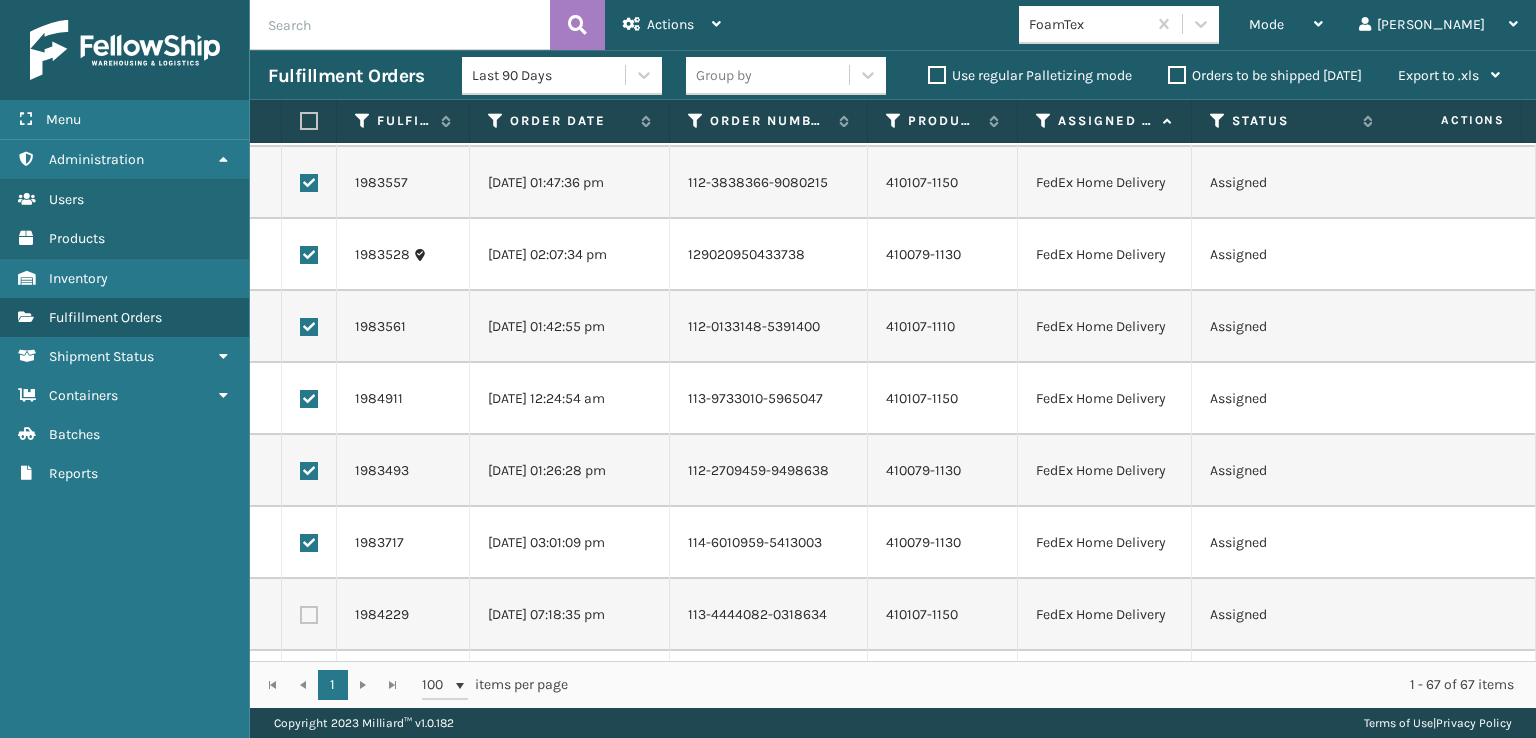 click at bounding box center (309, 615) 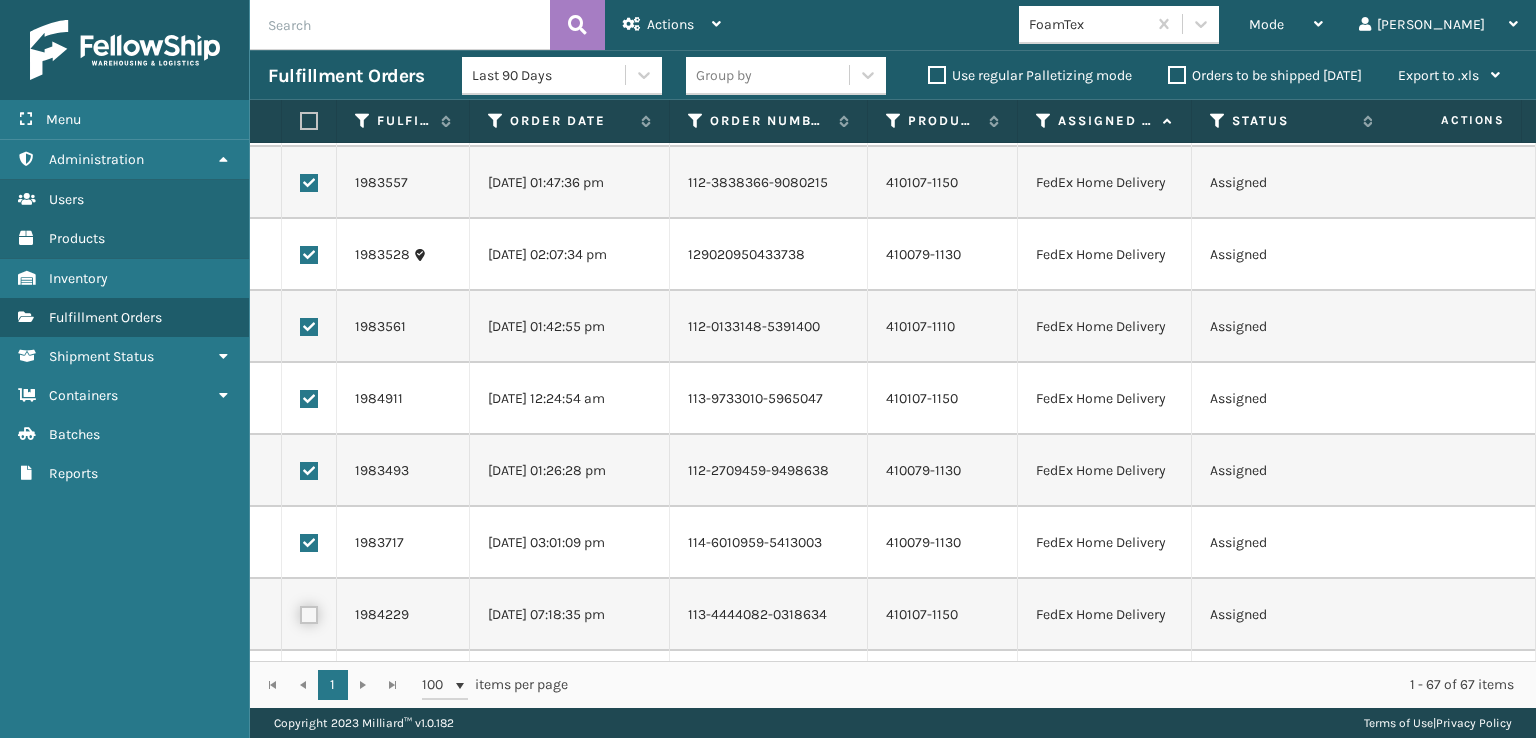 click at bounding box center (300, 612) 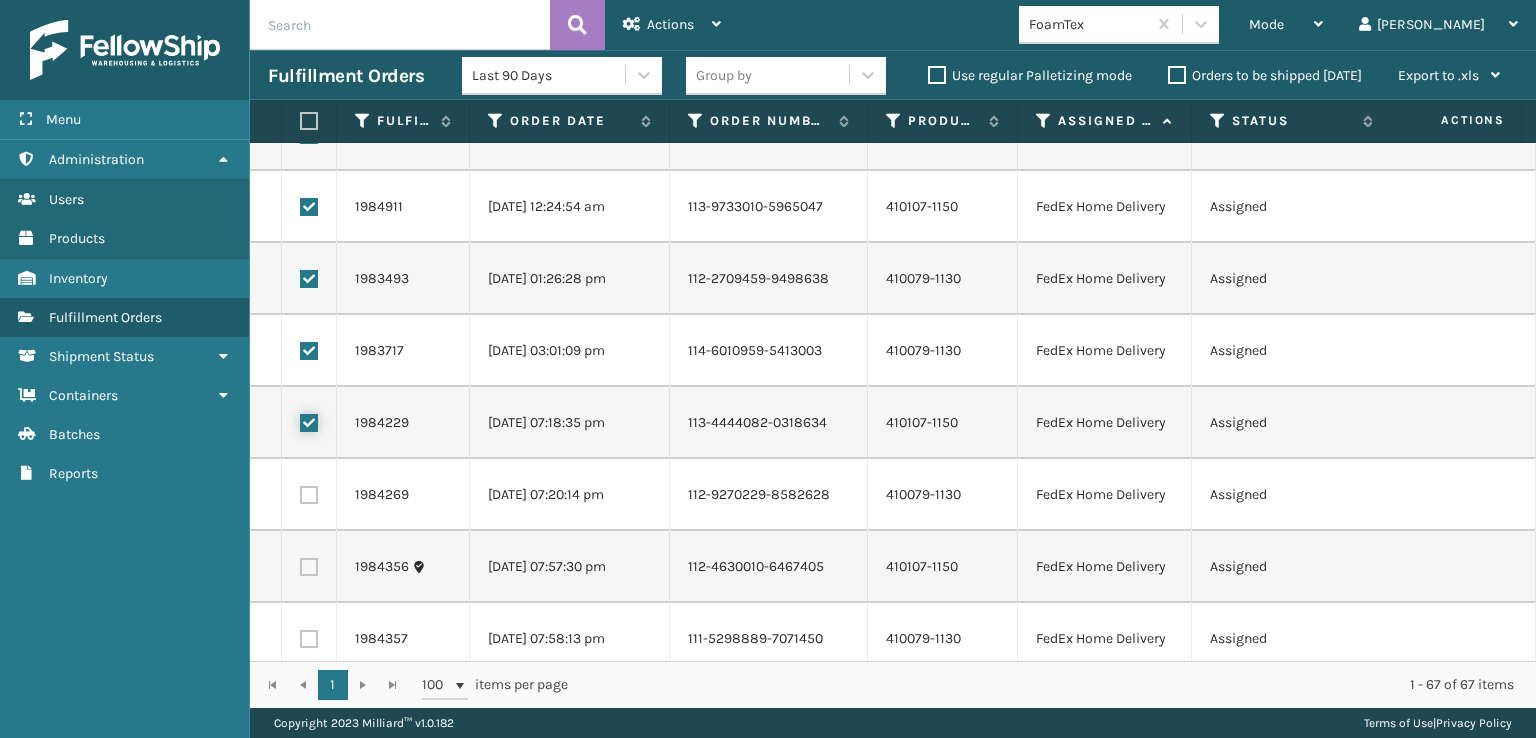 scroll, scrollTop: 800, scrollLeft: 0, axis: vertical 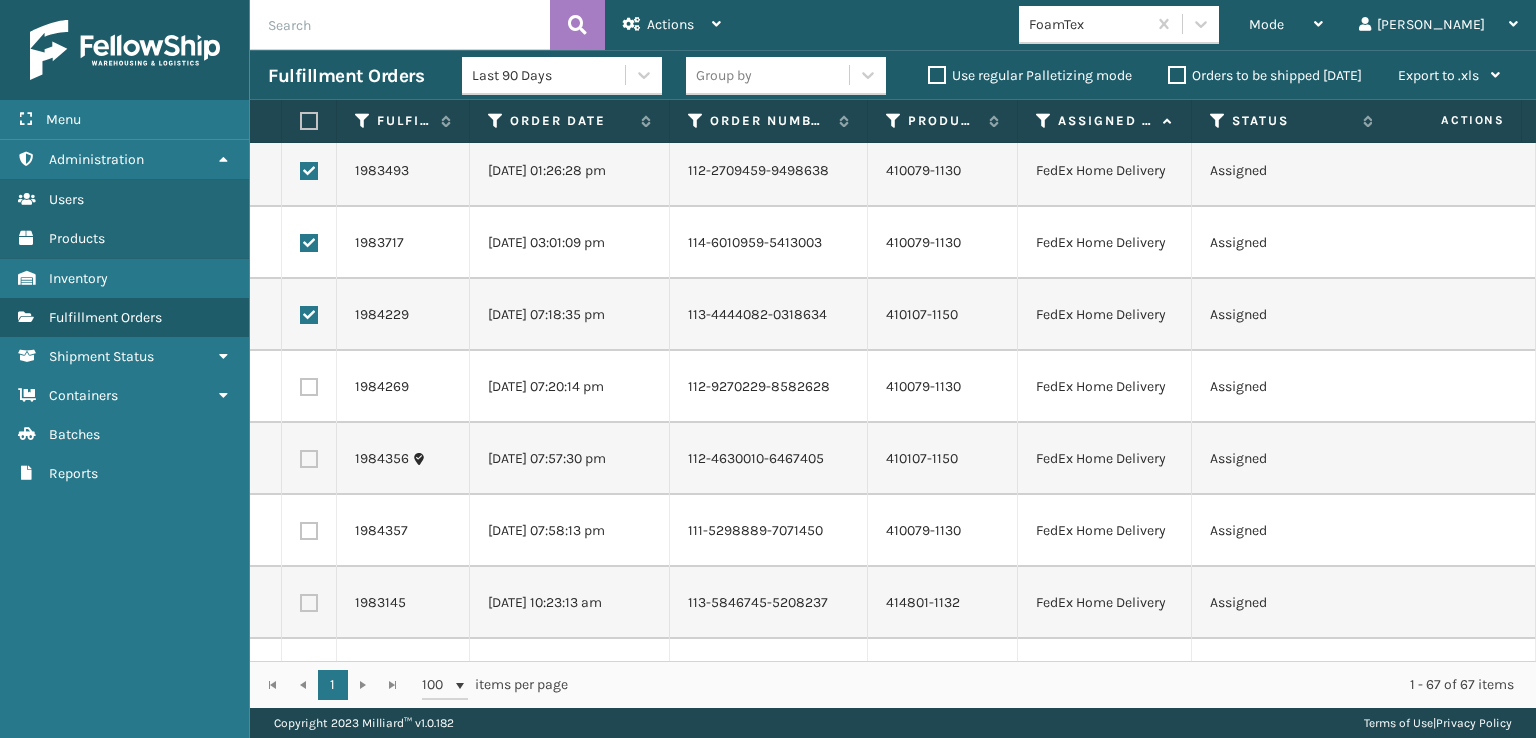 click at bounding box center [309, 387] 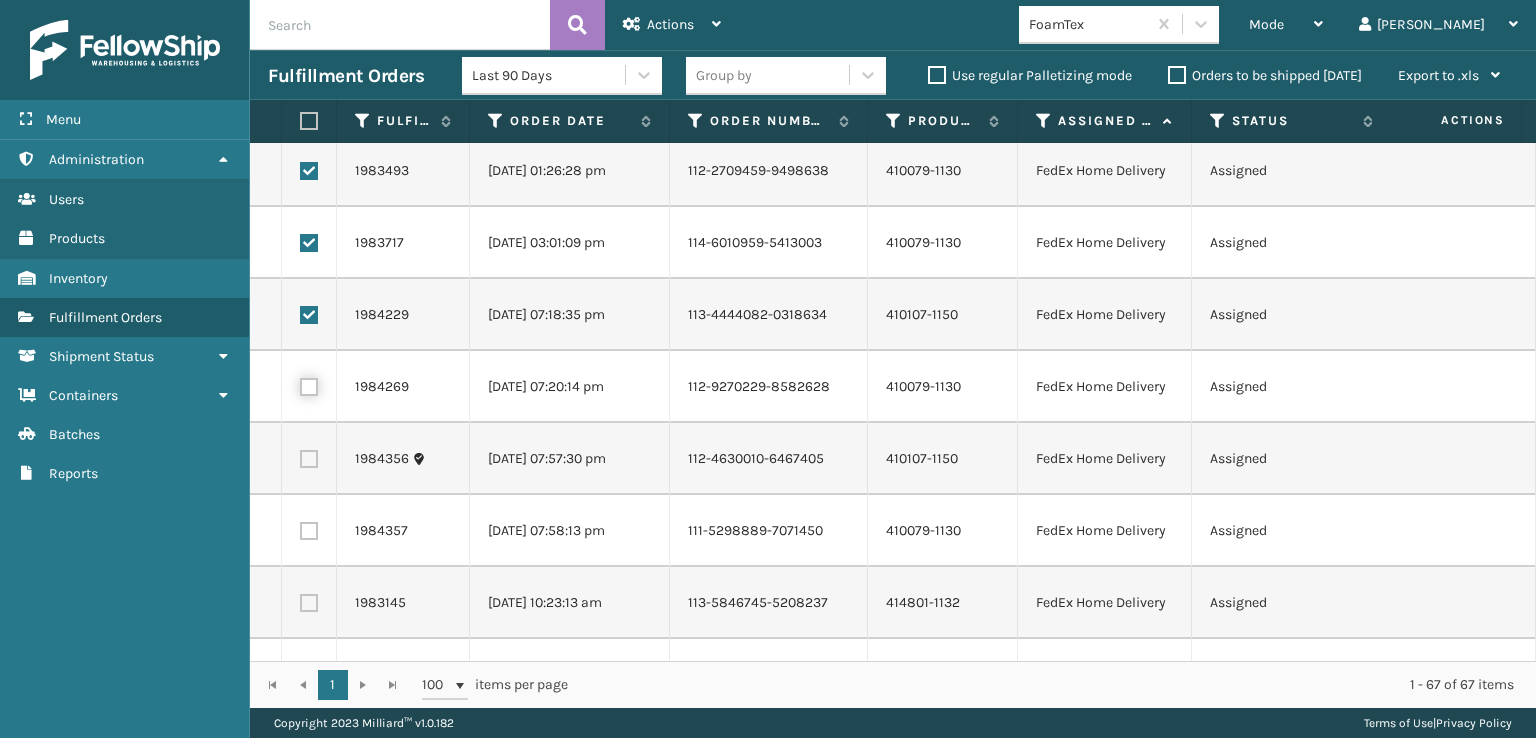 click at bounding box center [300, 384] 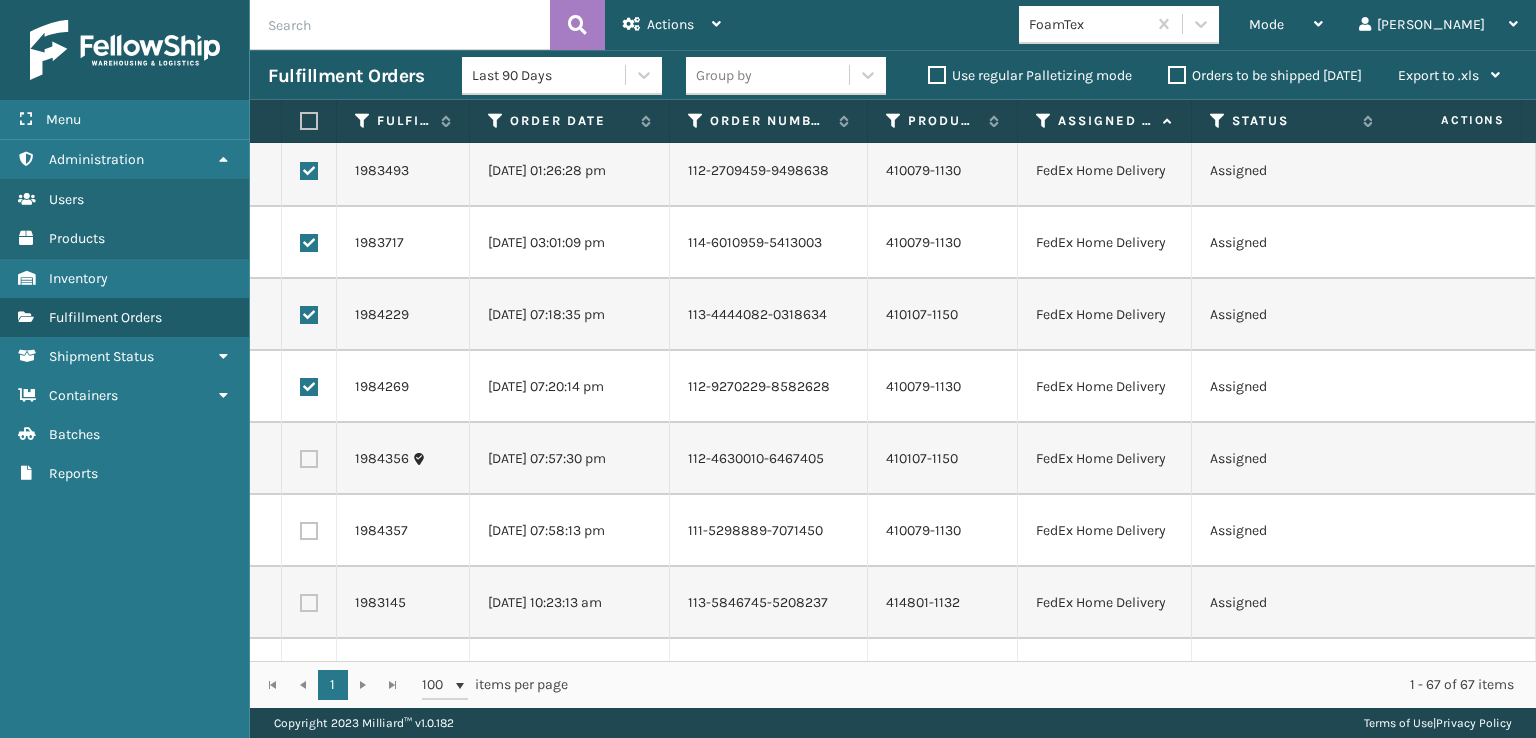 click at bounding box center (309, 459) 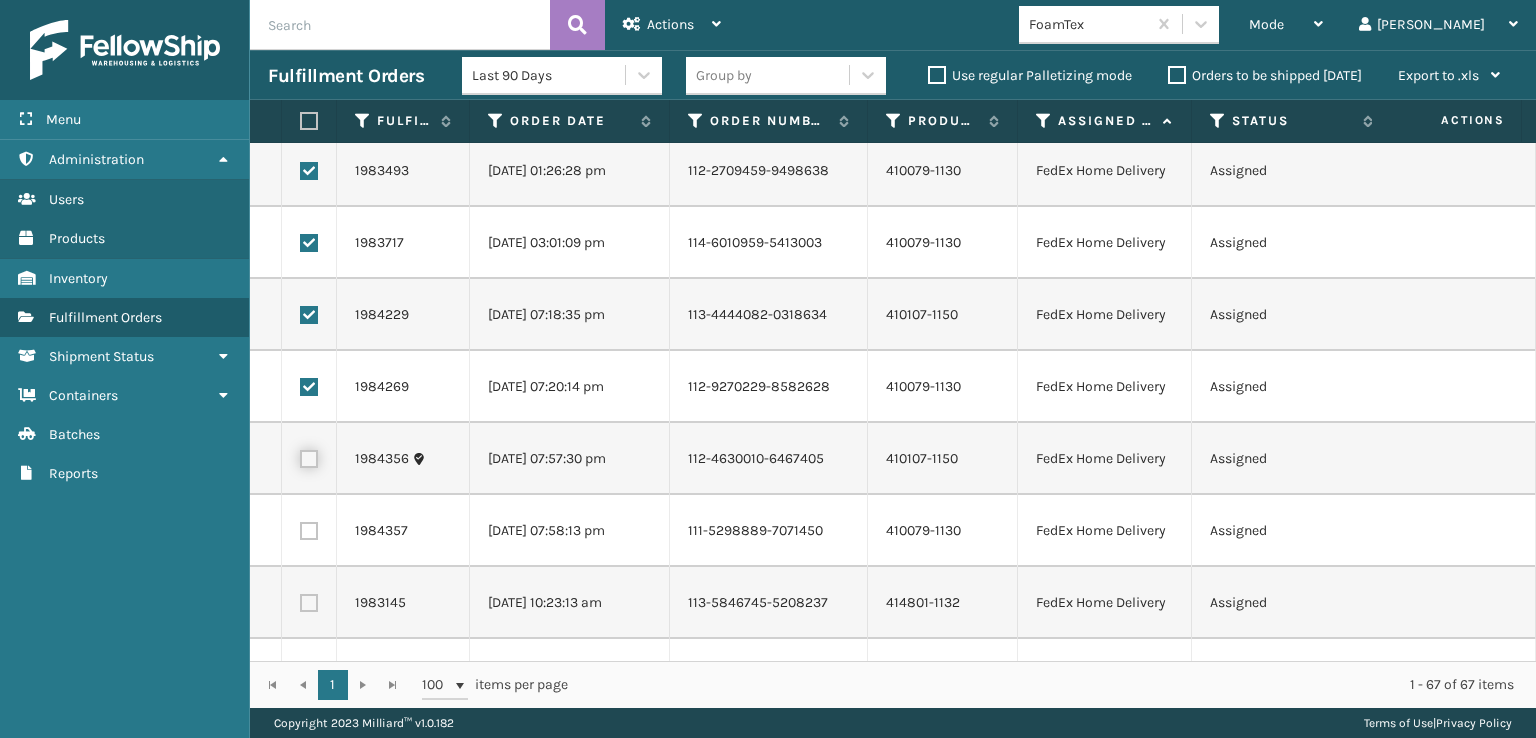 click at bounding box center (300, 456) 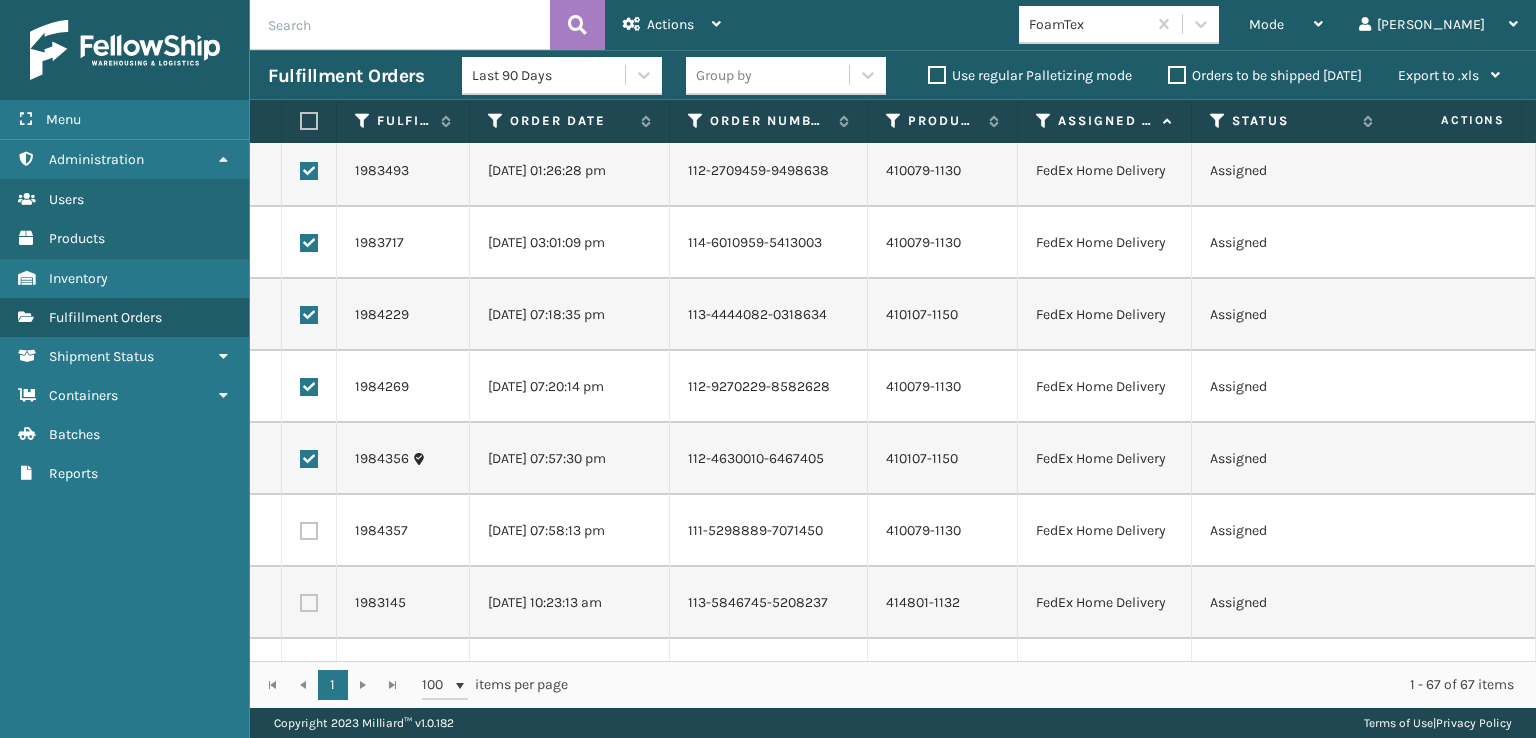click at bounding box center [309, 531] 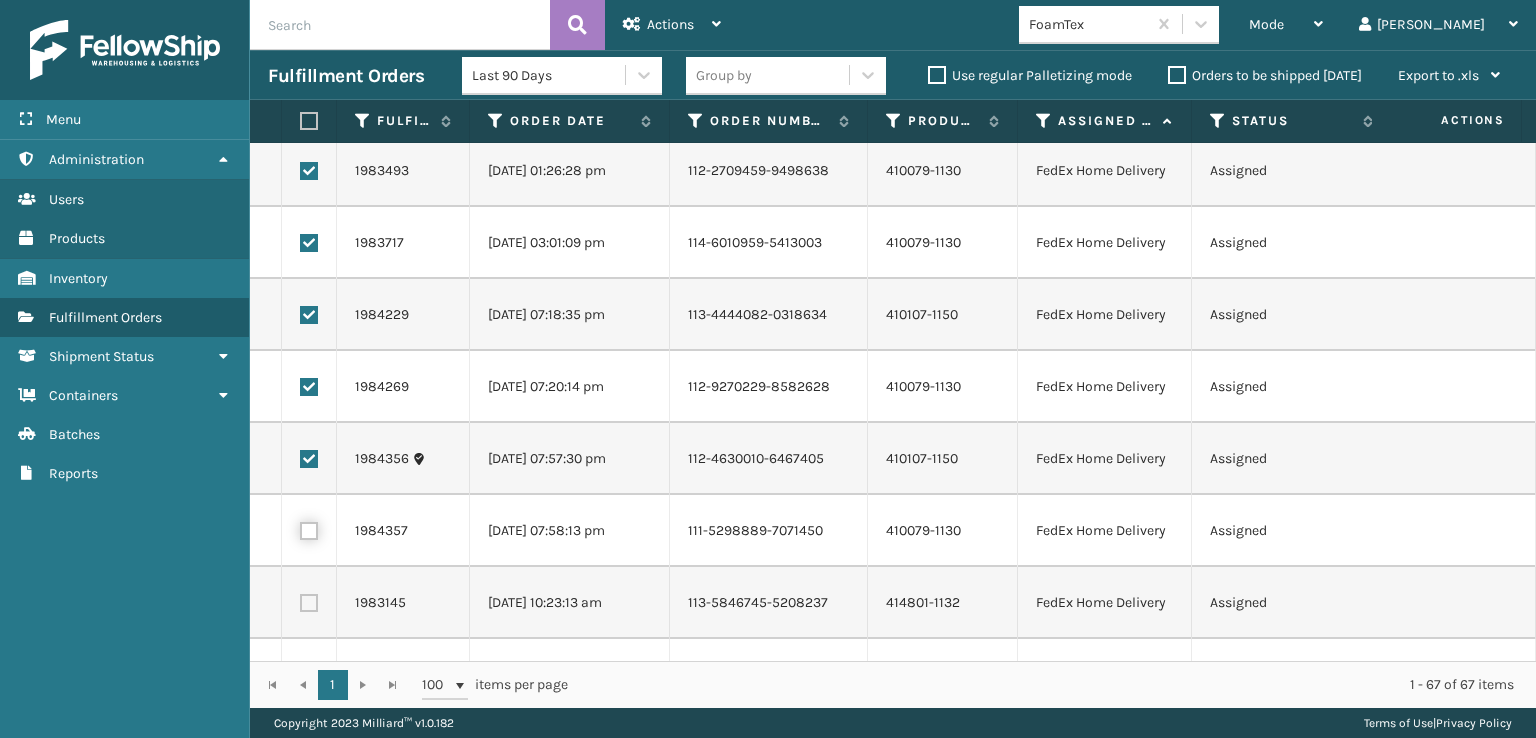 click at bounding box center (300, 528) 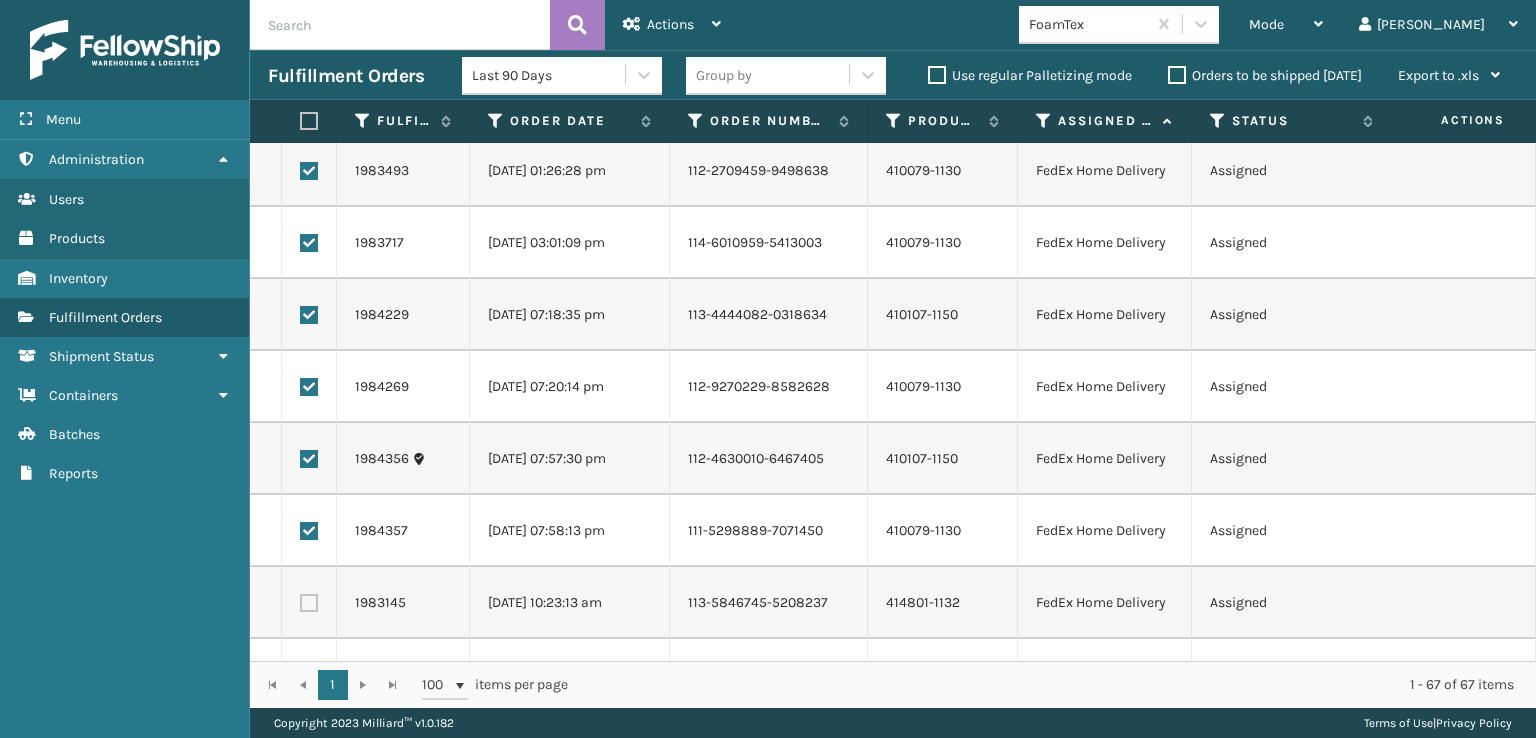 drag, startPoint x: 308, startPoint y: 594, endPoint x: 303, endPoint y: 585, distance: 10.29563 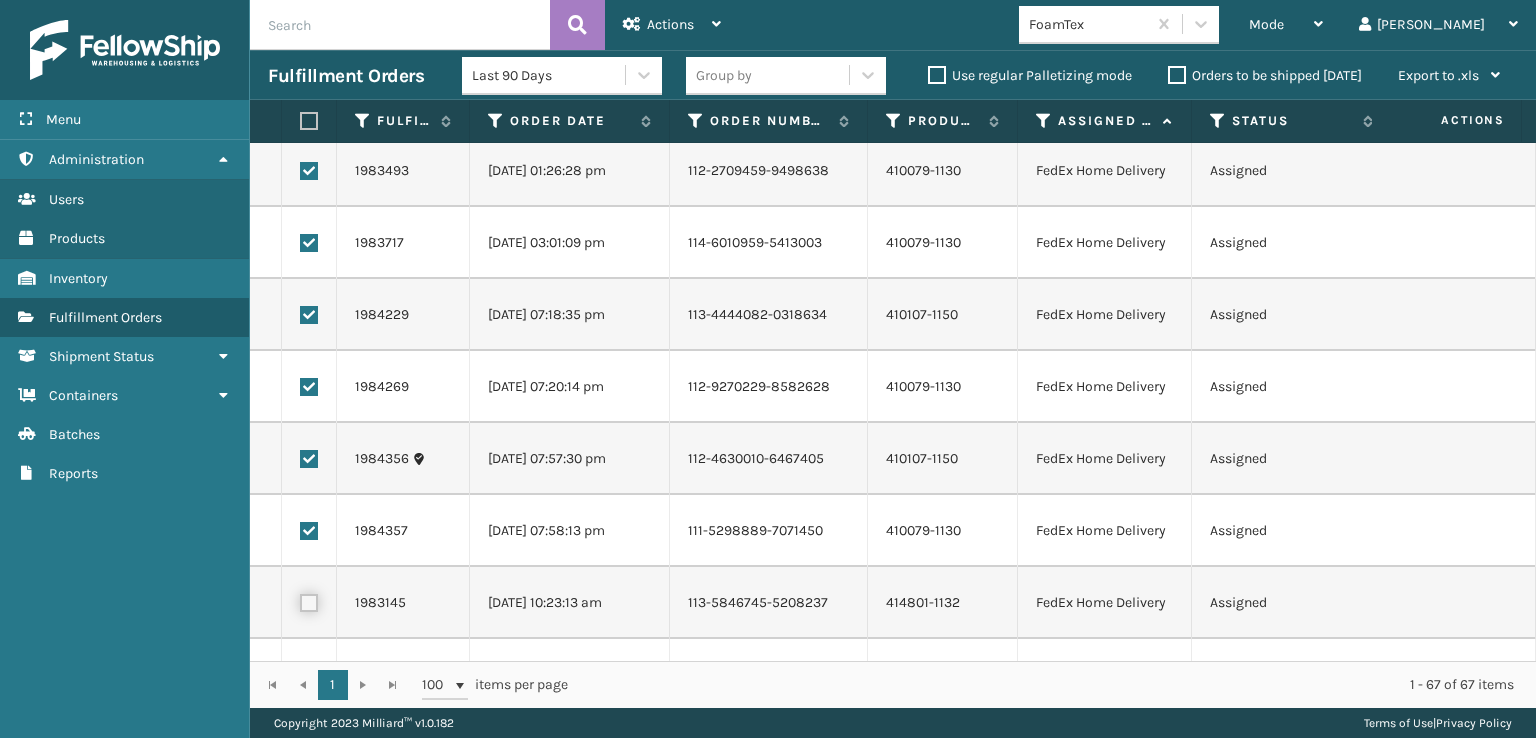 click at bounding box center (300, 600) 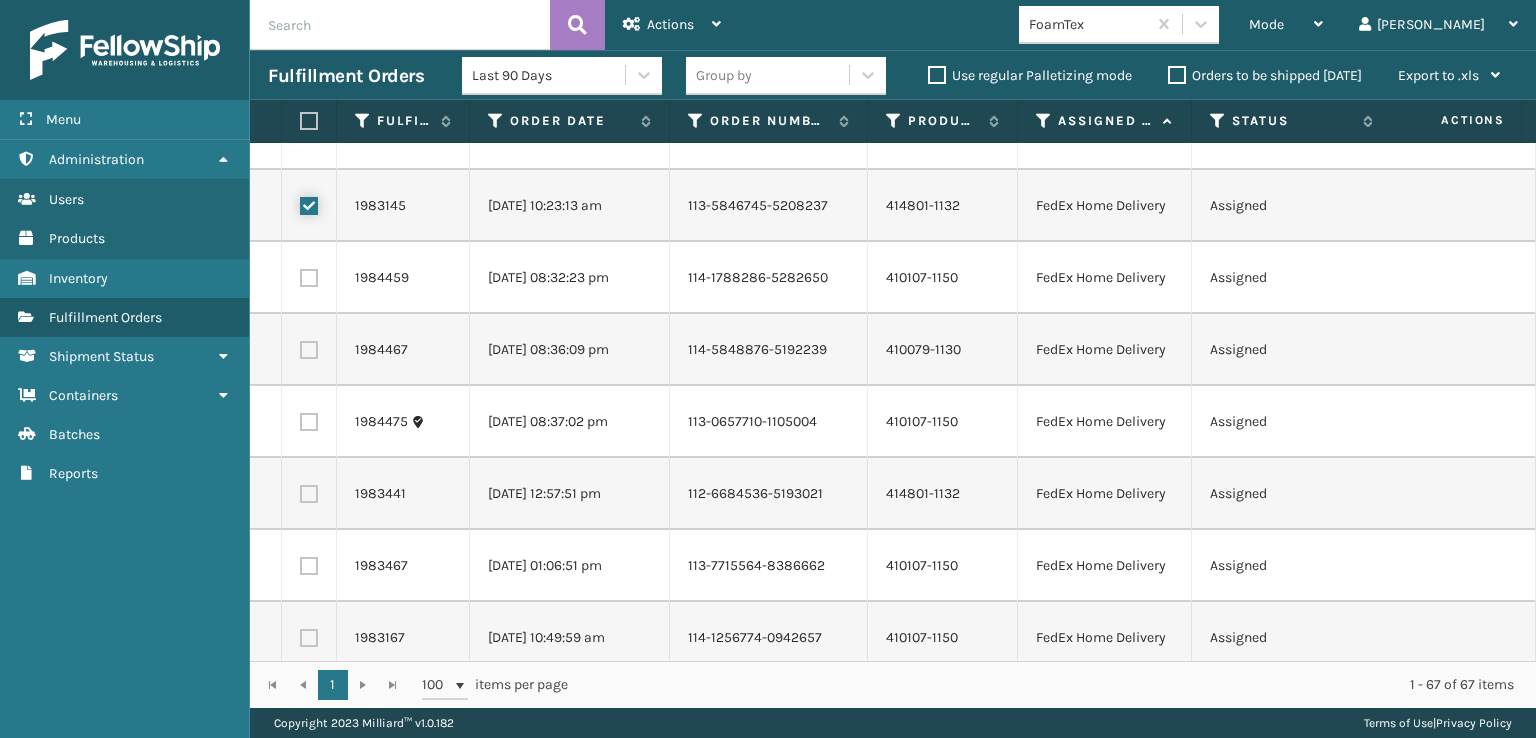 scroll, scrollTop: 1200, scrollLeft: 0, axis: vertical 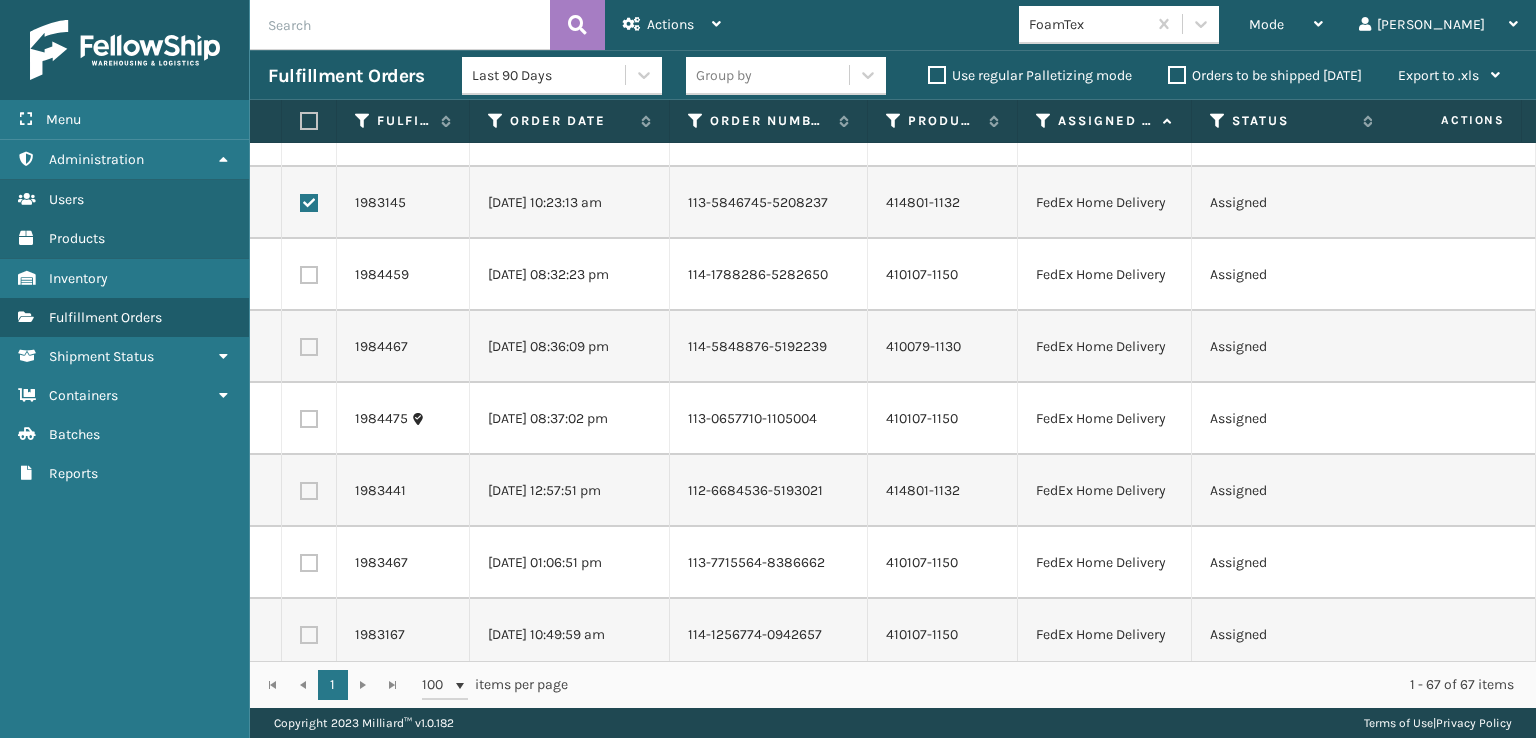 click at bounding box center (309, 275) 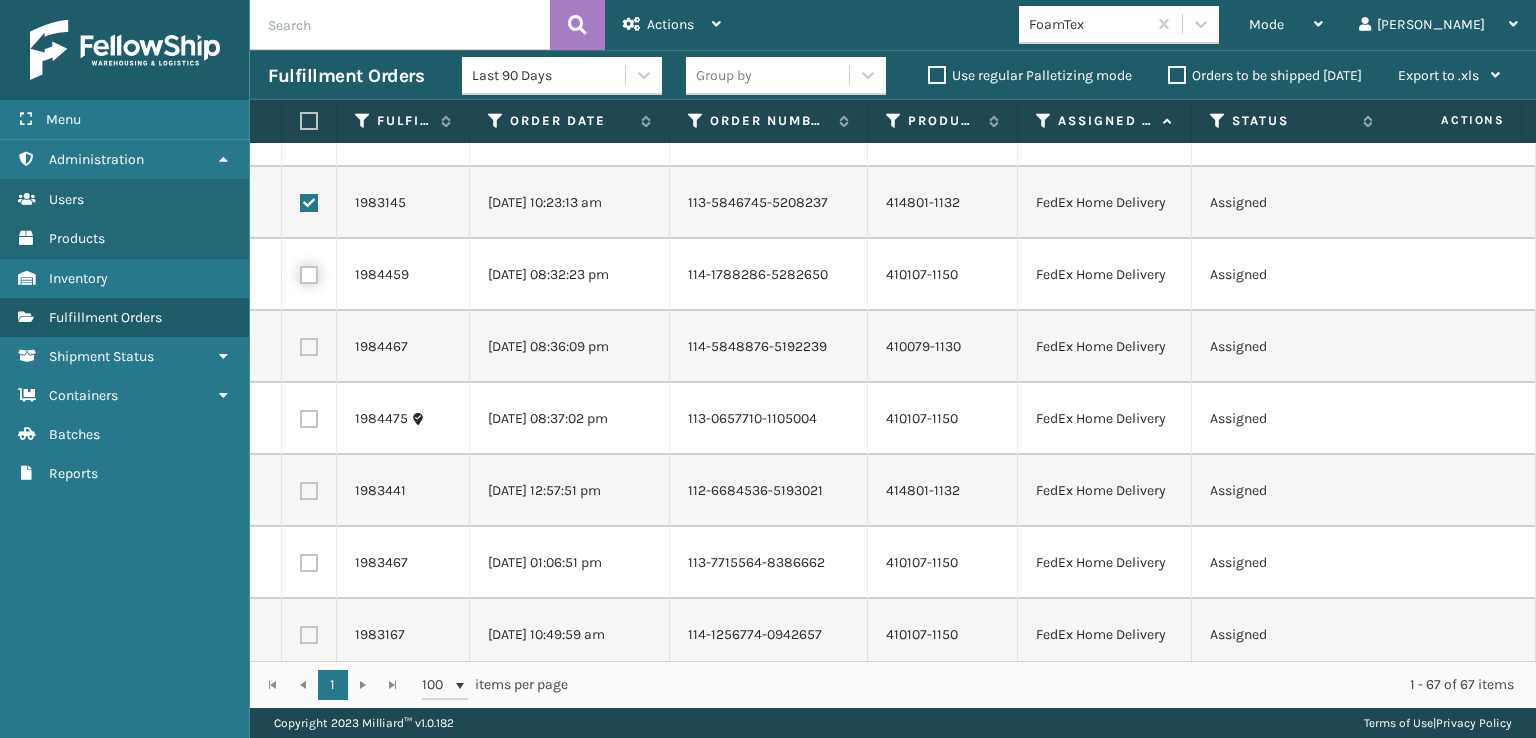 click at bounding box center [300, 272] 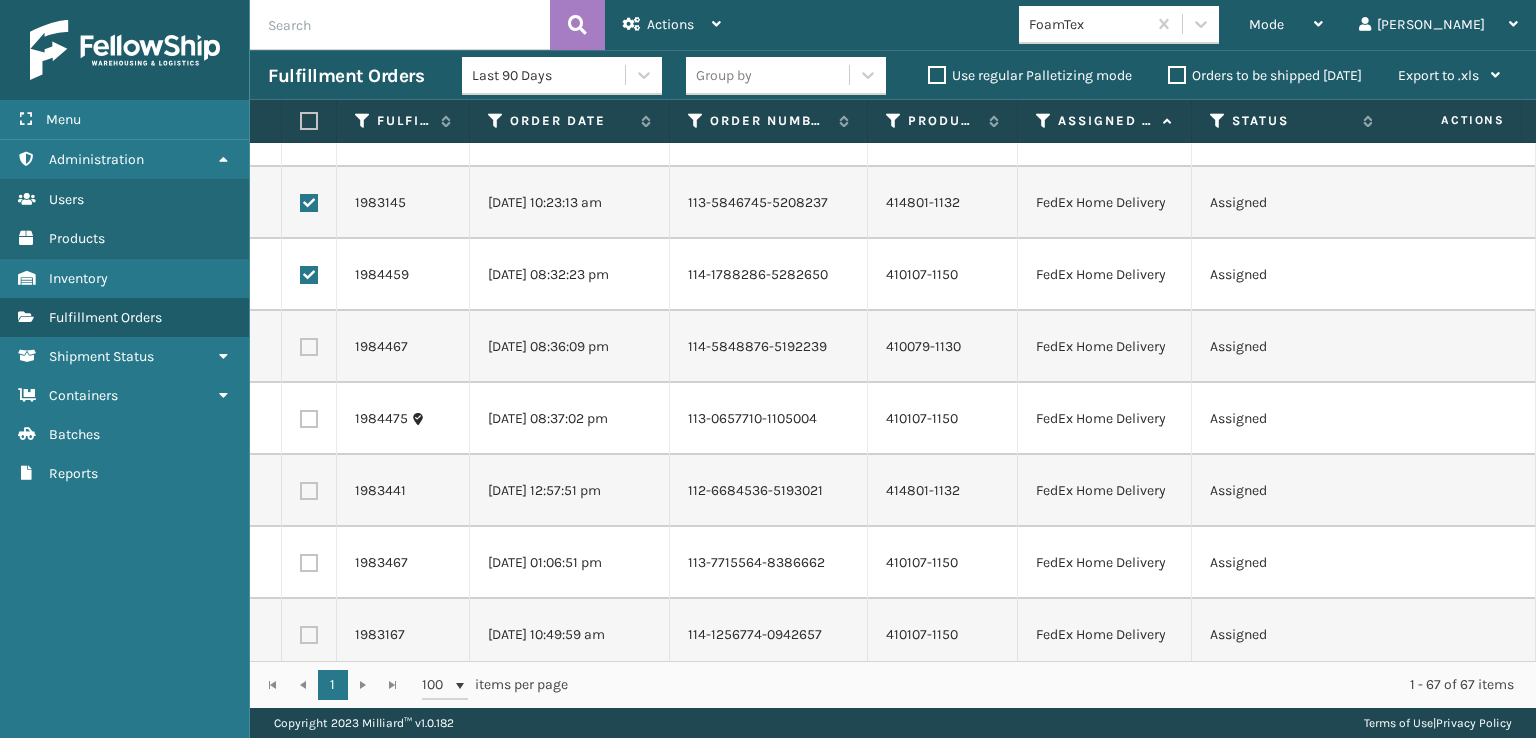 click at bounding box center [309, 347] 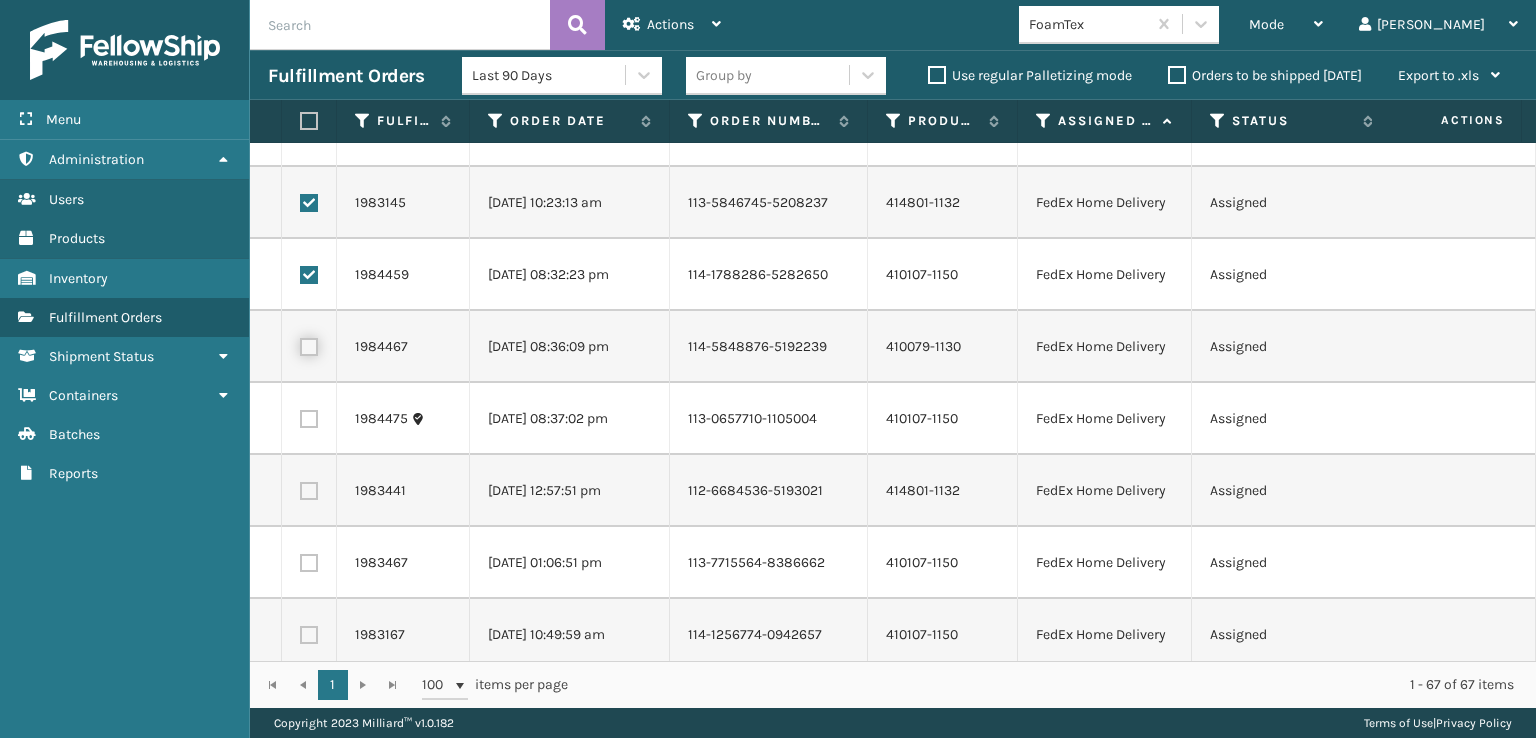 click at bounding box center (300, 344) 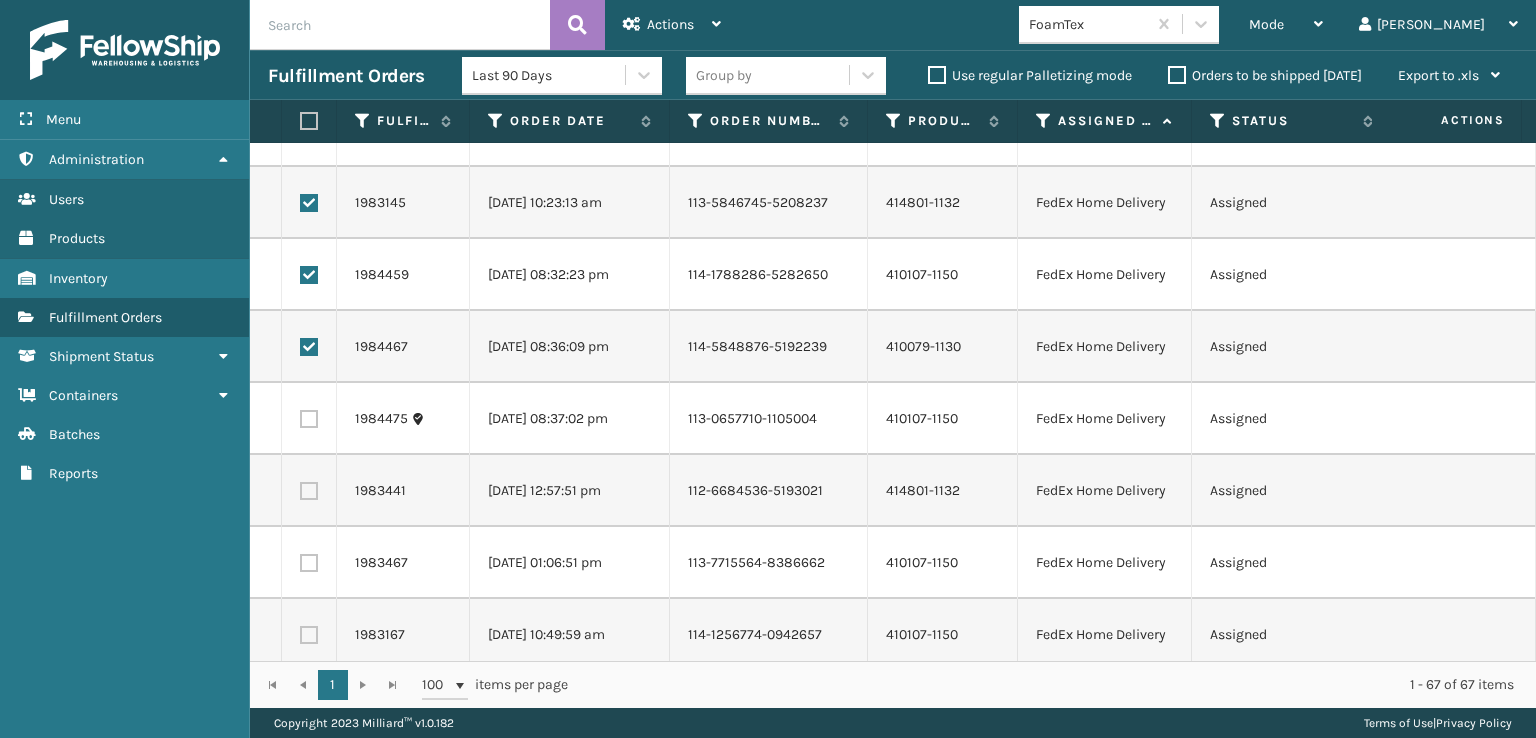 click at bounding box center (309, 419) 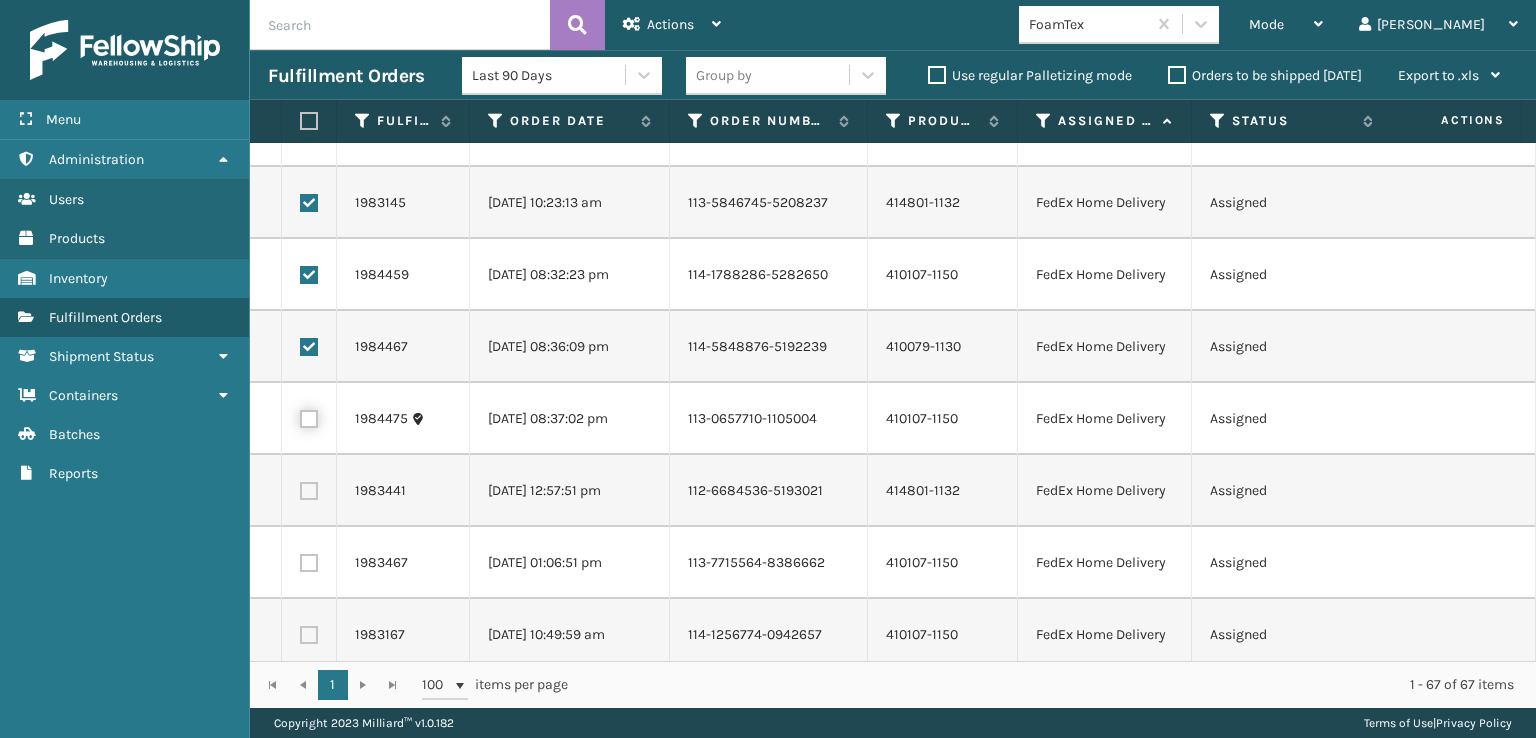click at bounding box center (300, 416) 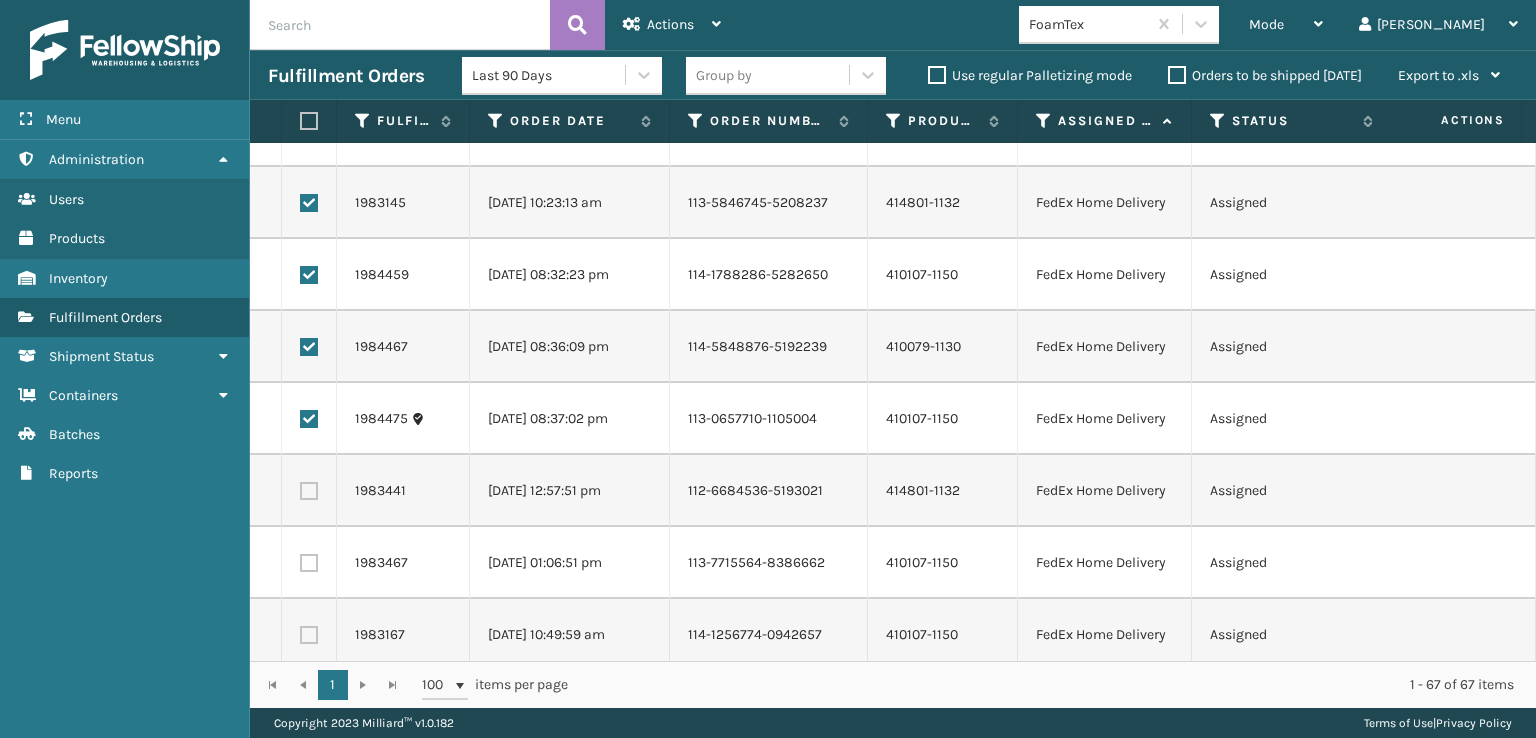 click at bounding box center [309, 491] 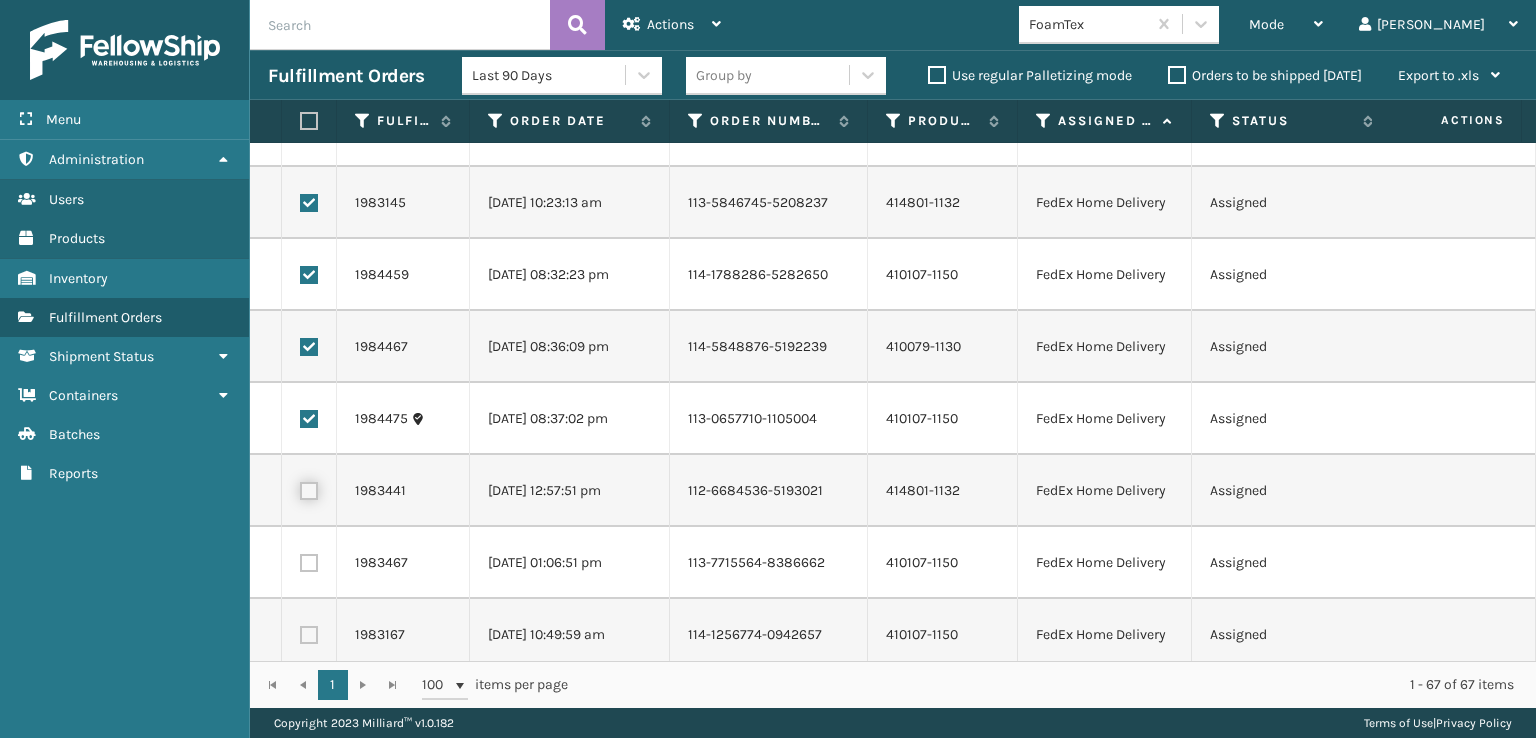 click at bounding box center [300, 488] 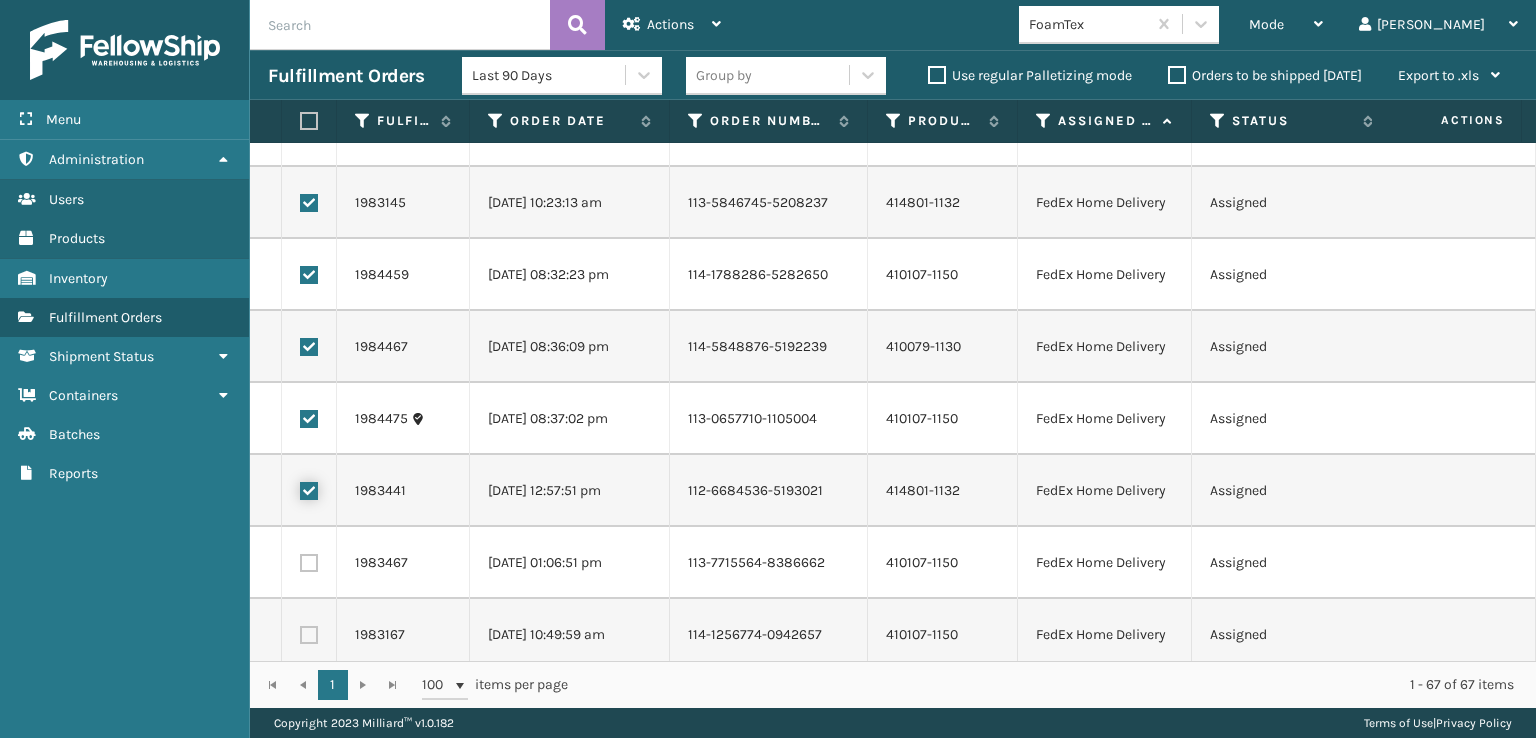 checkbox on "true" 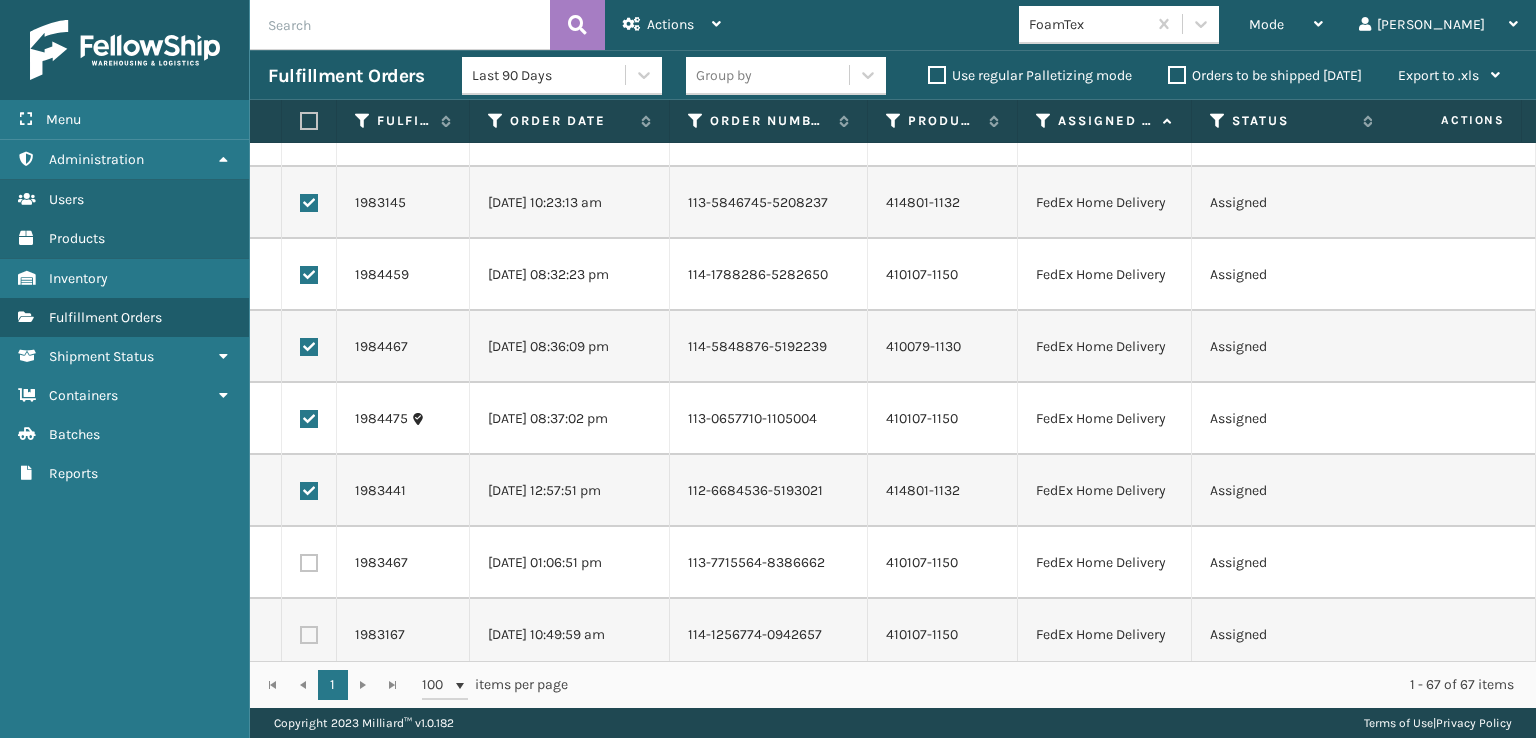 click at bounding box center (309, 563) 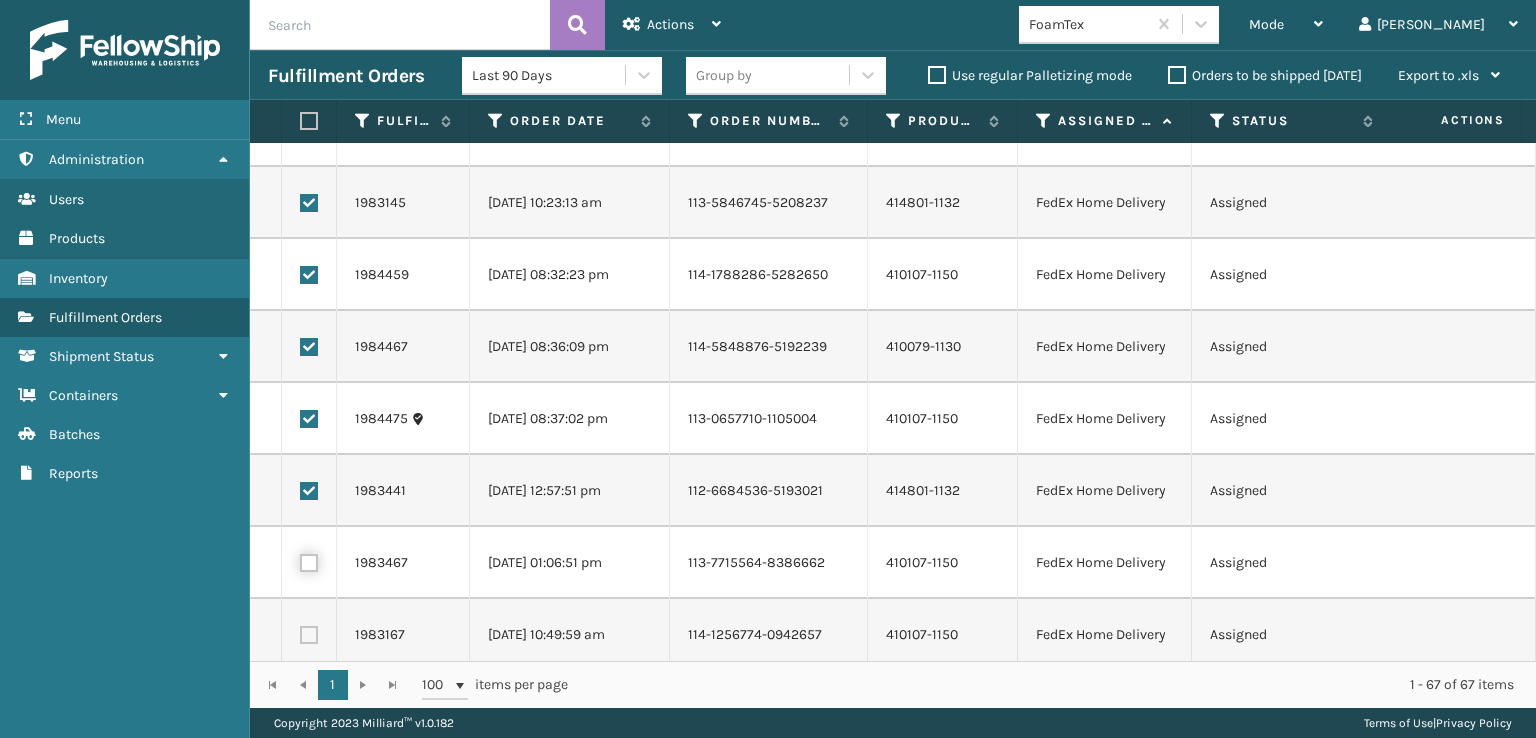 click at bounding box center (300, 560) 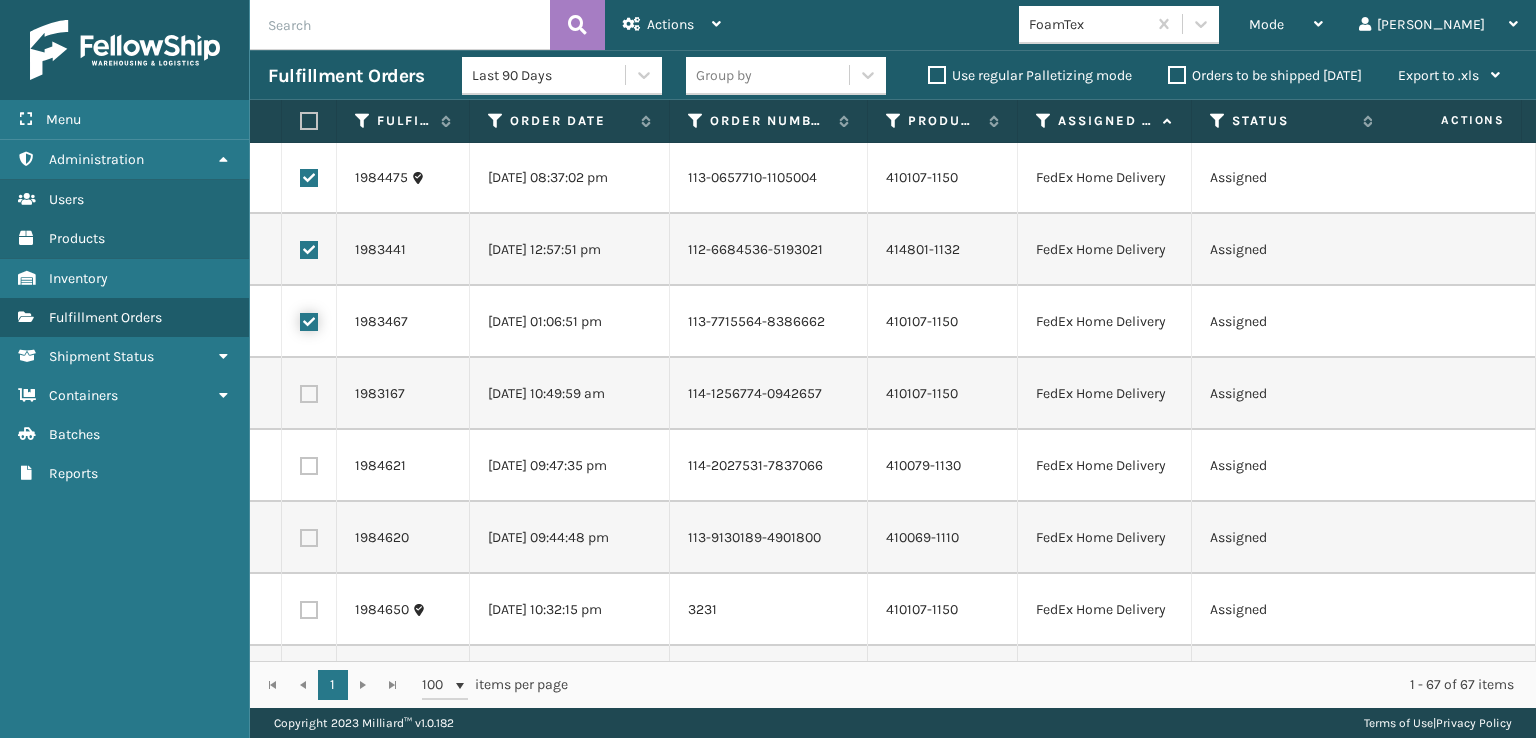 scroll, scrollTop: 1500, scrollLeft: 0, axis: vertical 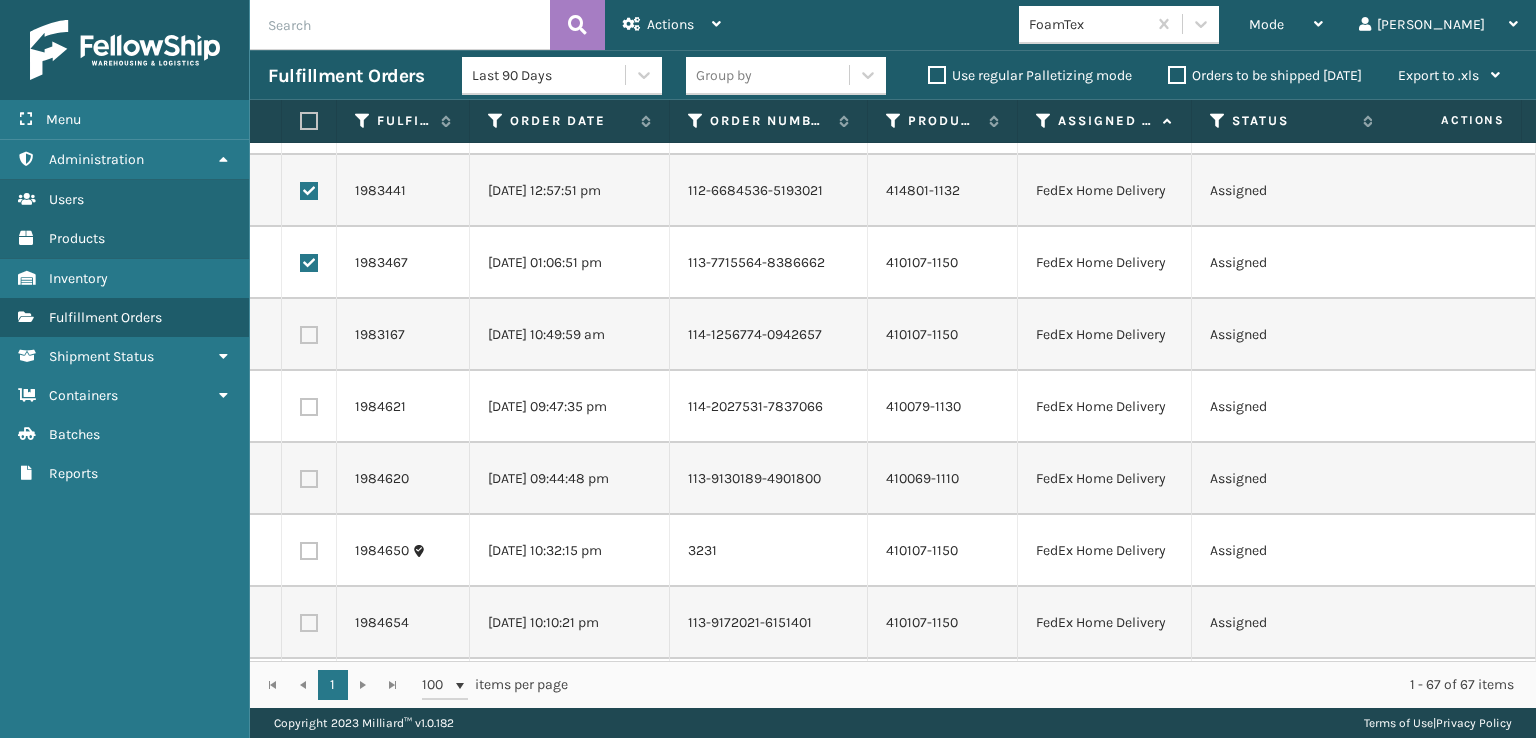 click at bounding box center [309, 335] 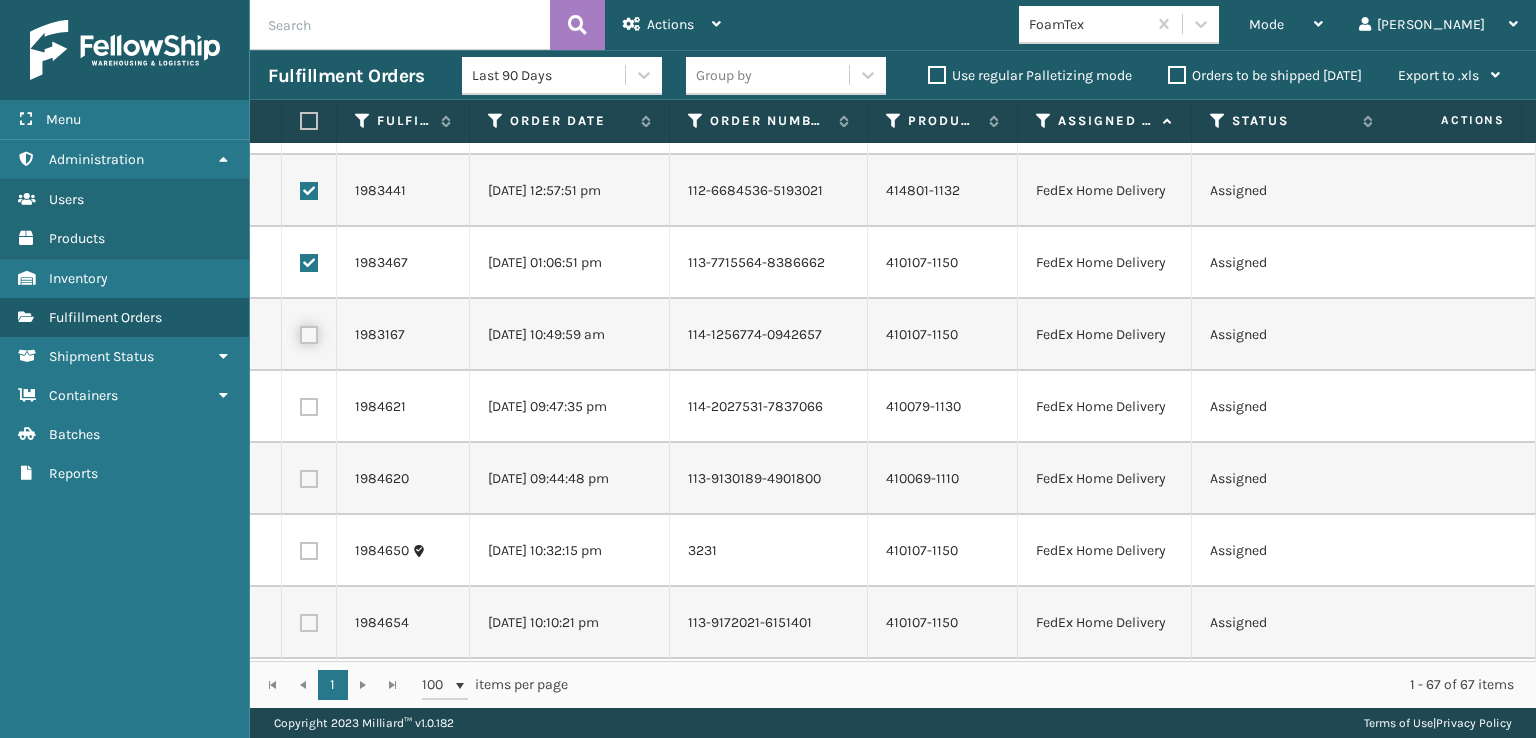 click at bounding box center [300, 332] 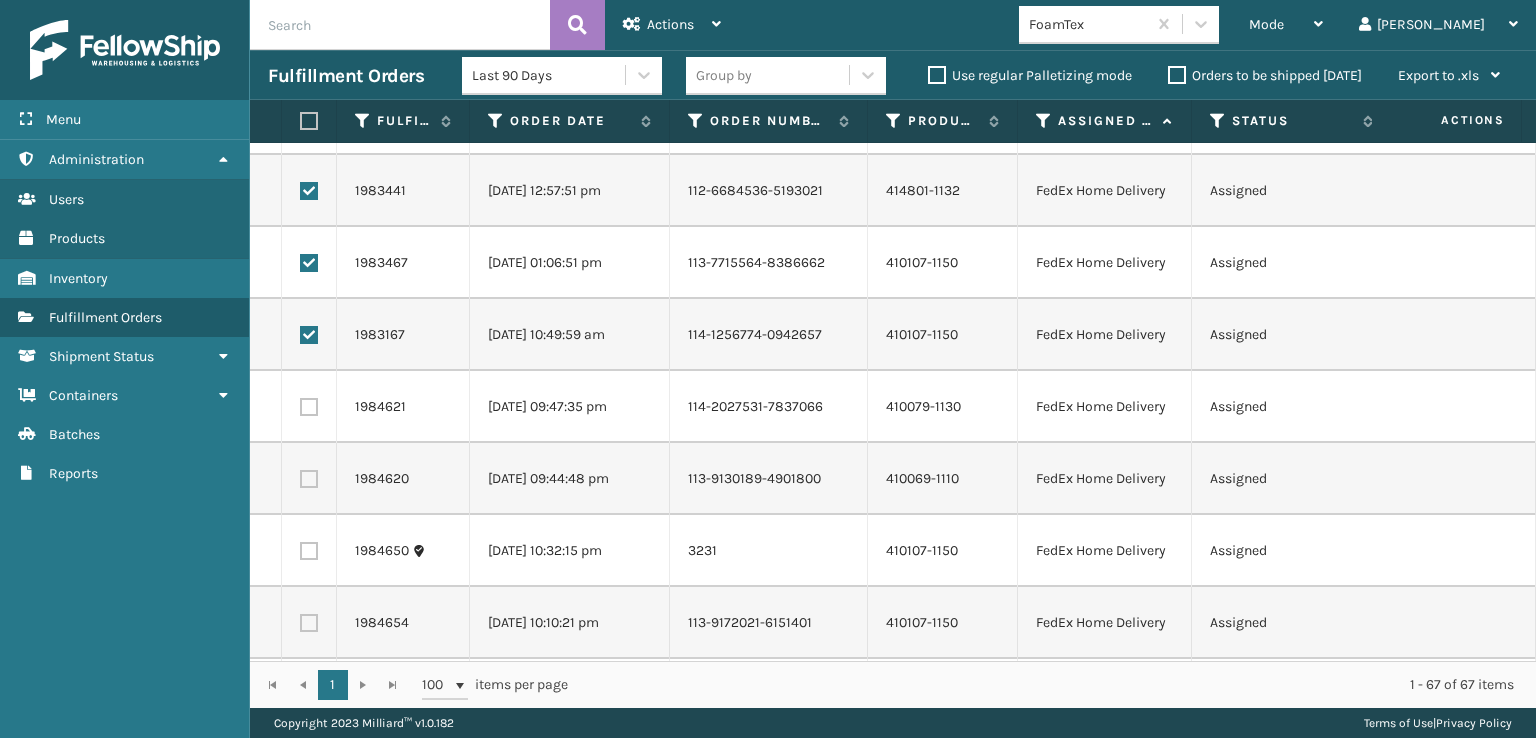 click at bounding box center [309, 407] 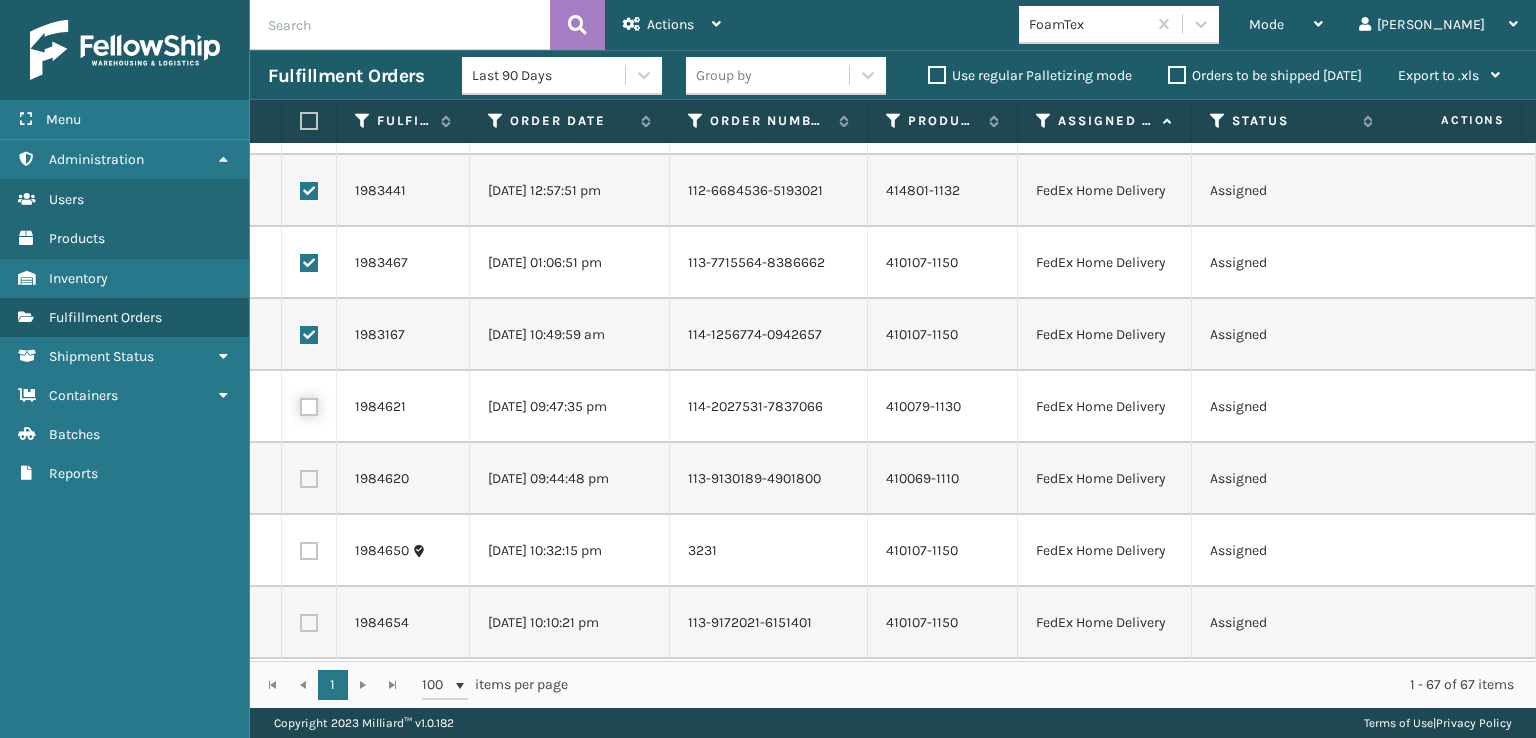 click at bounding box center (300, 404) 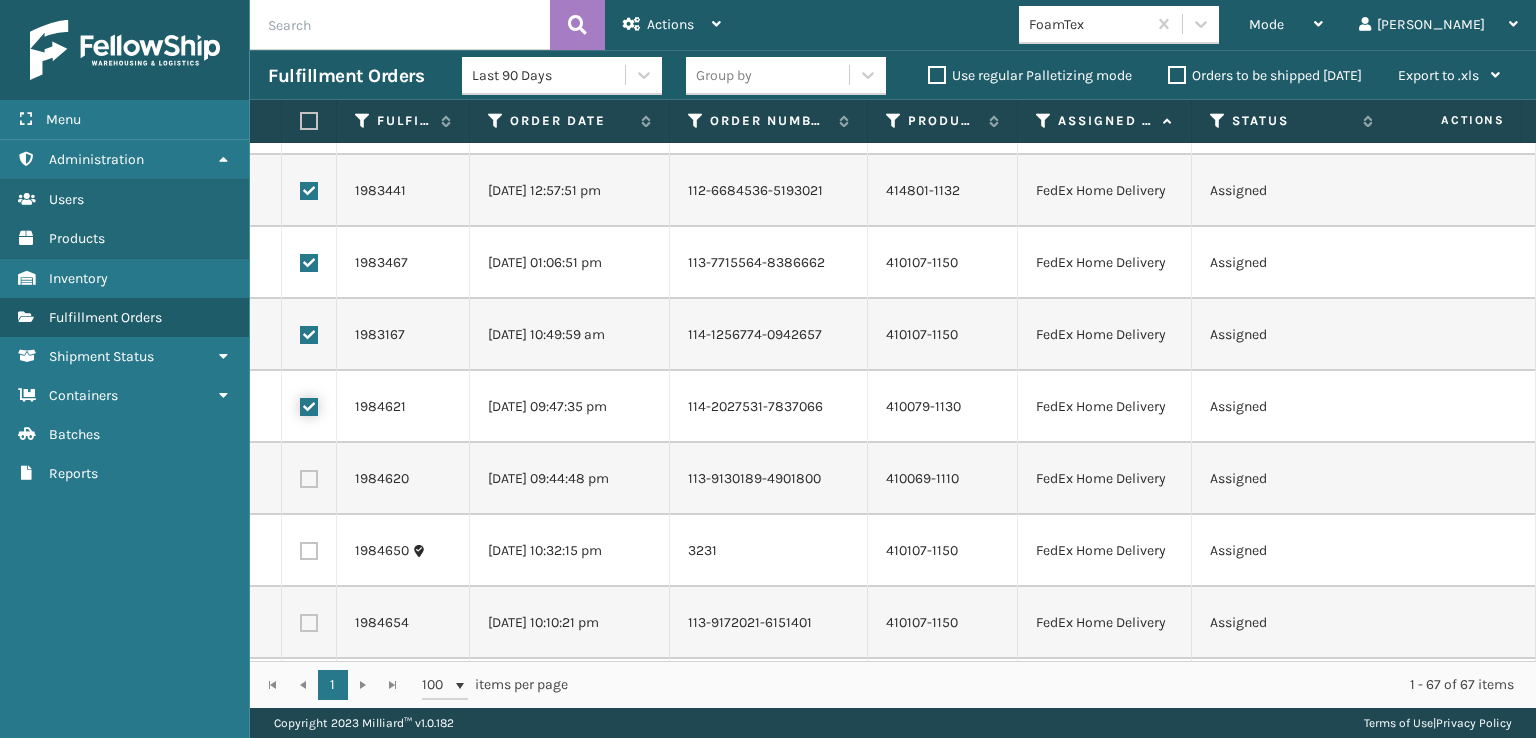 checkbox on "true" 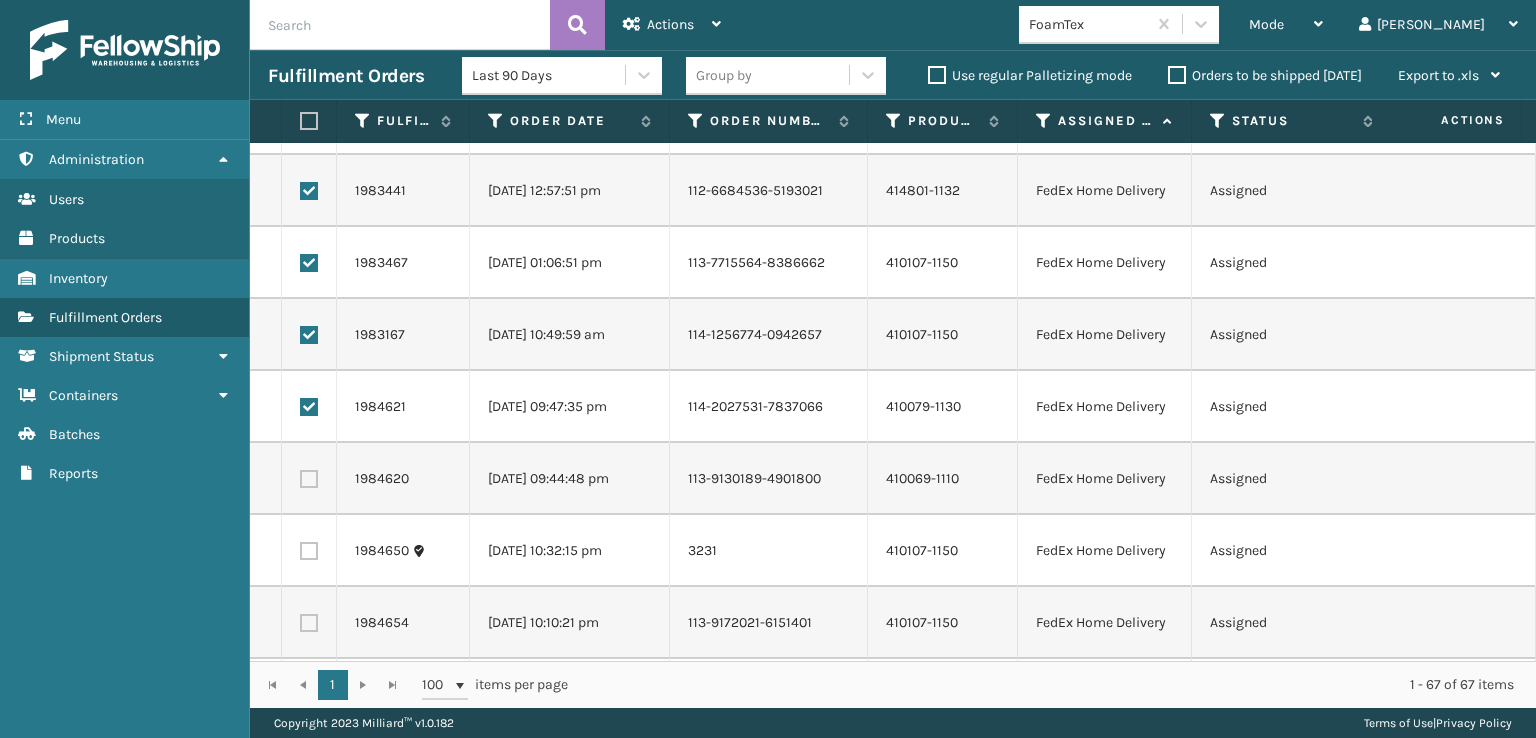 click at bounding box center [309, 479] 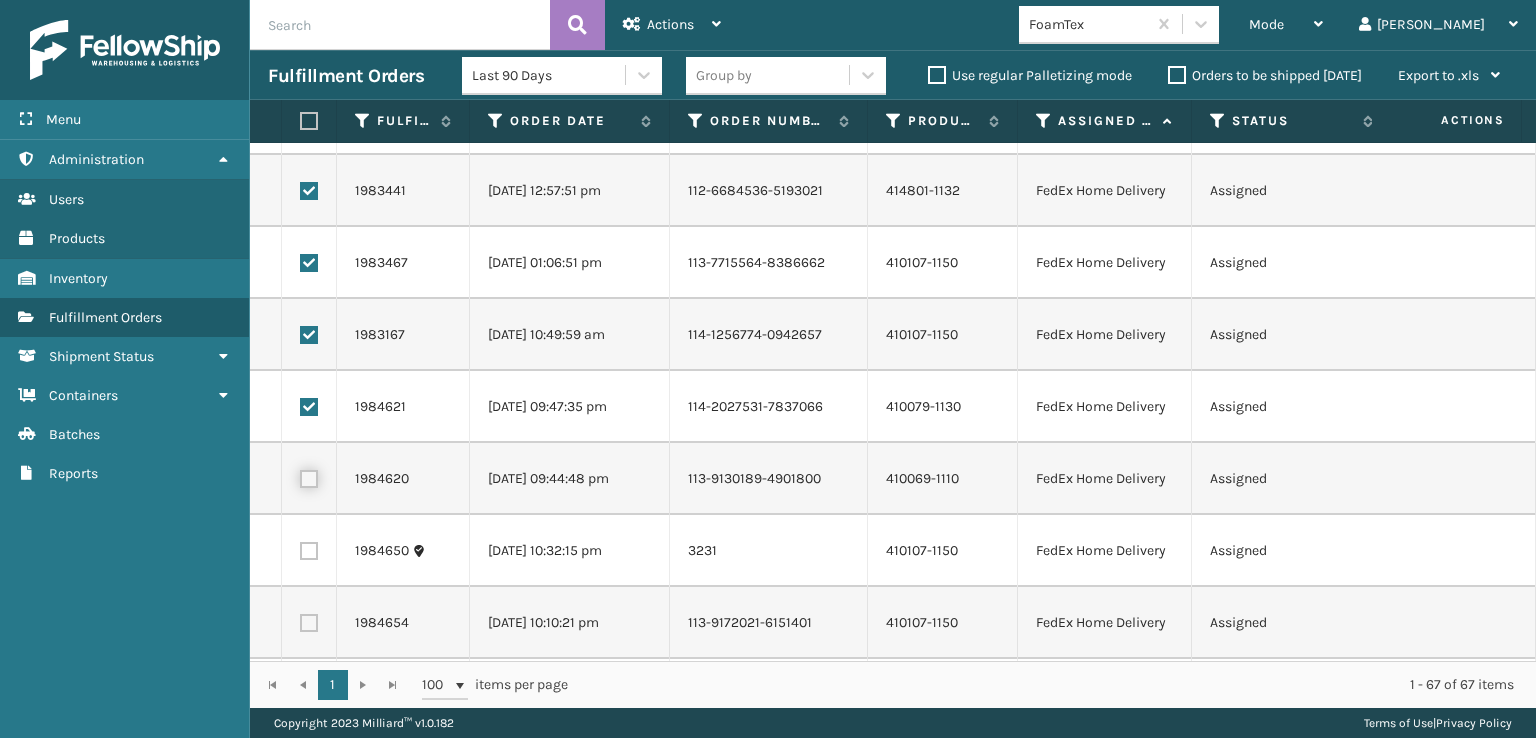 click at bounding box center (300, 476) 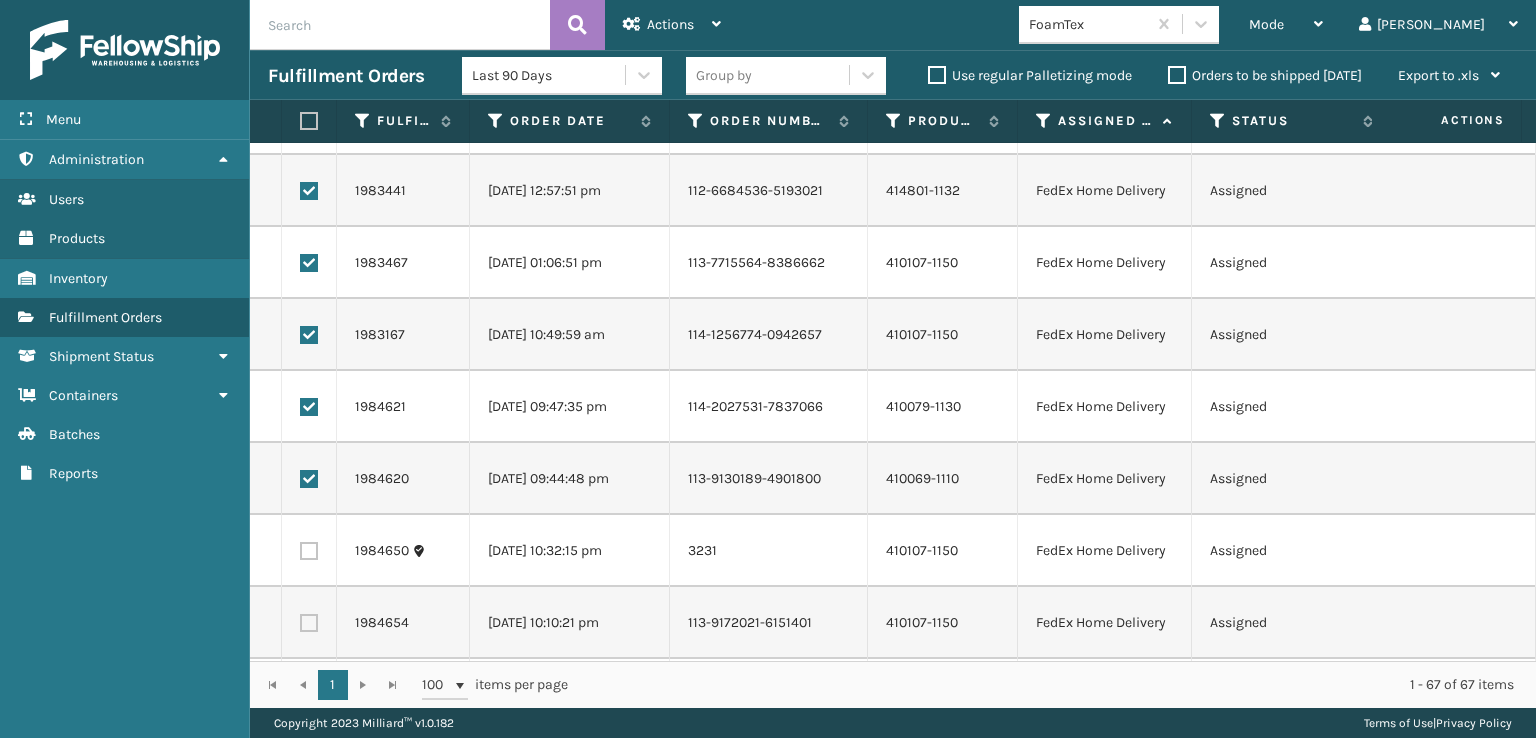 click at bounding box center [309, 551] 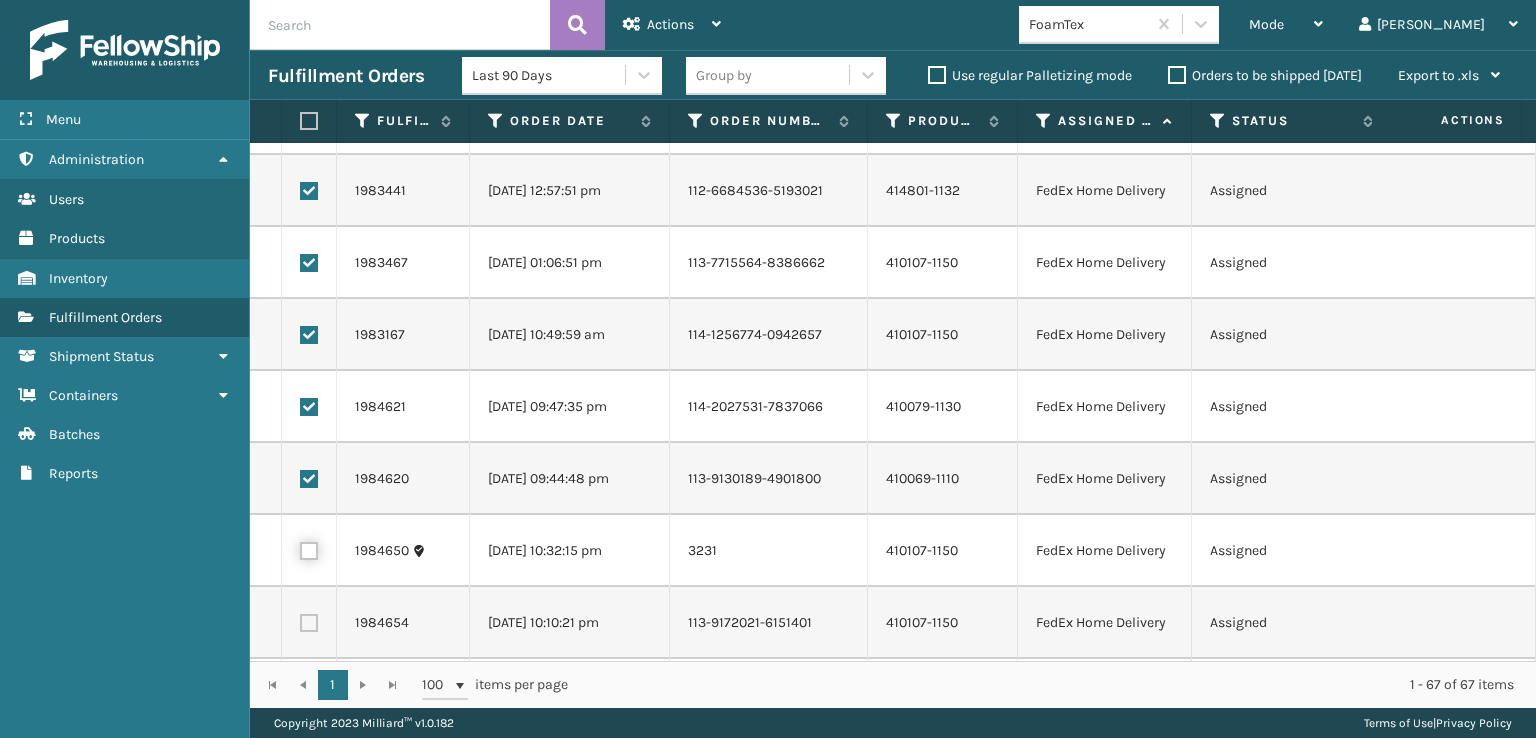 click at bounding box center [300, 548] 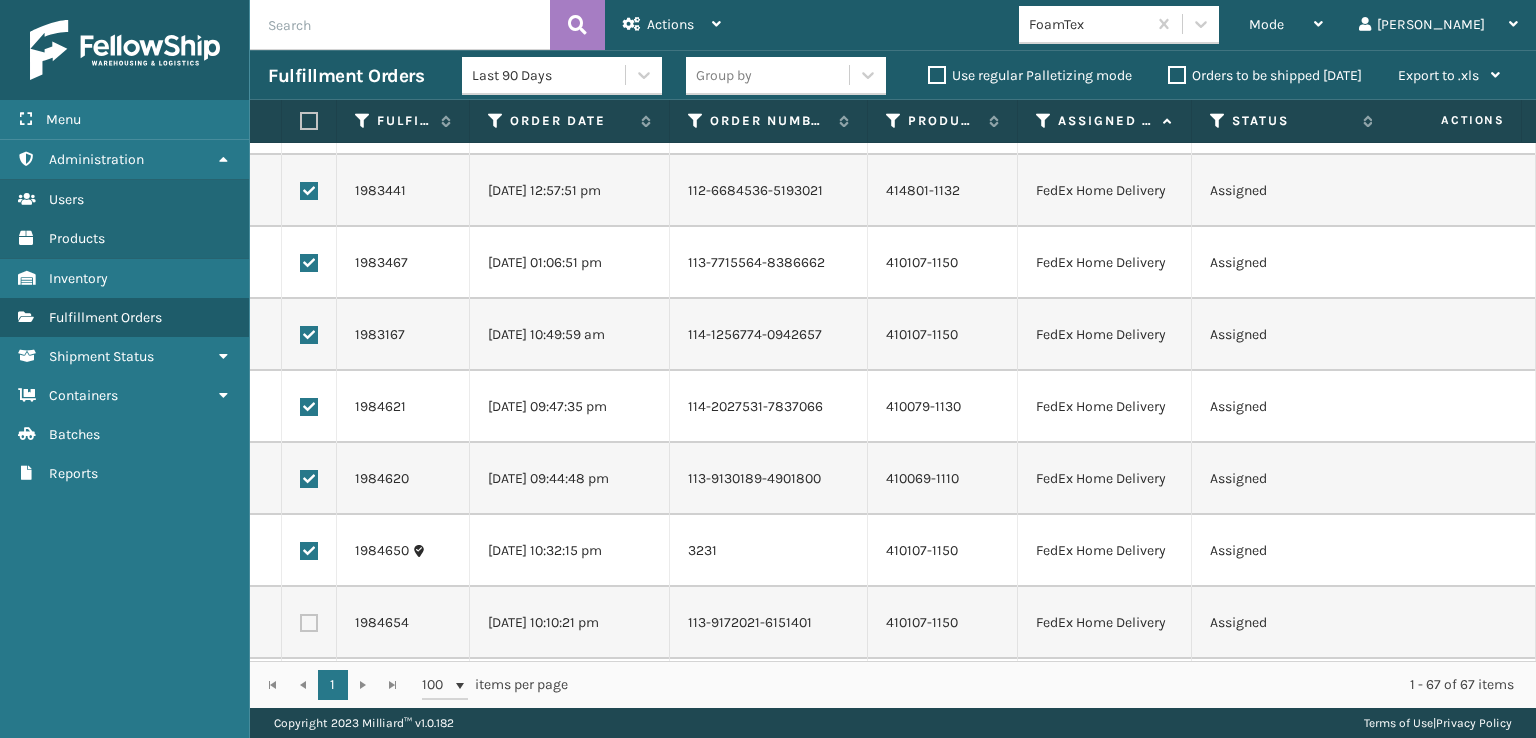 click at bounding box center (309, 623) 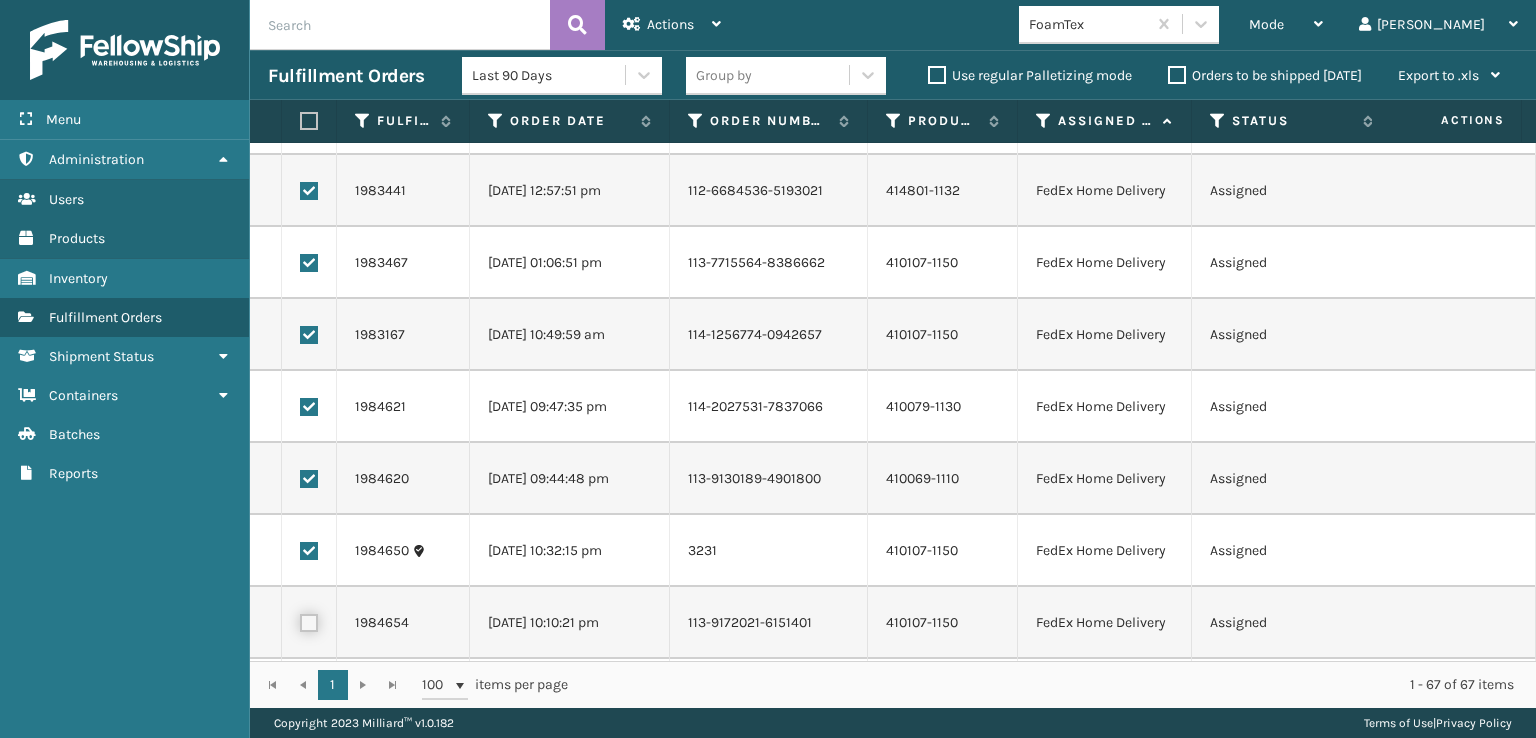 click at bounding box center (300, 620) 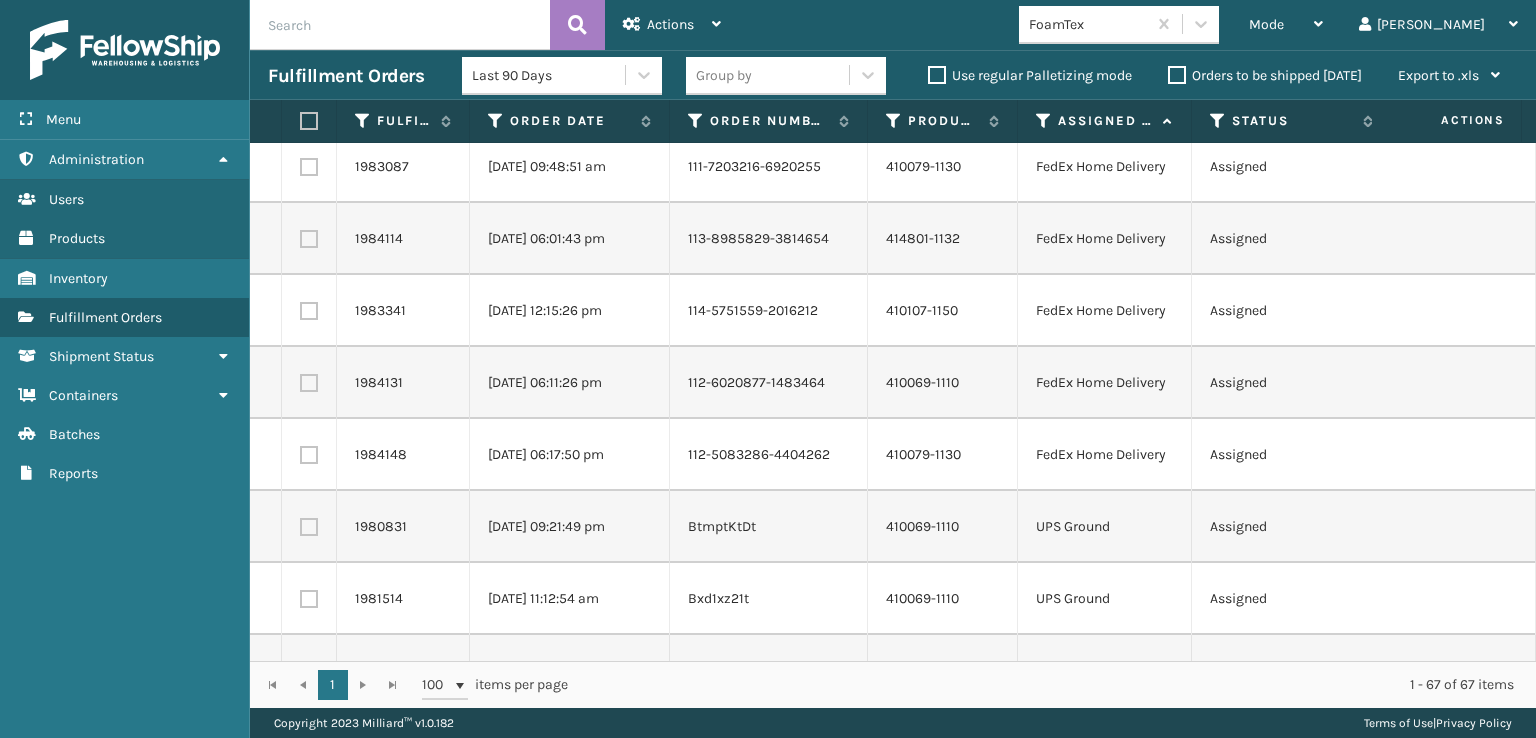 scroll, scrollTop: 3100, scrollLeft: 0, axis: vertical 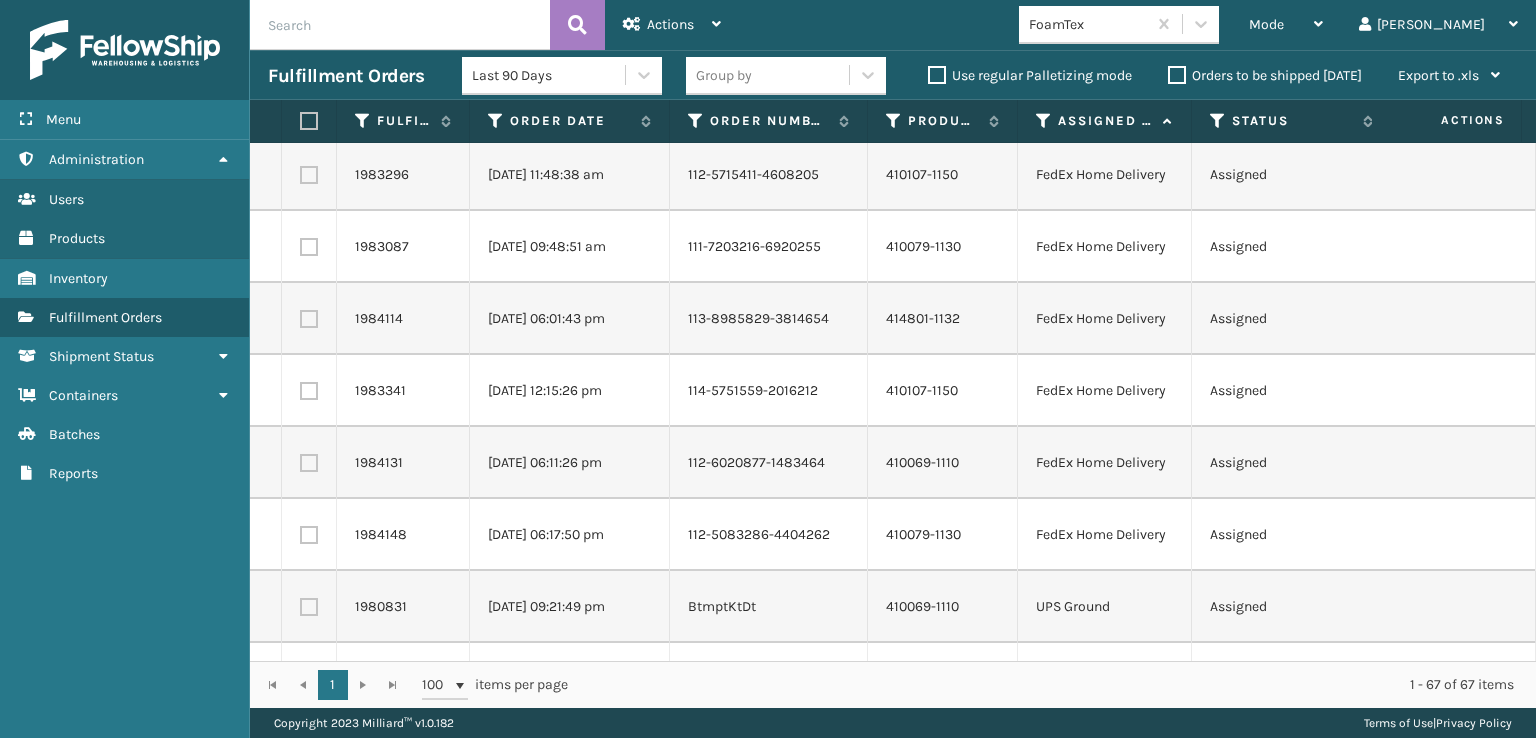 click at bounding box center (309, 535) 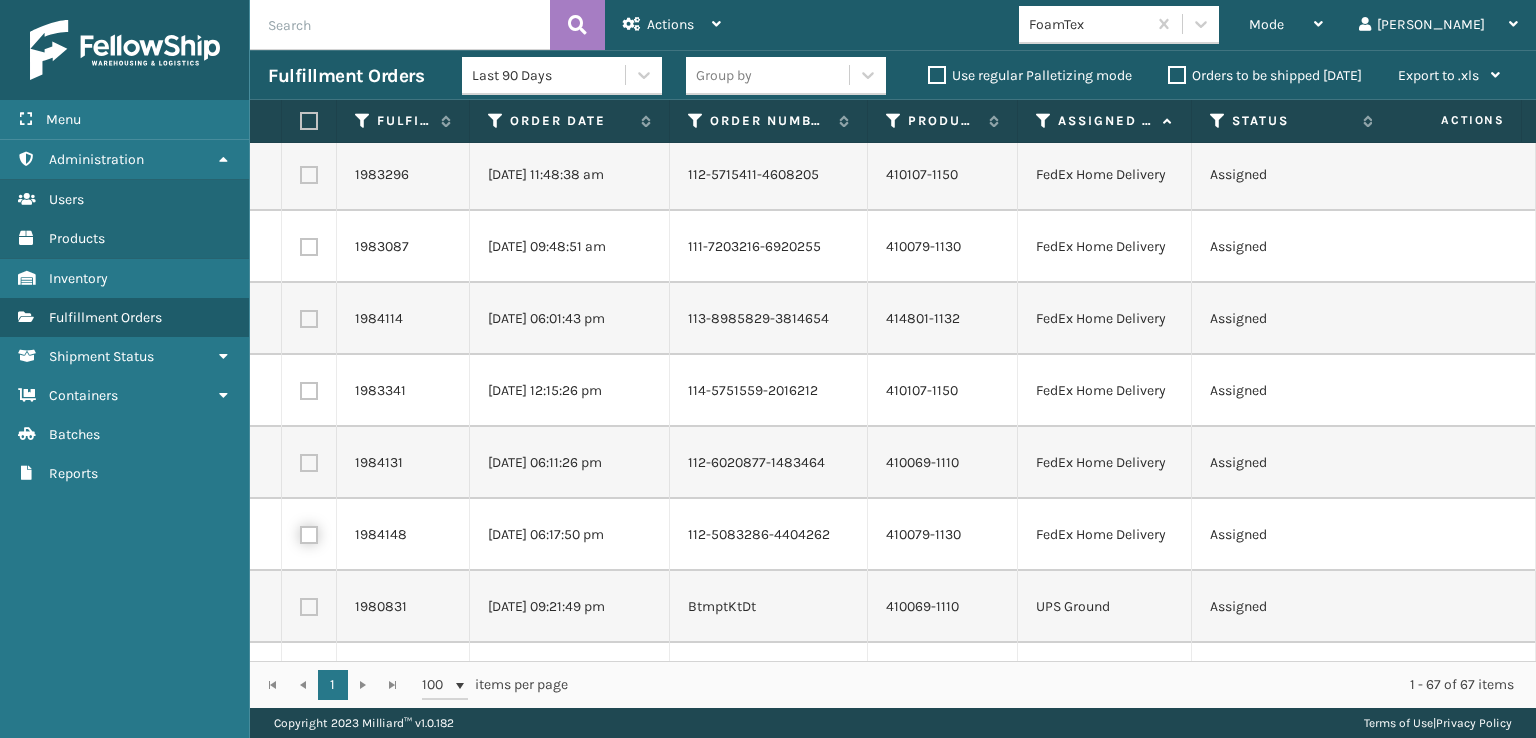 click at bounding box center (300, 532) 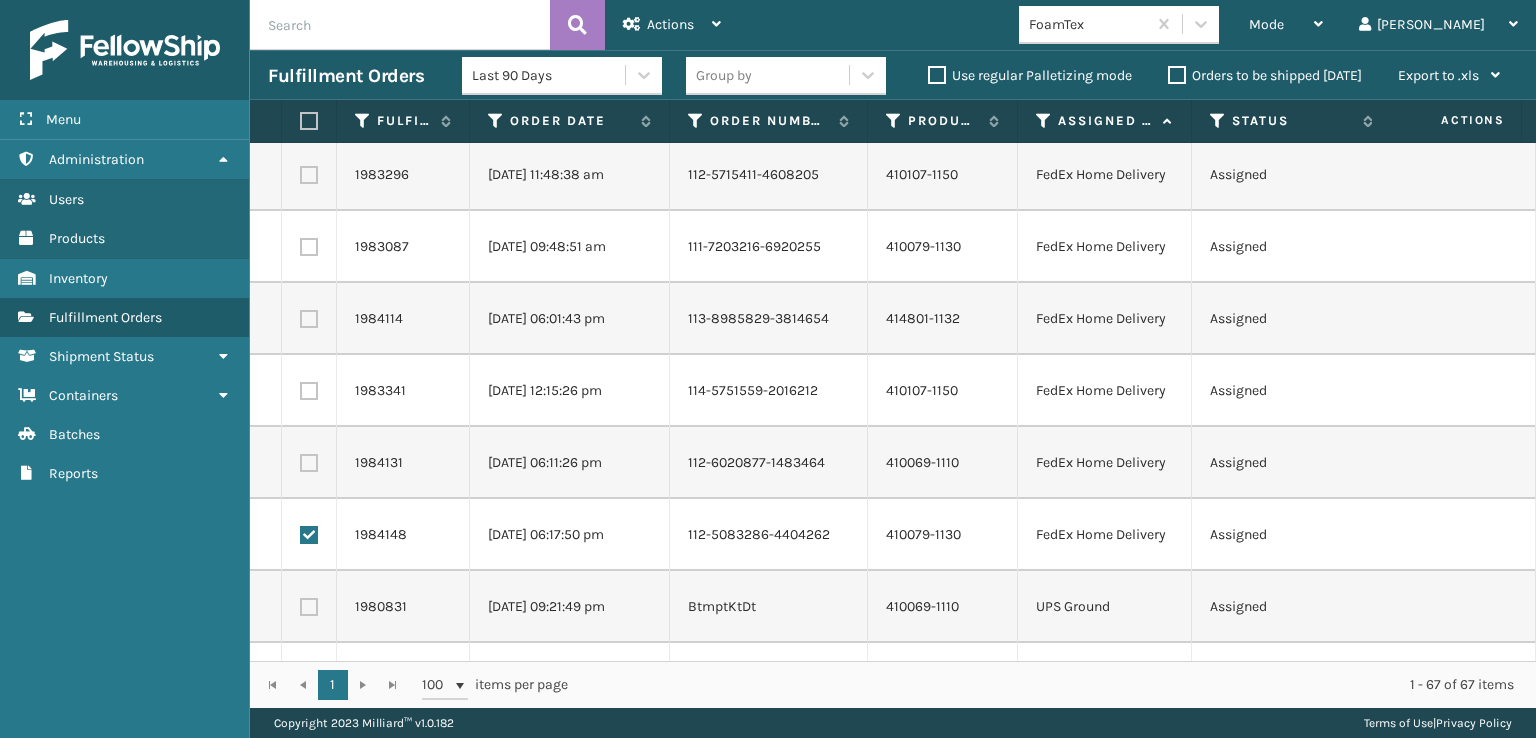 drag, startPoint x: 316, startPoint y: 460, endPoint x: 302, endPoint y: 461, distance: 14.035668 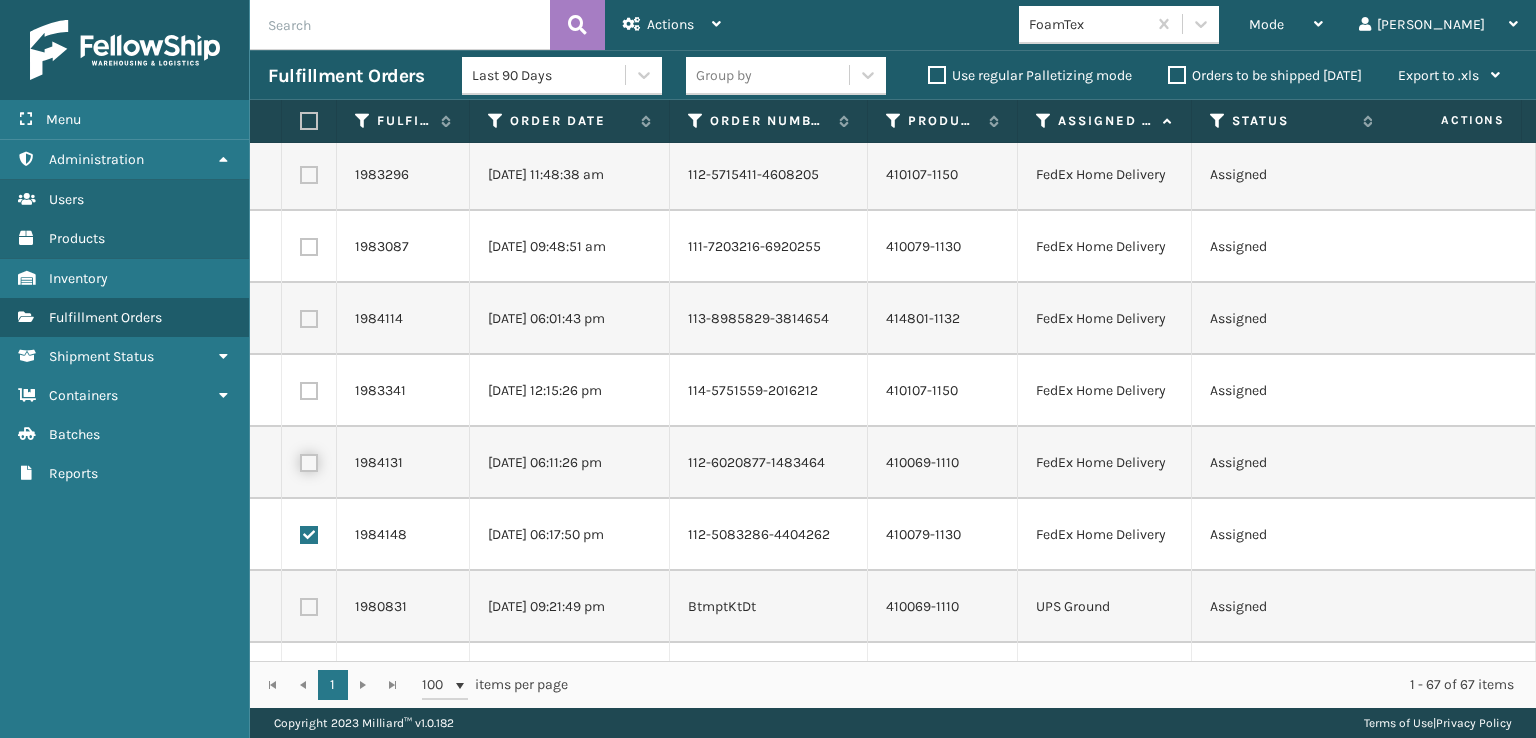 click at bounding box center (300, 460) 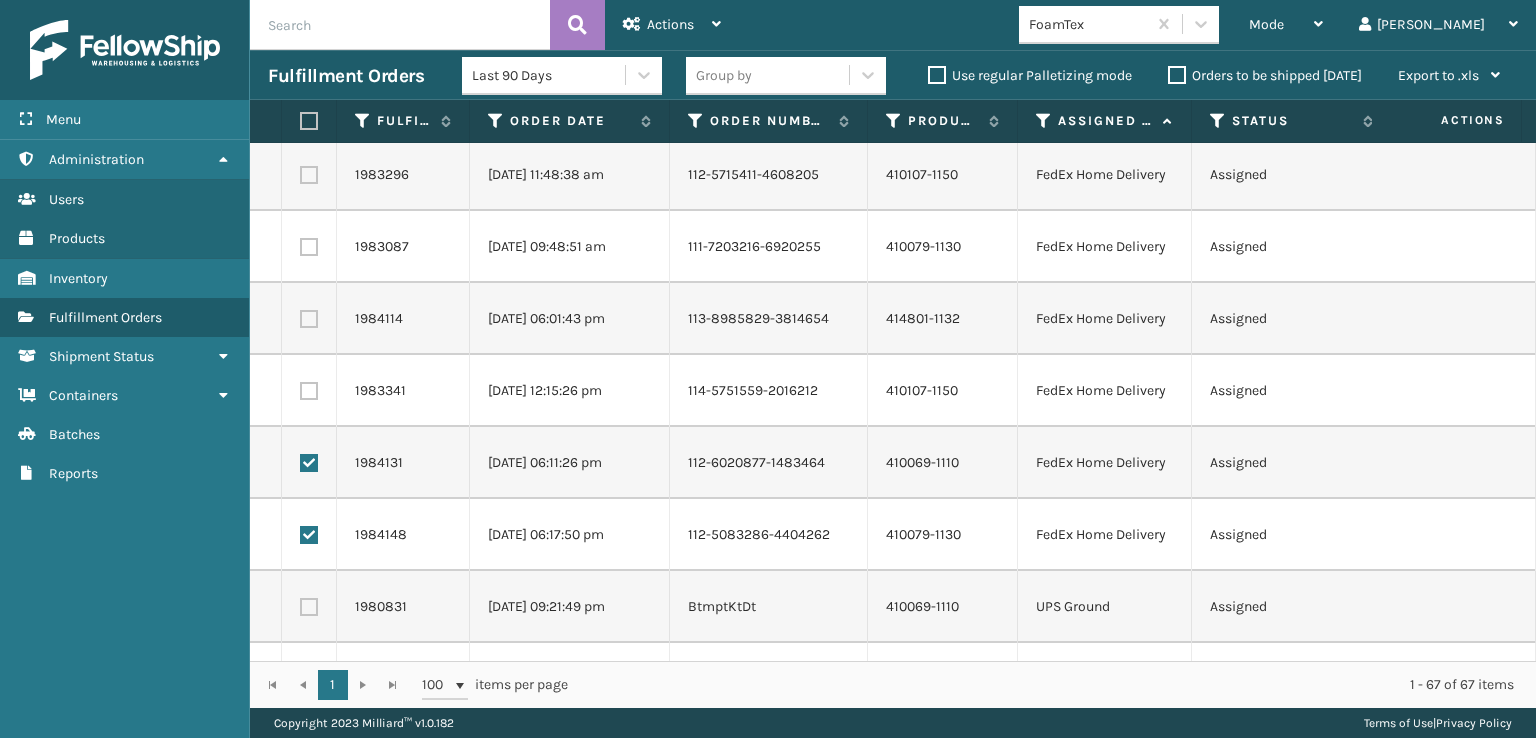 click at bounding box center [309, 391] 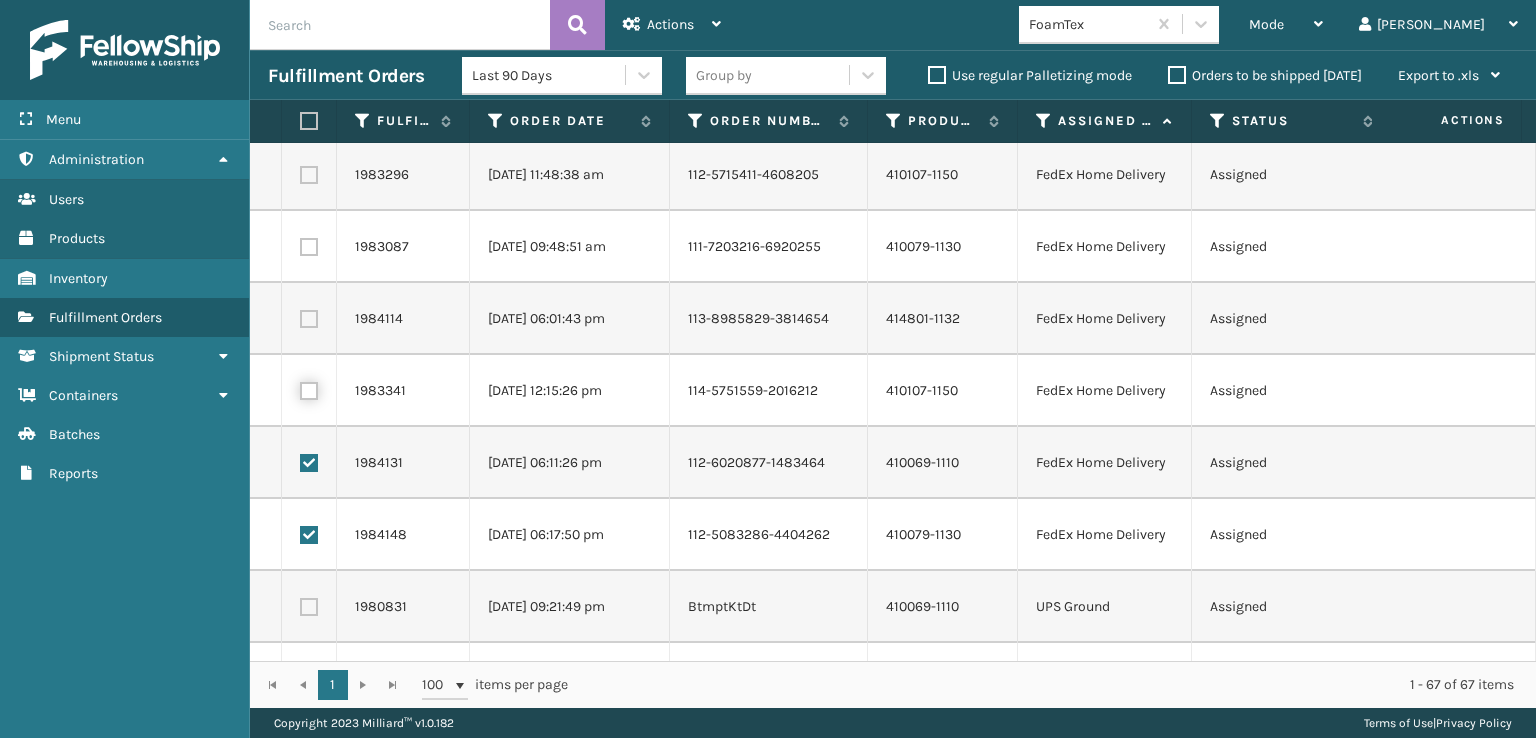 click at bounding box center (300, 388) 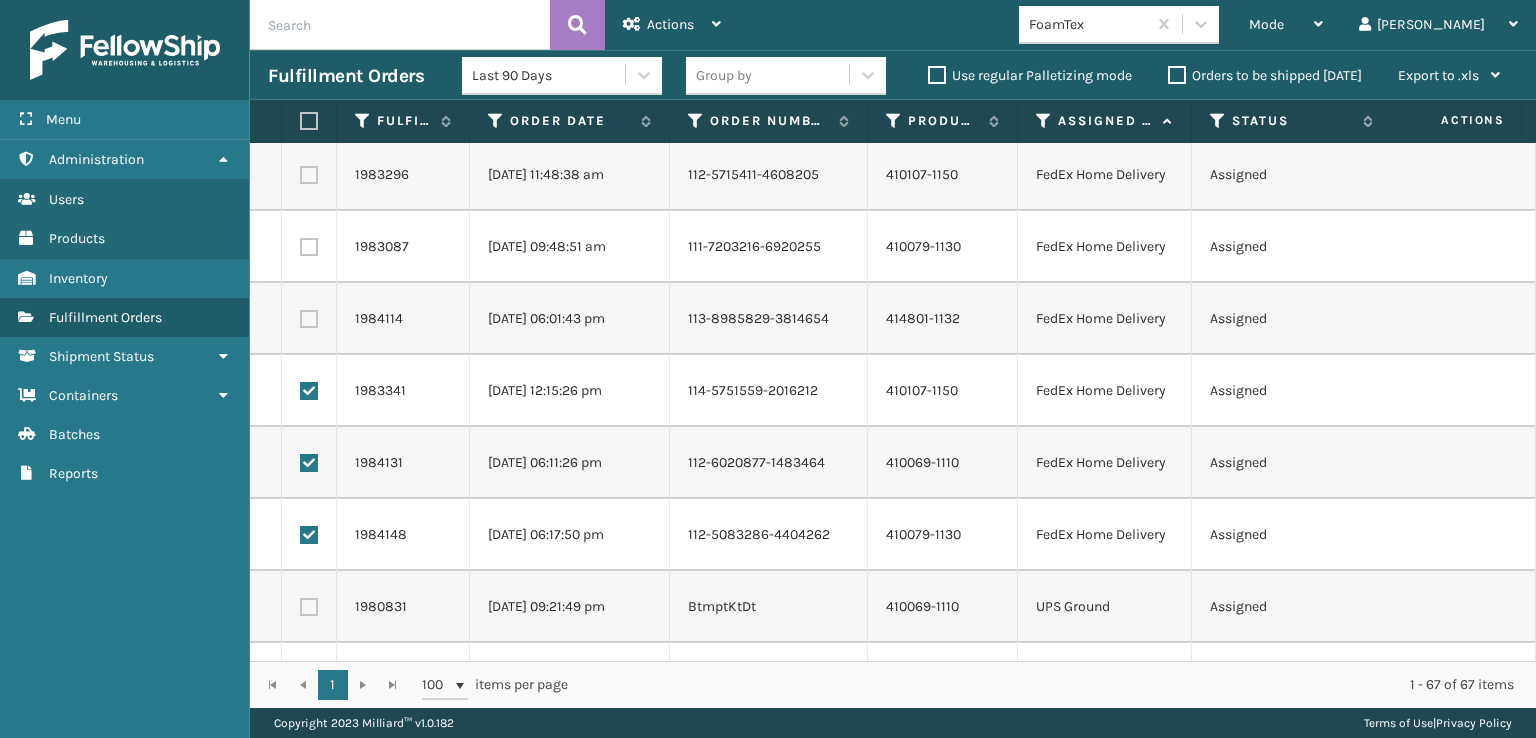 click at bounding box center [309, 319] 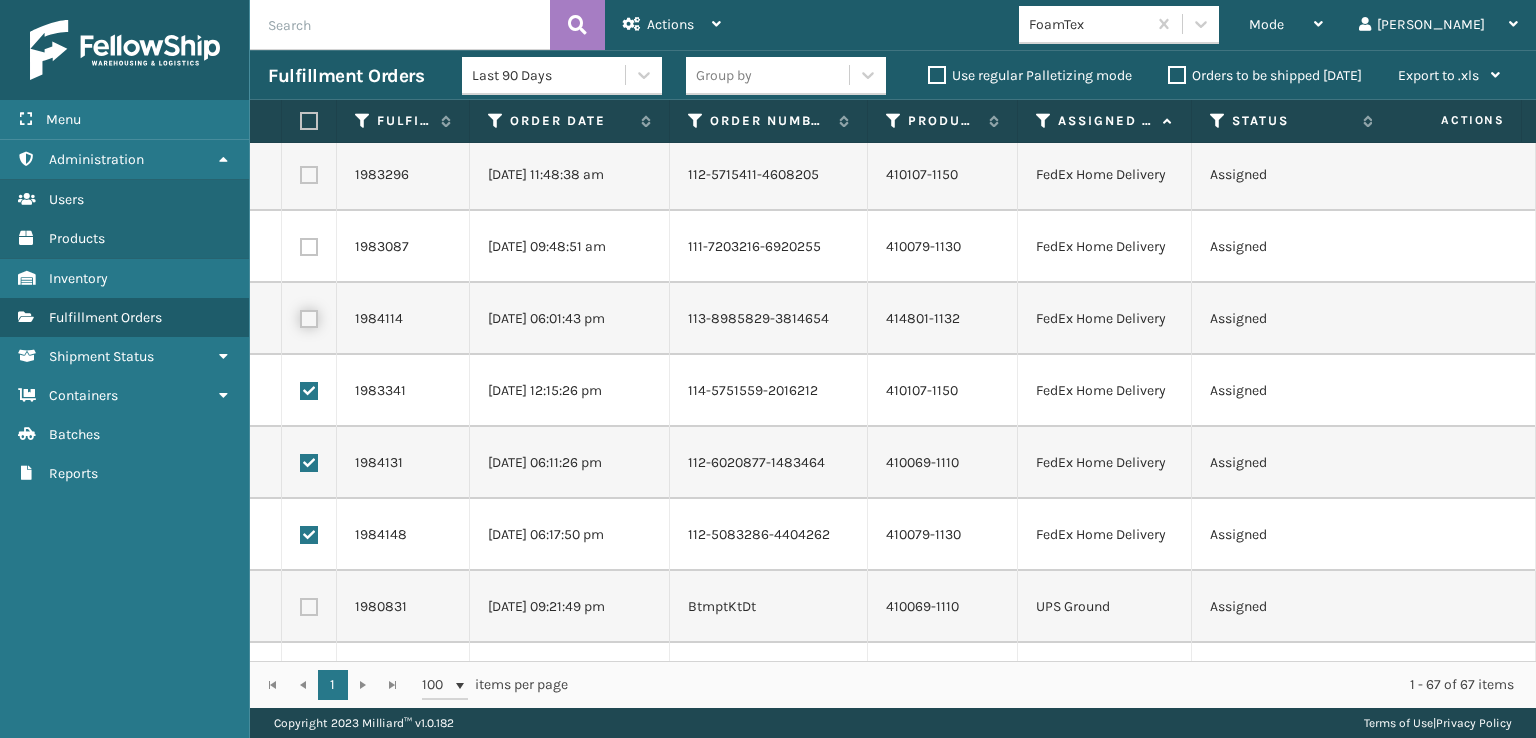 click at bounding box center [300, 316] 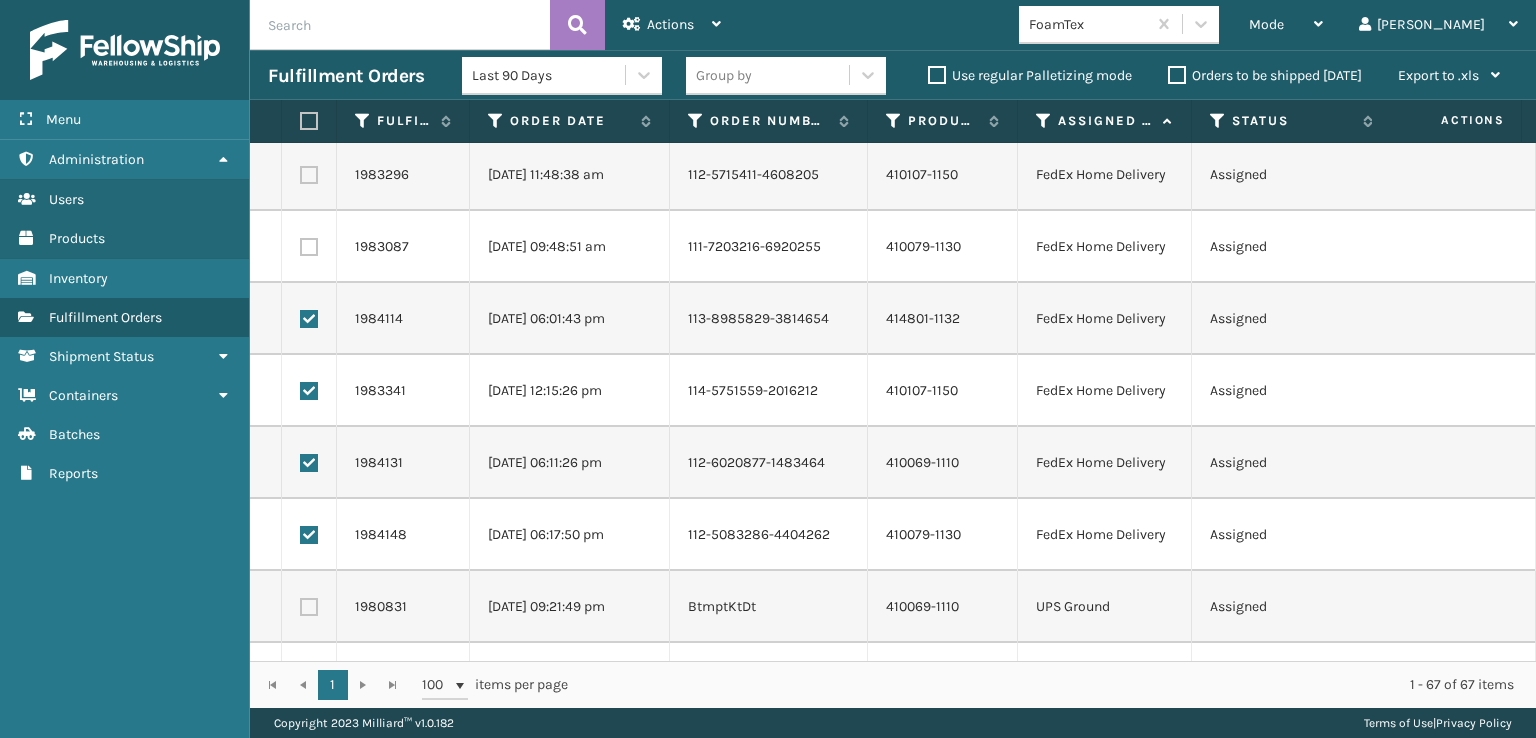 click at bounding box center [309, 247] 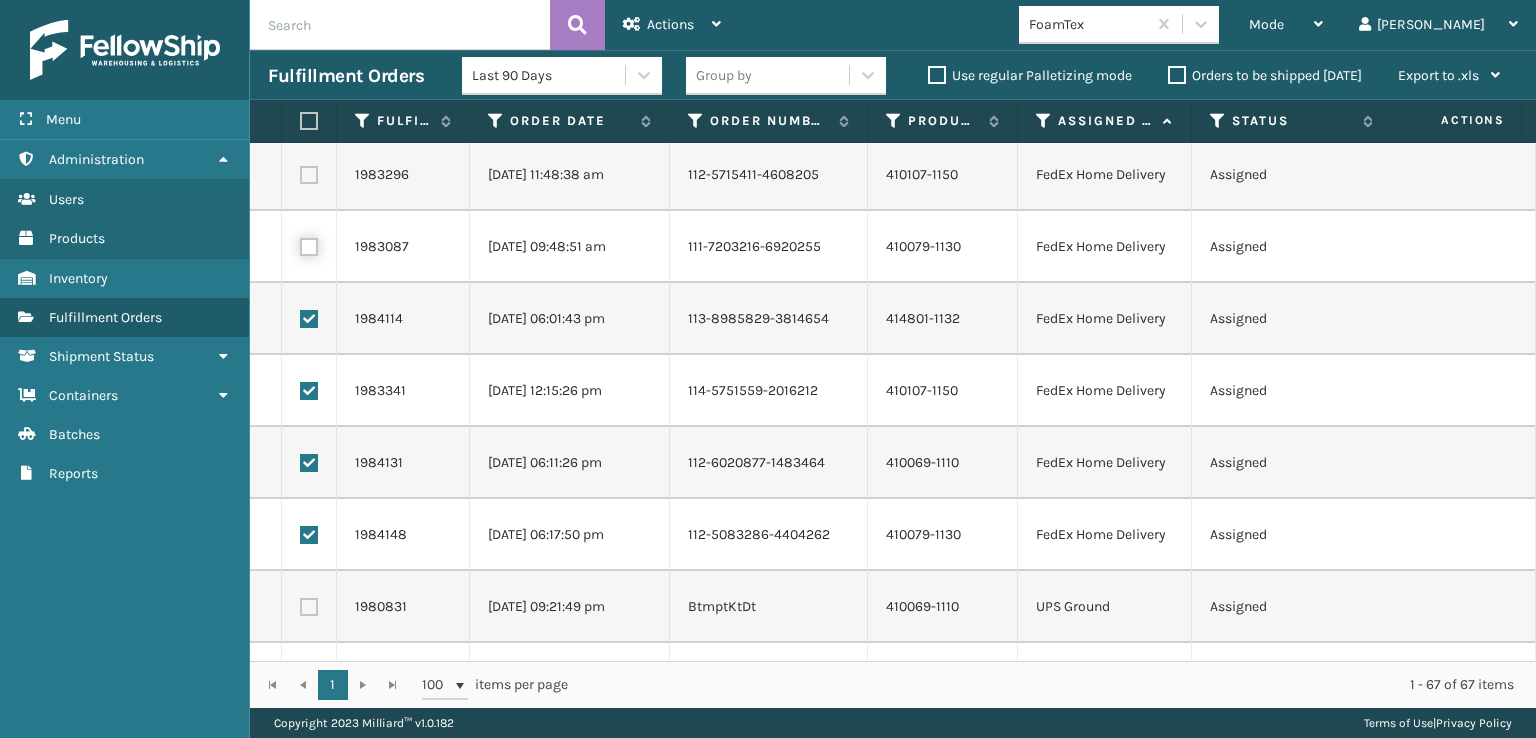 click at bounding box center [300, 244] 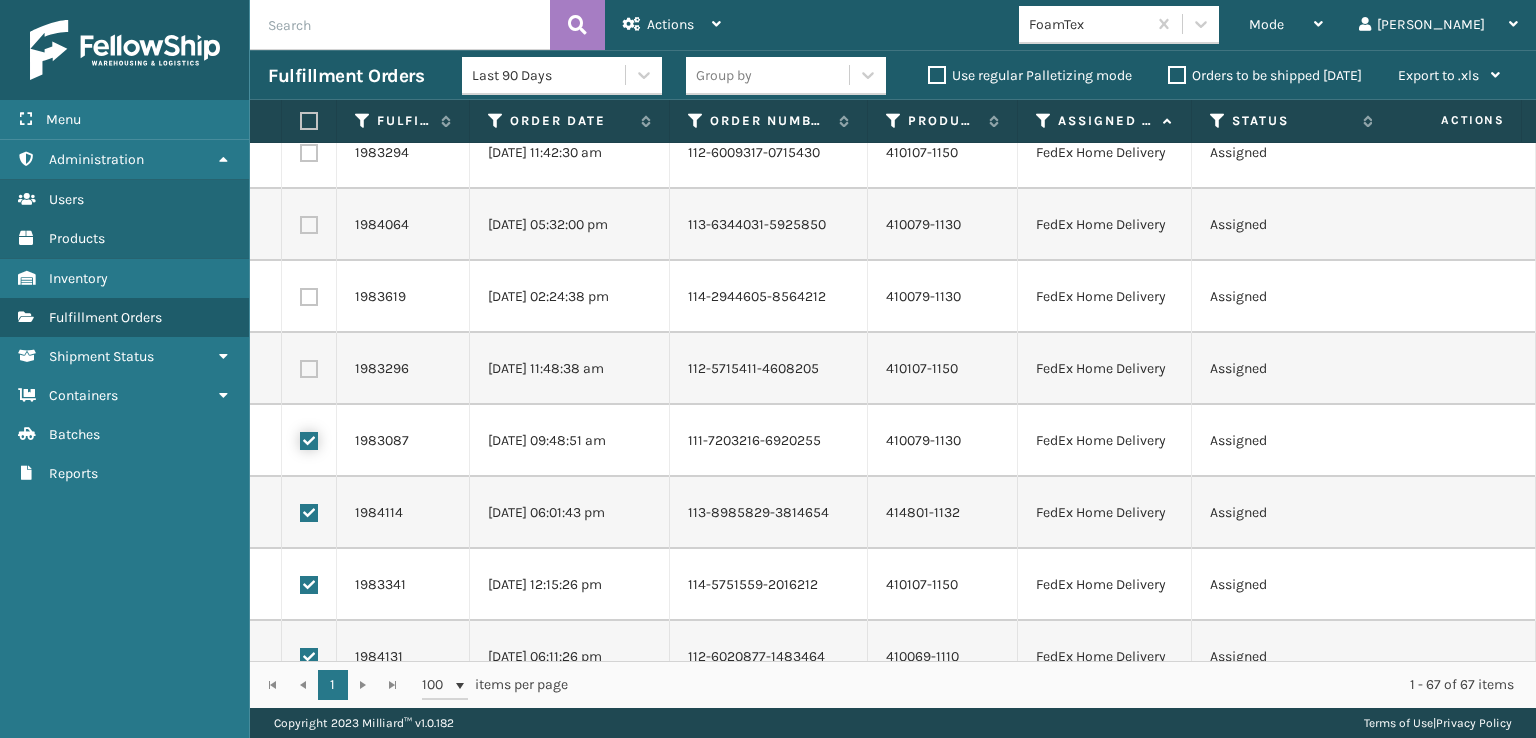 scroll, scrollTop: 2900, scrollLeft: 0, axis: vertical 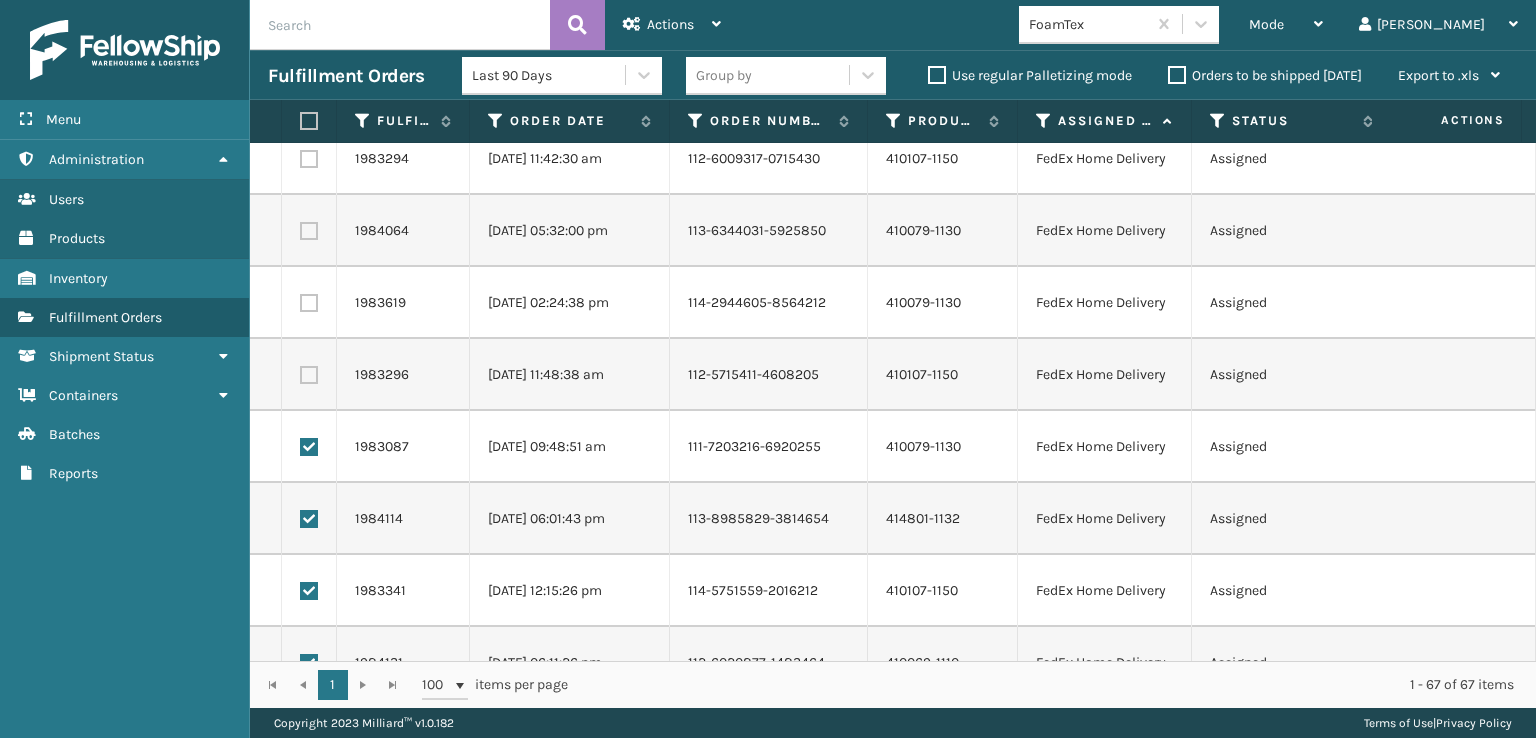 click at bounding box center [309, 375] 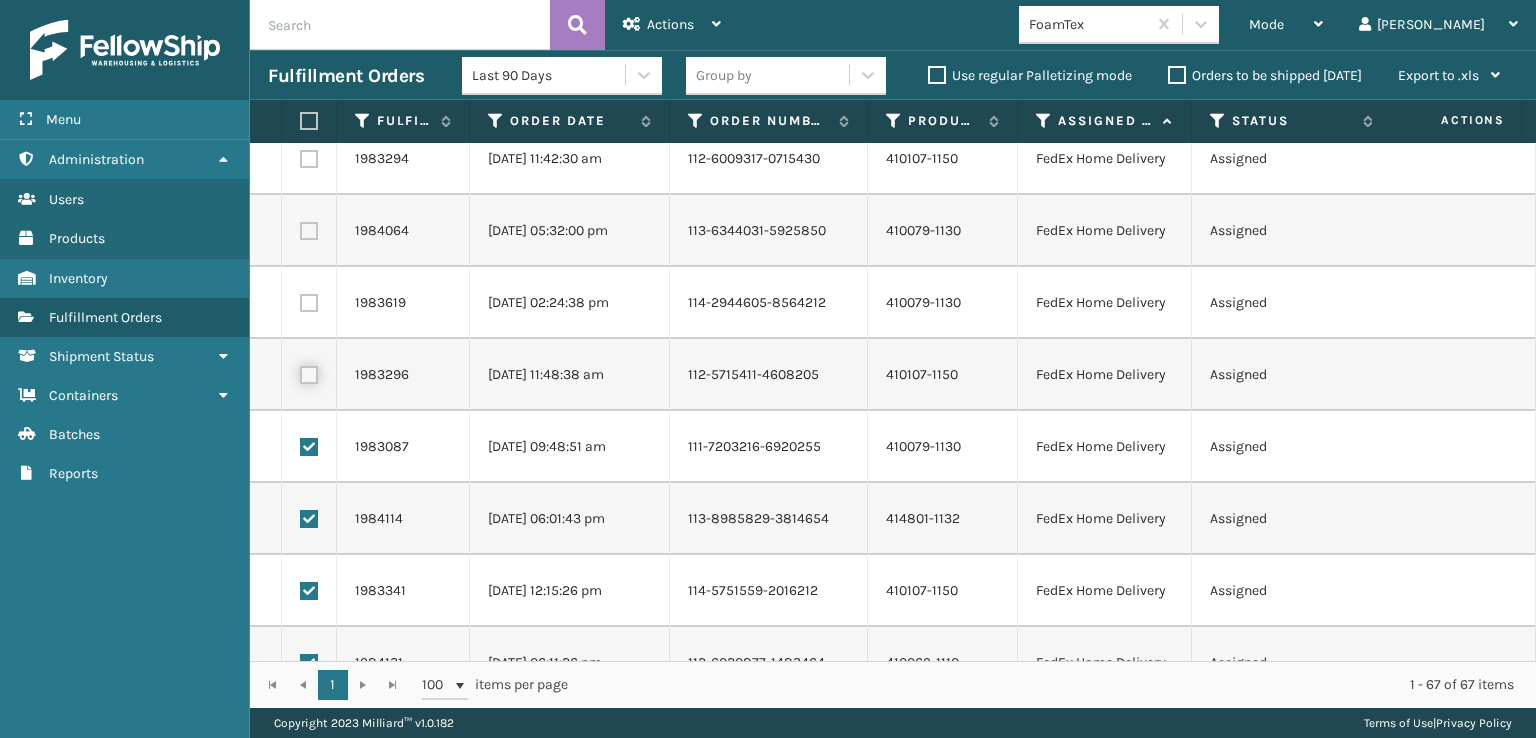 click at bounding box center (300, 372) 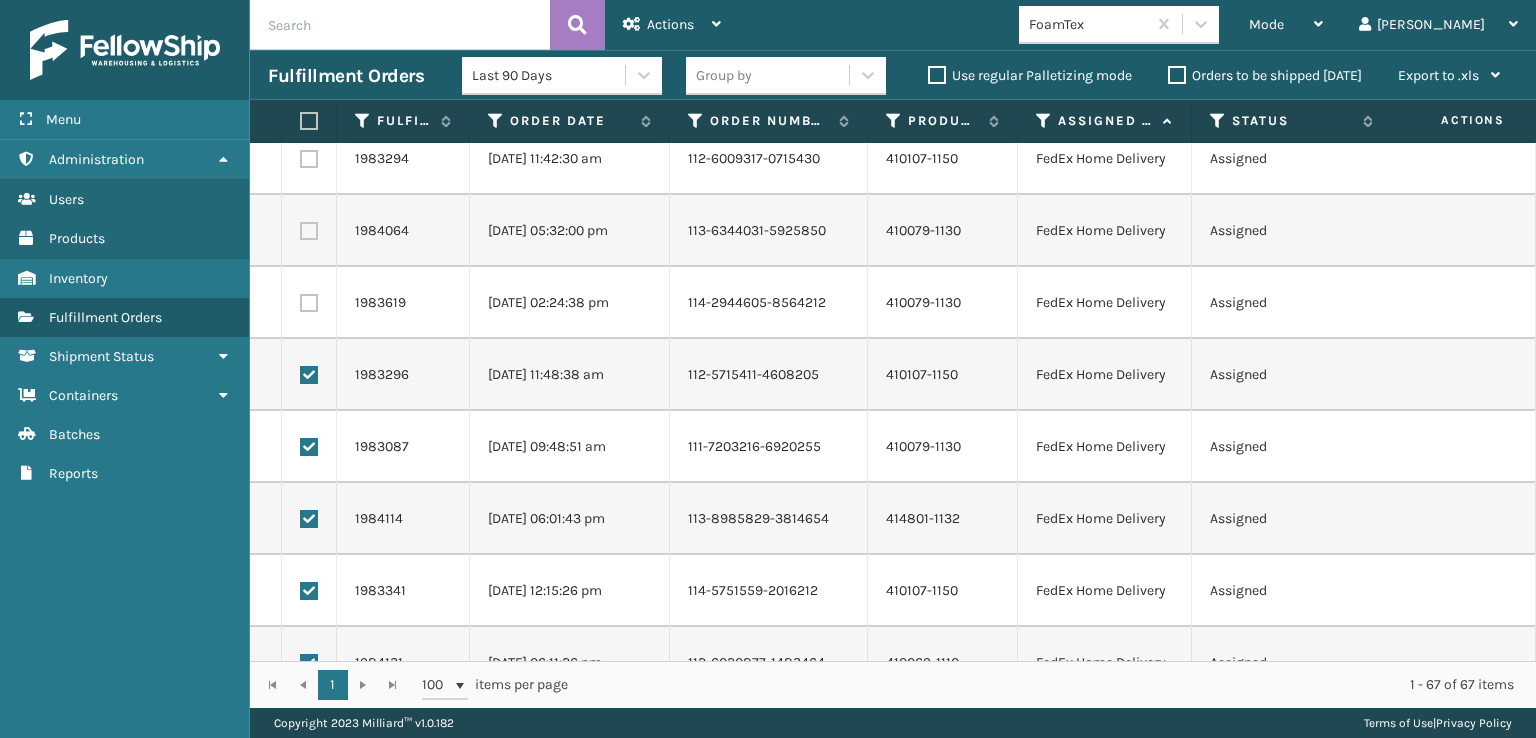 click at bounding box center (309, 303) 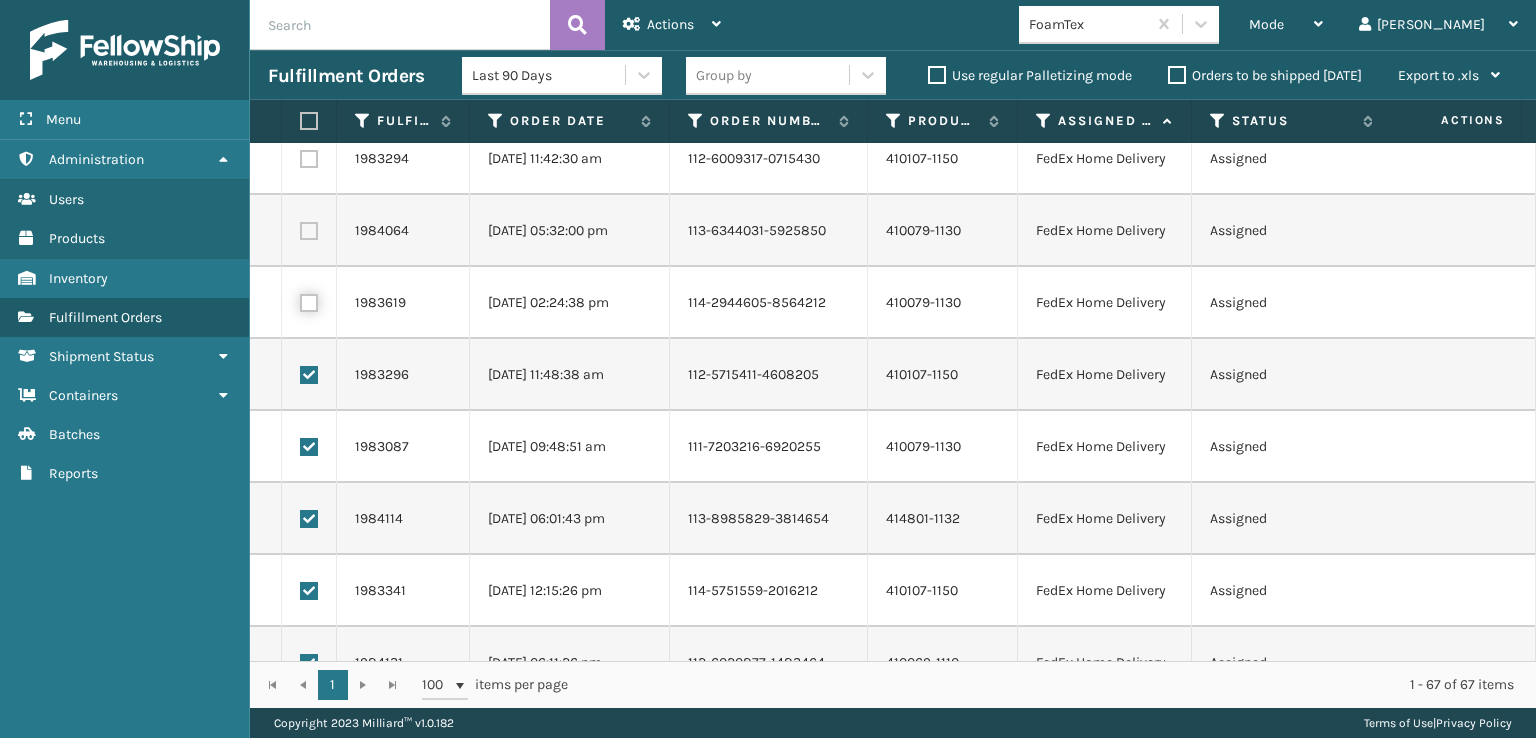 click at bounding box center [300, 300] 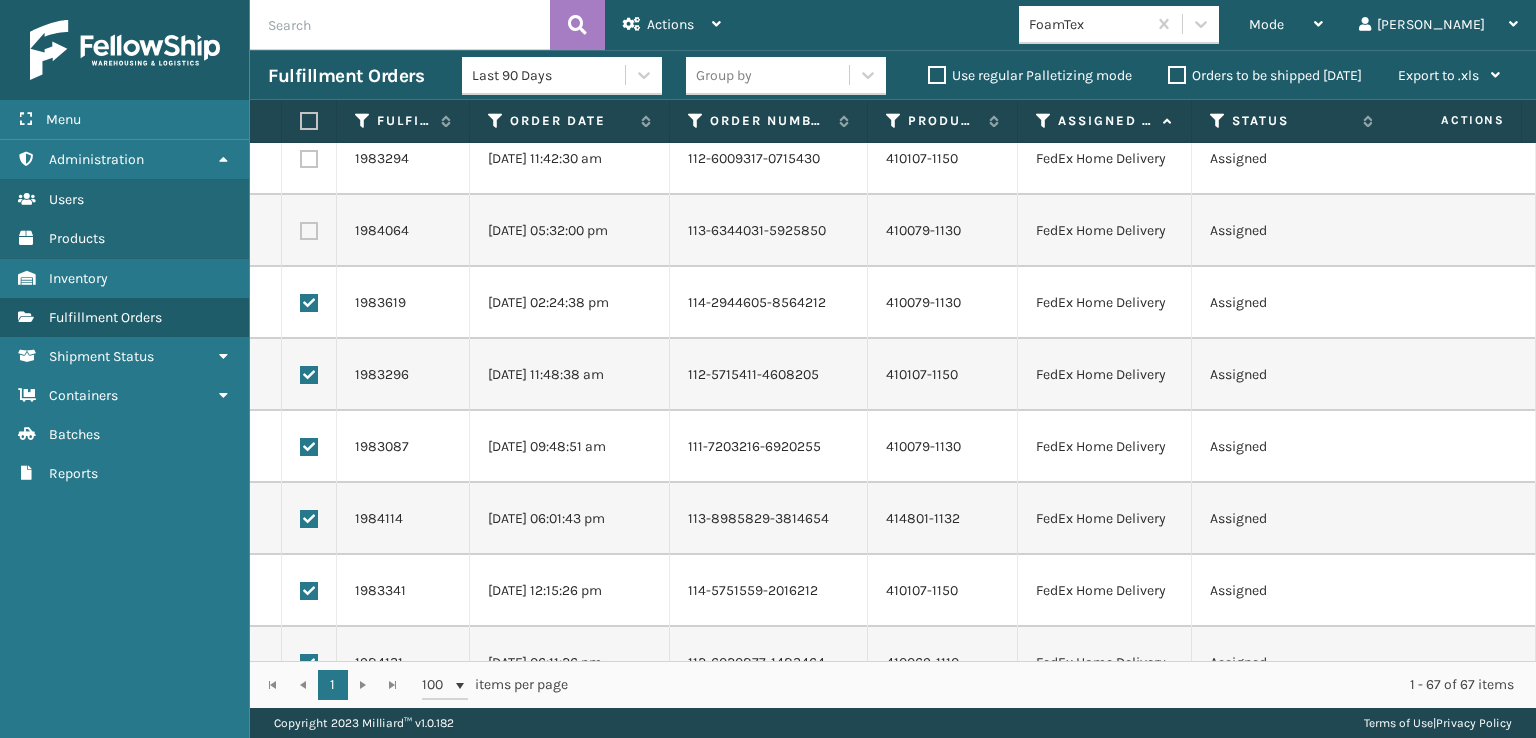 click at bounding box center [309, 231] 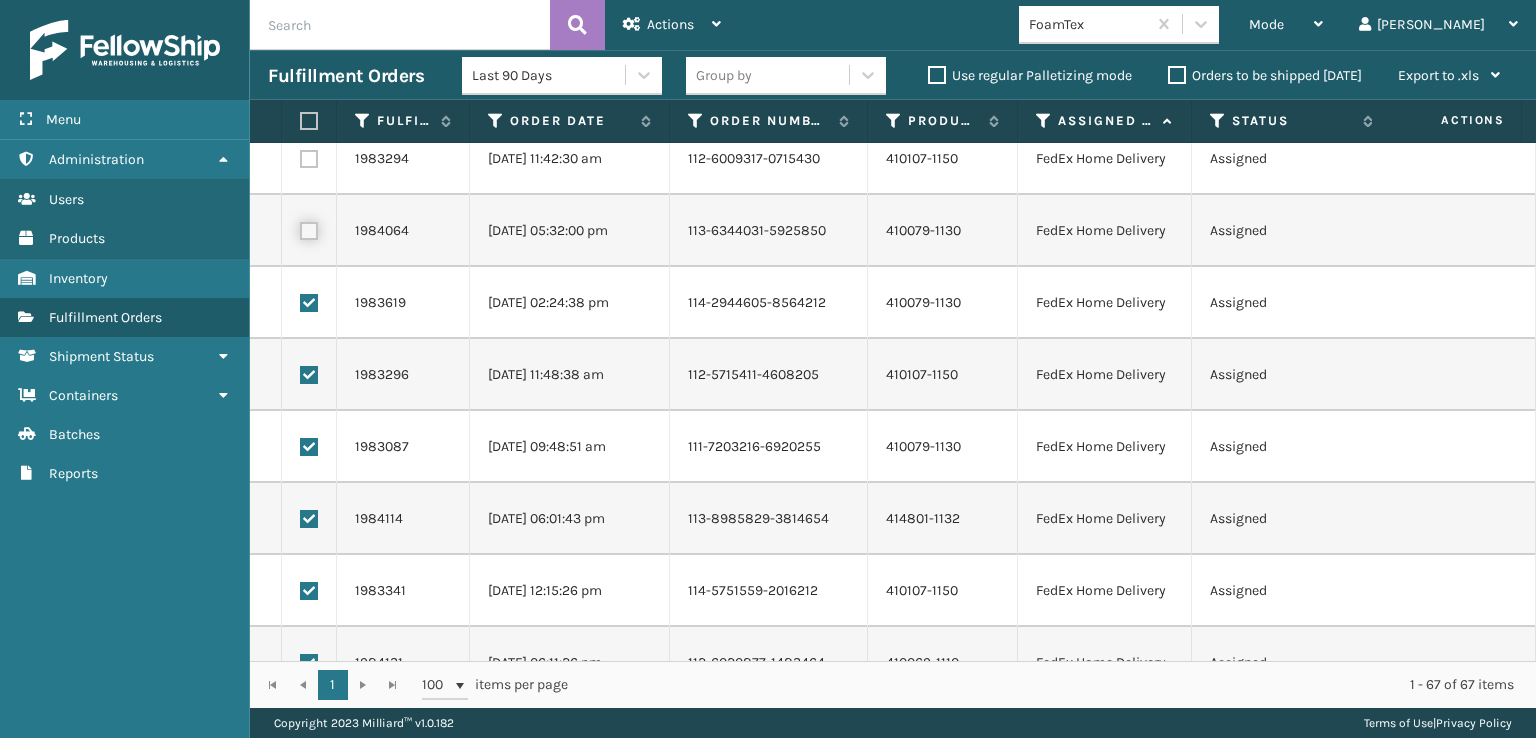 click at bounding box center [300, 228] 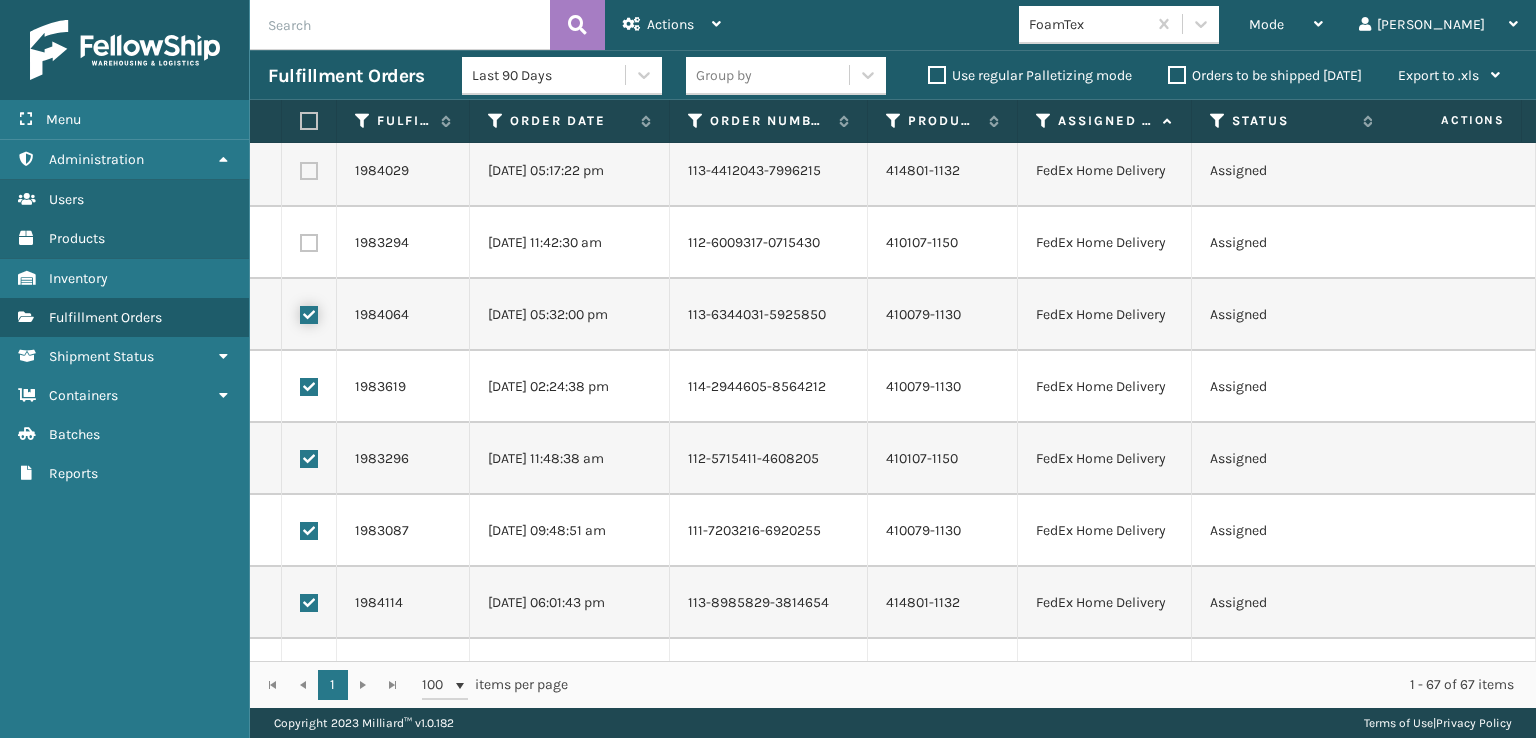 scroll, scrollTop: 2700, scrollLeft: 0, axis: vertical 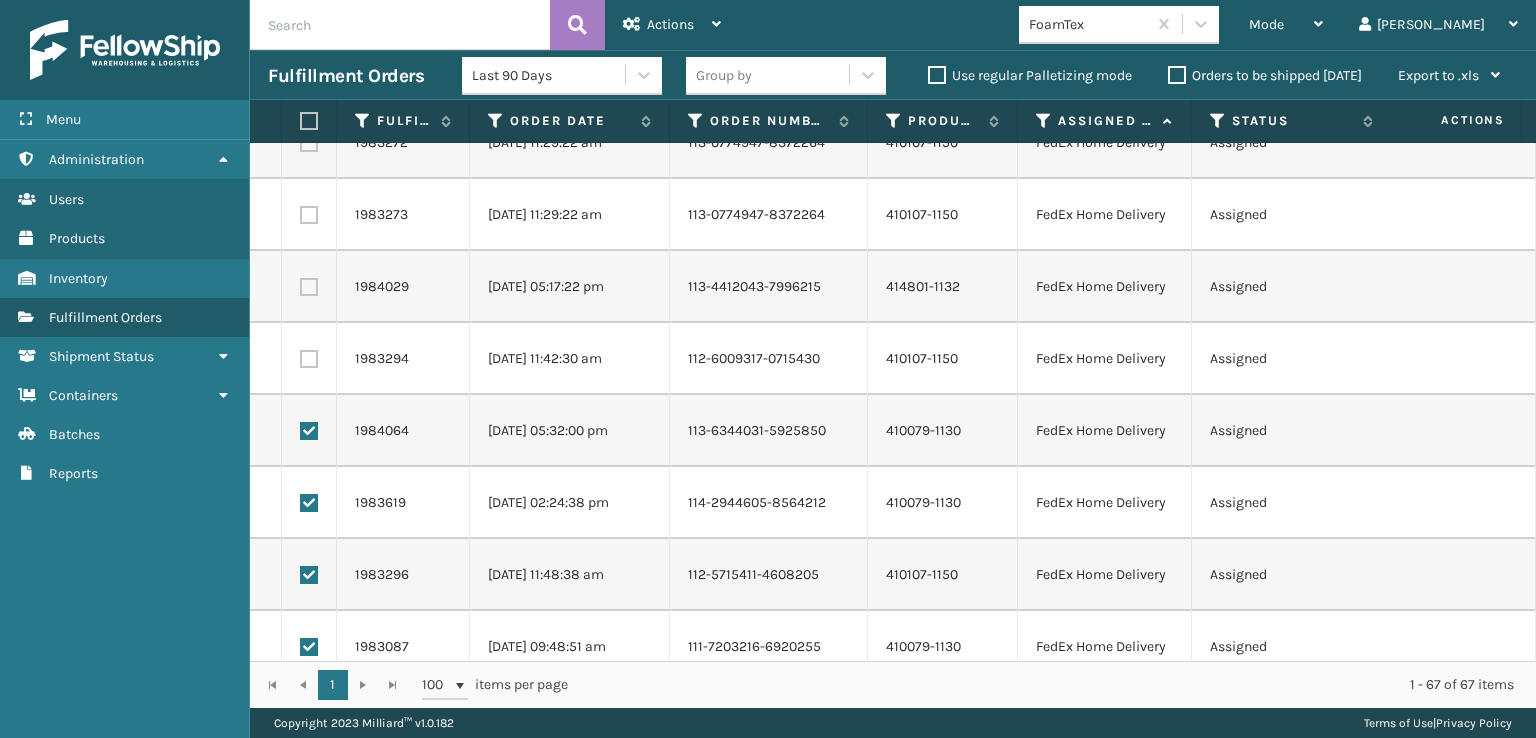 click at bounding box center (309, 359) 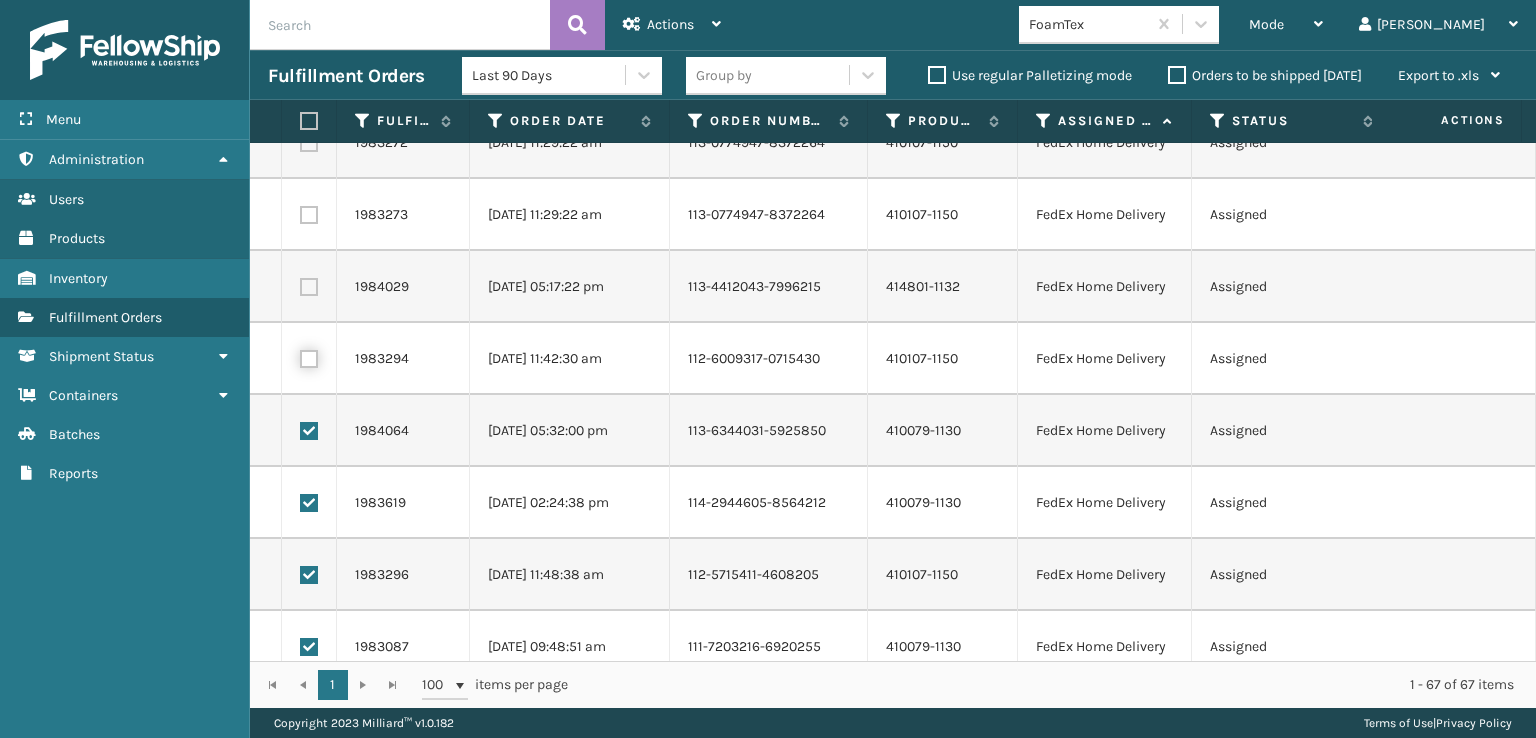 click at bounding box center [300, 356] 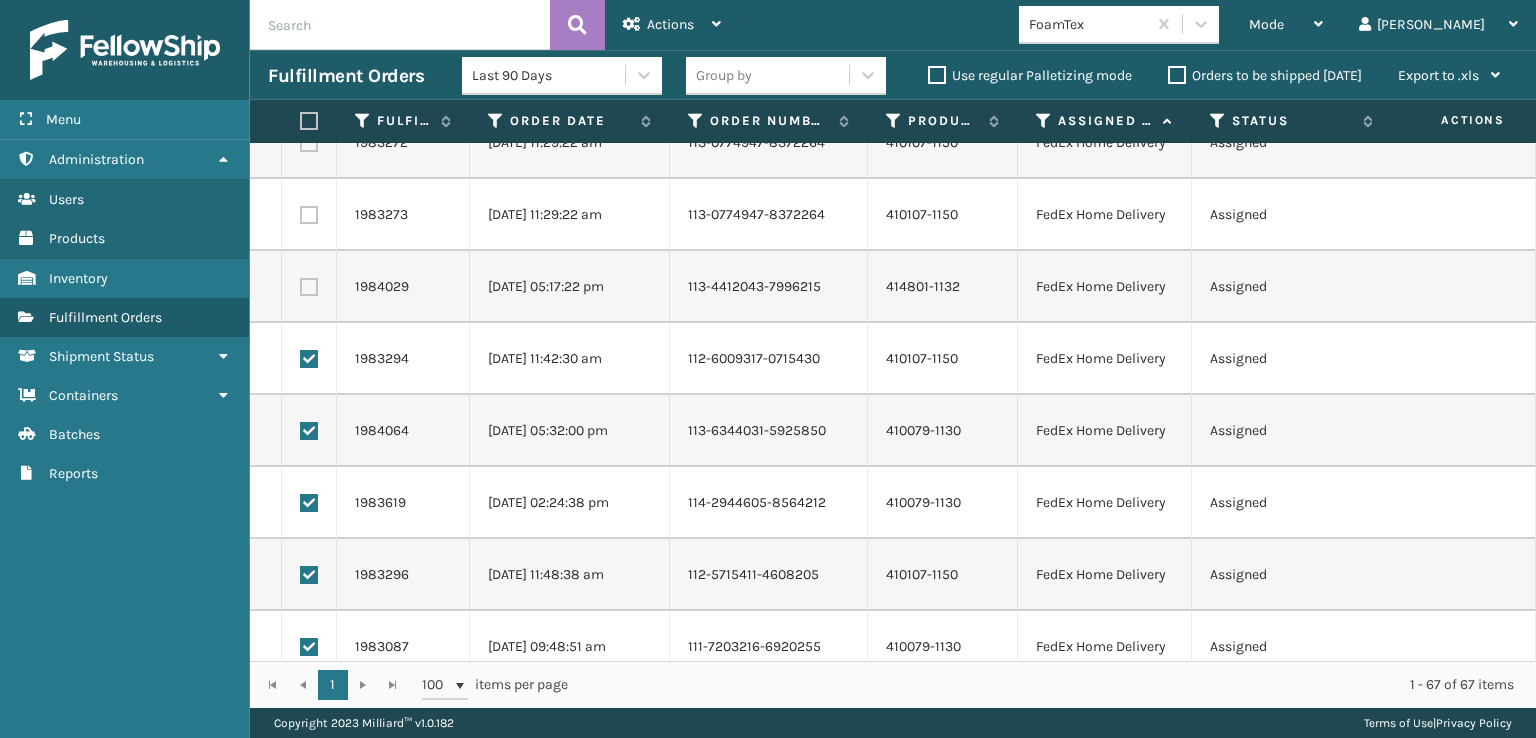 click at bounding box center (309, 287) 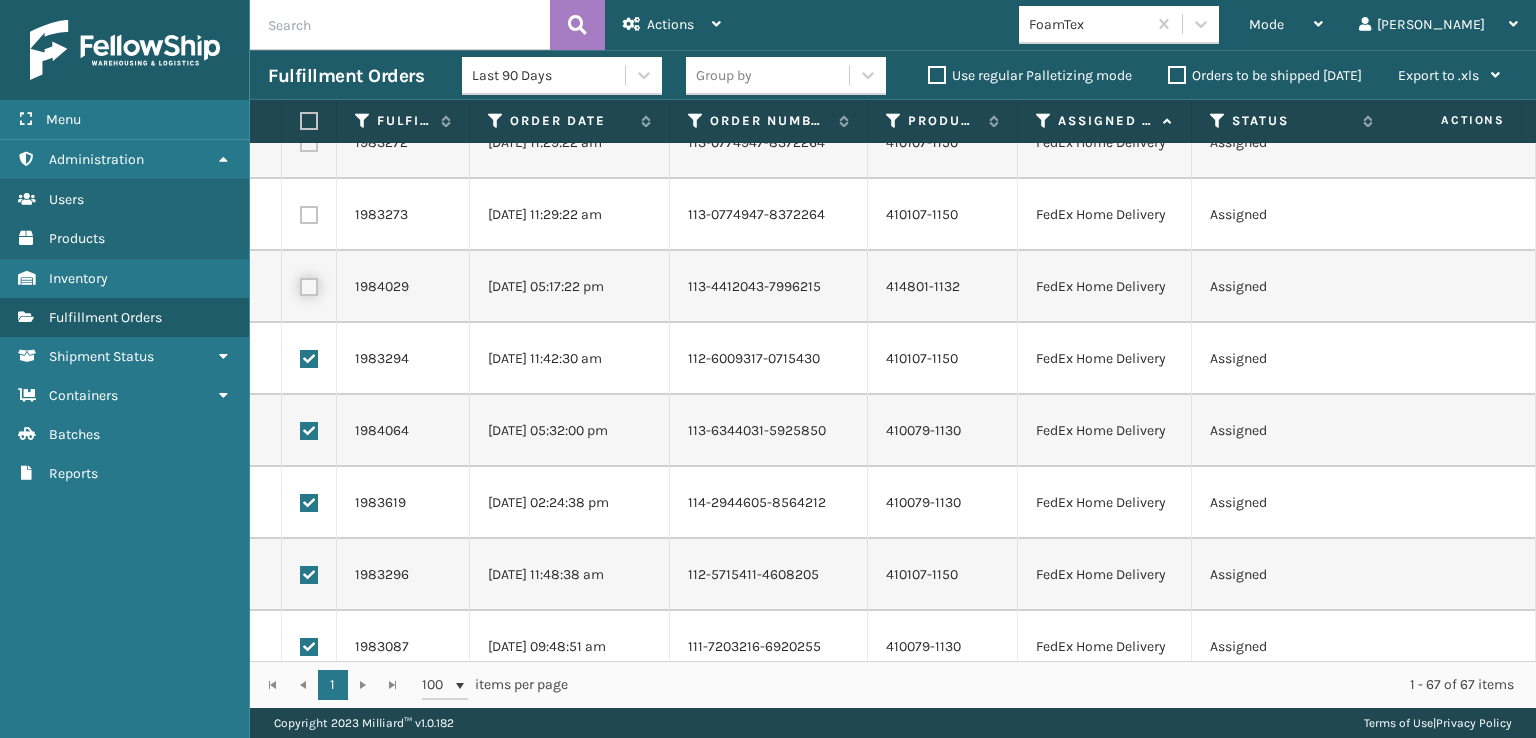 click at bounding box center (300, 284) 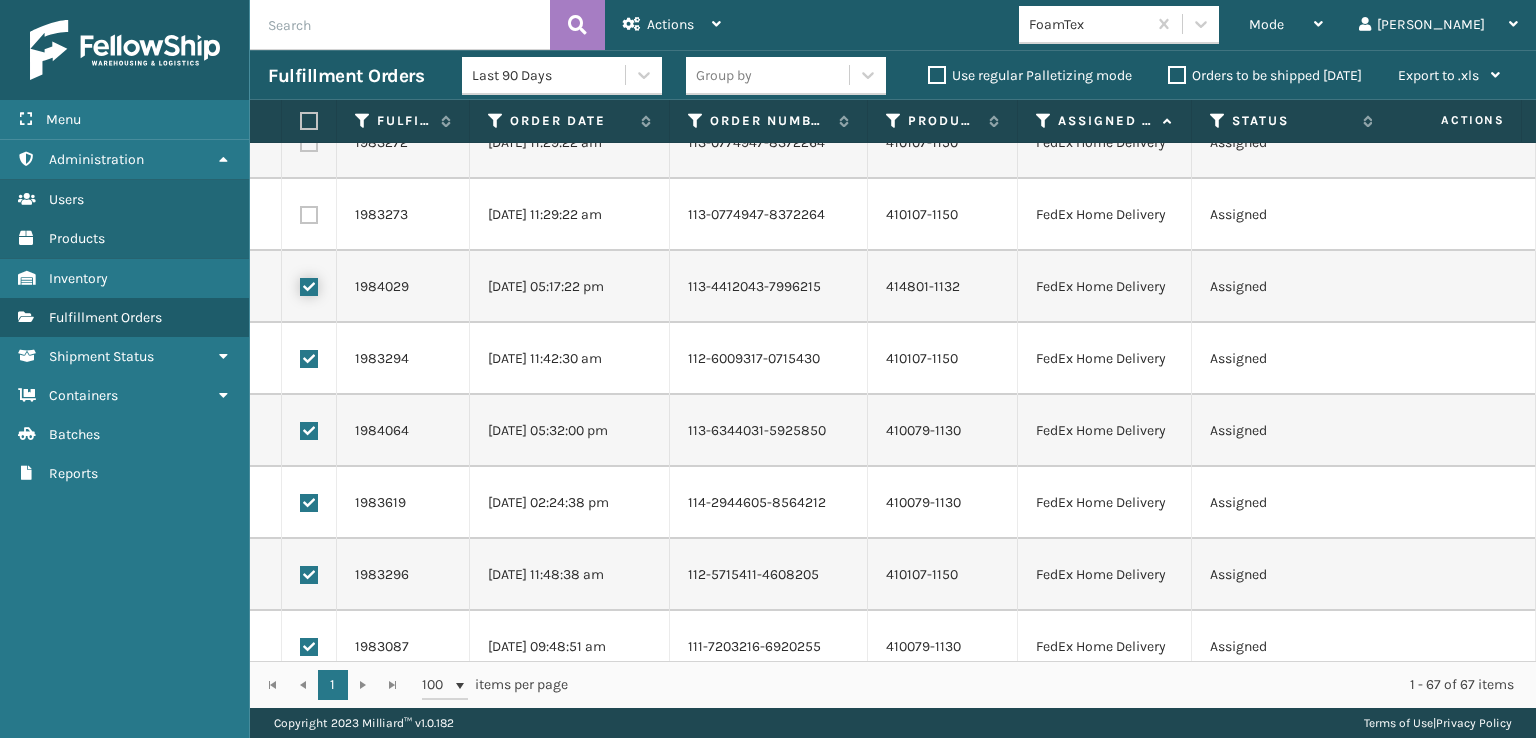 scroll, scrollTop: 2500, scrollLeft: 0, axis: vertical 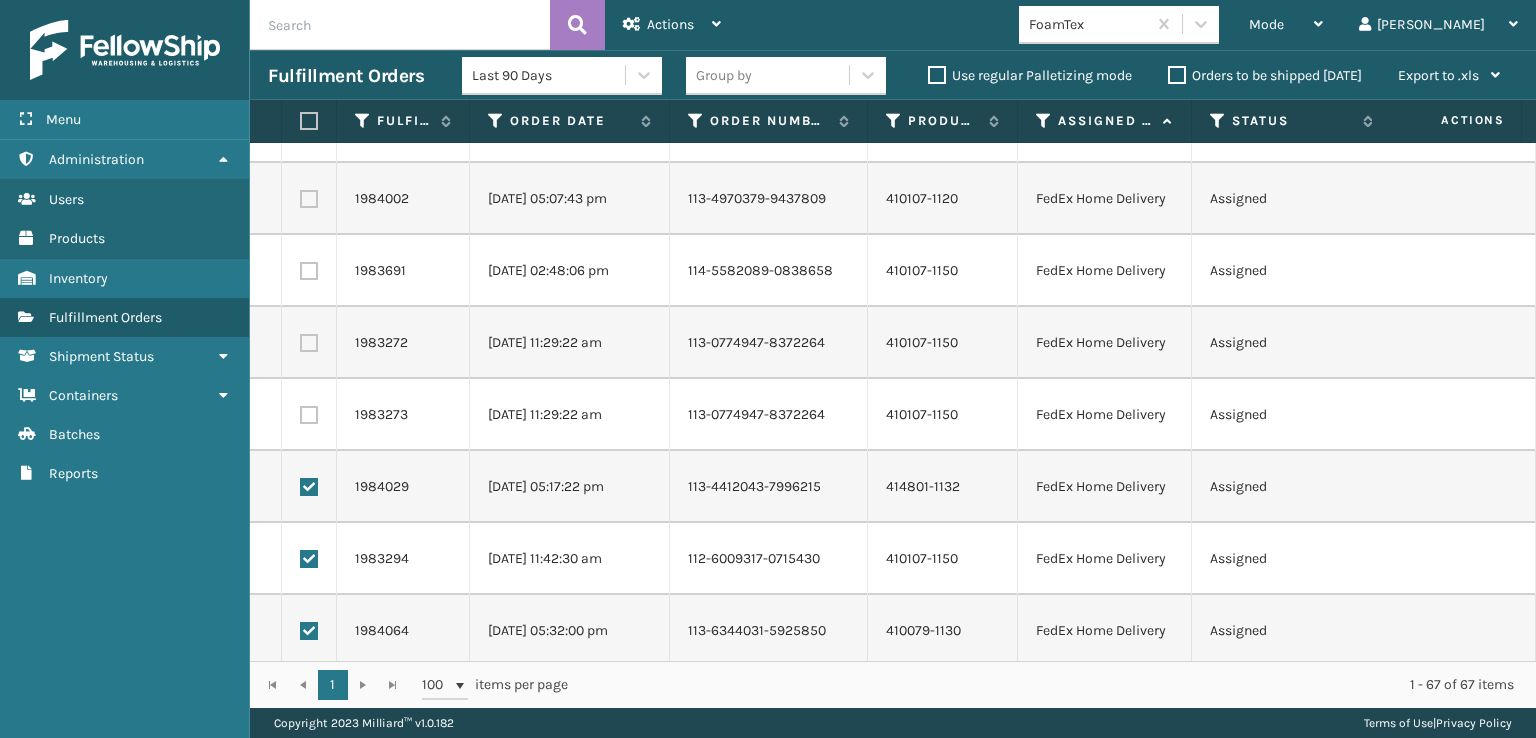 click at bounding box center (309, 415) 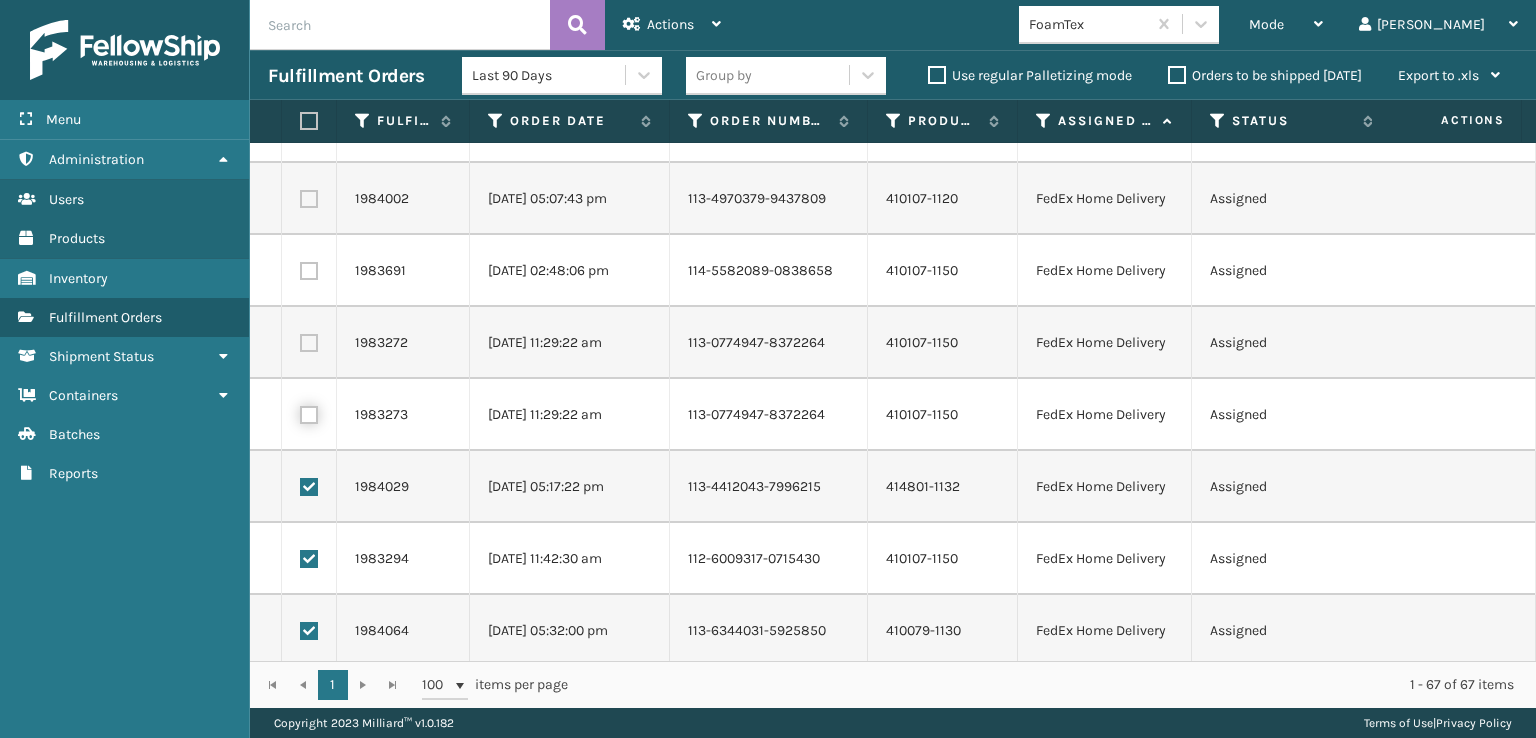 click at bounding box center (300, 412) 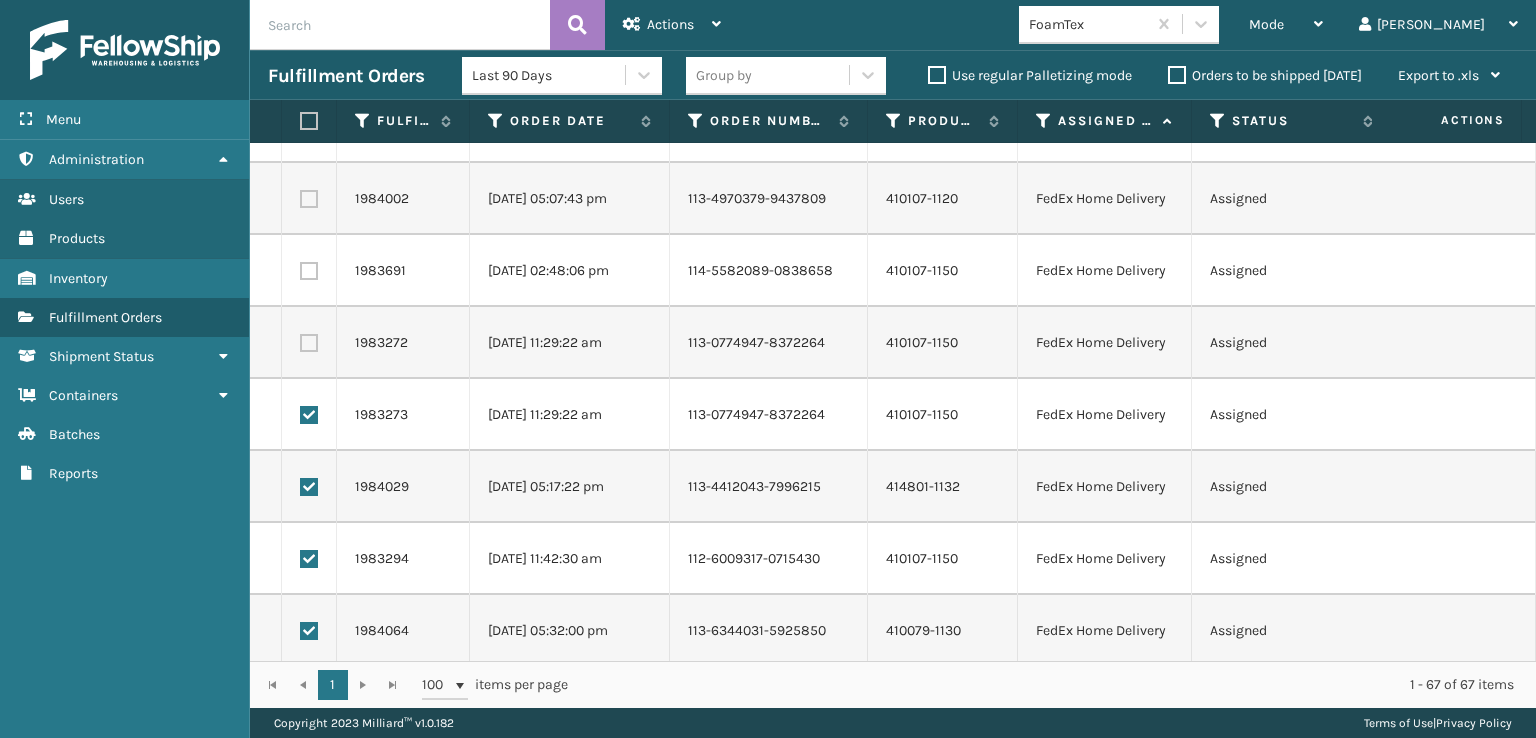 click at bounding box center (309, 343) 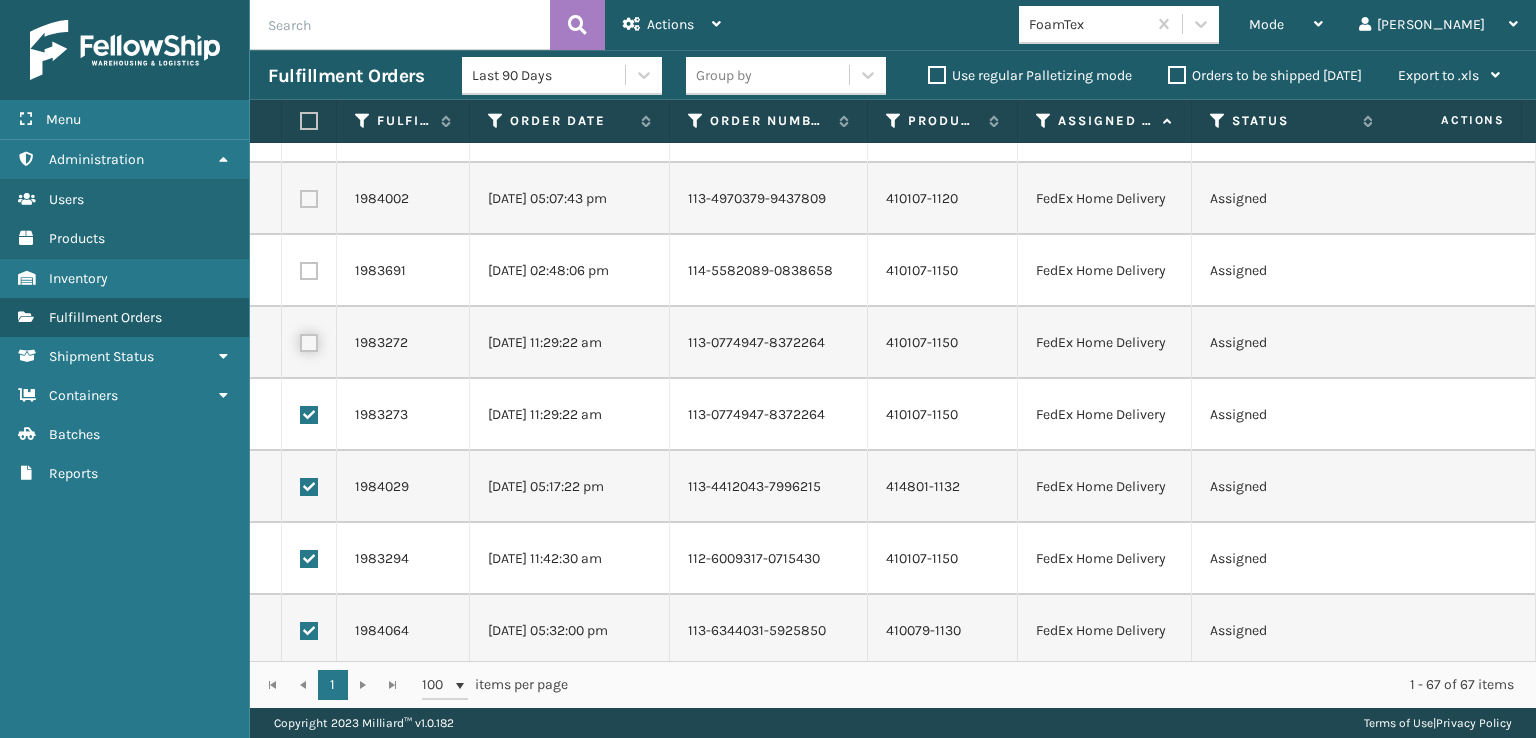 click at bounding box center [300, 340] 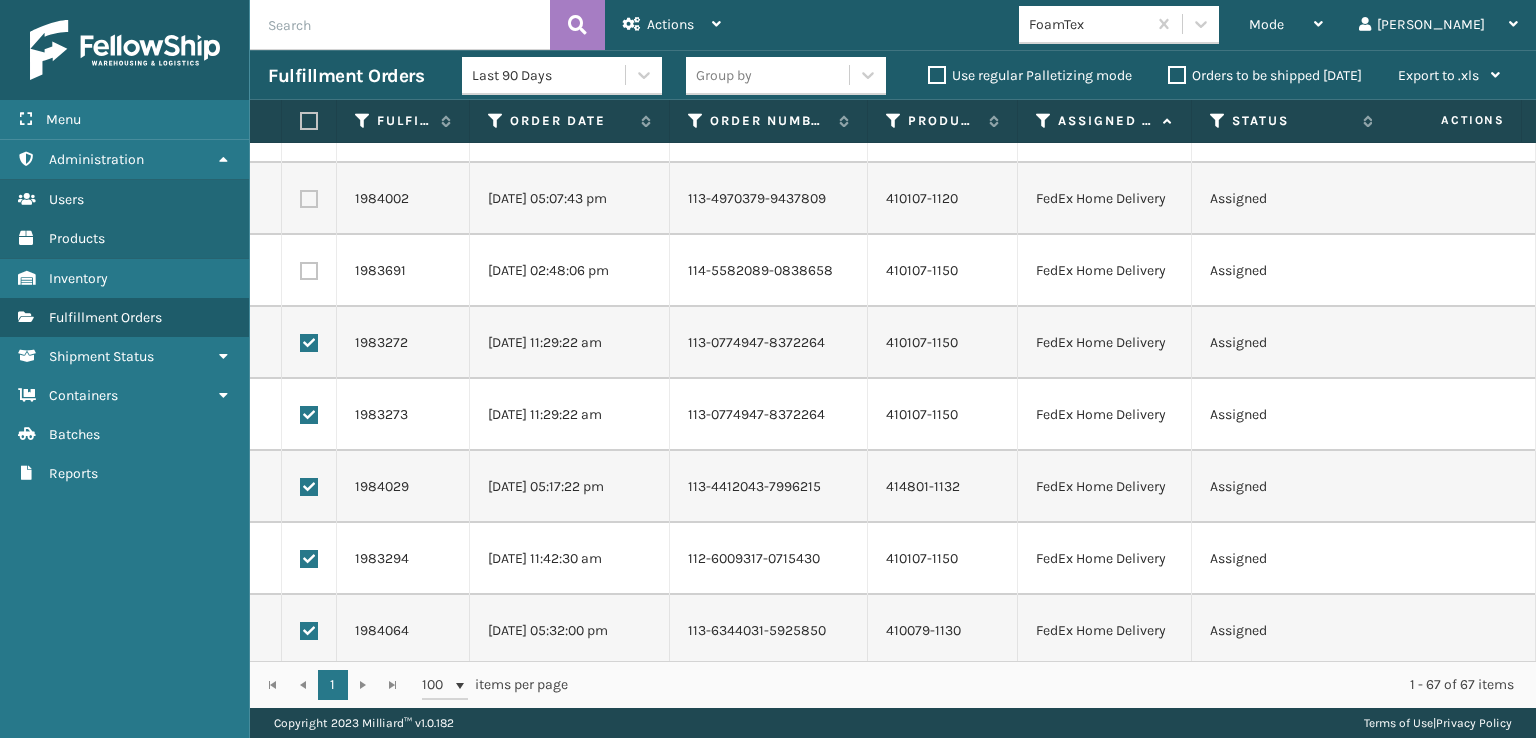 click at bounding box center [309, 271] 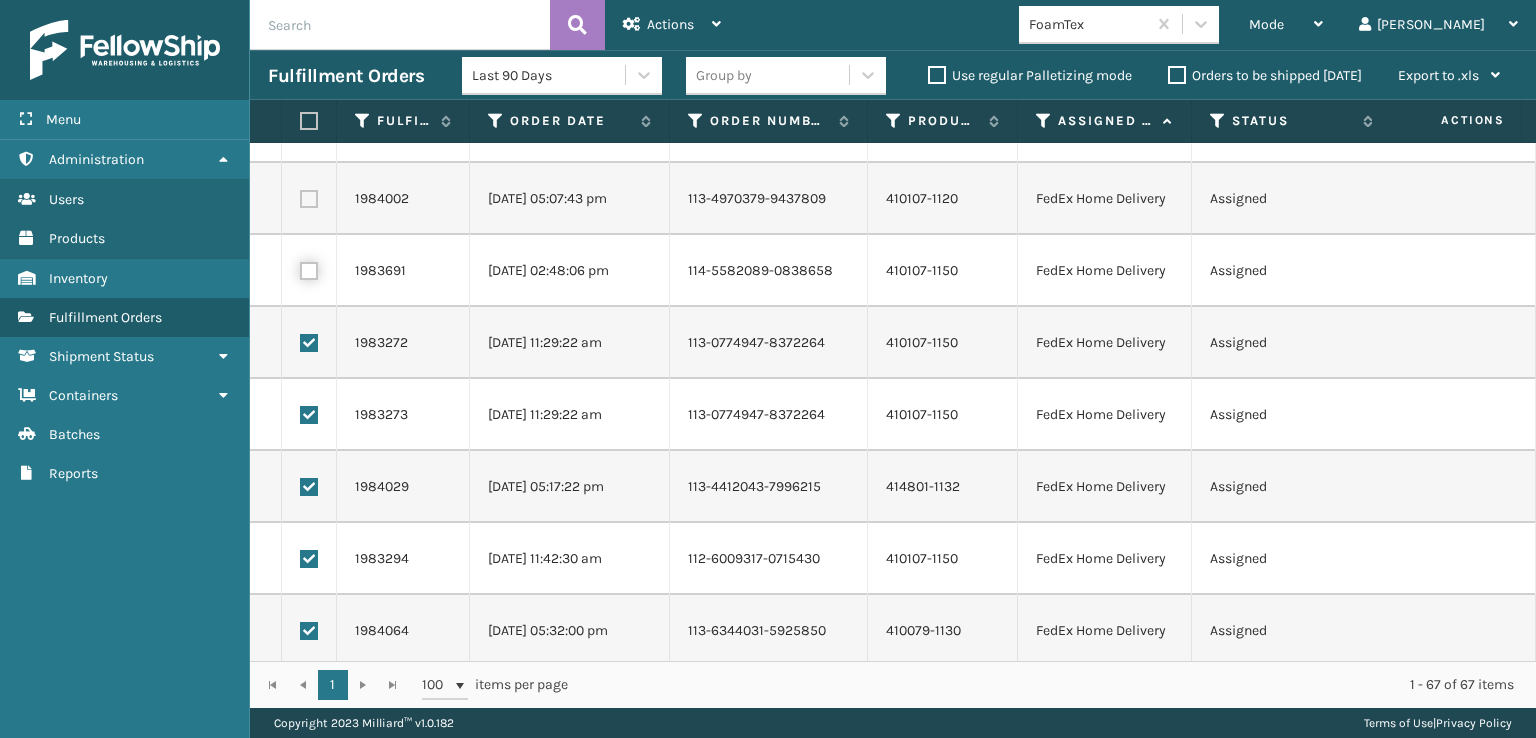 click at bounding box center [300, 268] 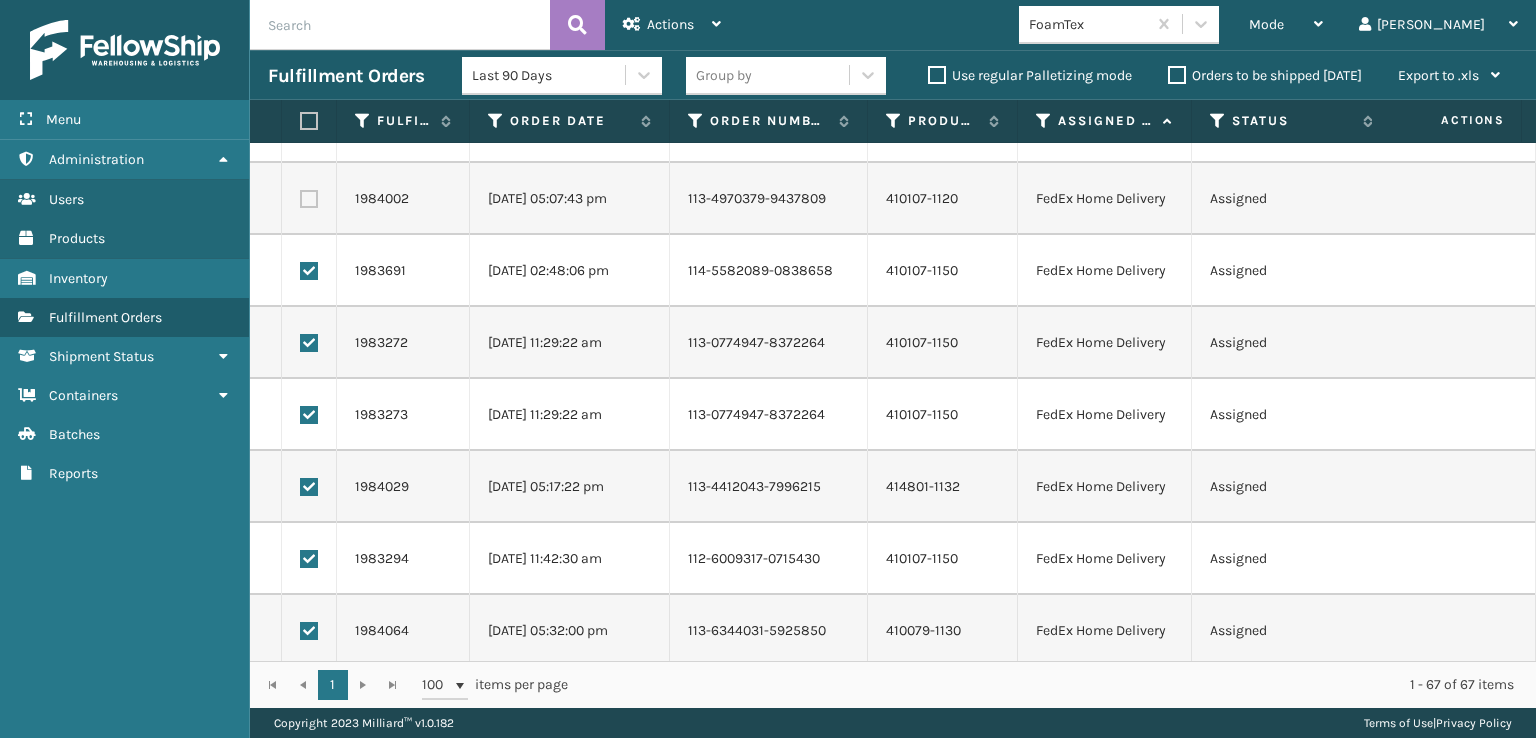 click at bounding box center (309, 199) 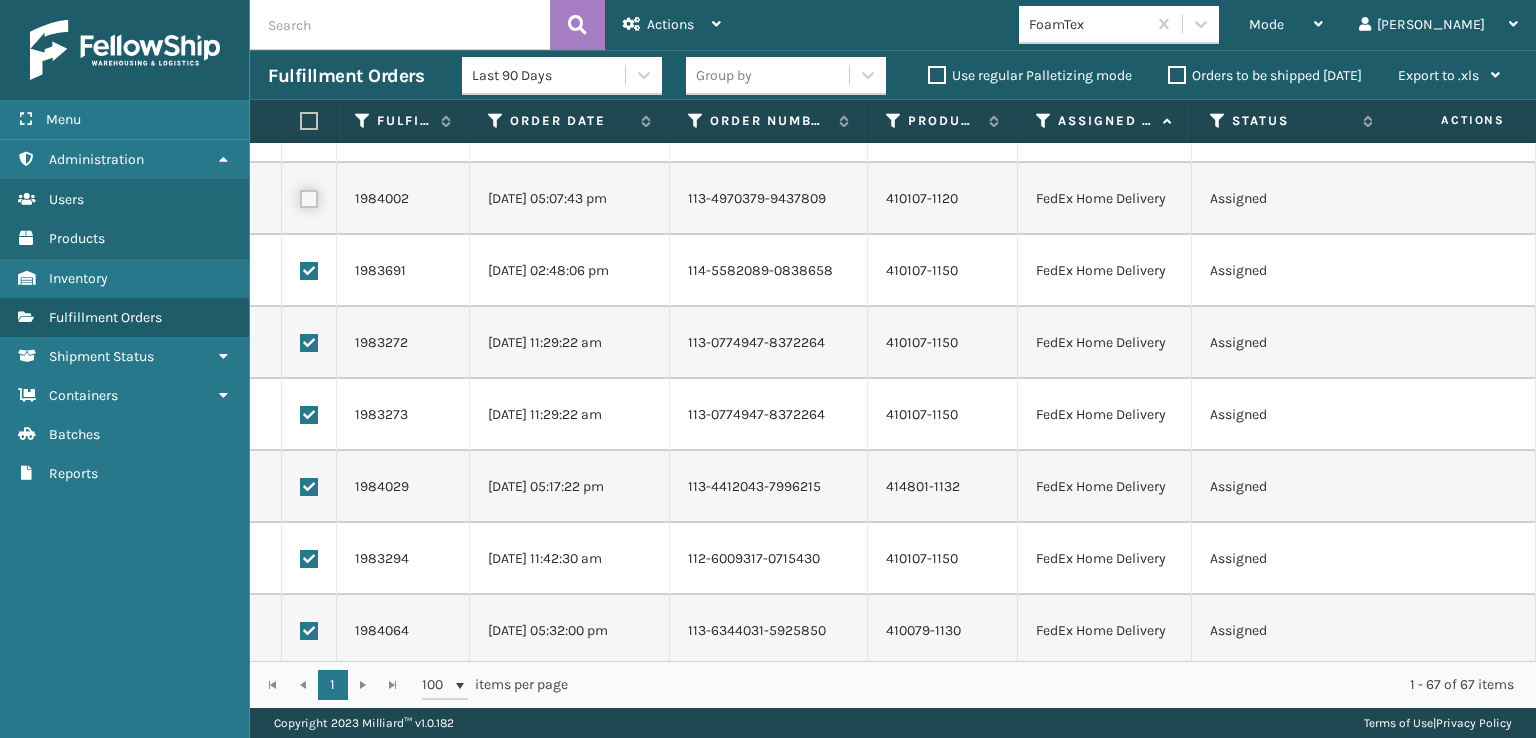 click at bounding box center (300, 196) 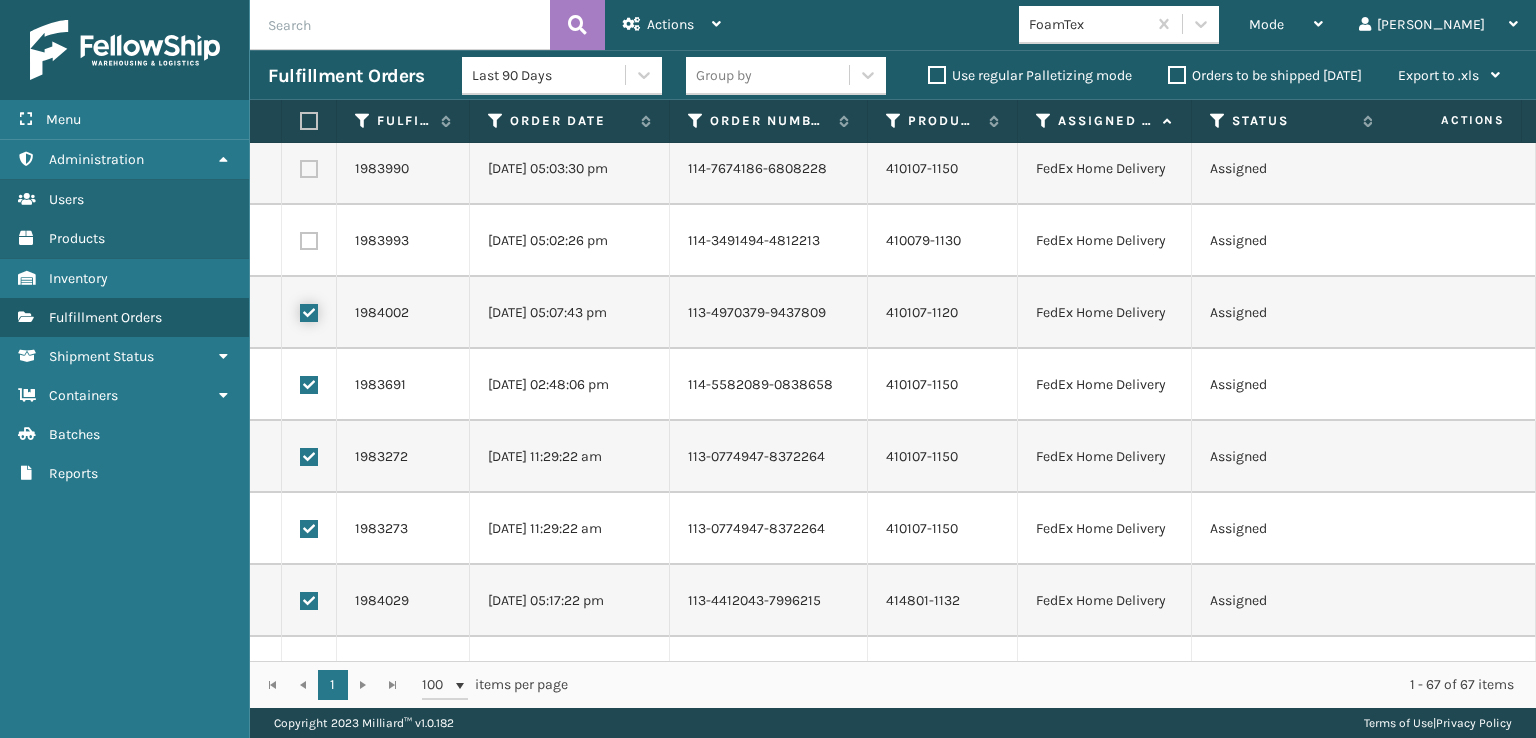 scroll, scrollTop: 2300, scrollLeft: 0, axis: vertical 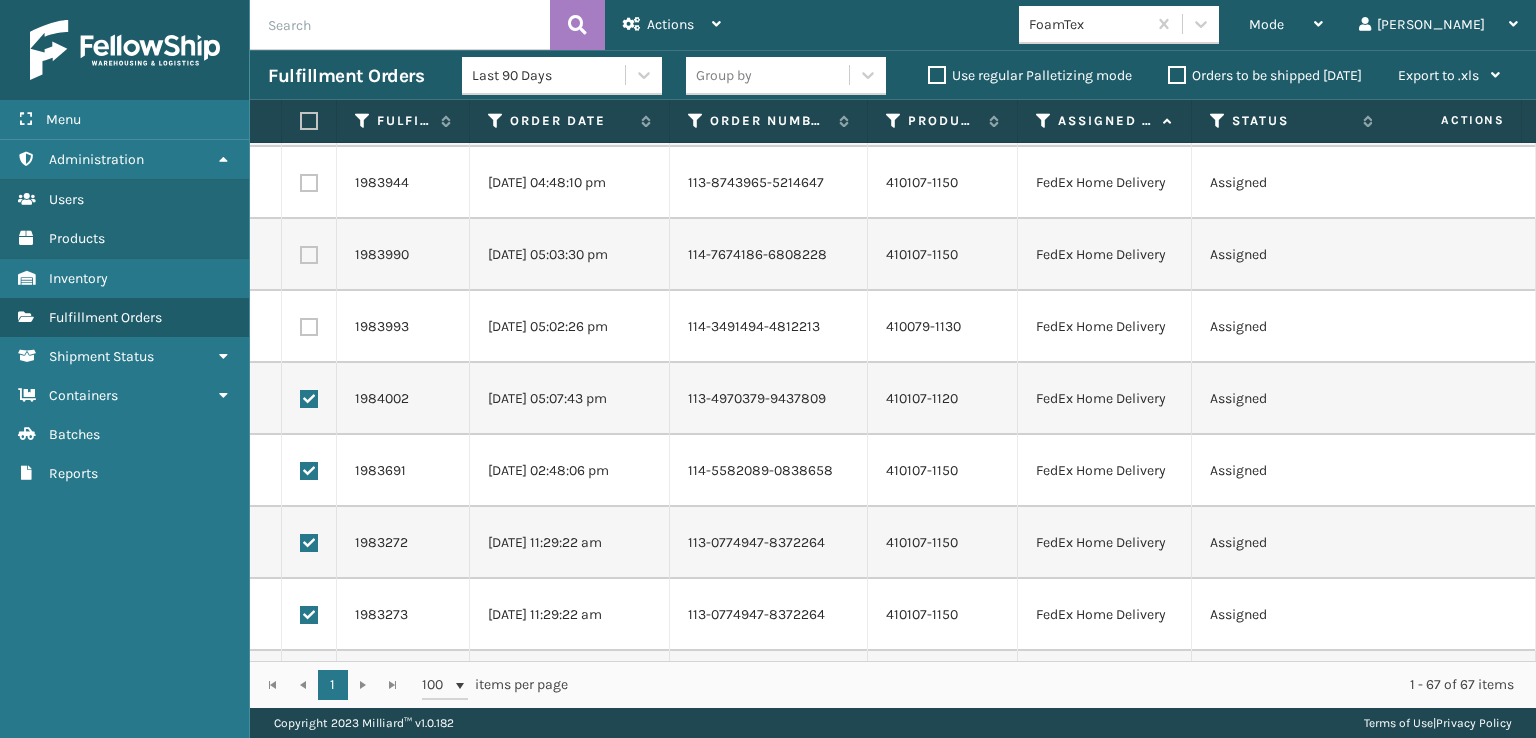 click at bounding box center (309, 327) 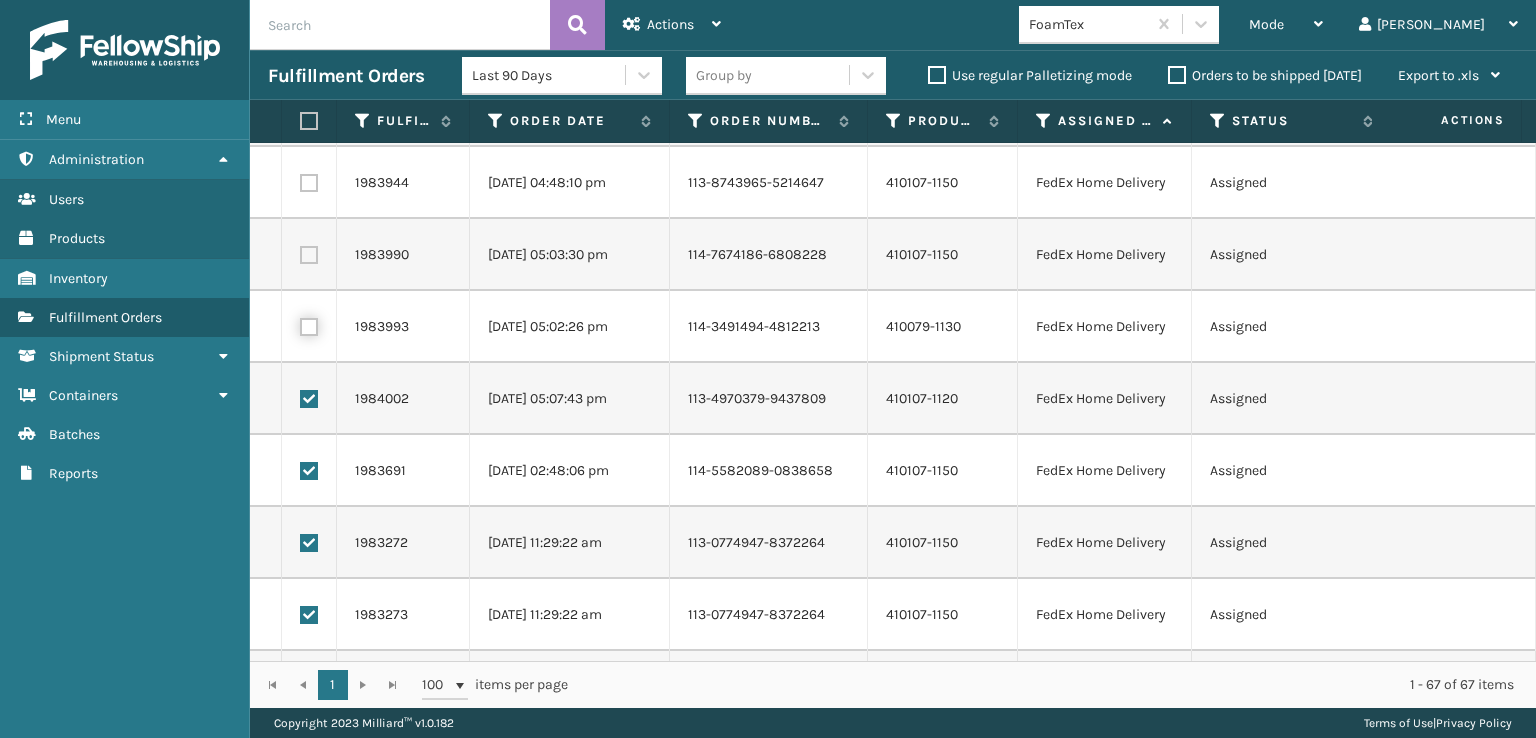 click at bounding box center (300, 324) 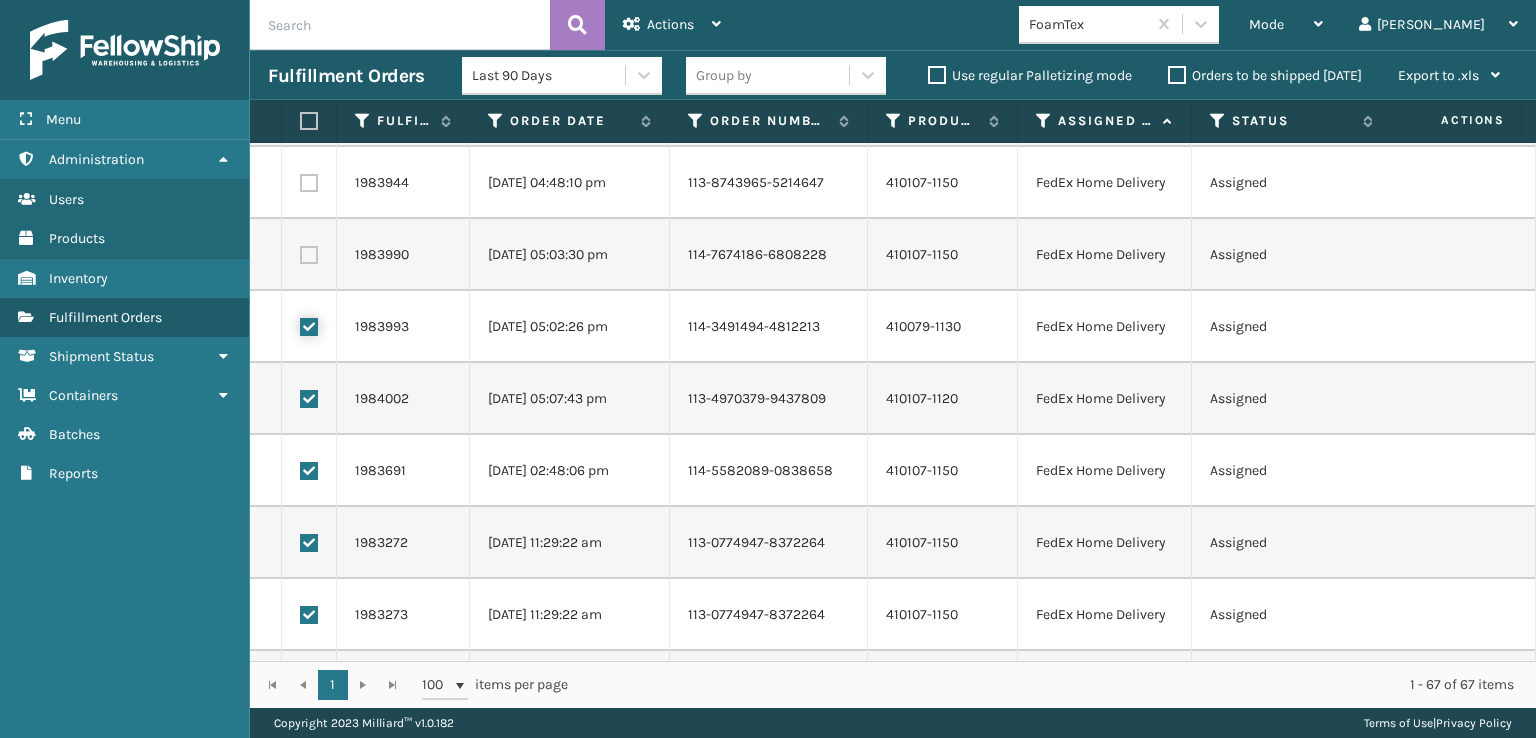 checkbox on "true" 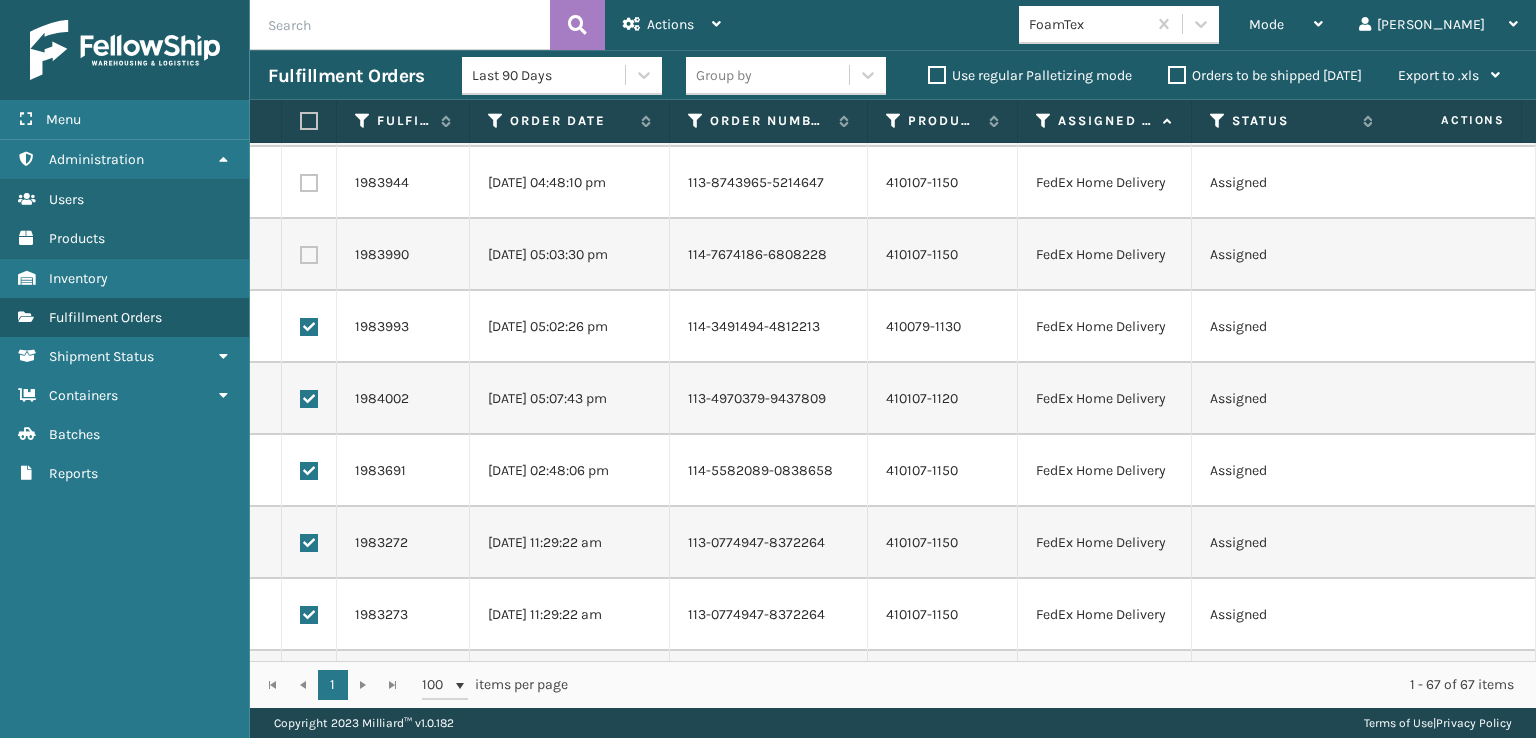 click at bounding box center (309, 255) 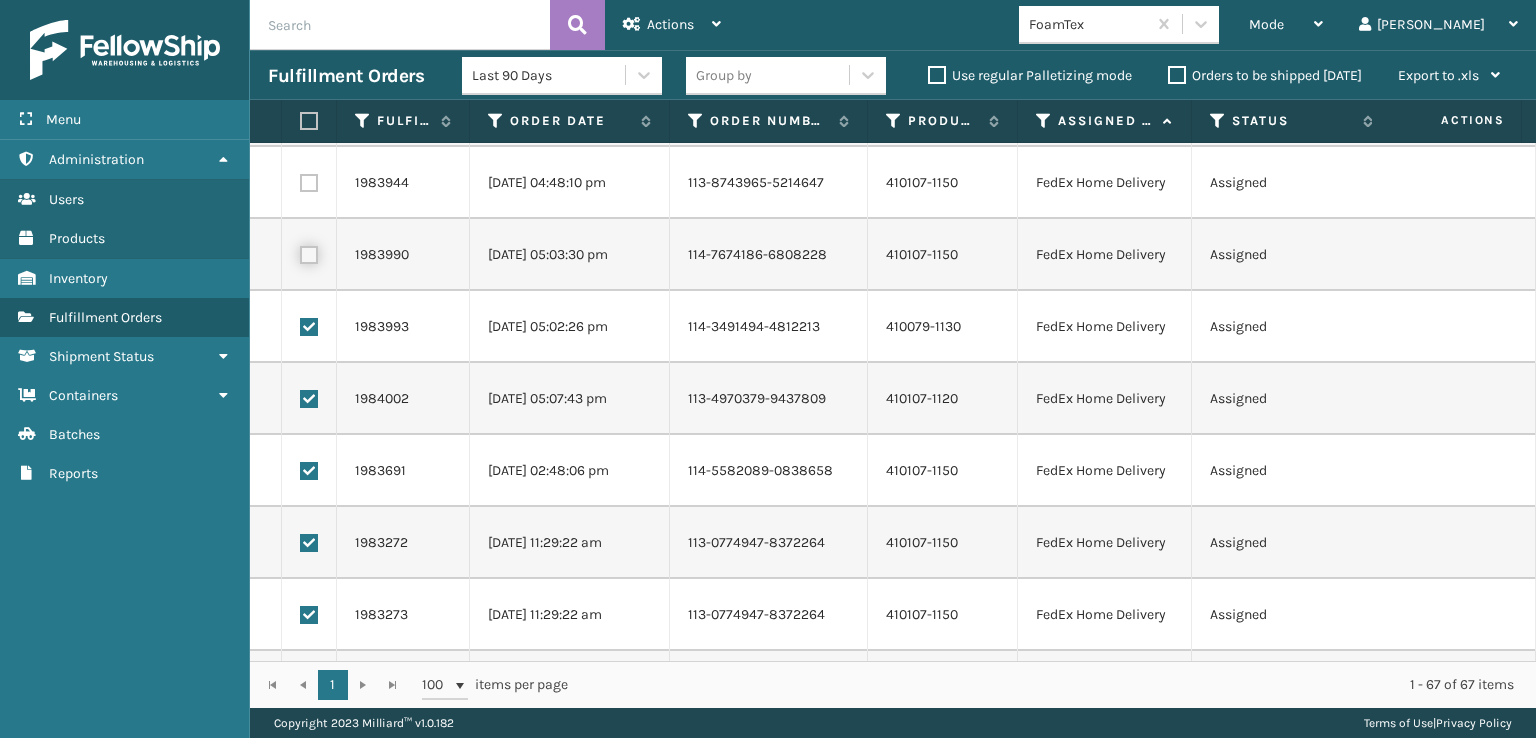 click at bounding box center (300, 252) 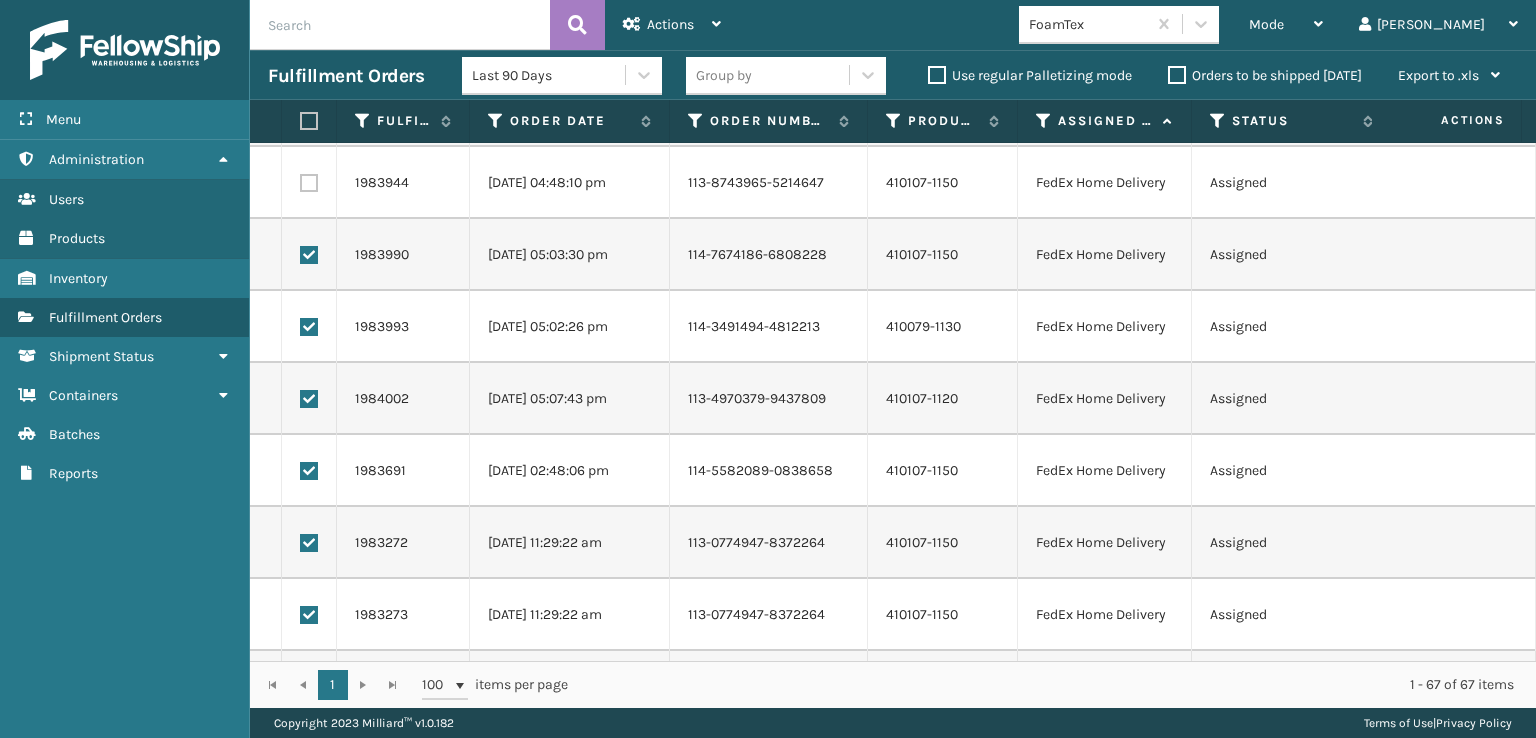 click at bounding box center [309, 183] 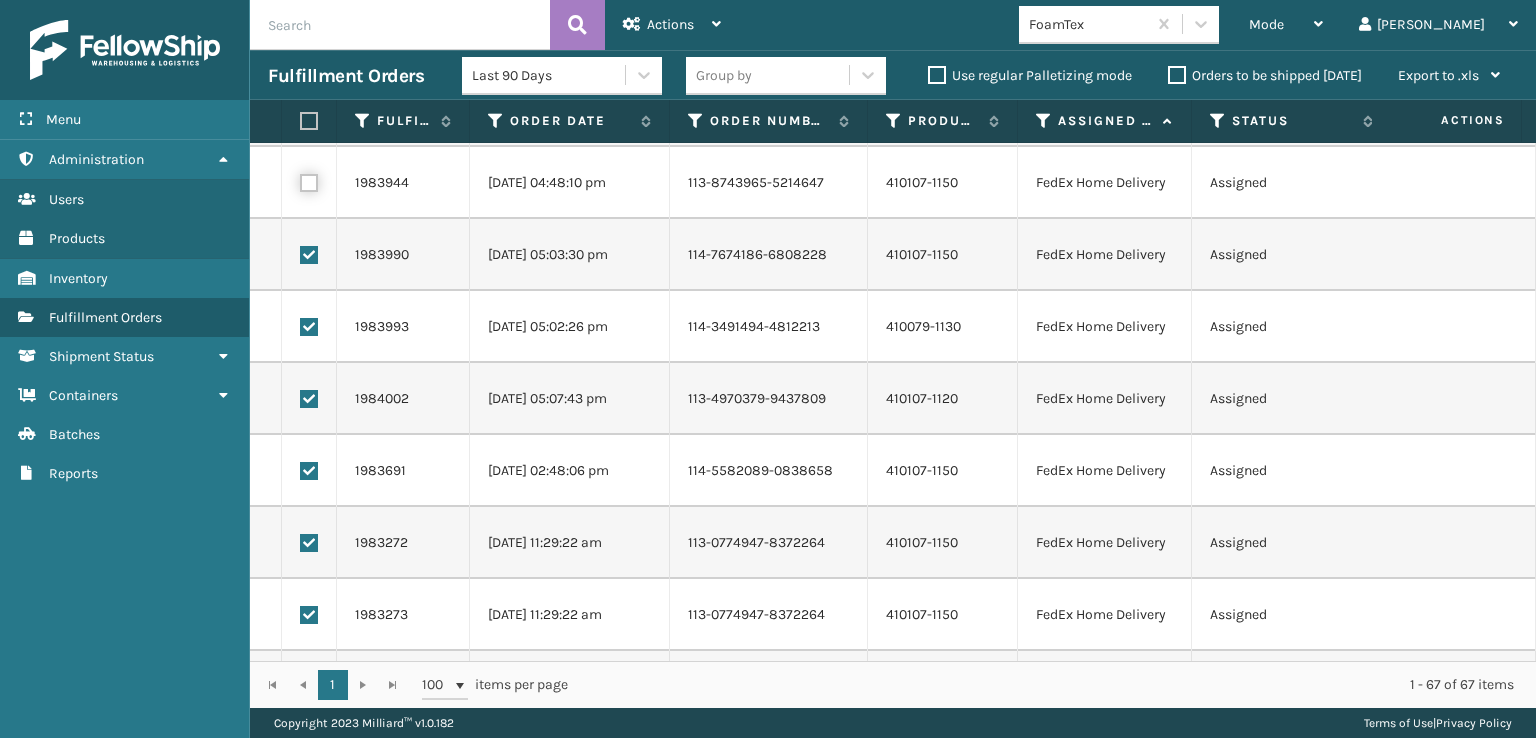 click at bounding box center [300, 180] 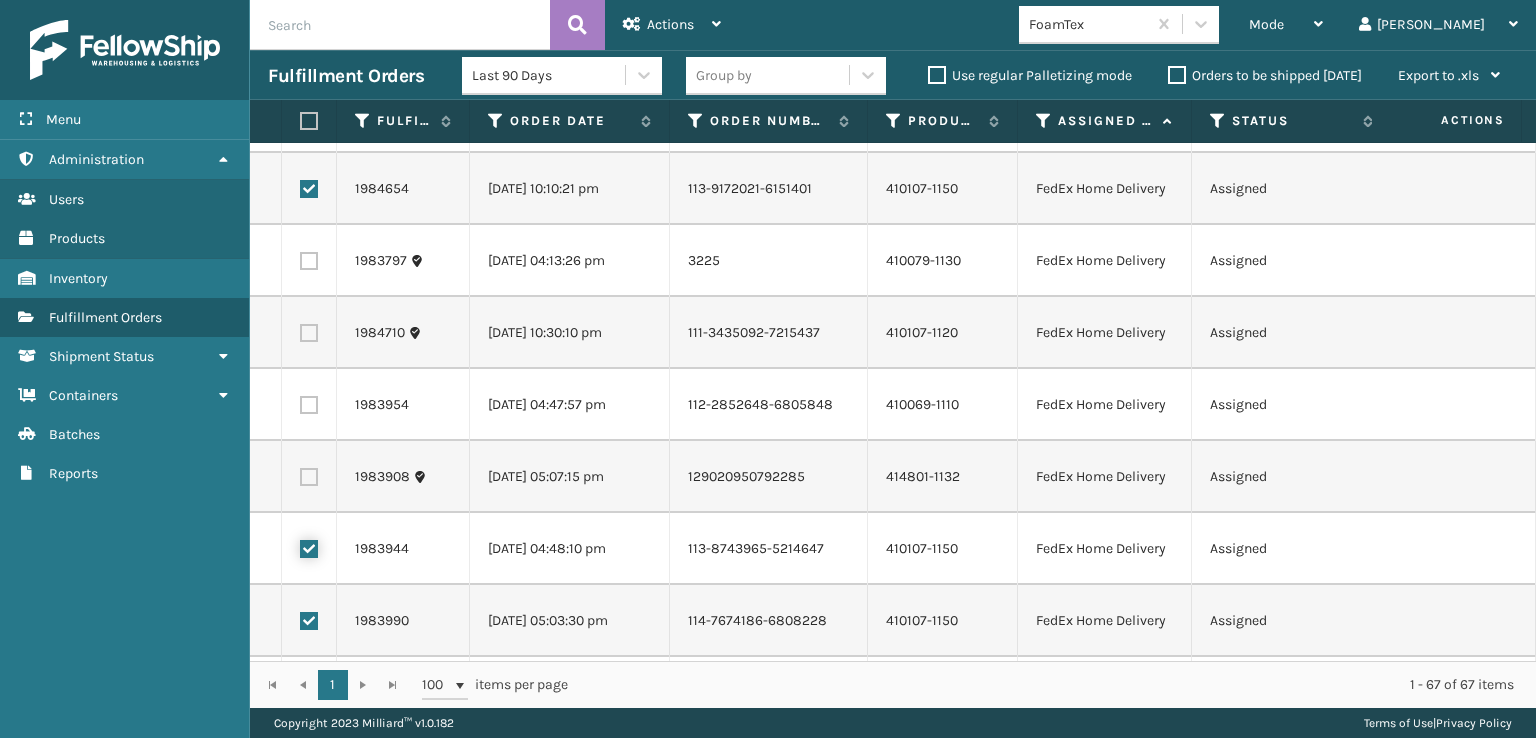 scroll, scrollTop: 1900, scrollLeft: 0, axis: vertical 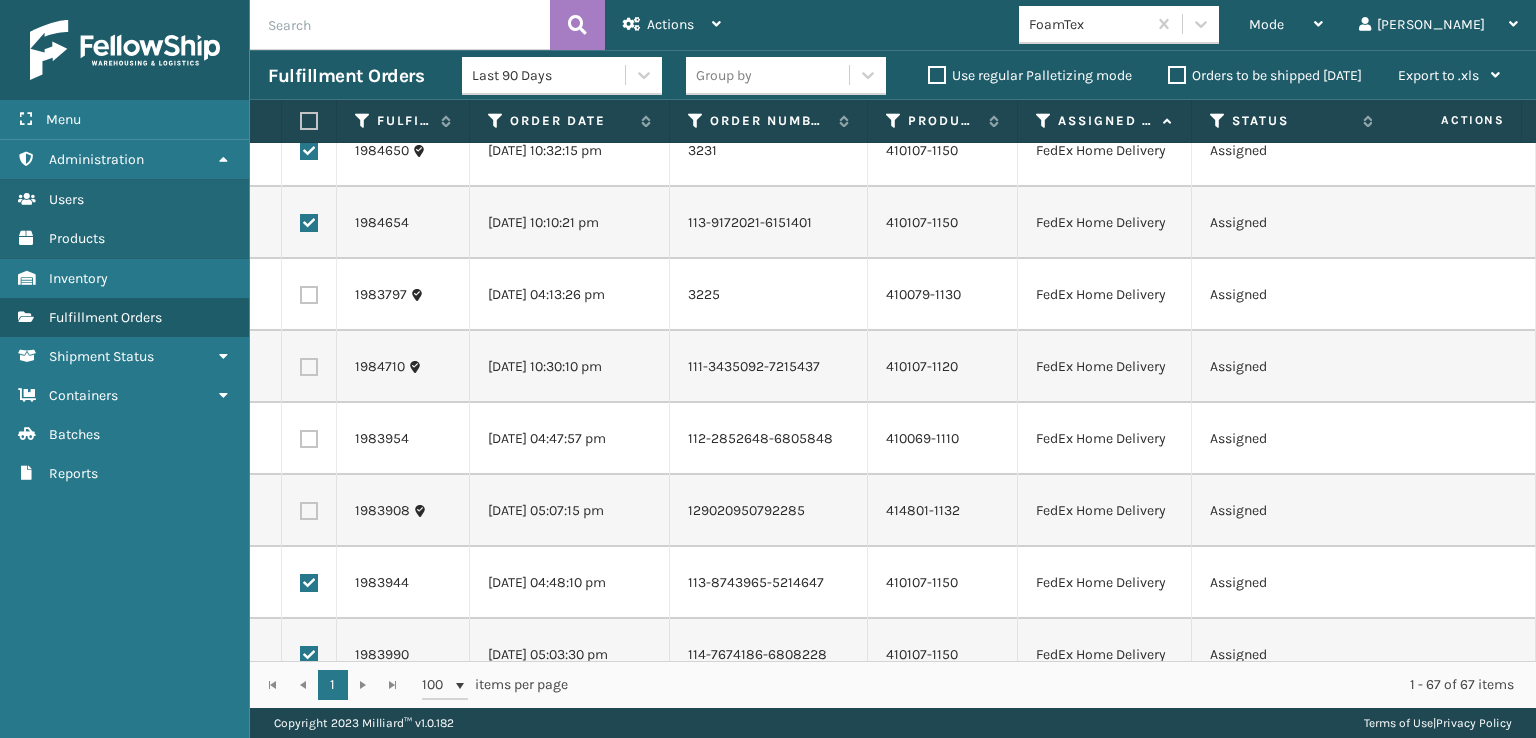 click at bounding box center [309, 511] 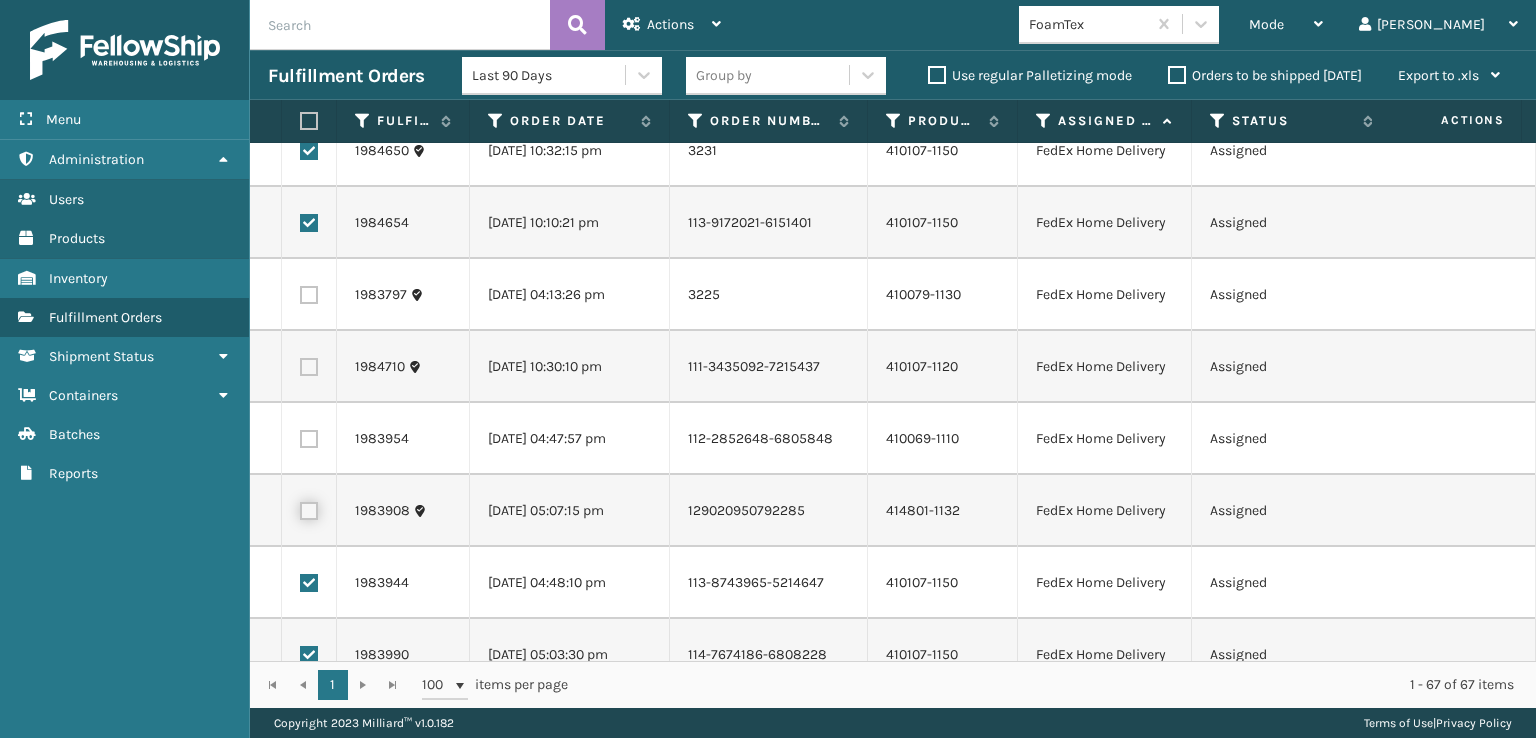 click at bounding box center [300, 508] 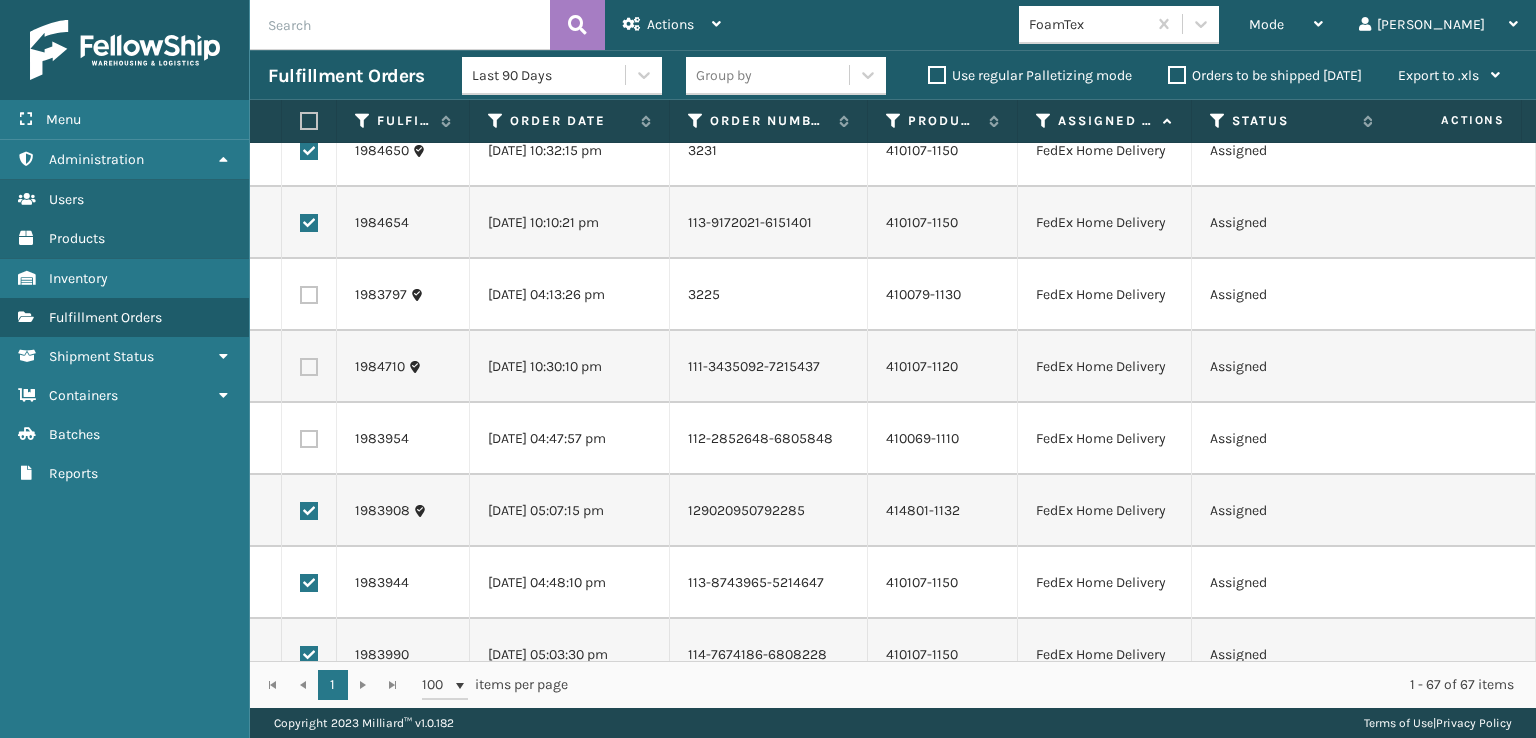 click at bounding box center [309, 439] 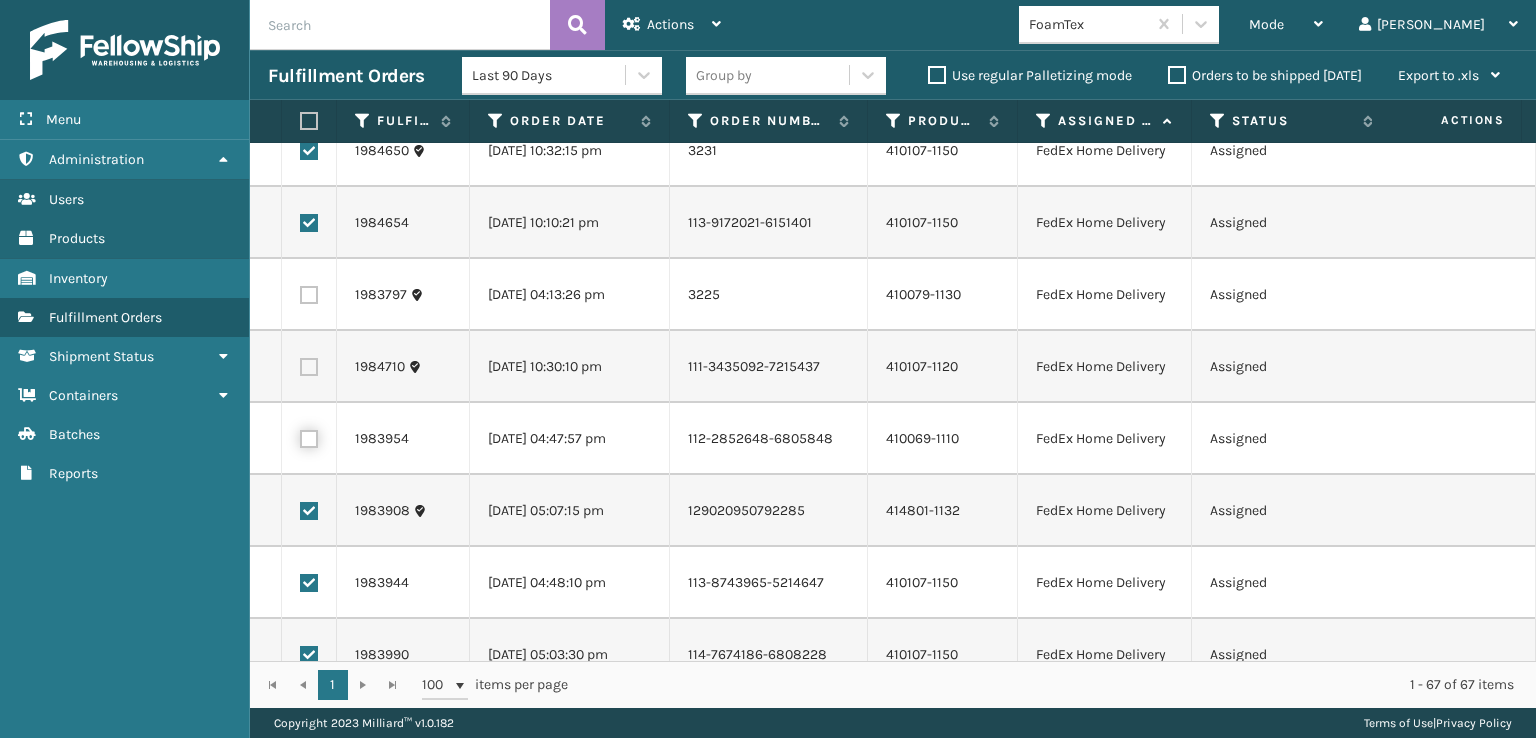 click at bounding box center [300, 436] 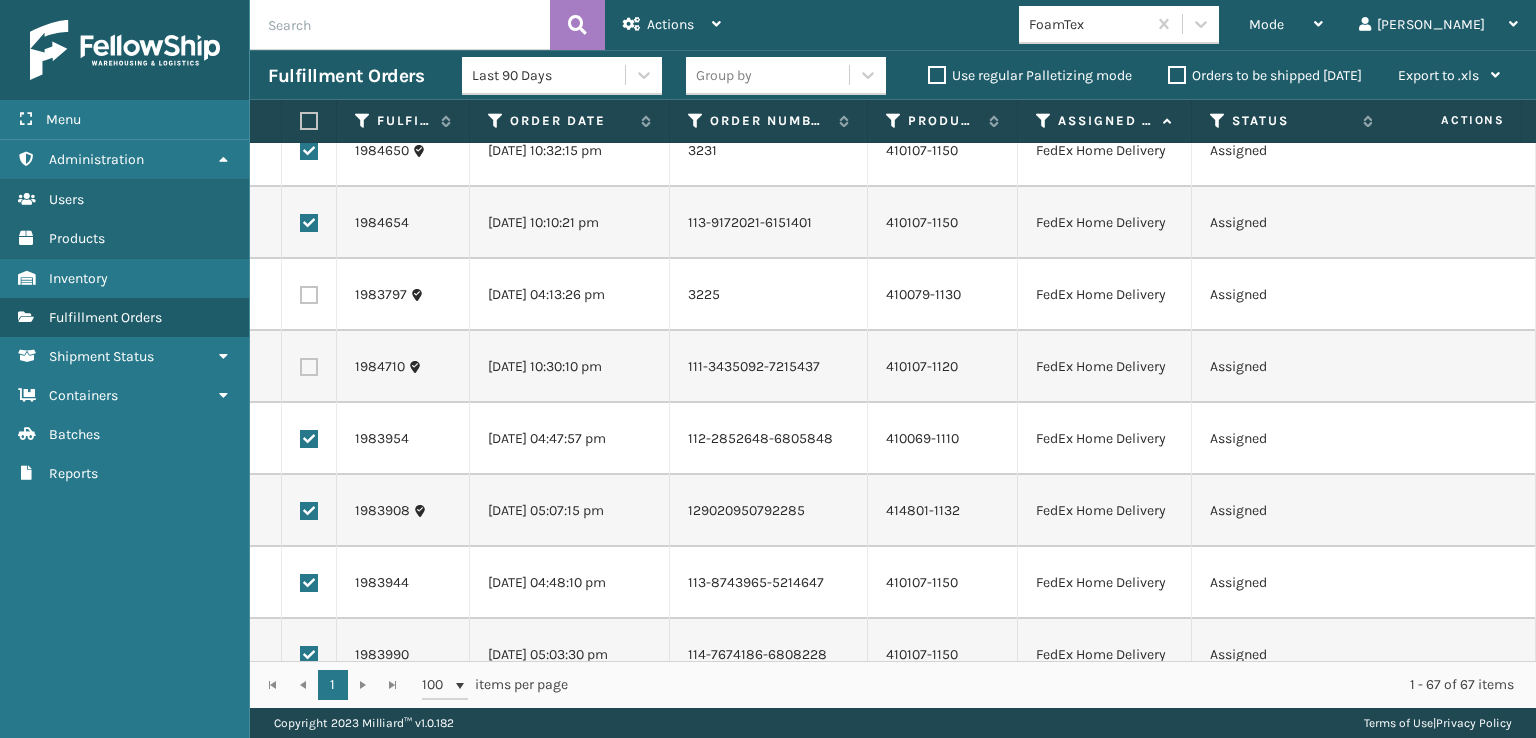 click at bounding box center [309, 367] 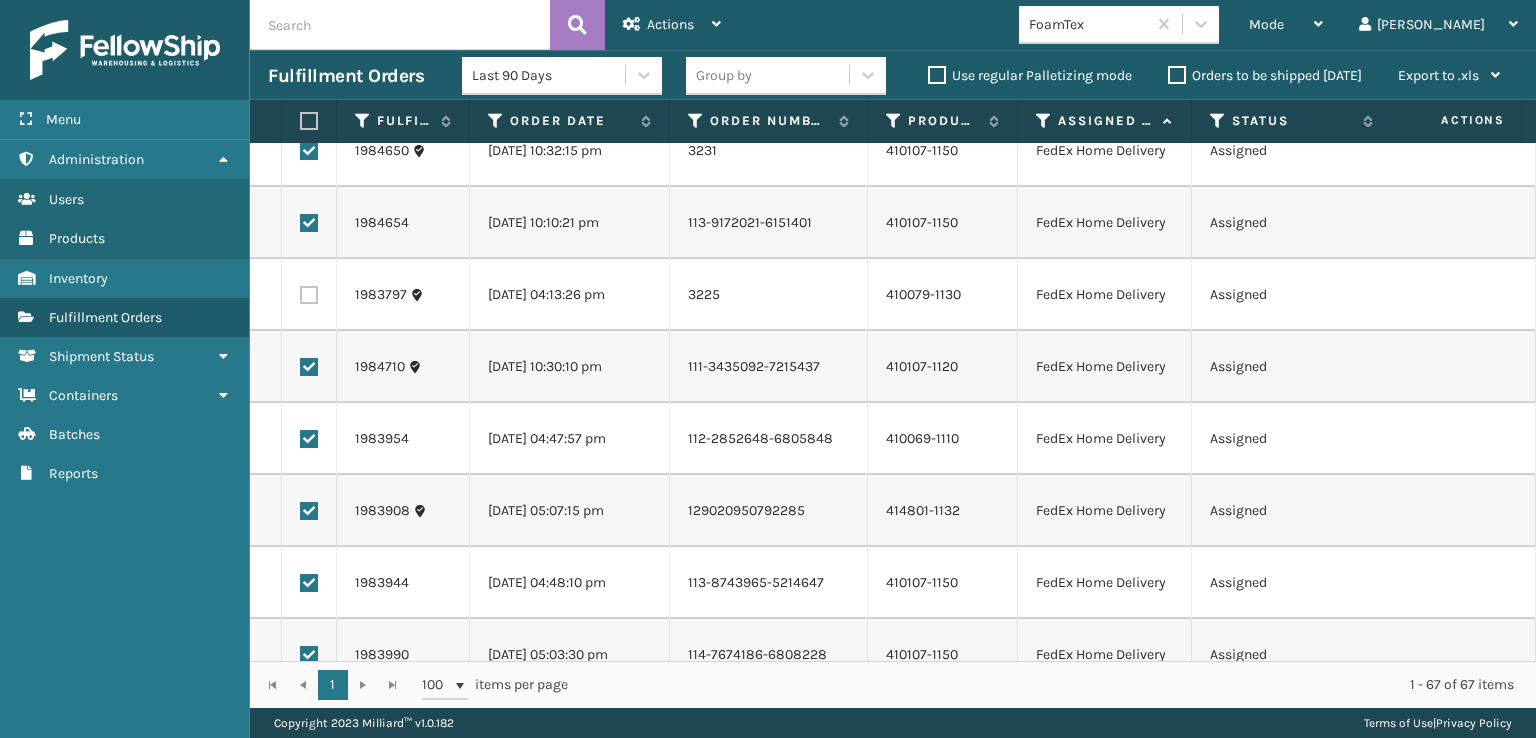 click at bounding box center (309, 295) 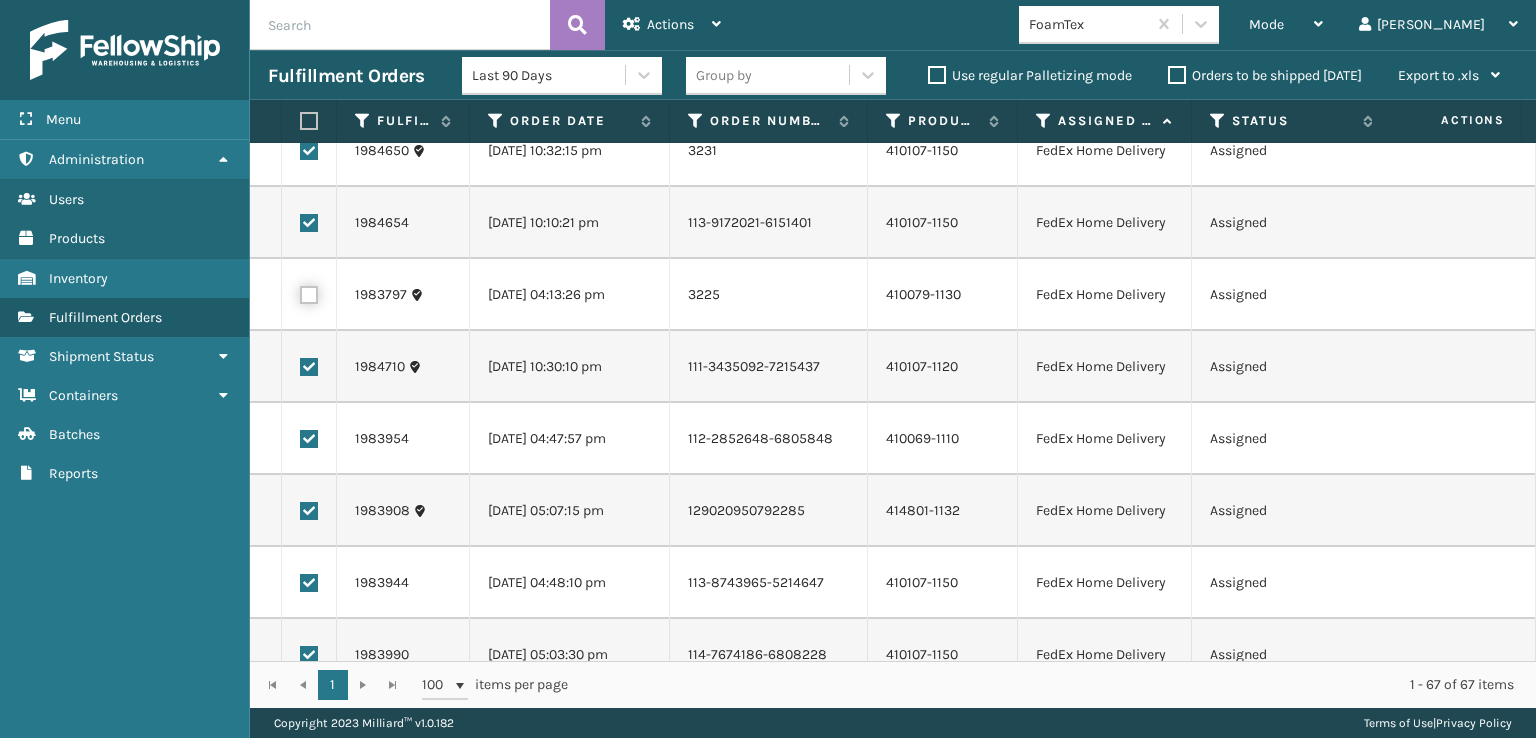 click at bounding box center (300, 292) 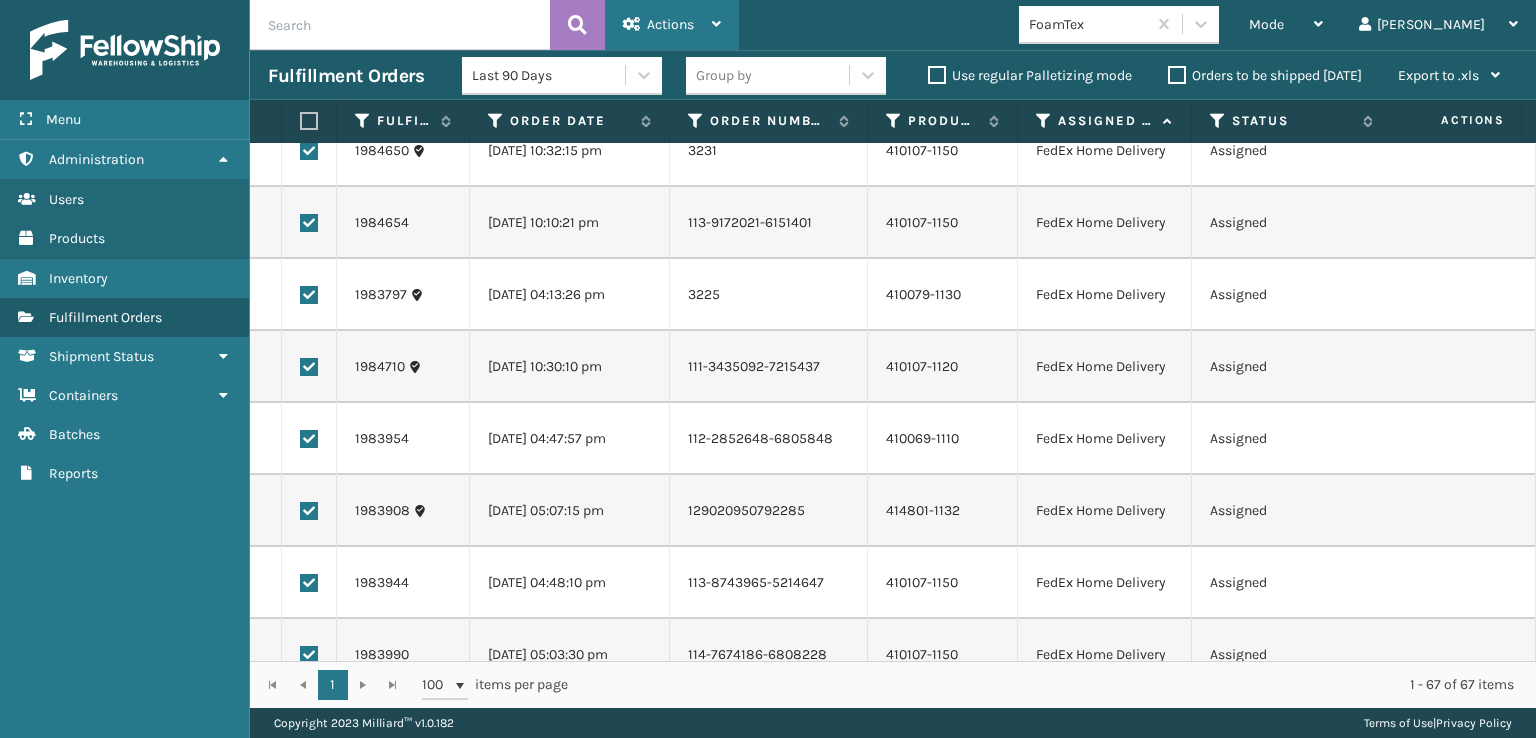 click on "Actions" at bounding box center (670, 24) 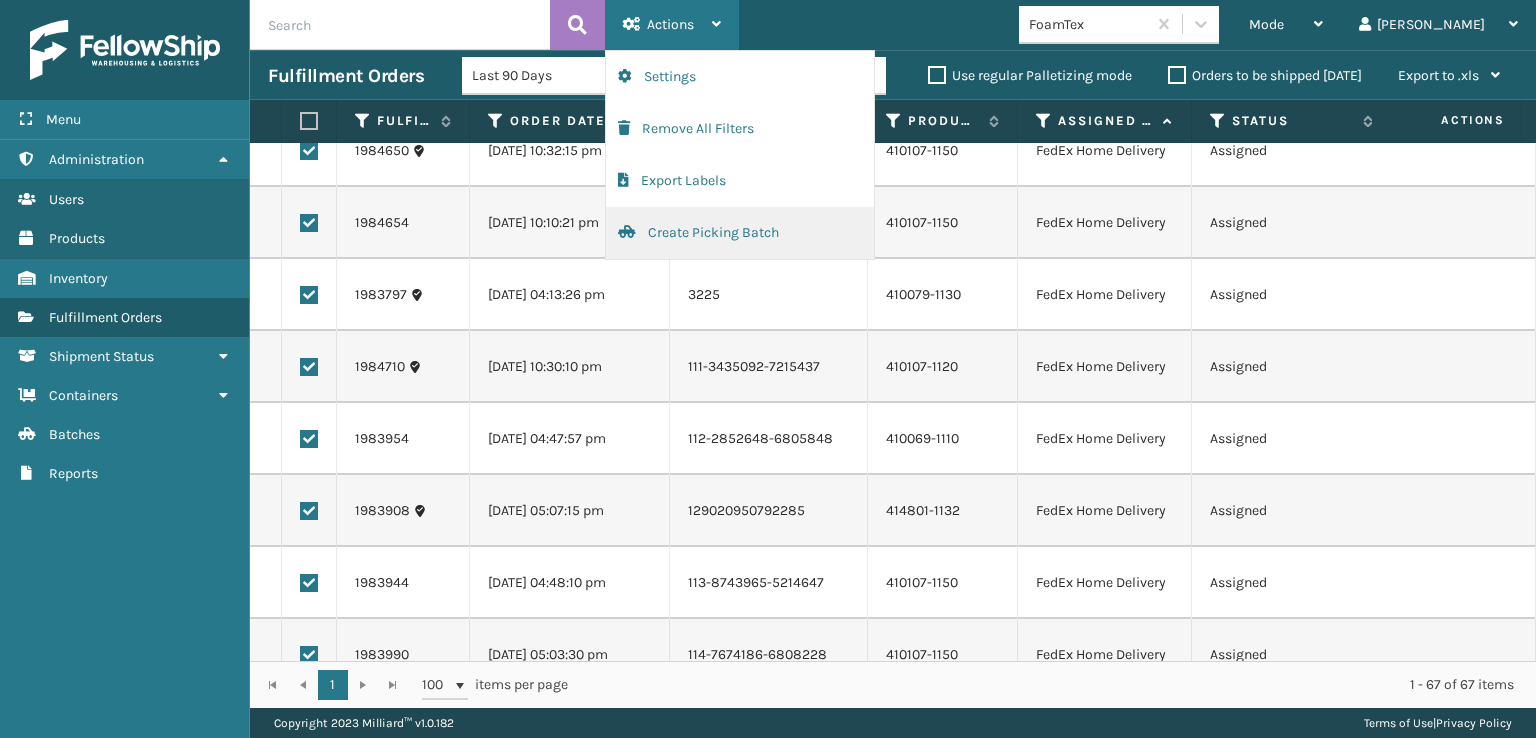click on "Create Picking Batch" at bounding box center [740, 233] 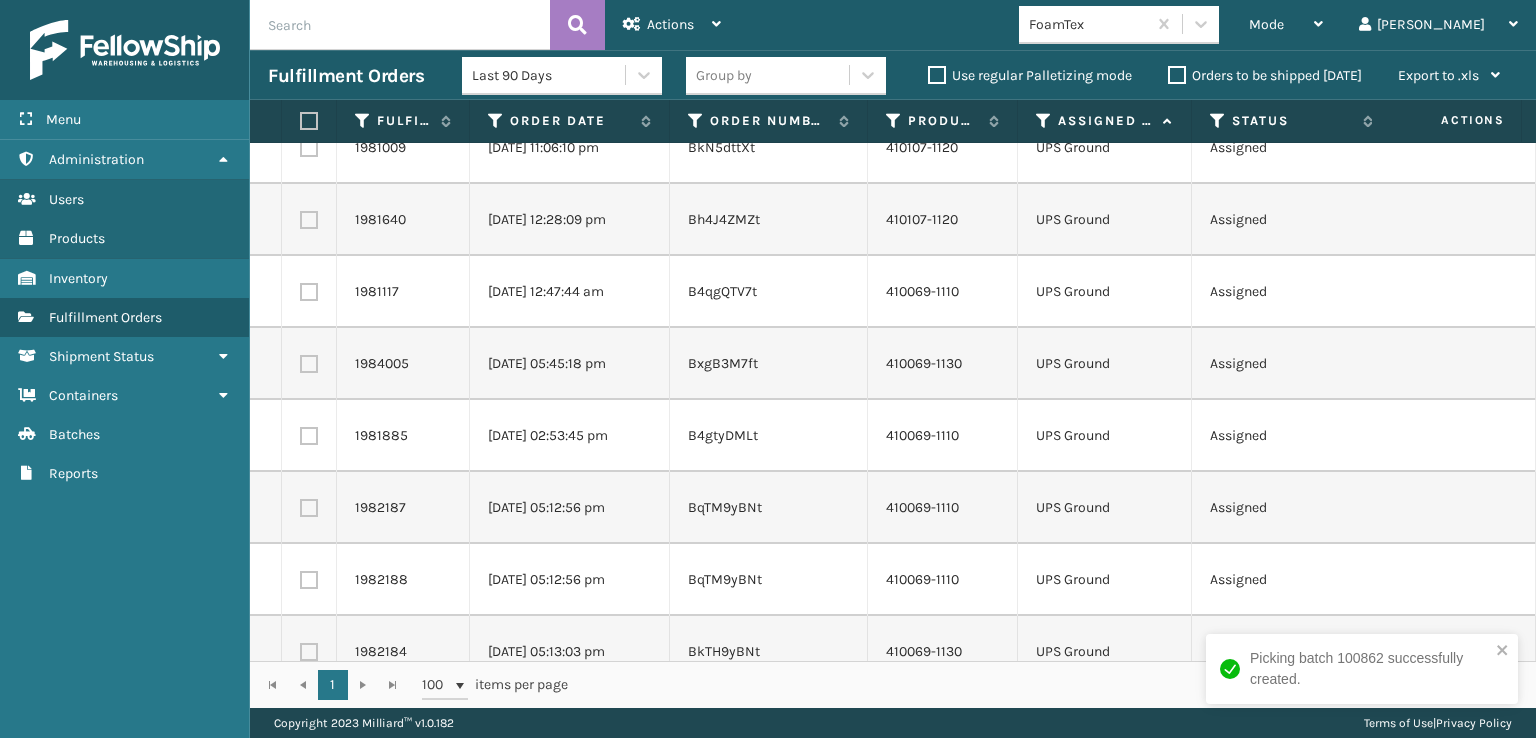 scroll, scrollTop: 0, scrollLeft: 0, axis: both 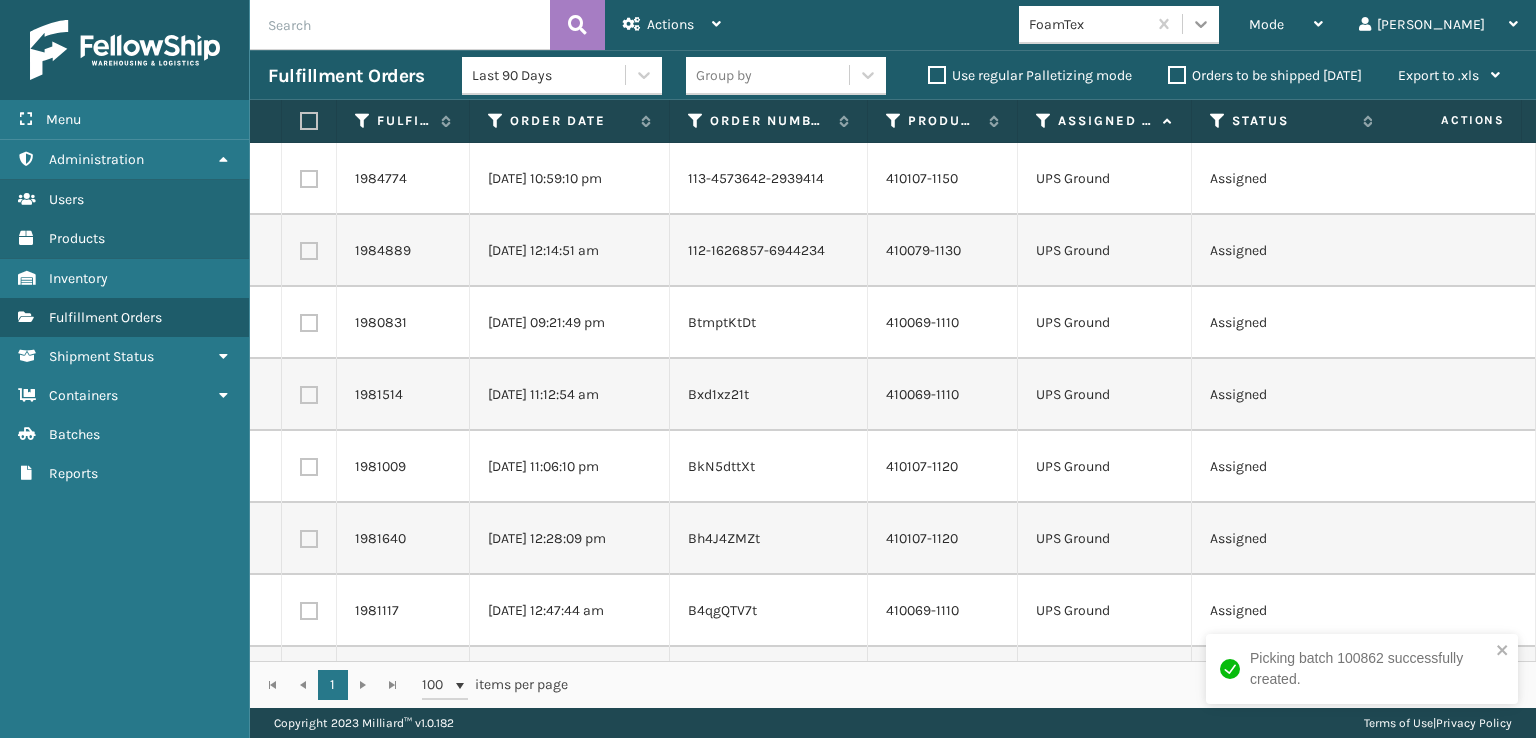 click 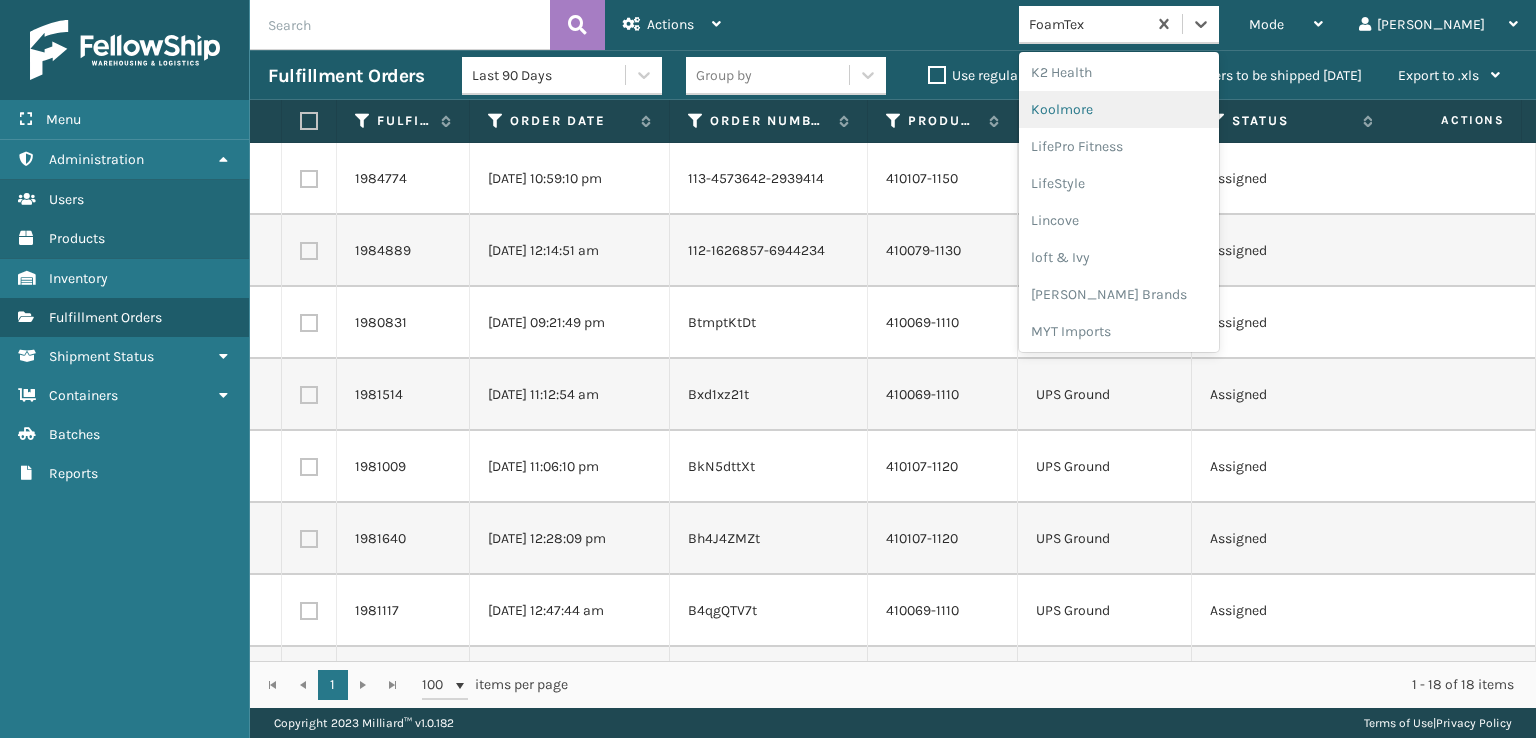 scroll, scrollTop: 632, scrollLeft: 0, axis: vertical 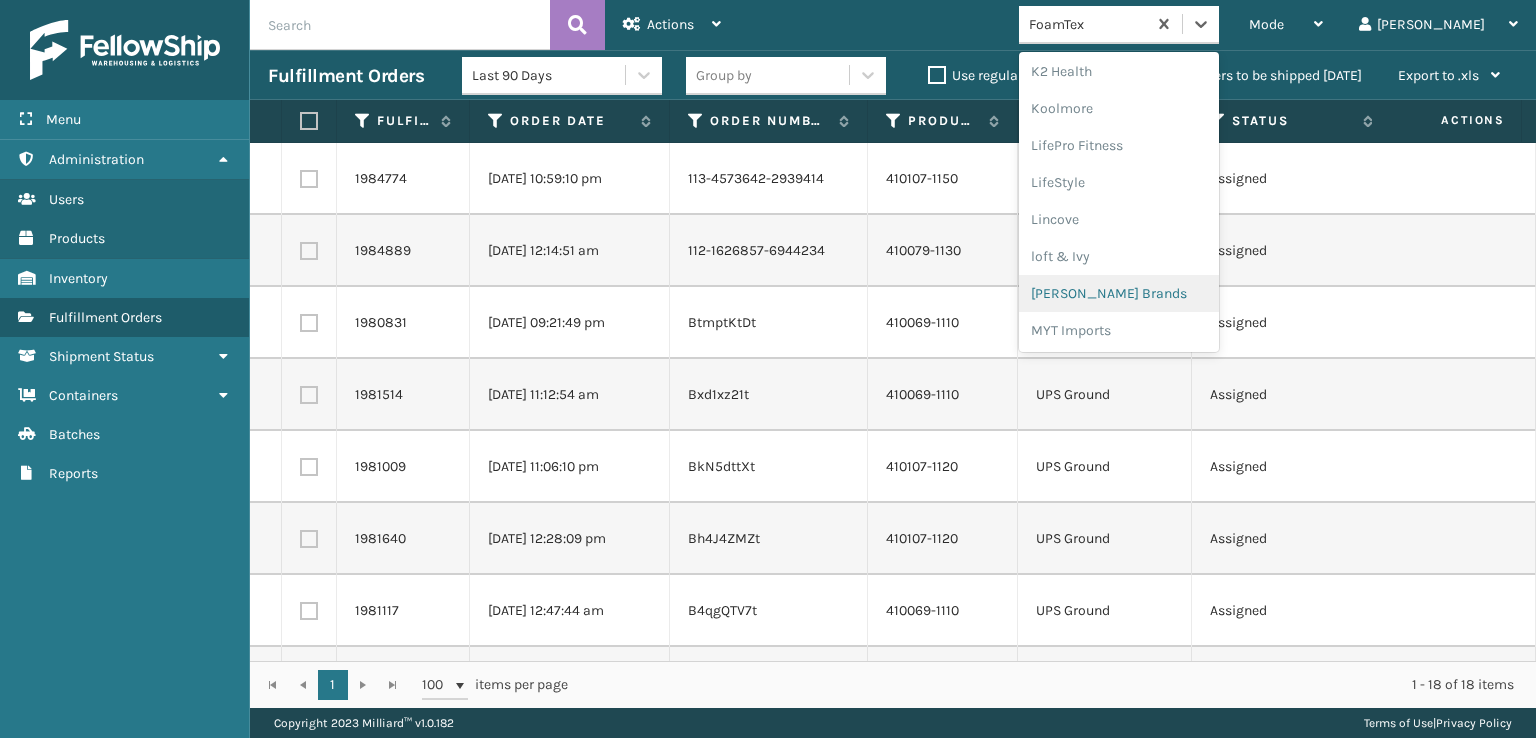 click on "[PERSON_NAME] Brands" at bounding box center (1119, 293) 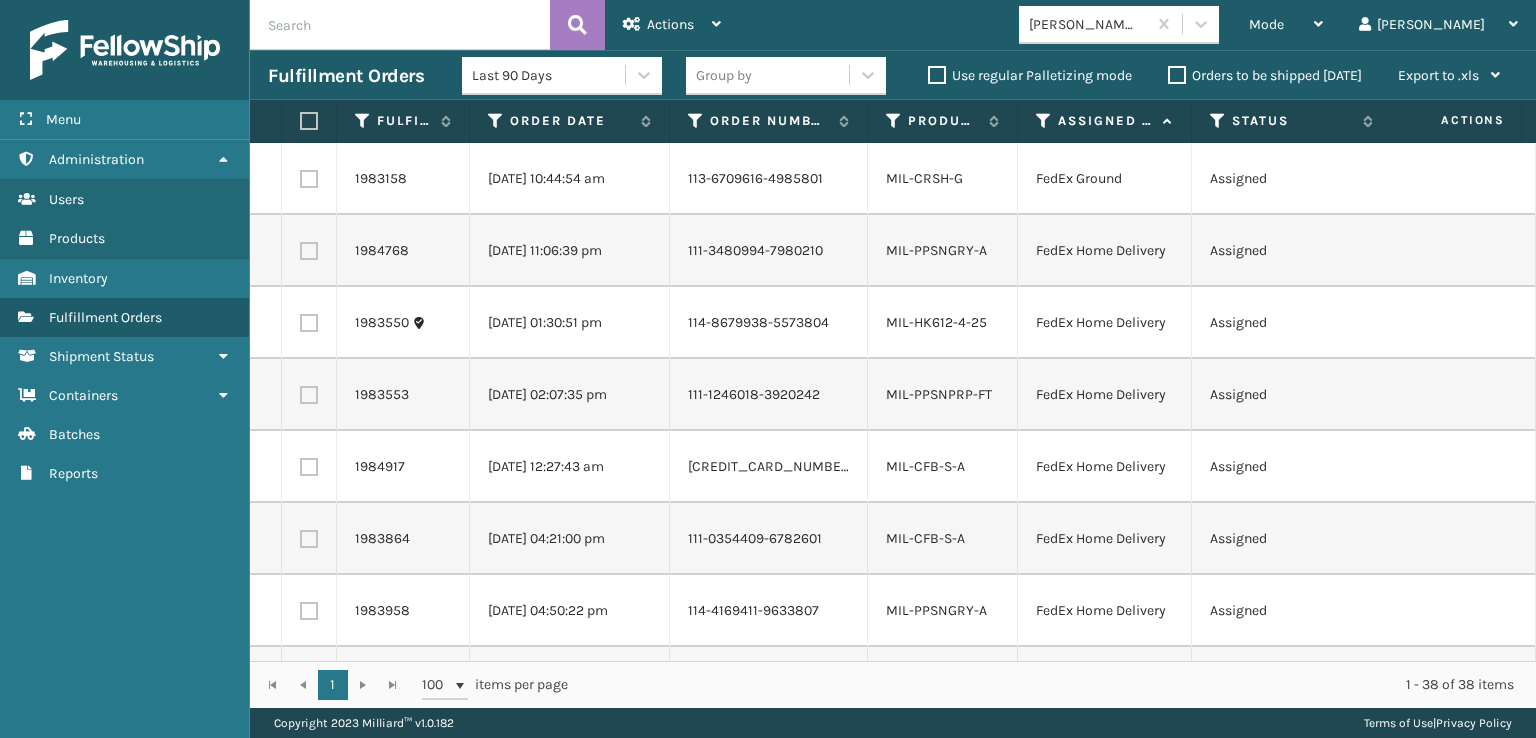 click at bounding box center [309, 179] 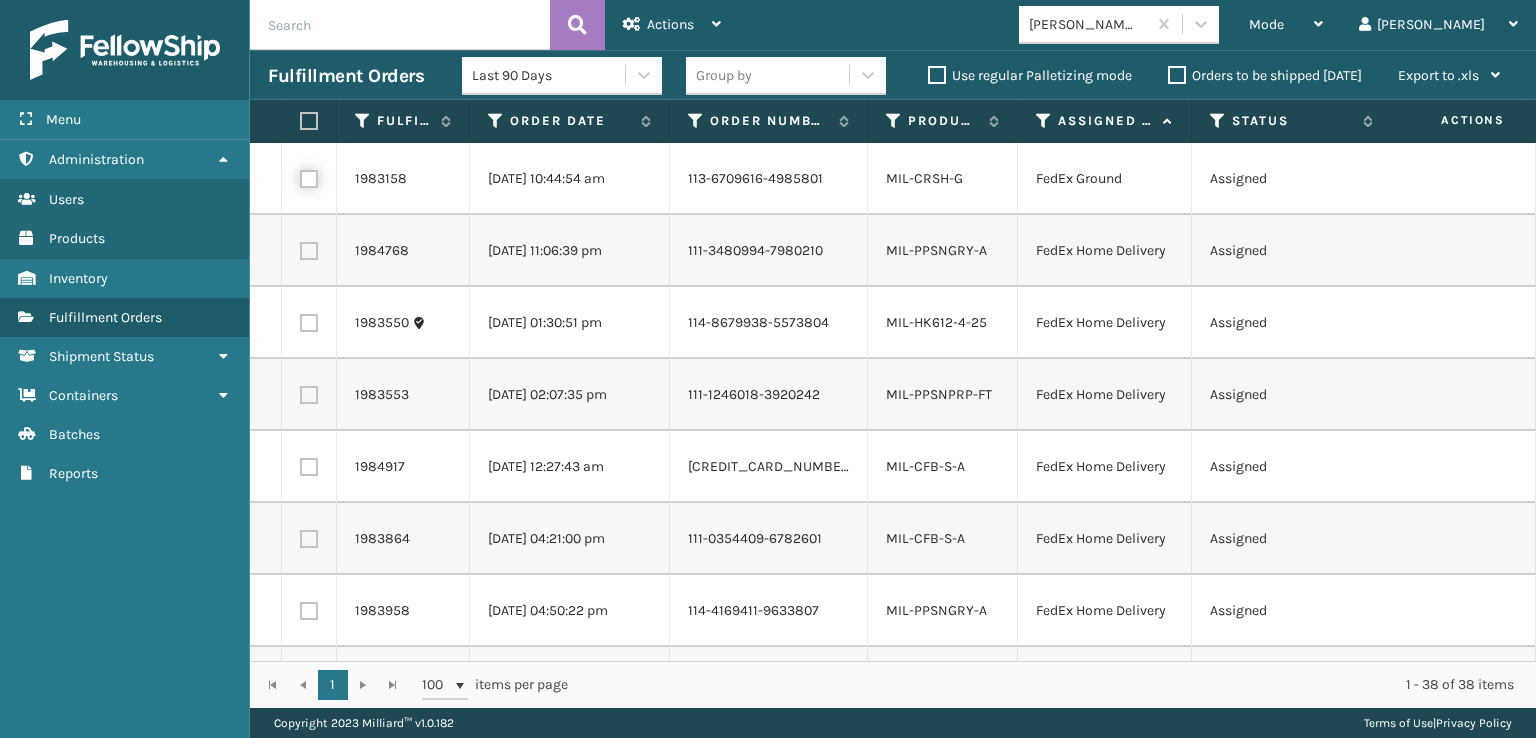 click at bounding box center [300, 176] 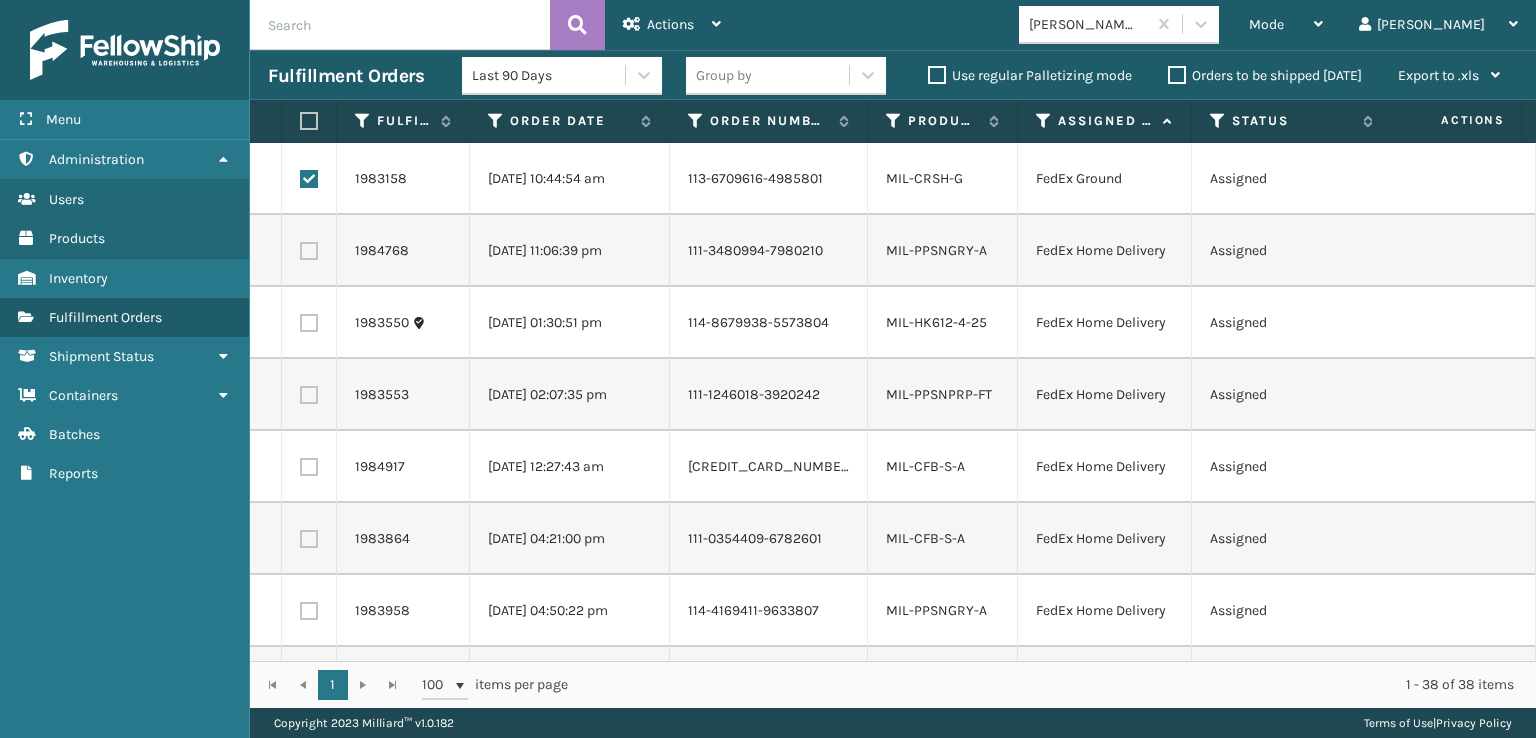 click at bounding box center [309, 251] 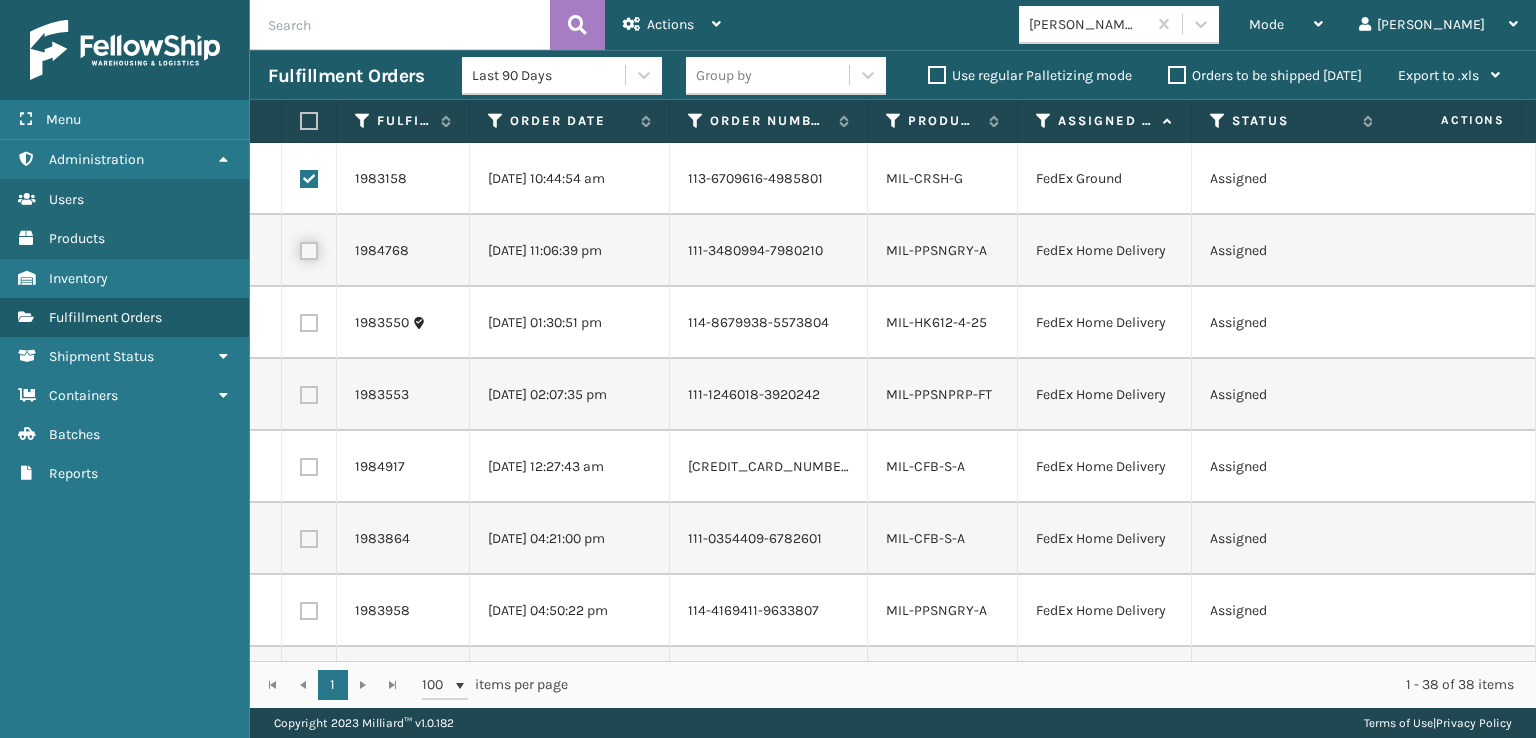 click at bounding box center (300, 248) 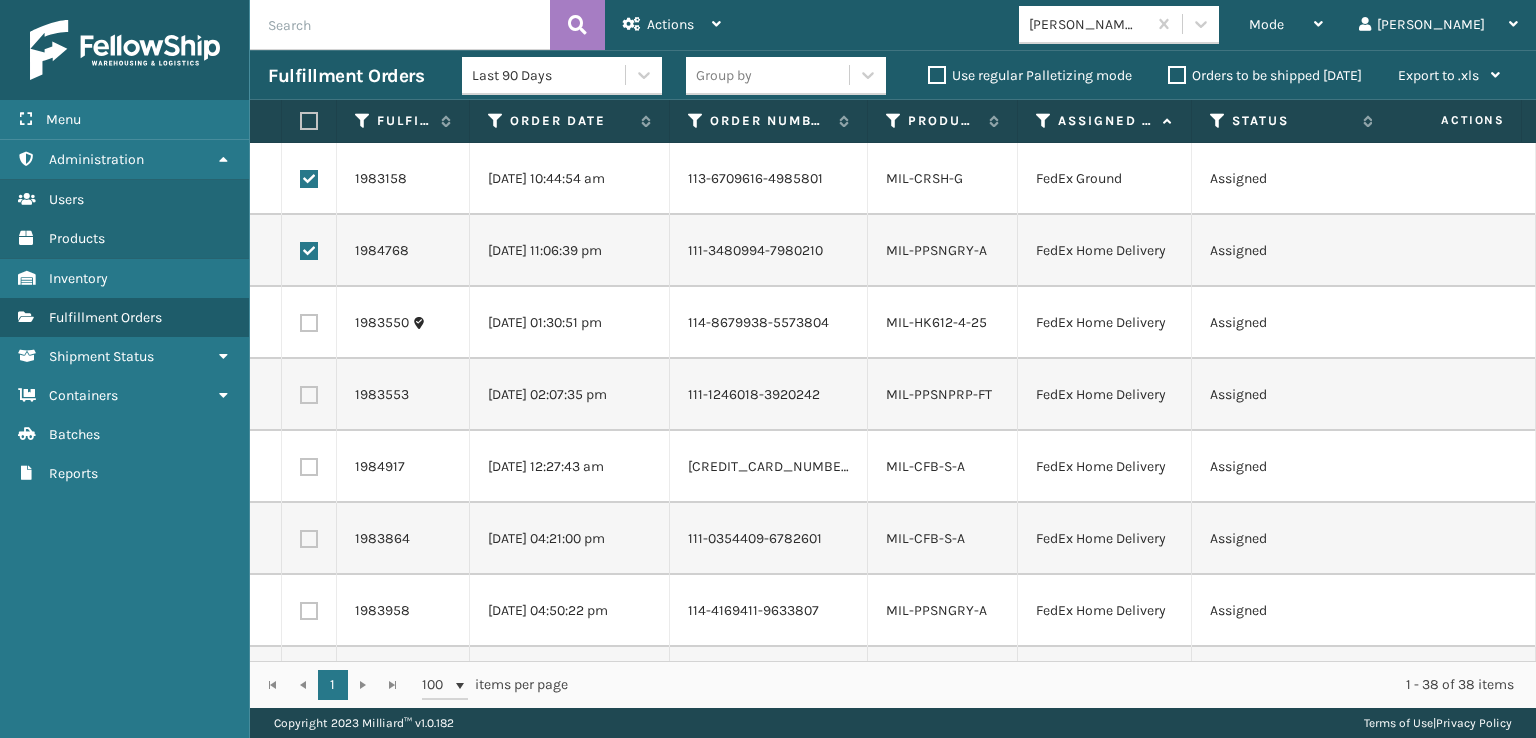 click at bounding box center (309, 323) 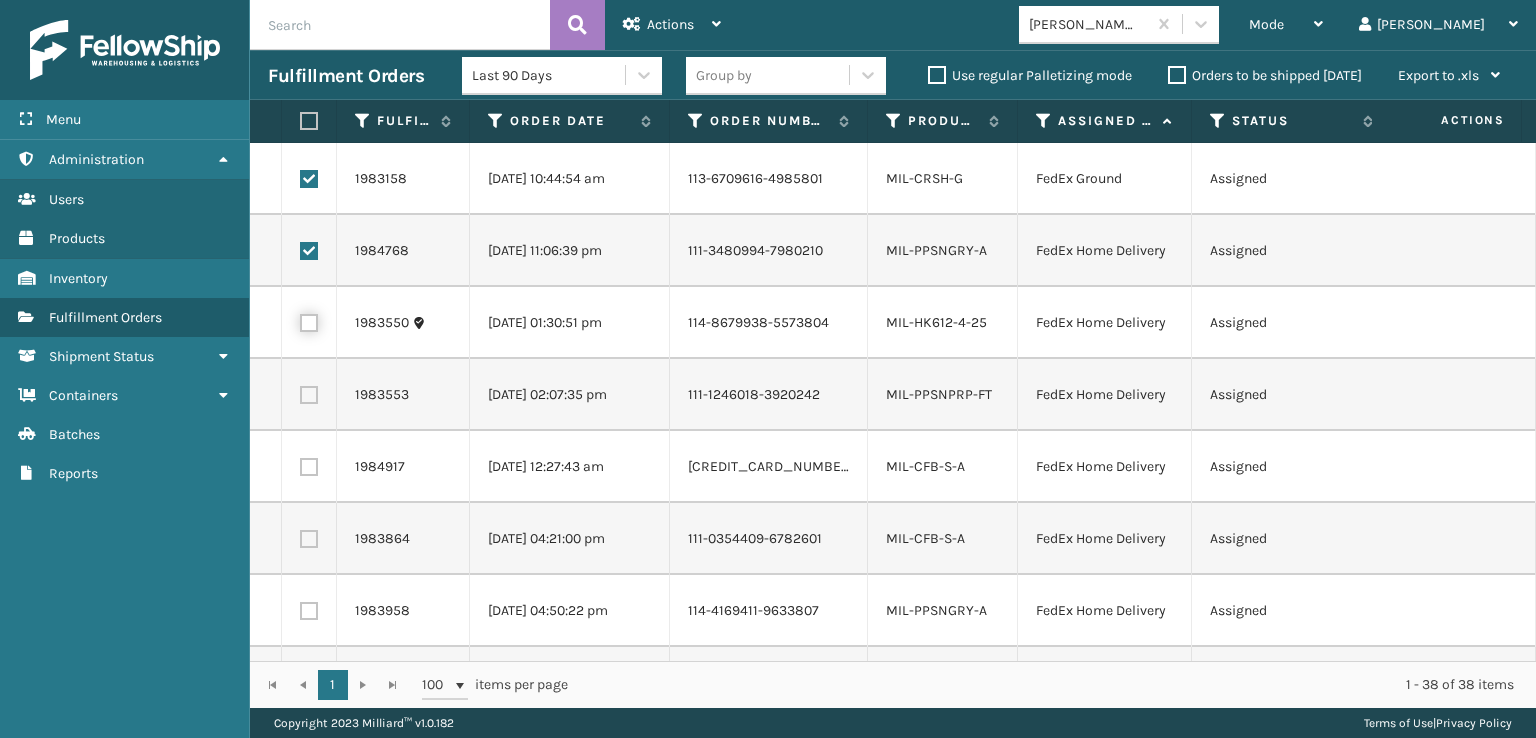 click at bounding box center [300, 320] 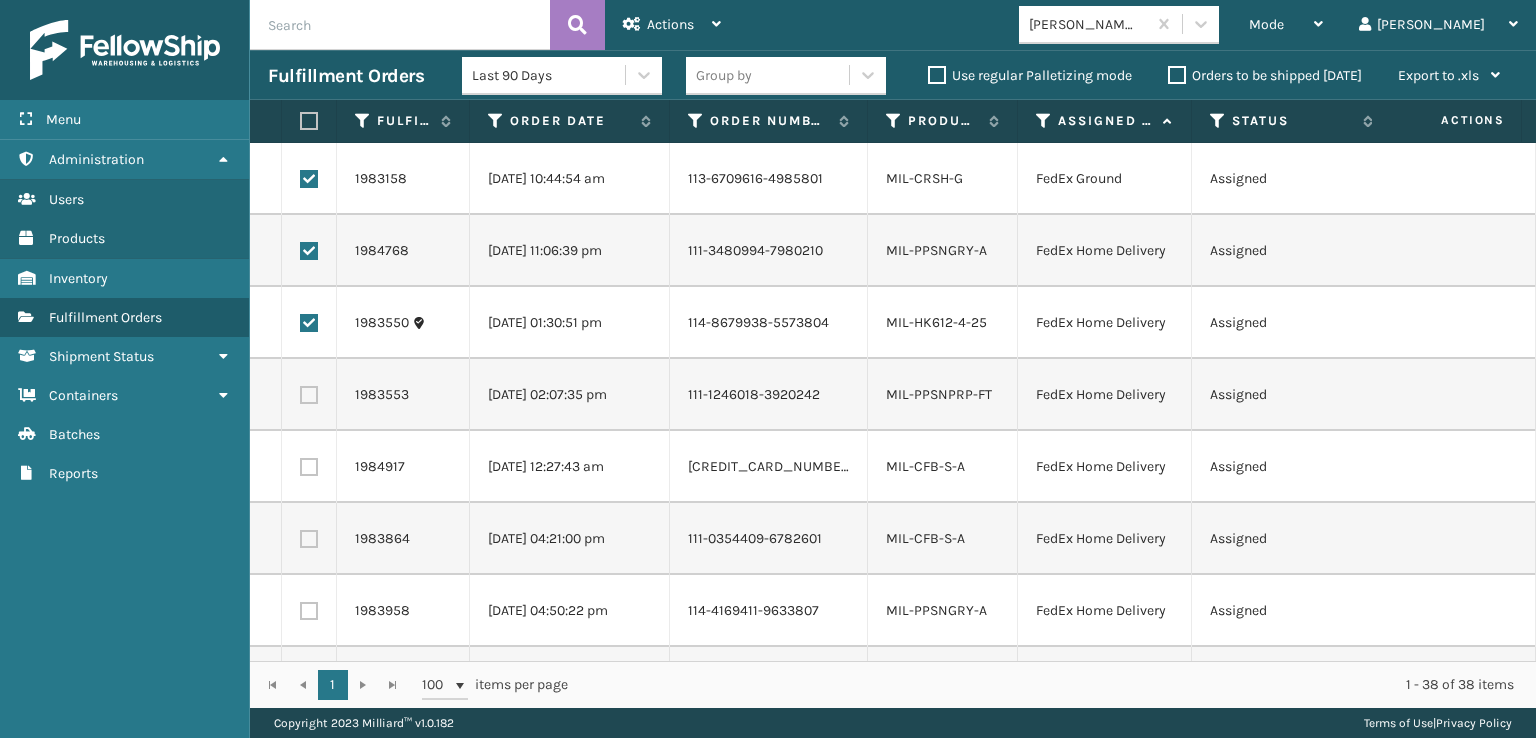 click at bounding box center (309, 395) 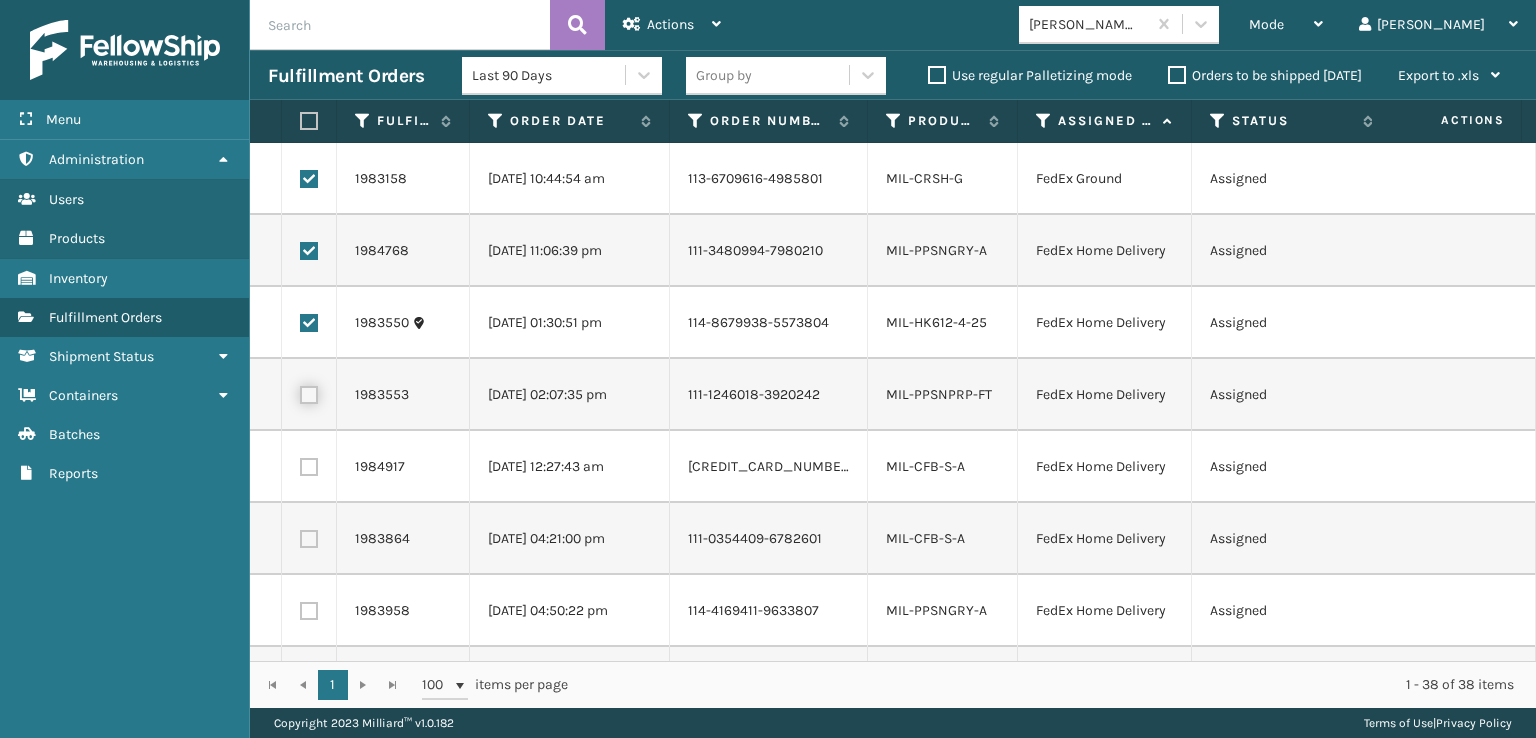 click at bounding box center [300, 392] 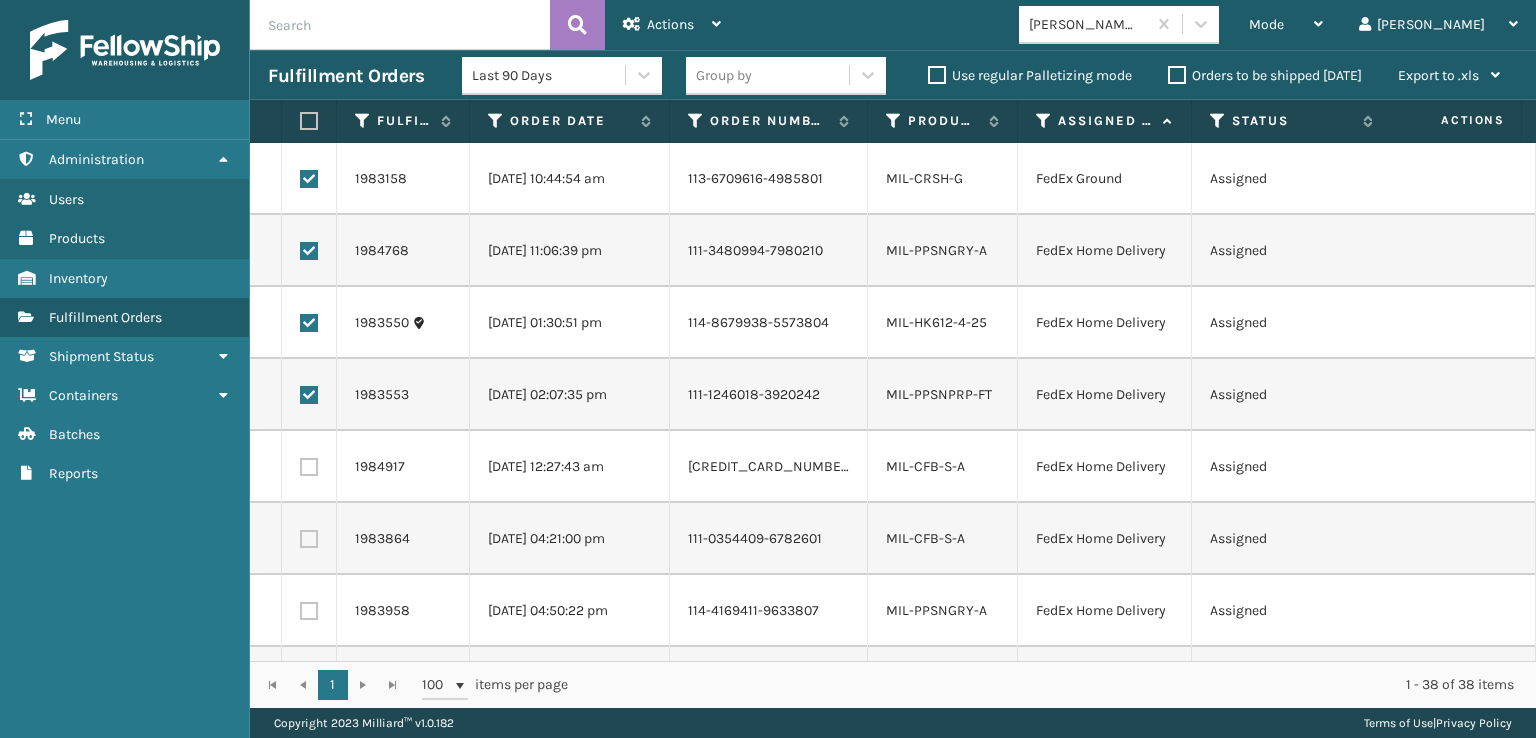 click at bounding box center (309, 467) 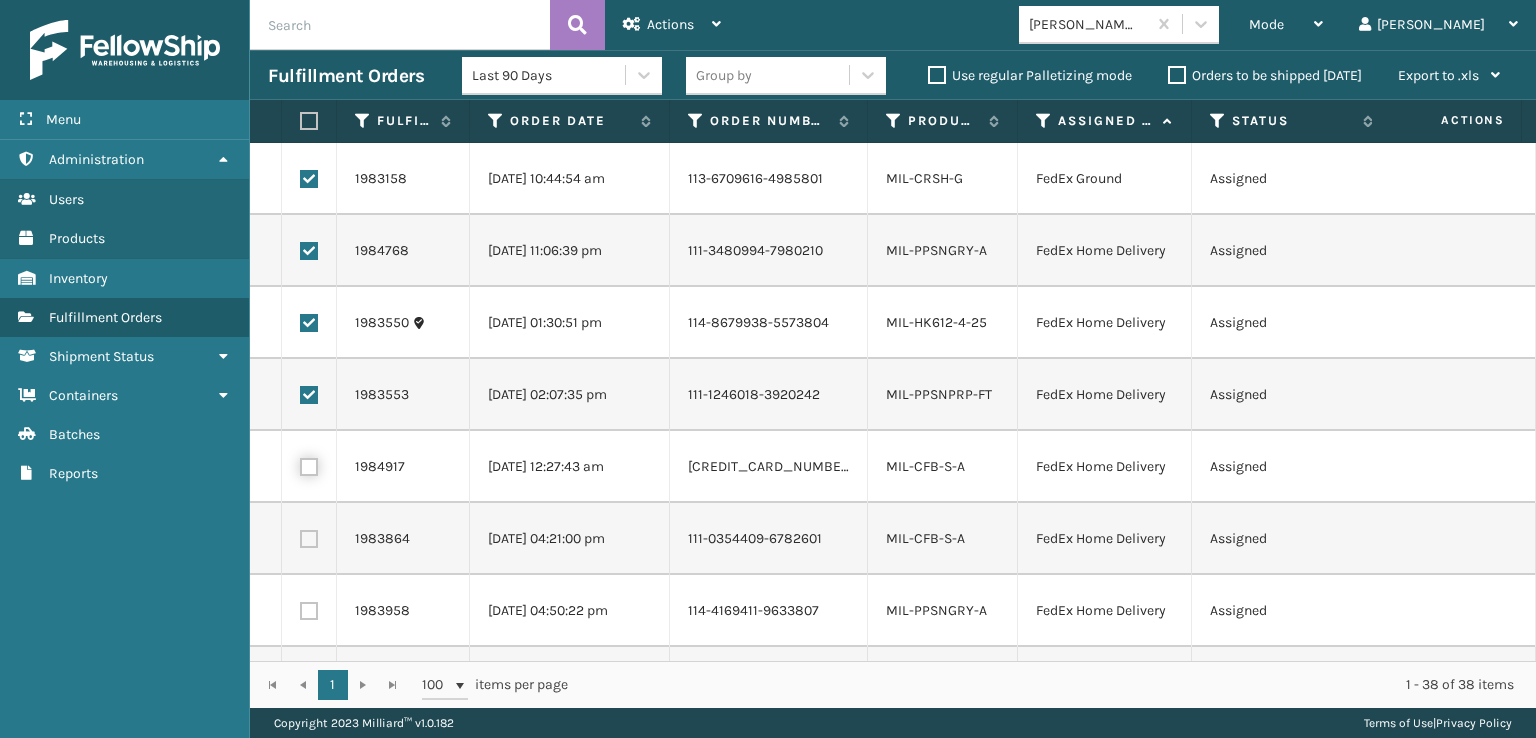 click at bounding box center [300, 464] 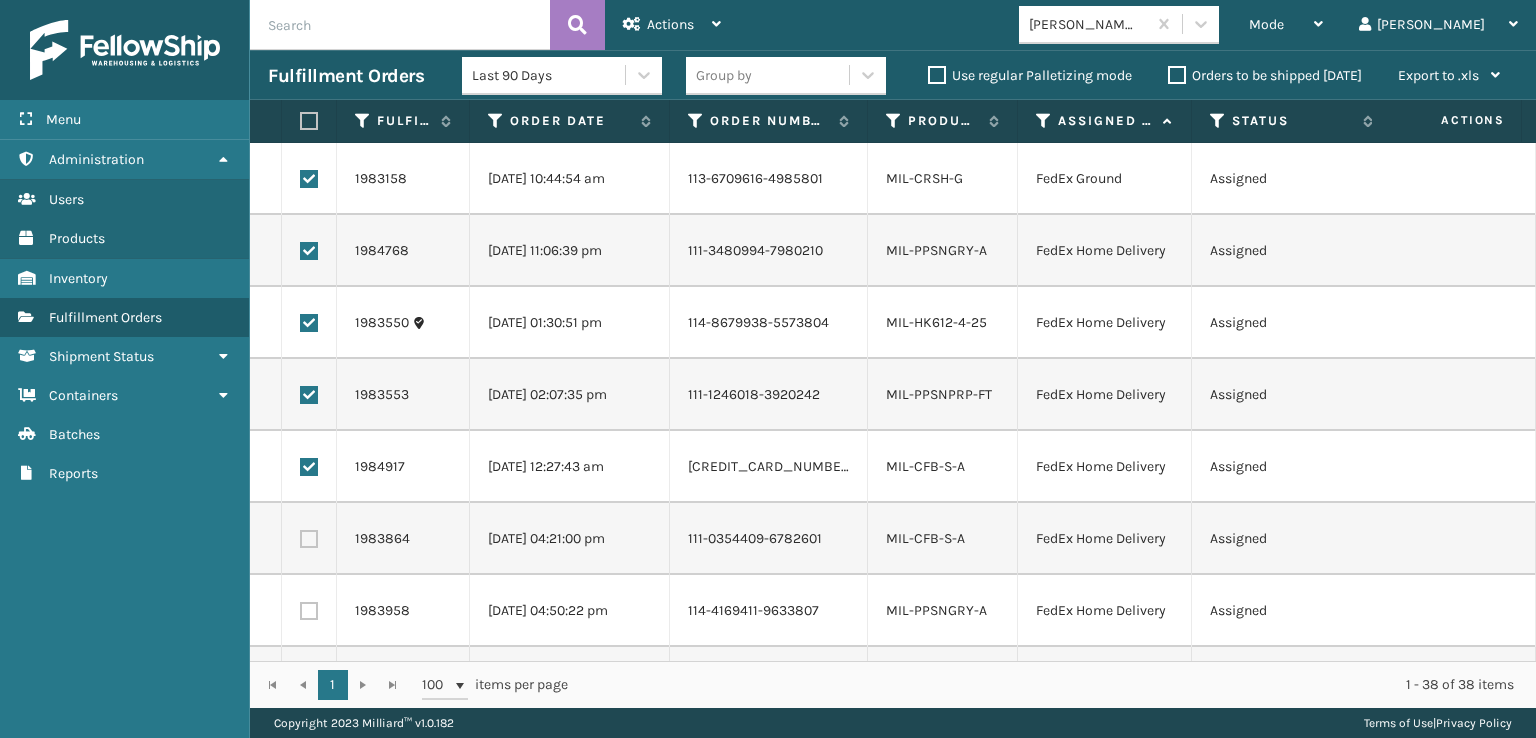 click at bounding box center [309, 539] 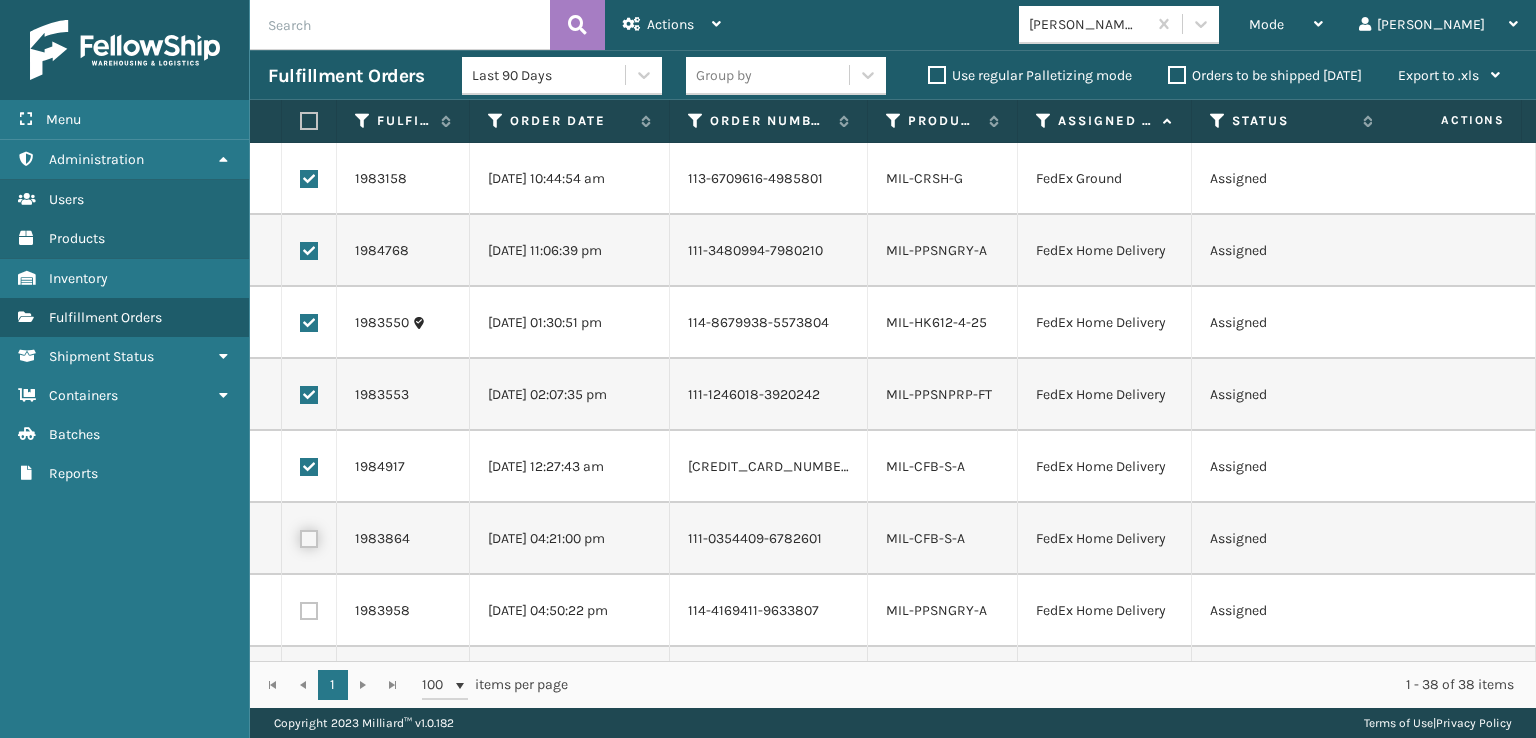 click at bounding box center [300, 536] 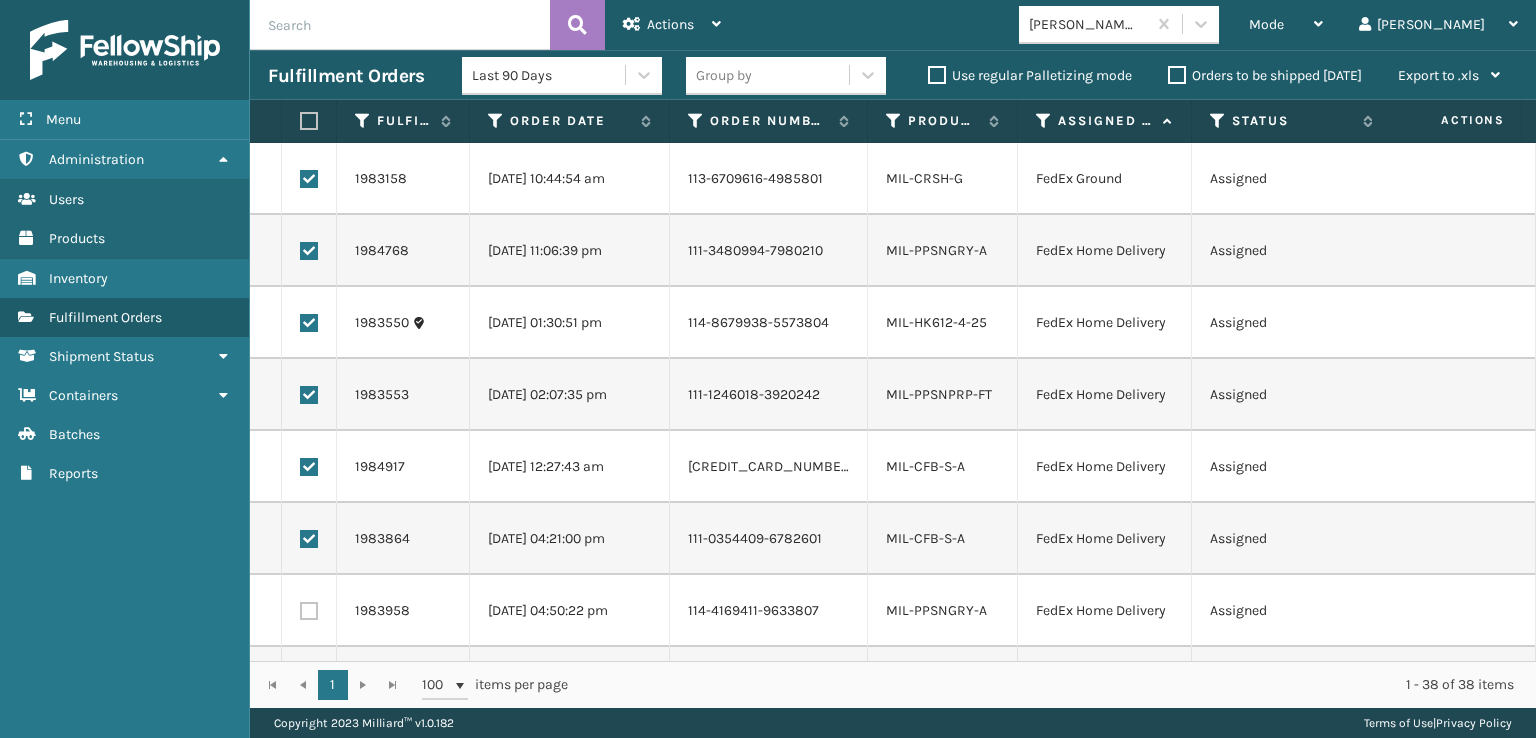 click at bounding box center (309, 611) 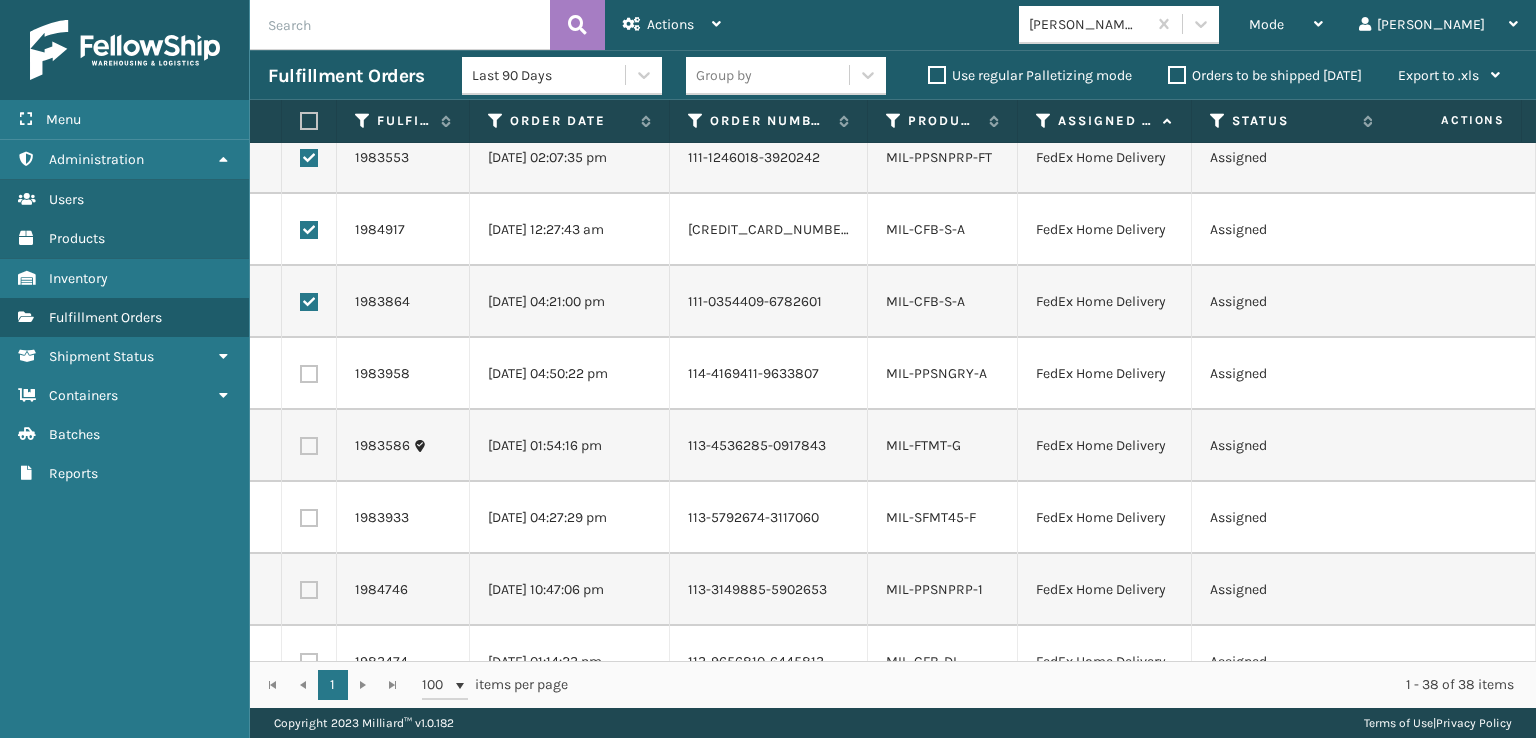 scroll, scrollTop: 300, scrollLeft: 0, axis: vertical 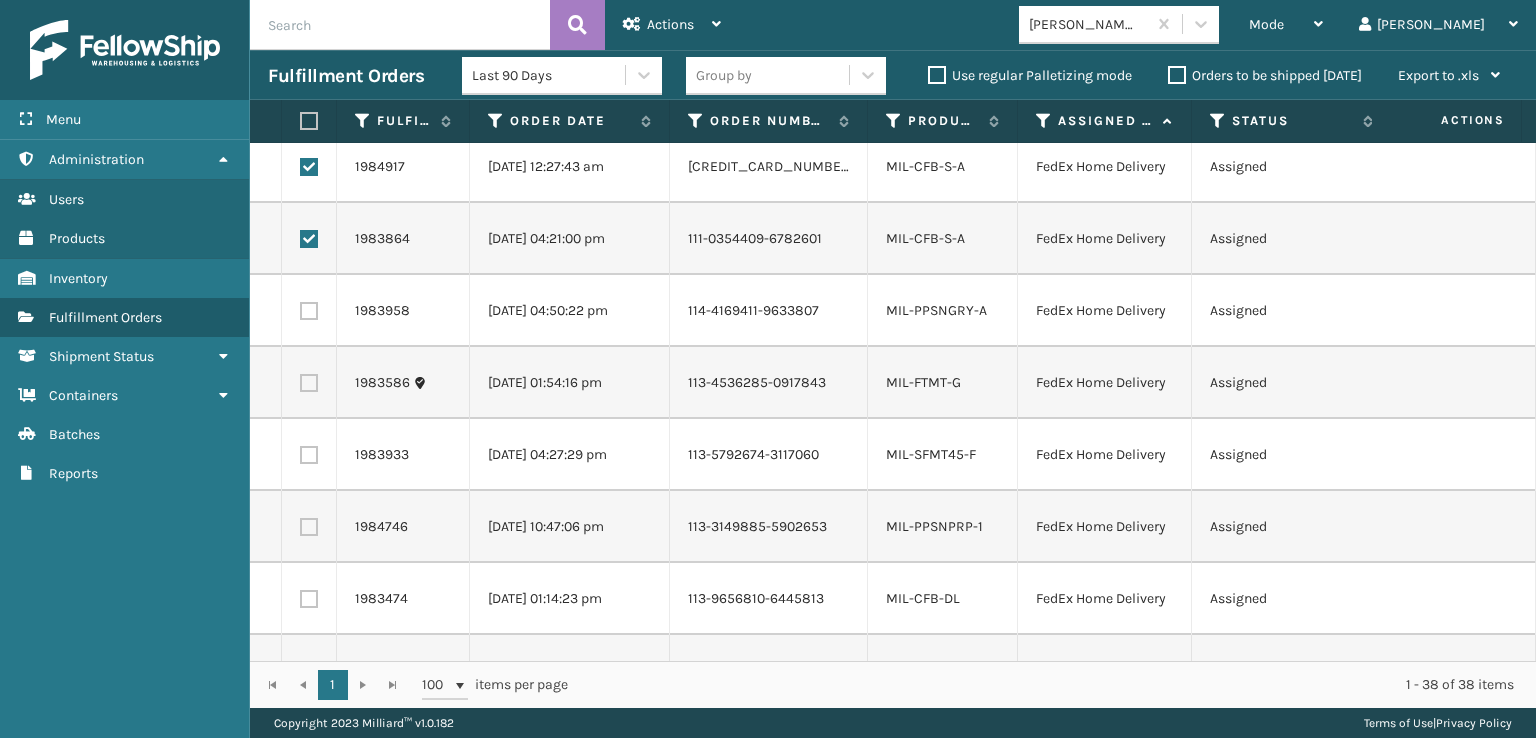 click at bounding box center (309, 311) 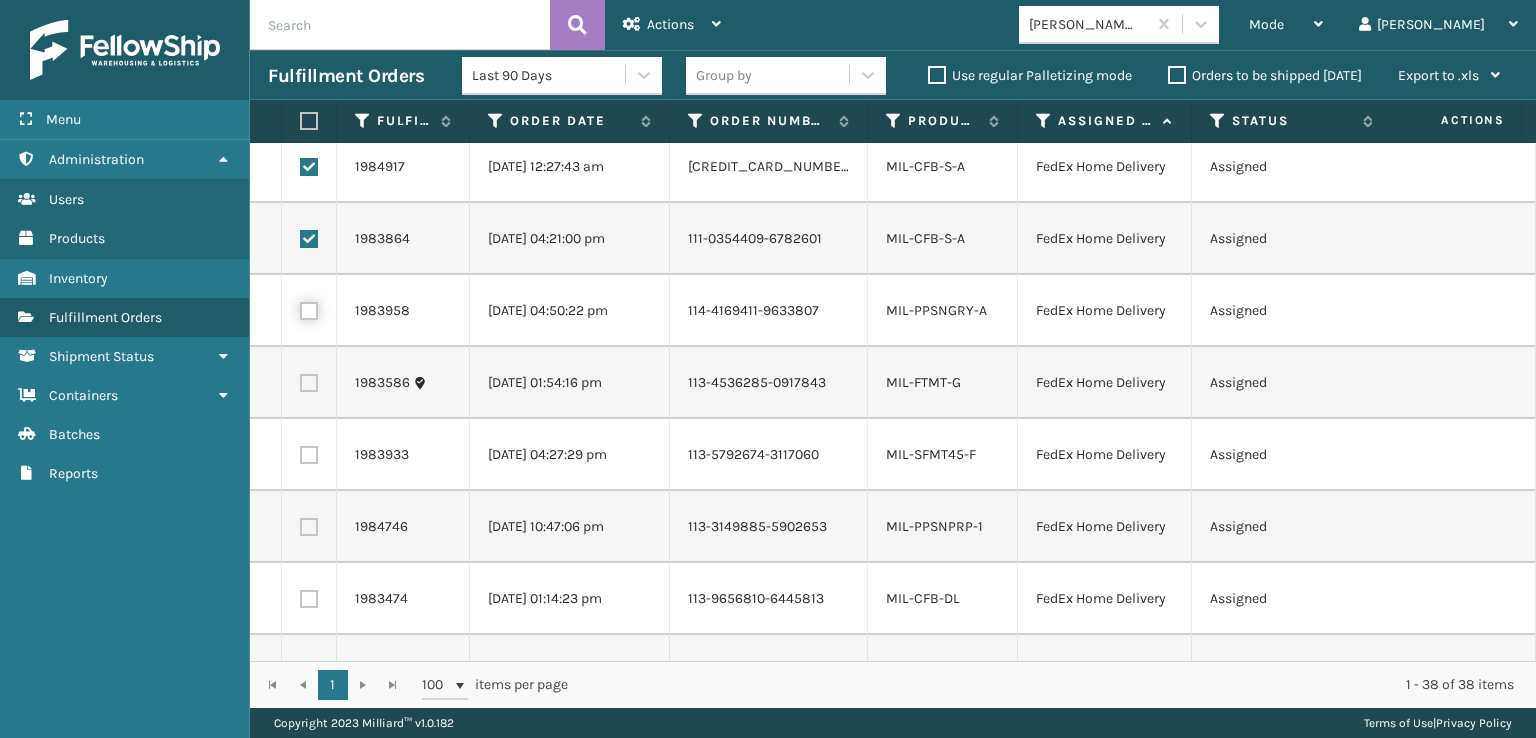 click at bounding box center [300, 308] 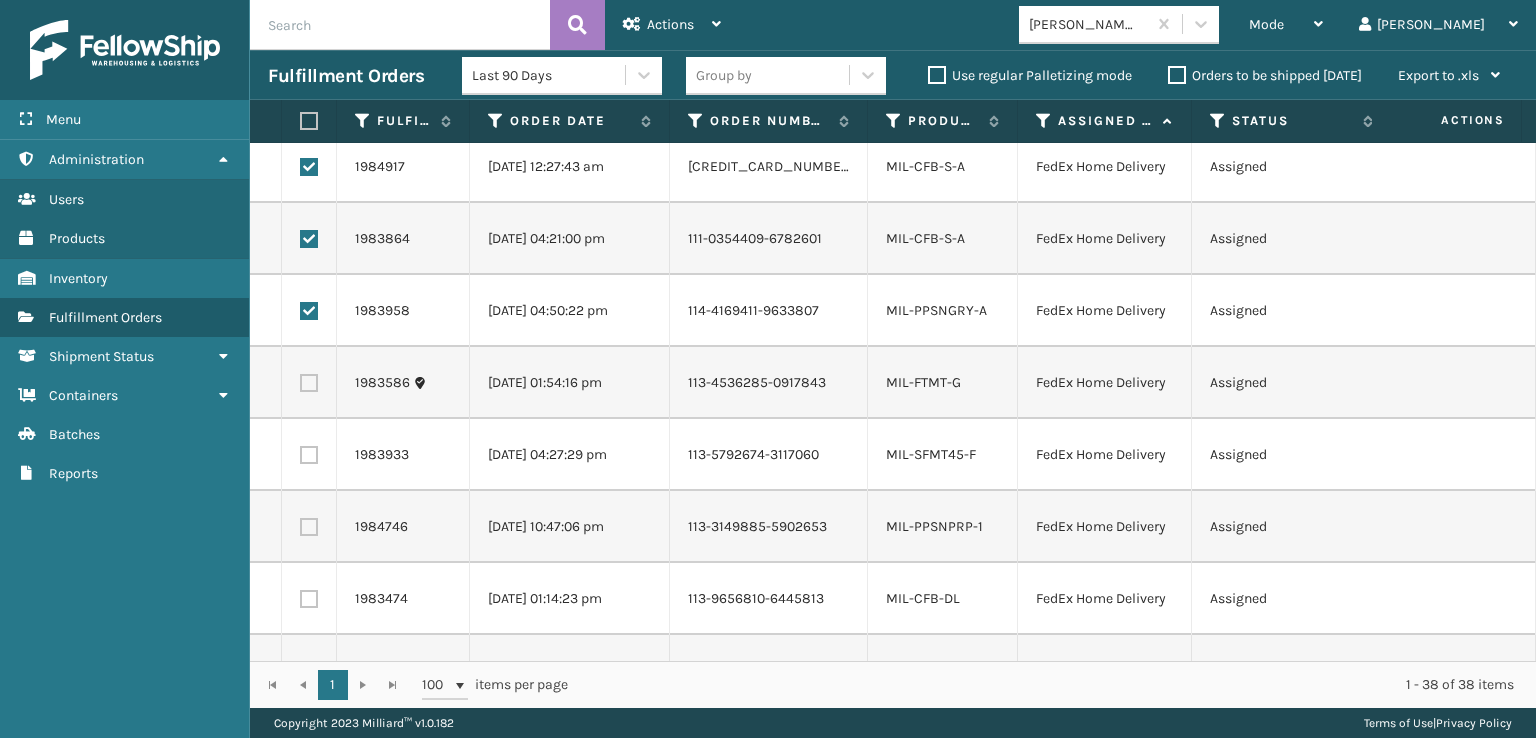 click at bounding box center (309, 383) 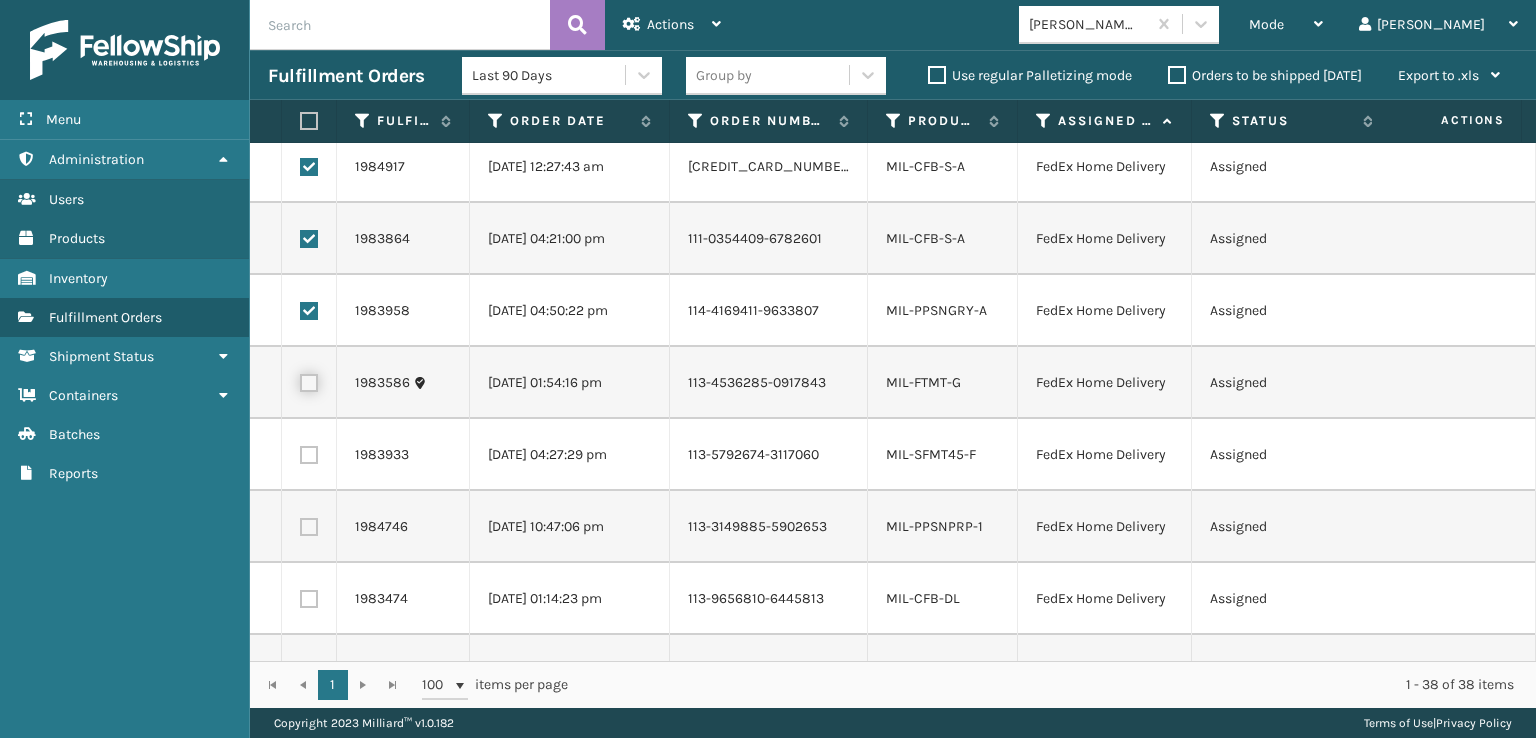click at bounding box center [300, 380] 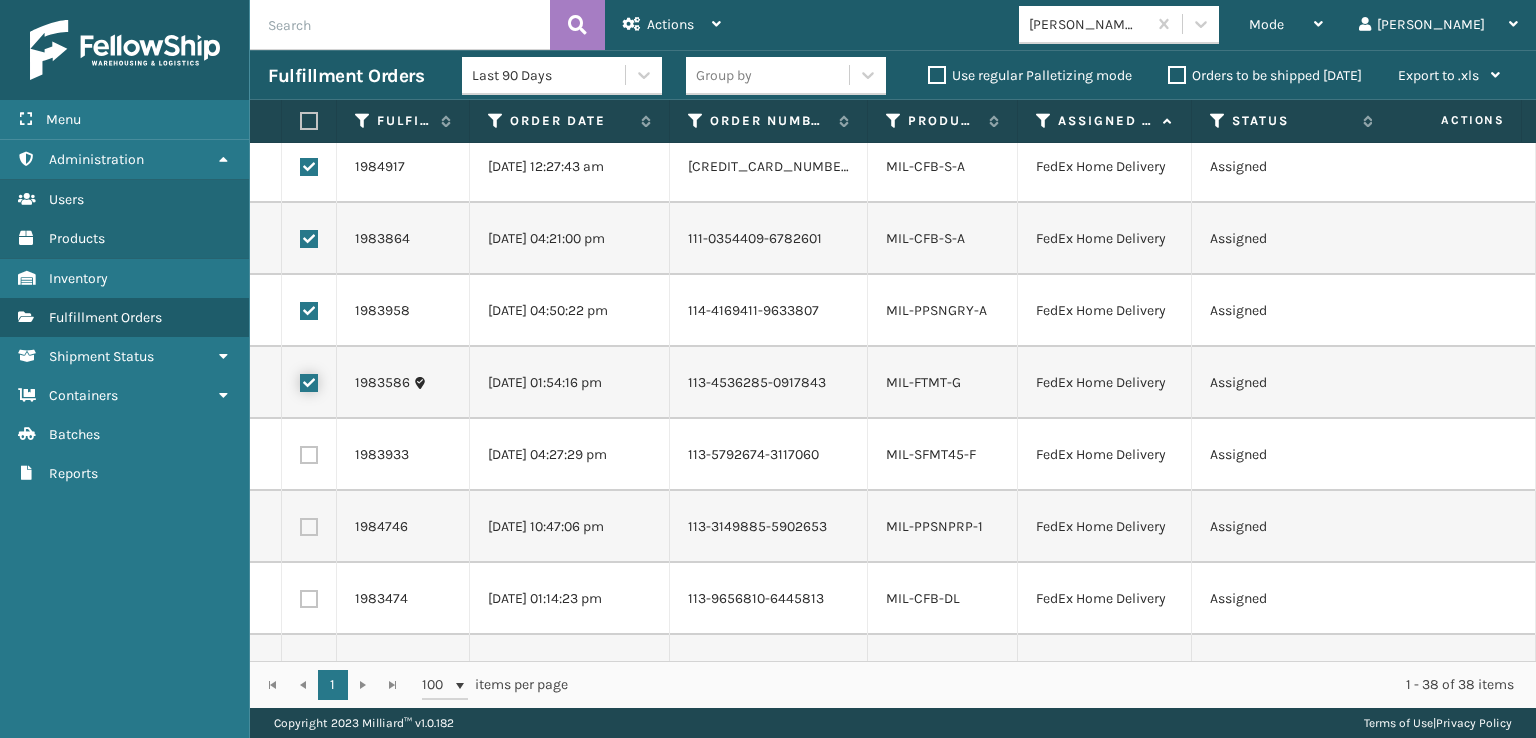 checkbox on "true" 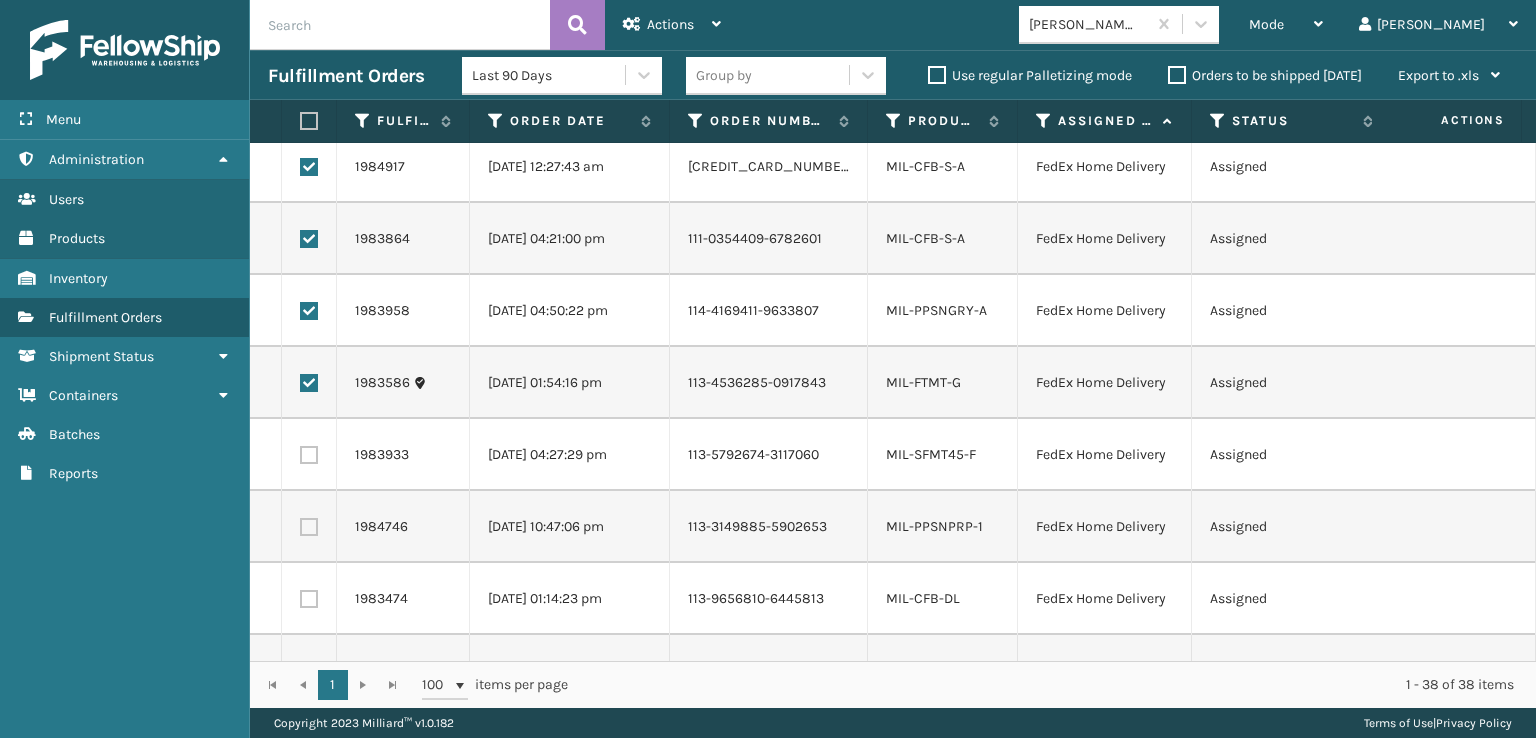 click at bounding box center (309, 455) 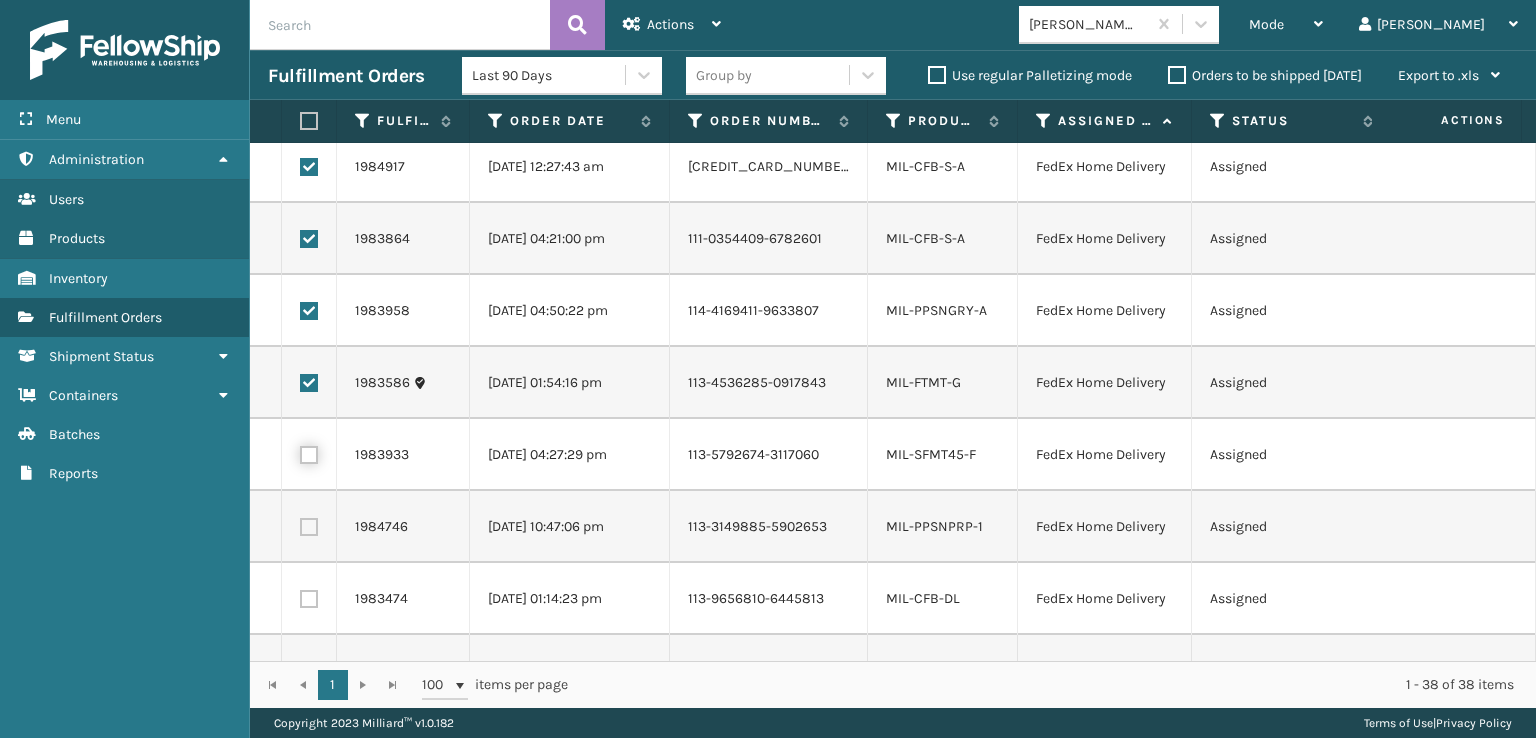 click at bounding box center (300, 452) 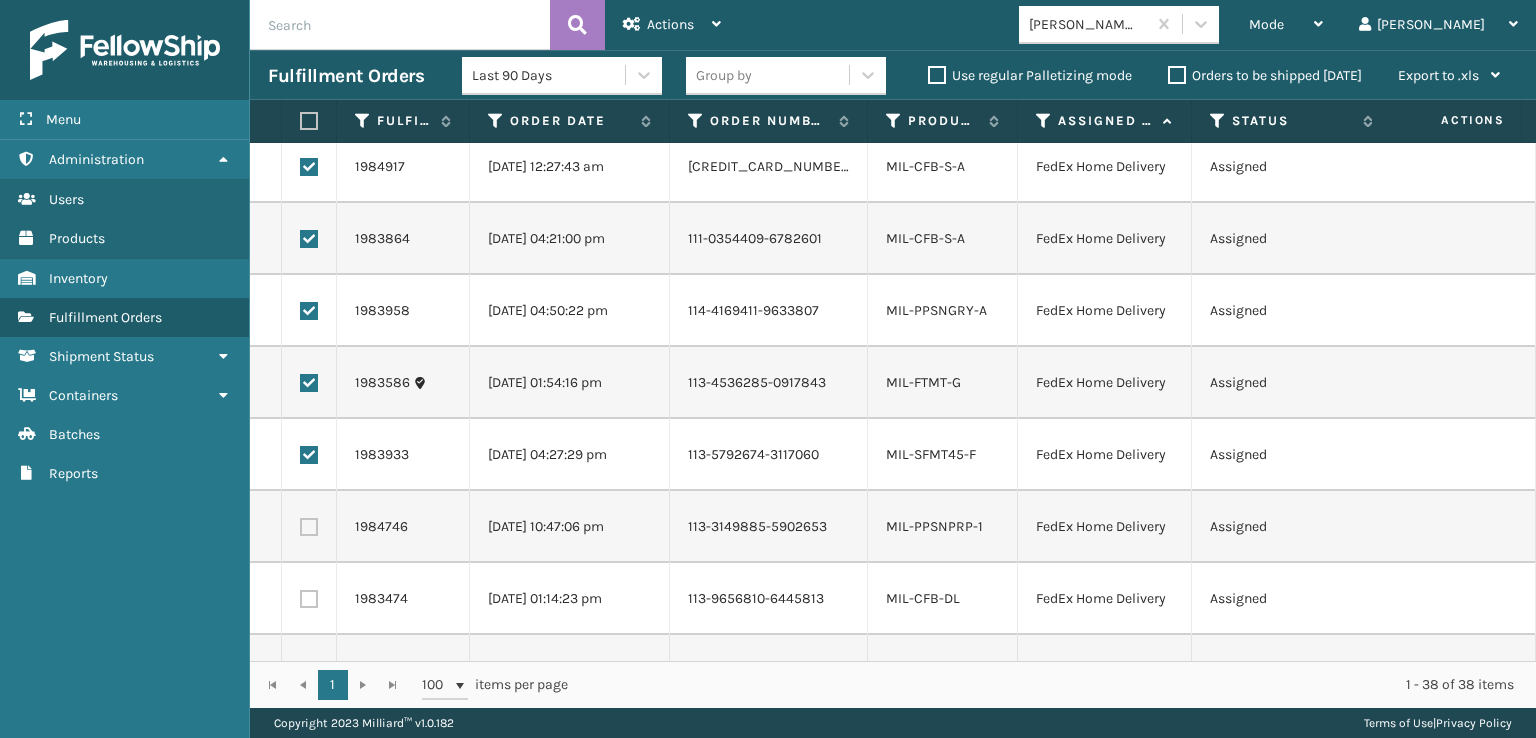 click at bounding box center [309, 527] 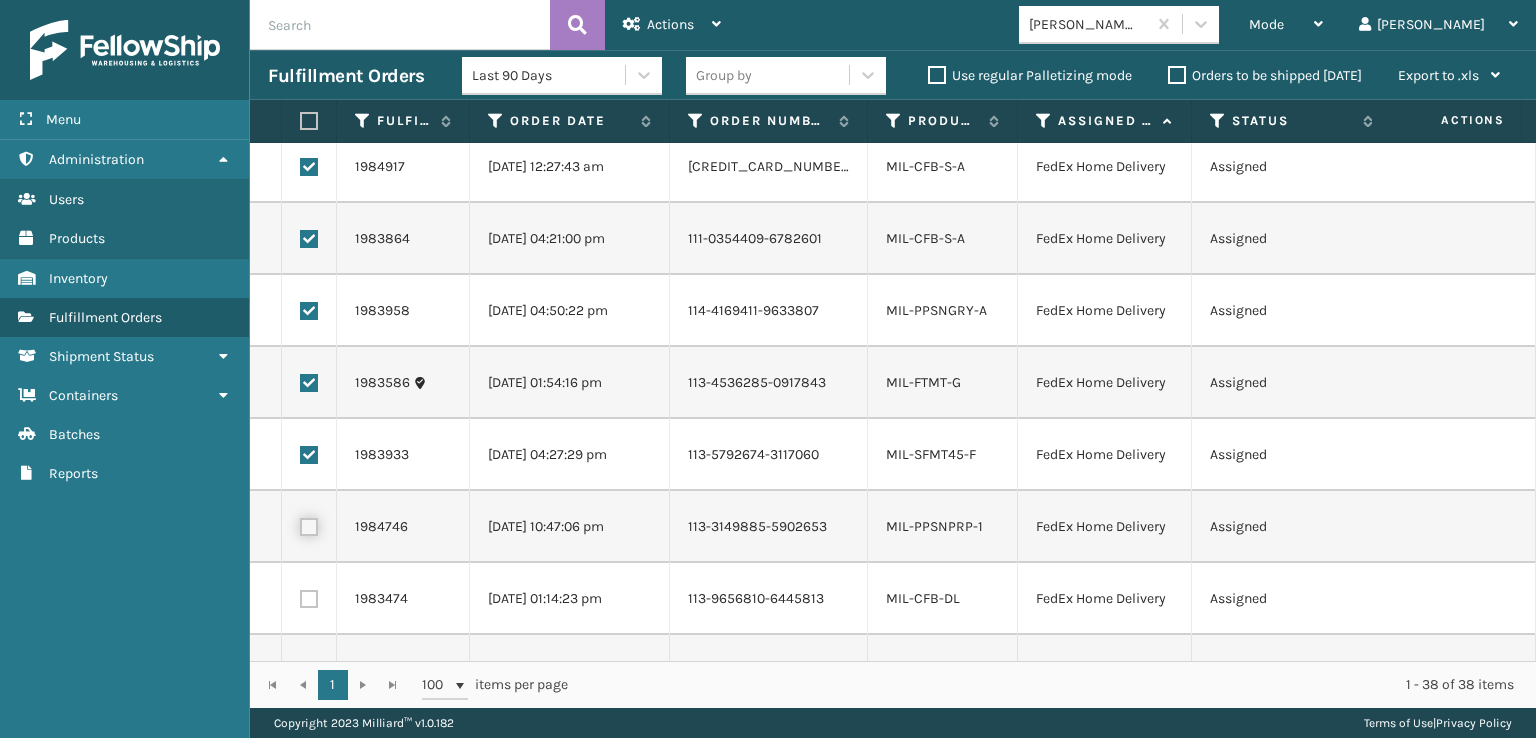 click at bounding box center (300, 524) 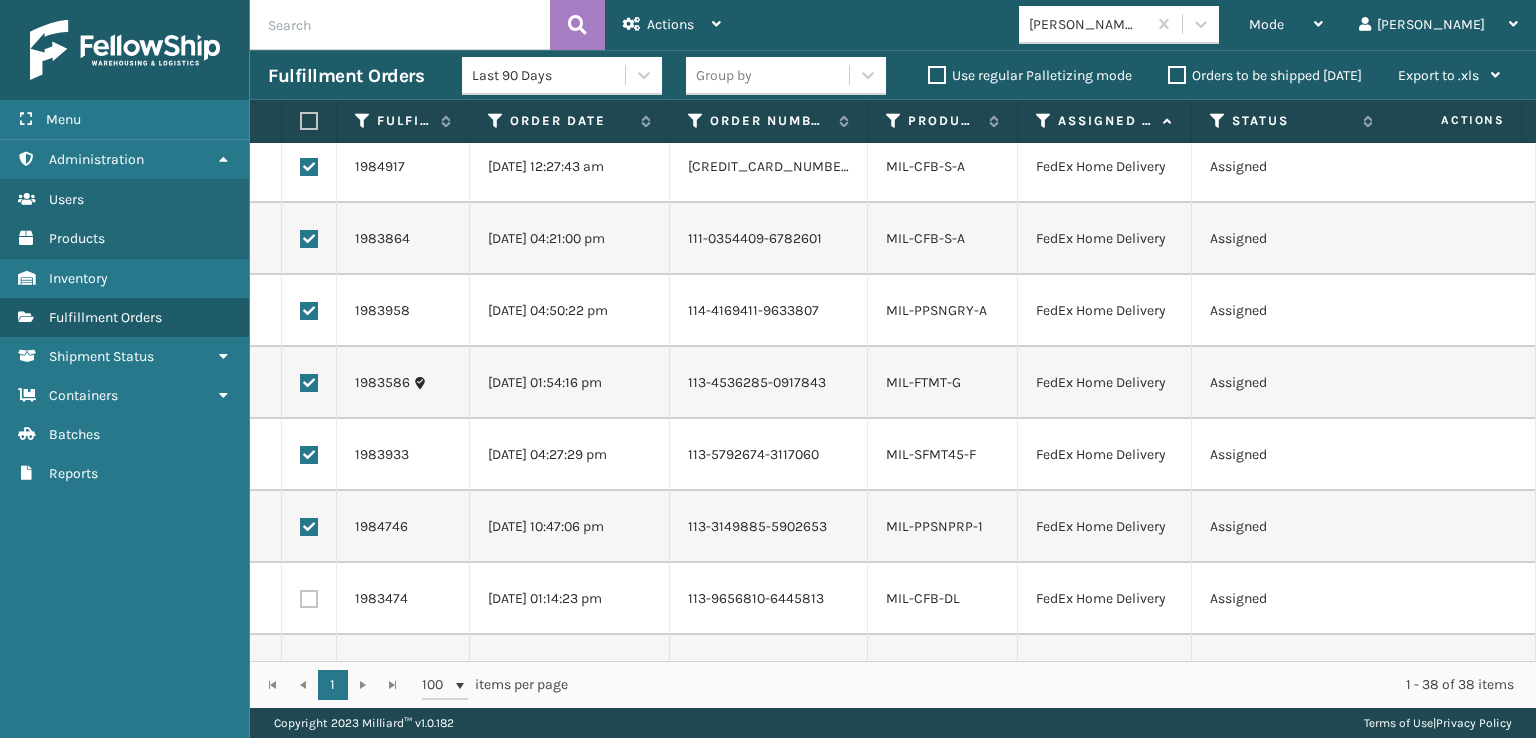 click at bounding box center [309, 599] 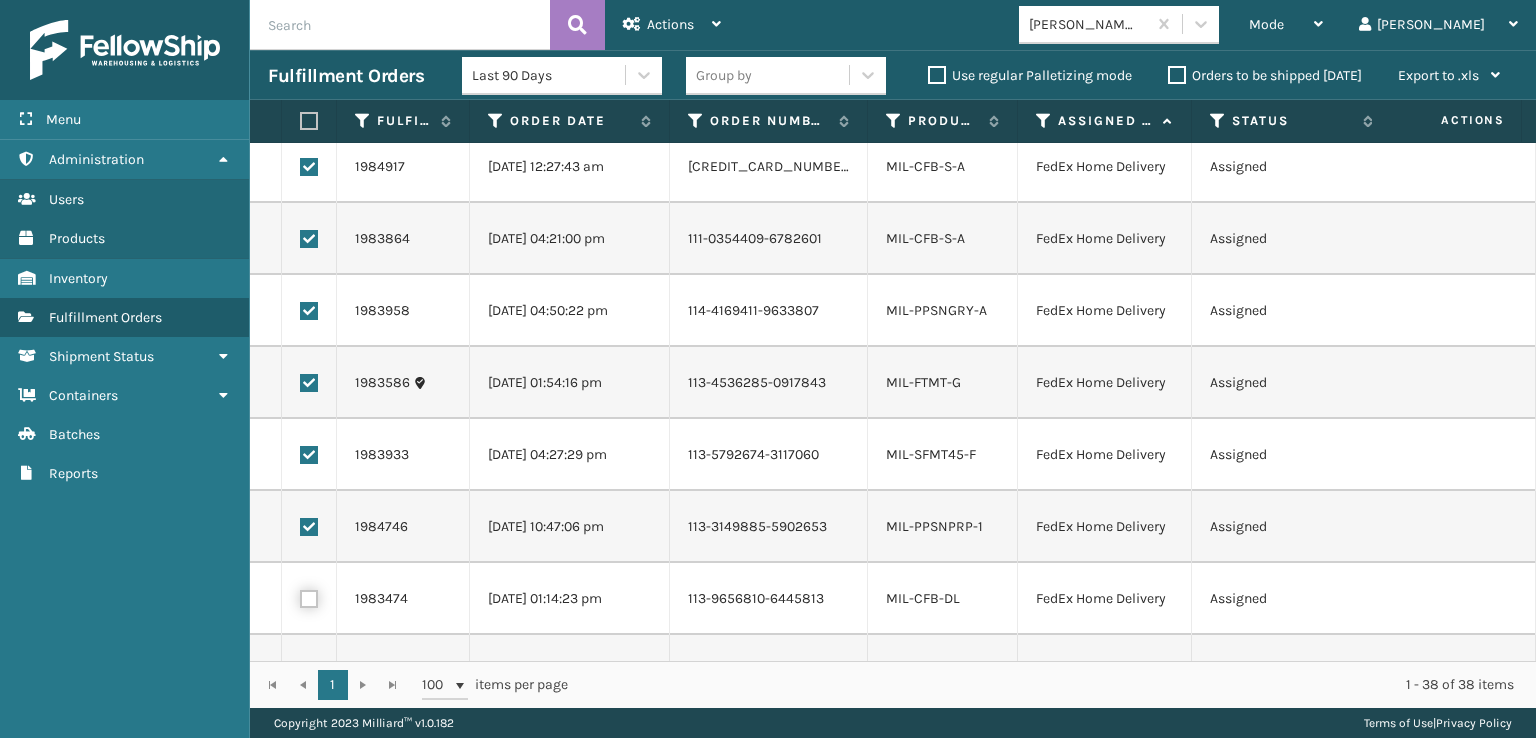 click at bounding box center [300, 596] 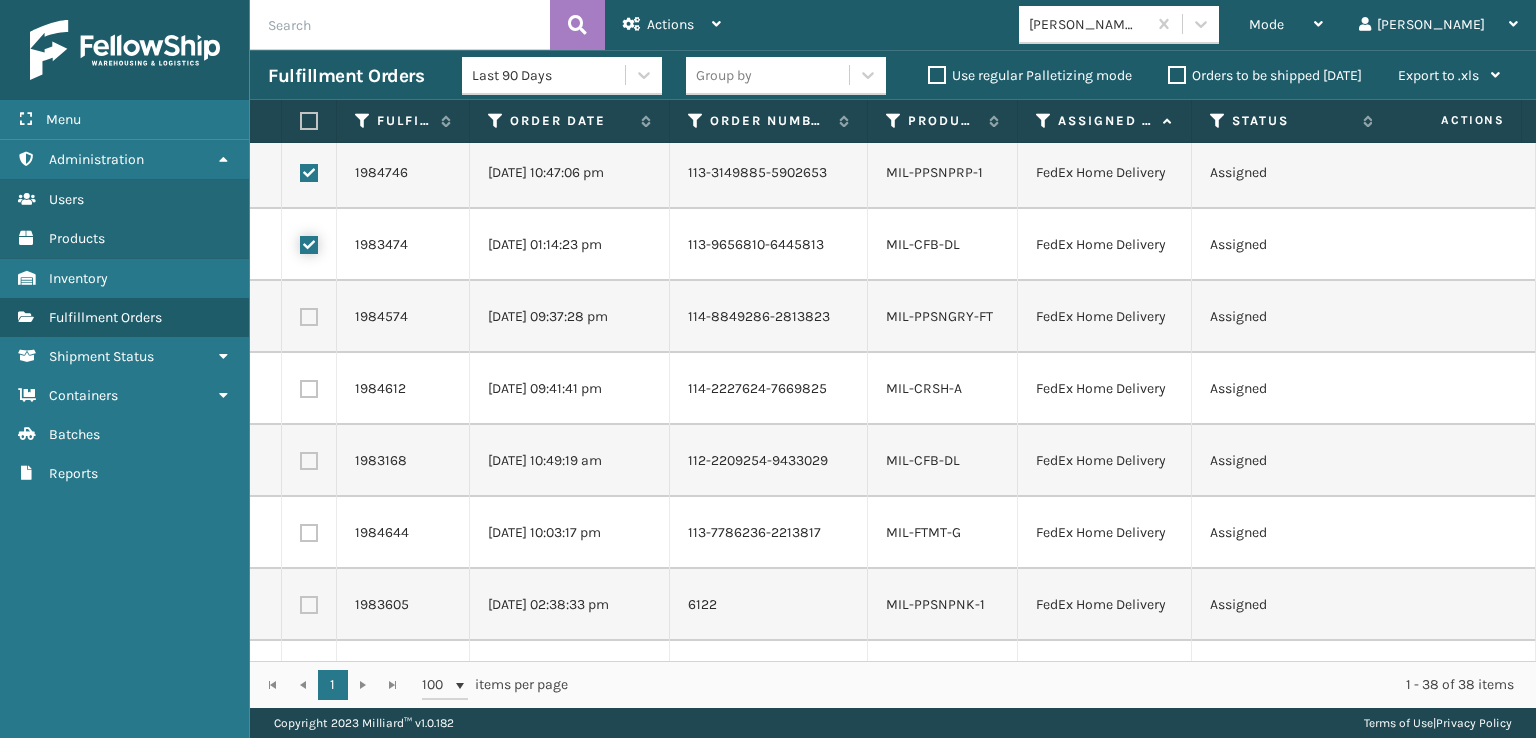 scroll, scrollTop: 700, scrollLeft: 0, axis: vertical 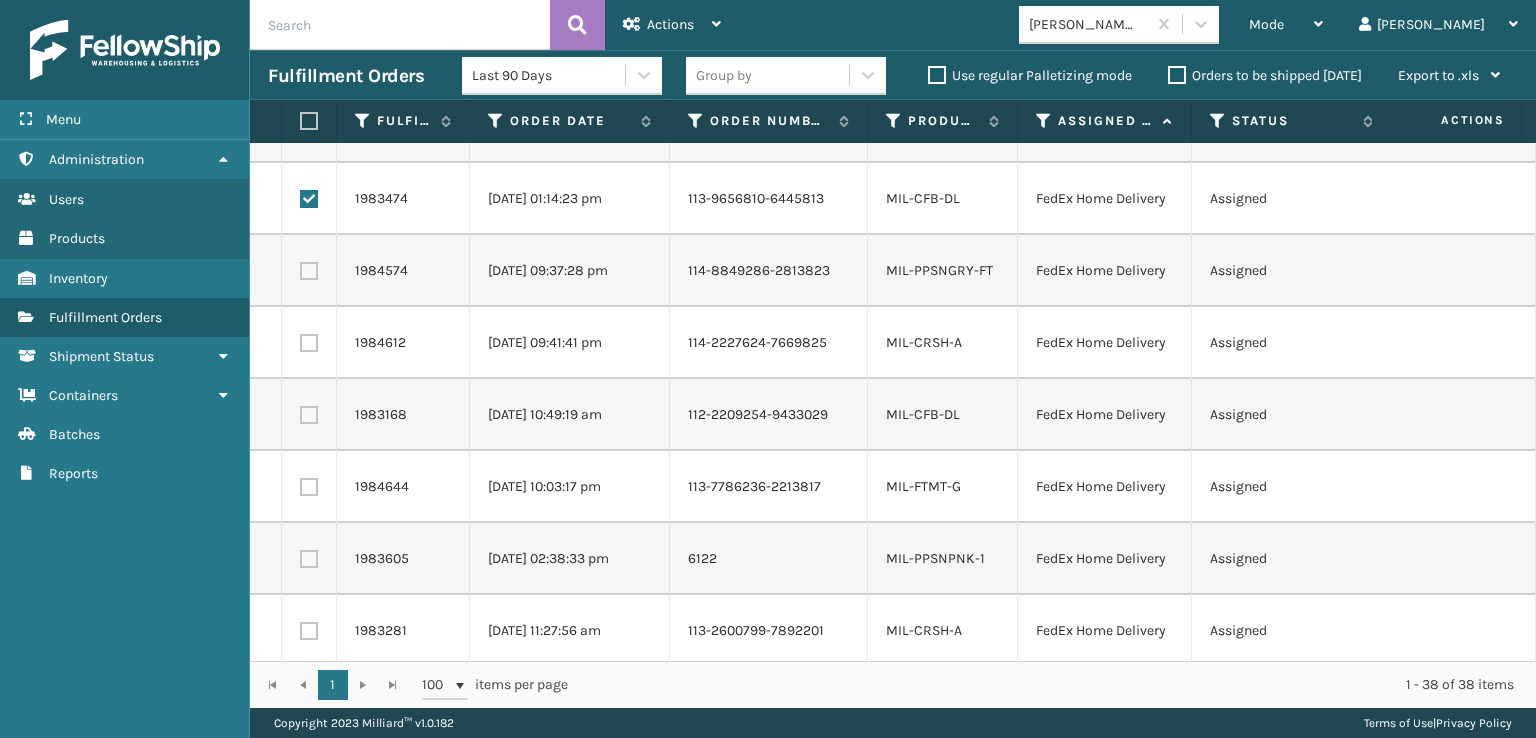 click at bounding box center (309, 271) 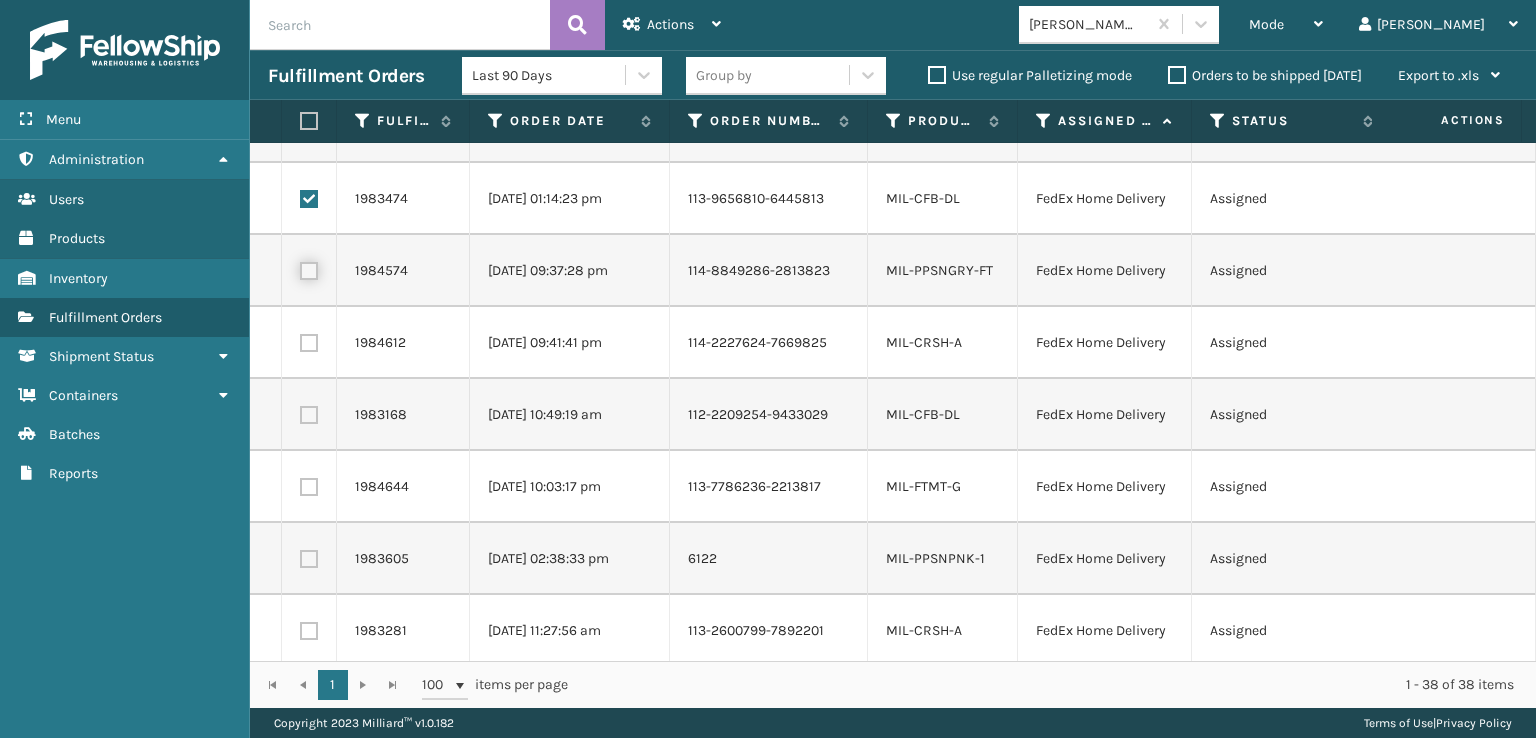 click at bounding box center [300, 268] 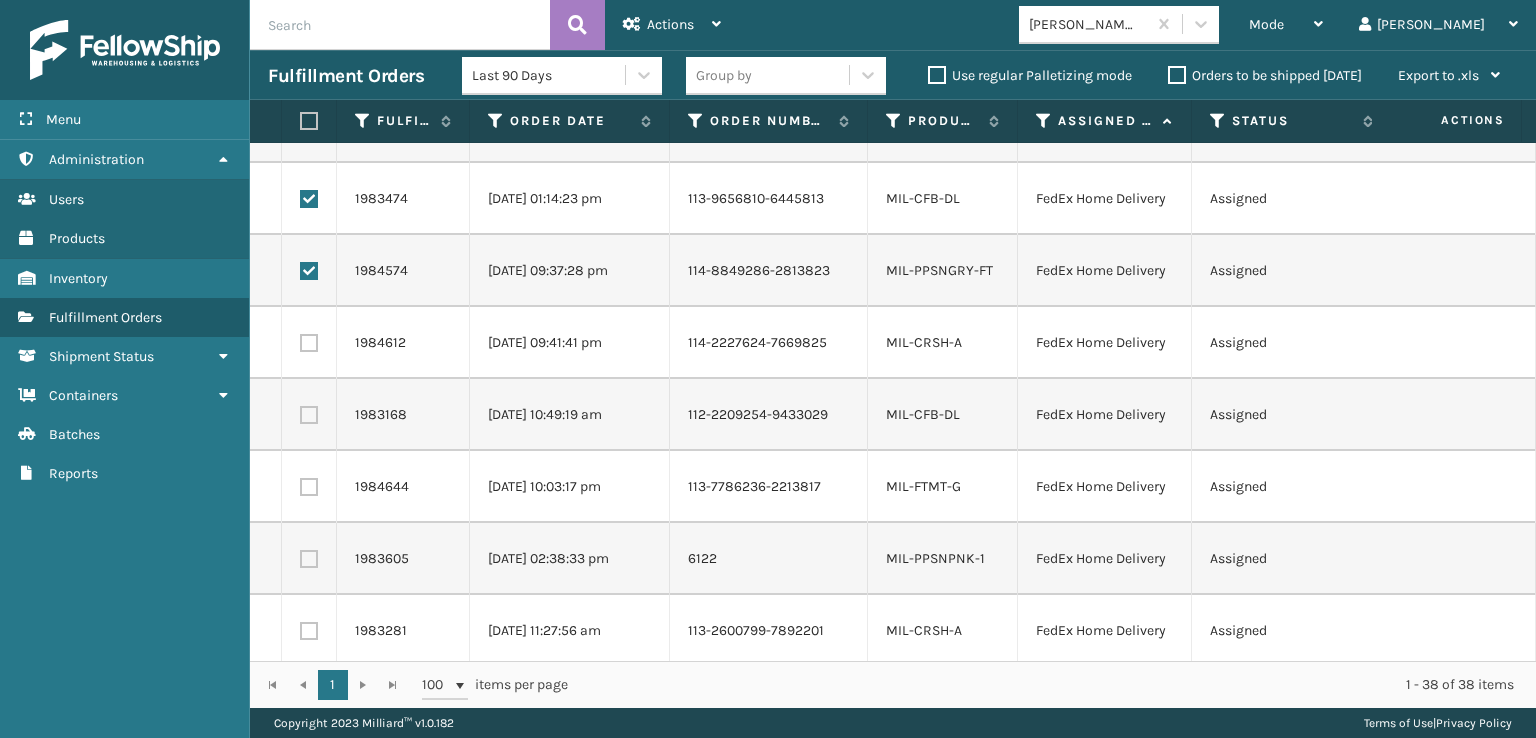click at bounding box center (309, 343) 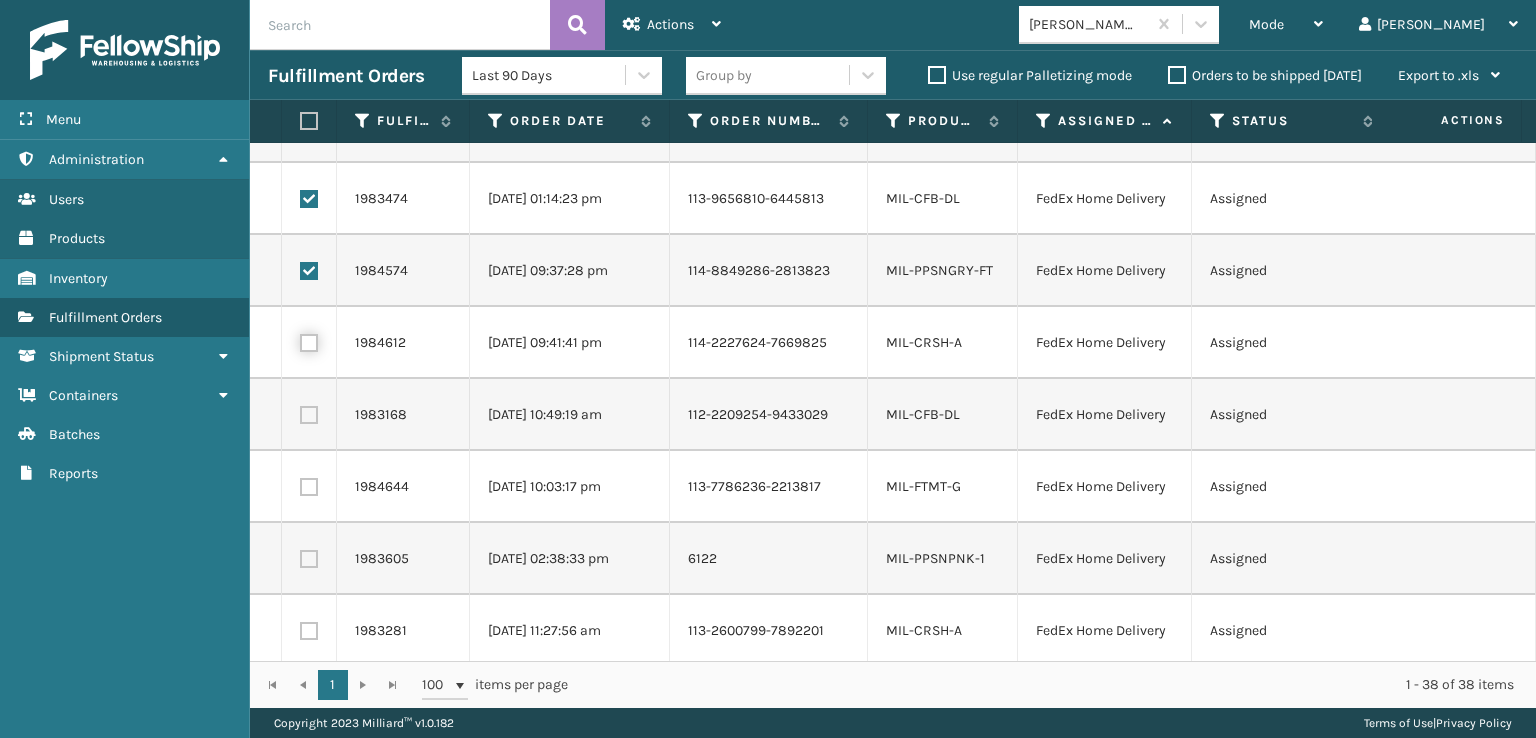 click at bounding box center (300, 340) 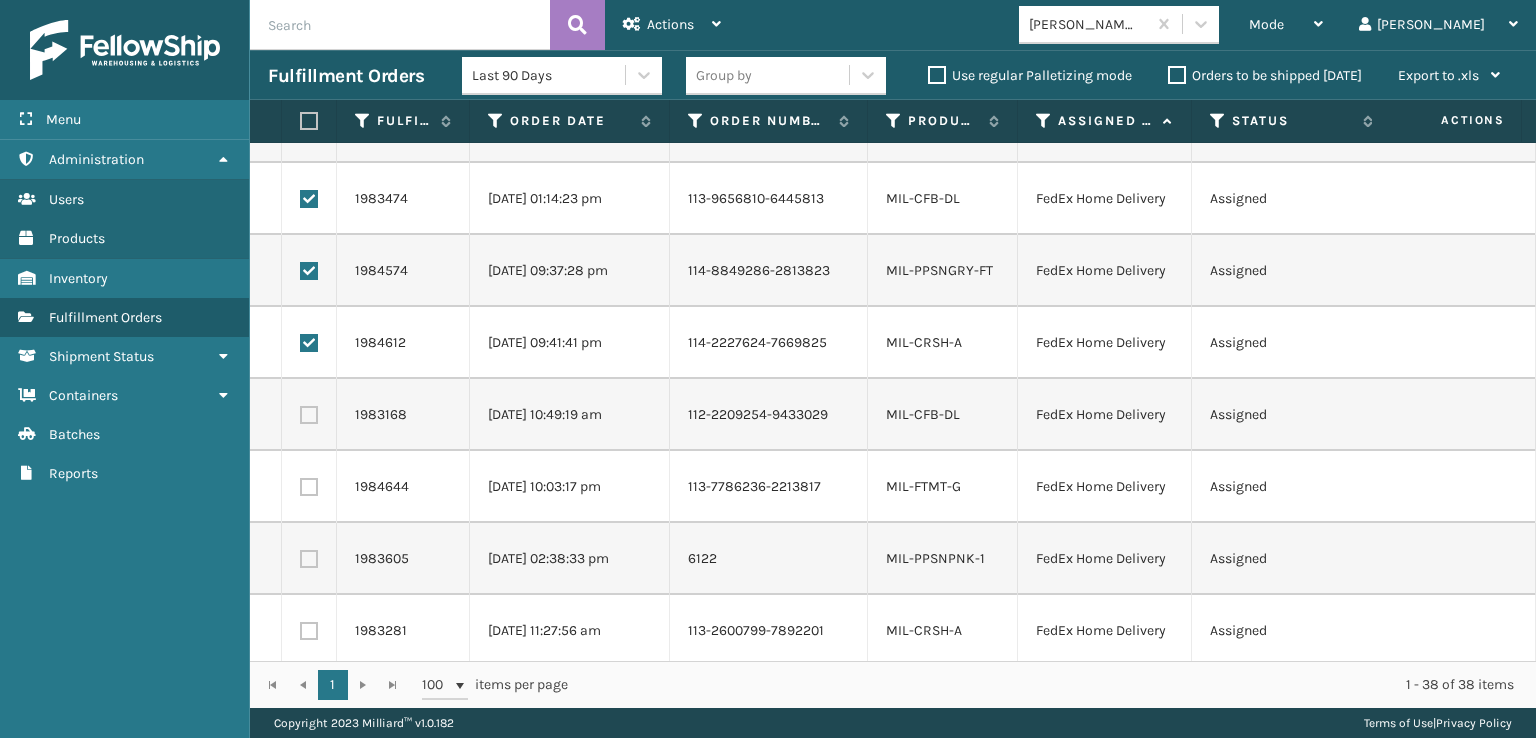 click at bounding box center [309, 415] 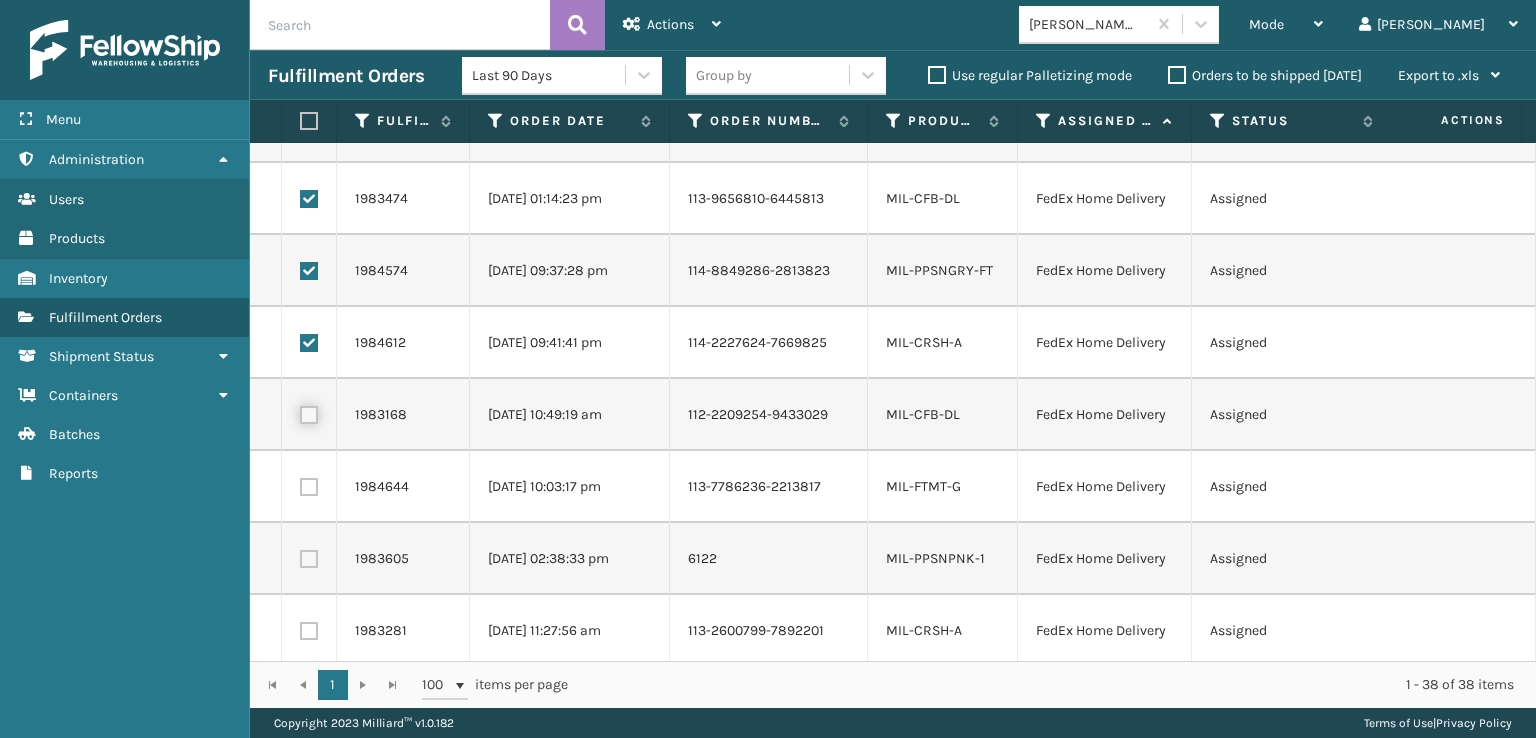 click at bounding box center (300, 412) 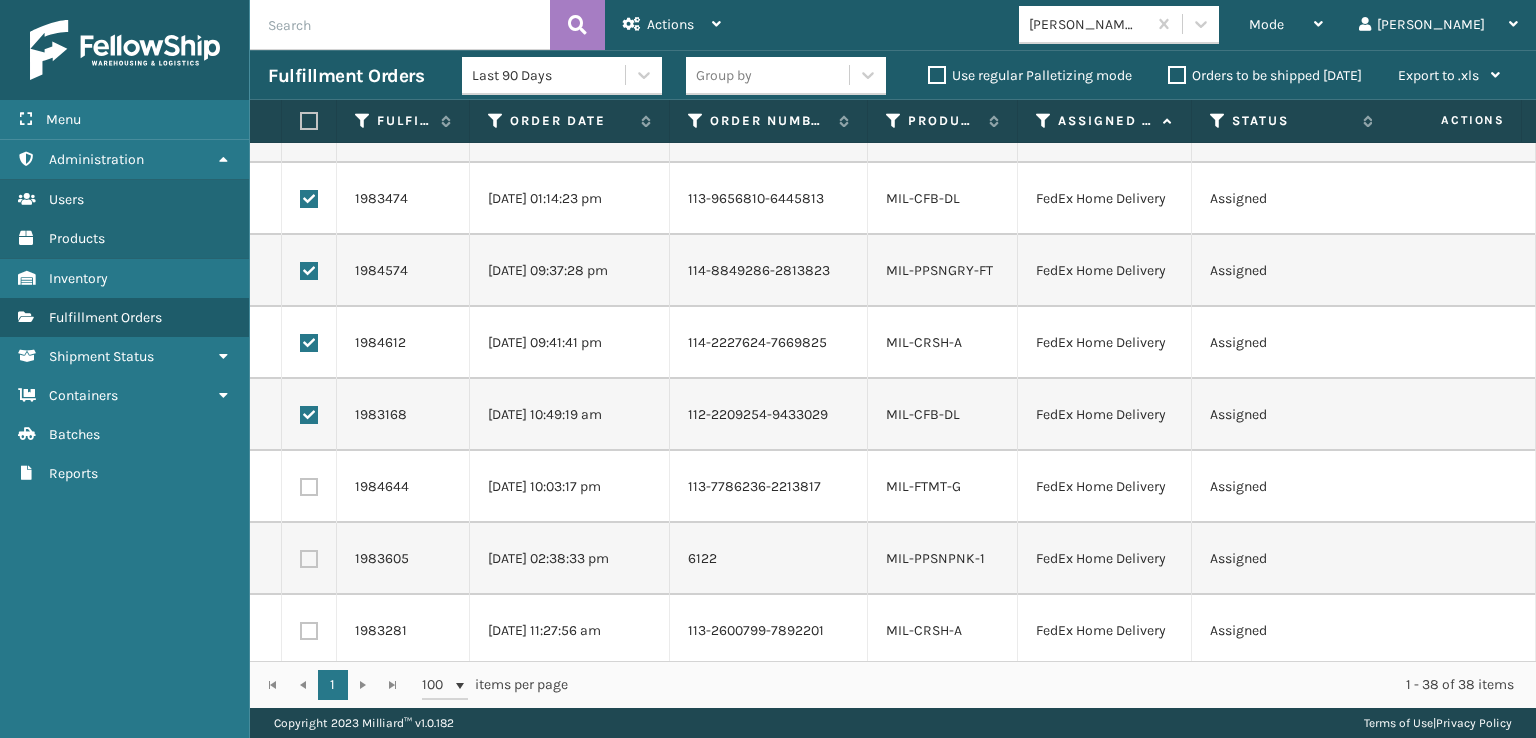 click at bounding box center [309, 487] 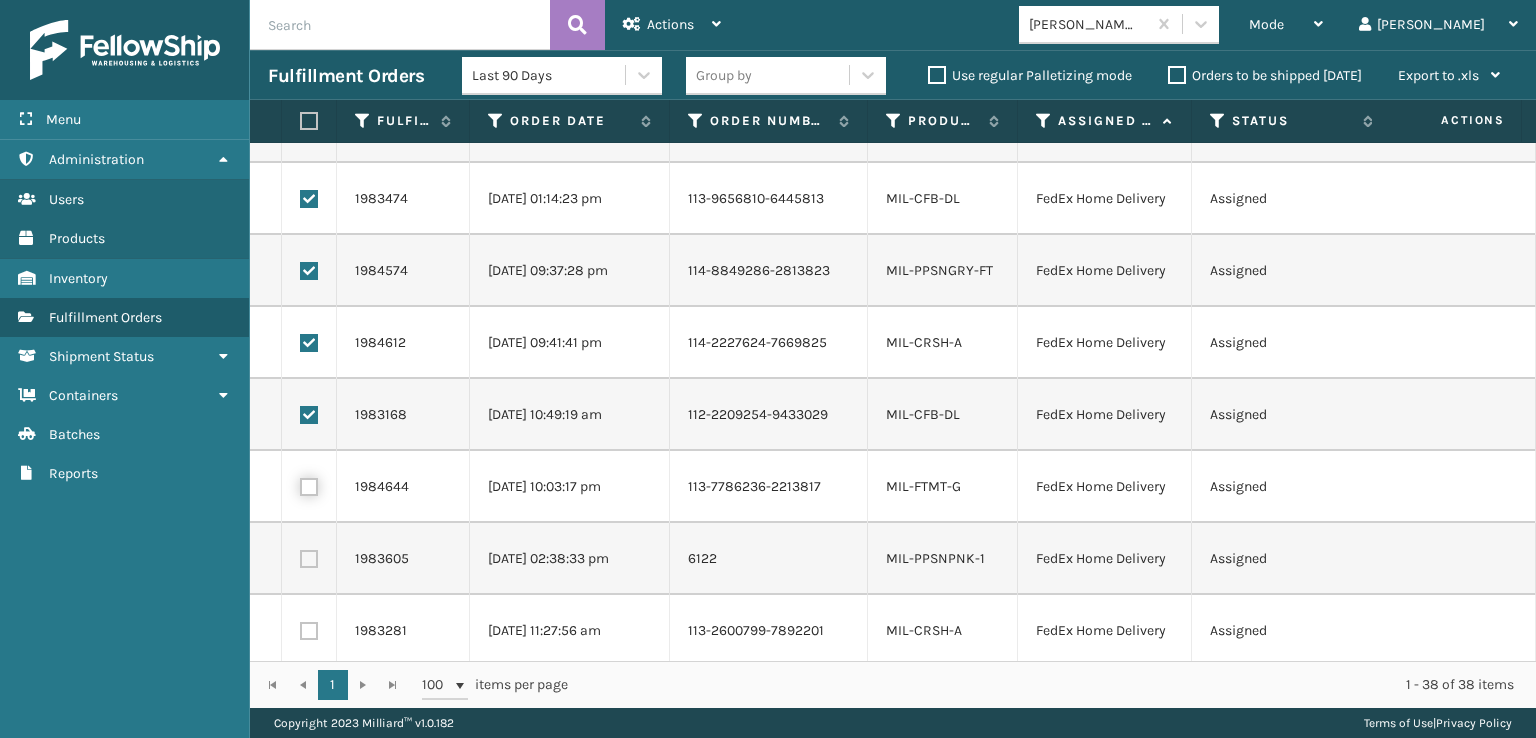 click at bounding box center (300, 484) 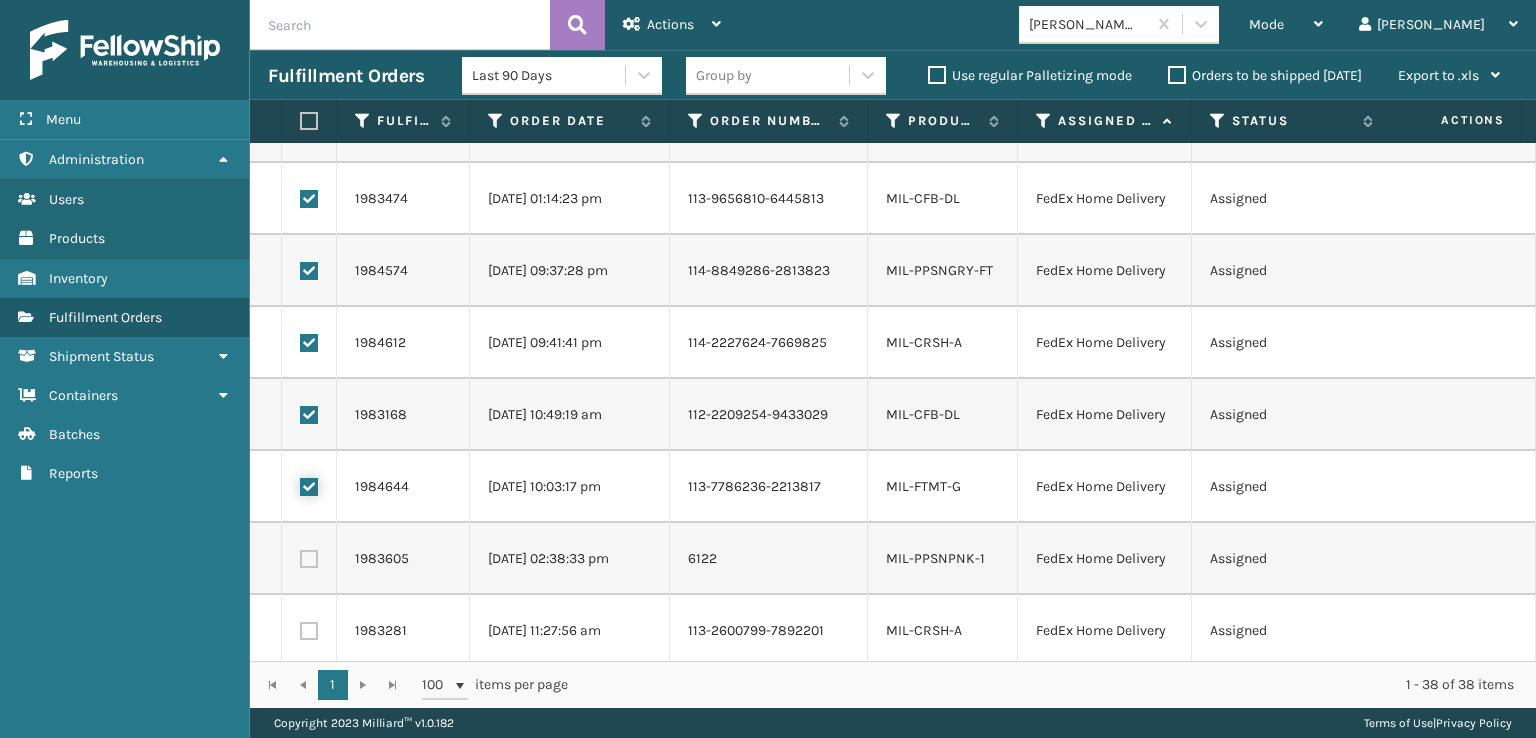 checkbox on "true" 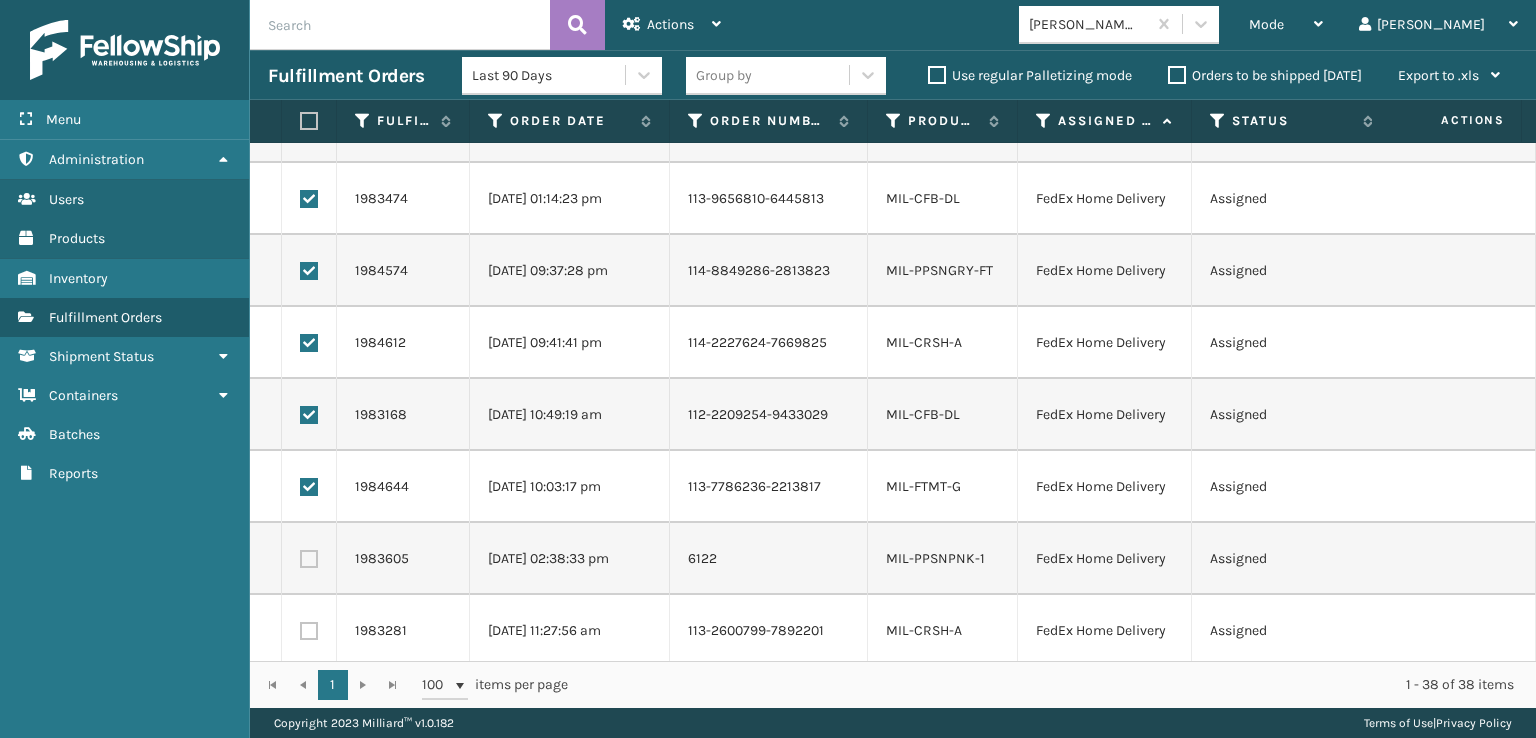 click at bounding box center (309, 559) 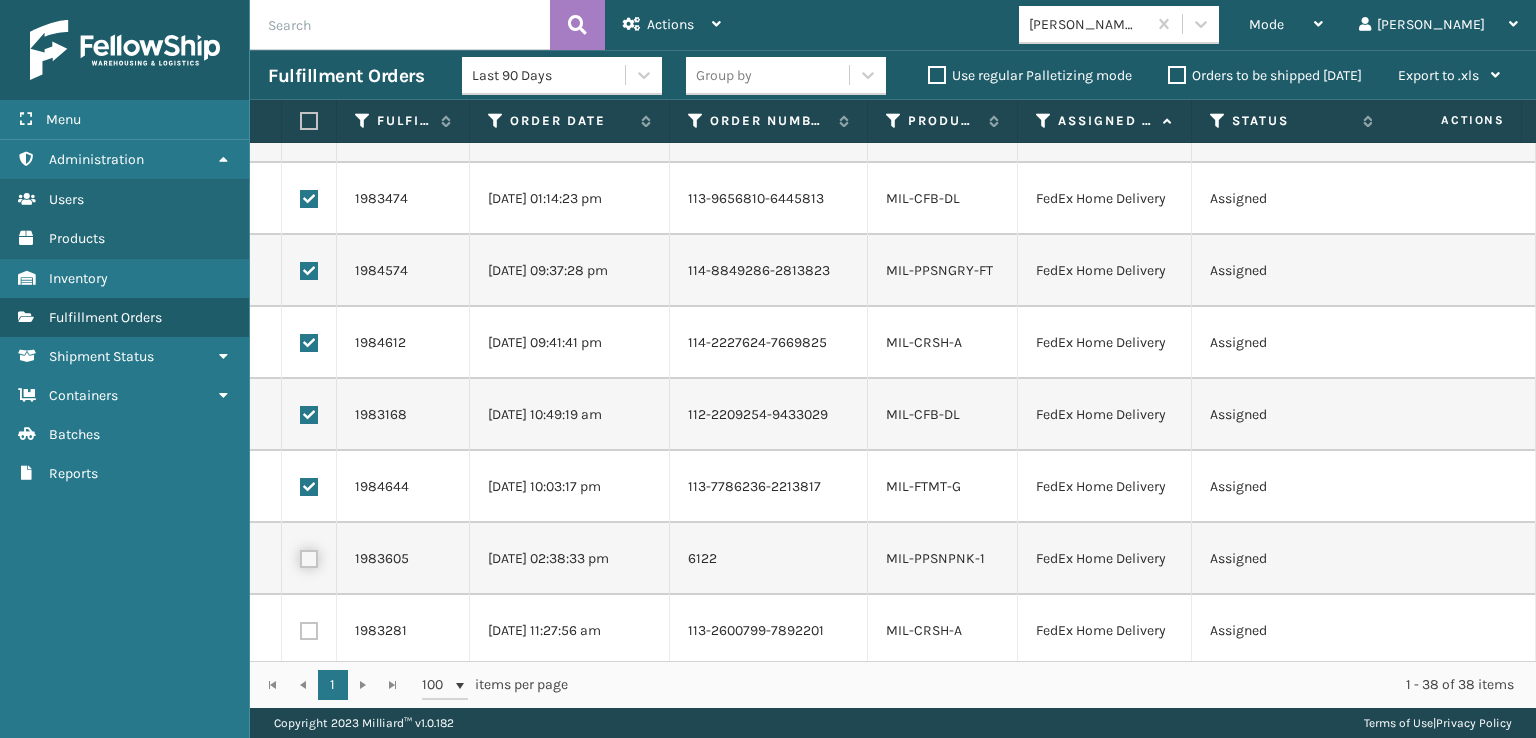 click at bounding box center [300, 556] 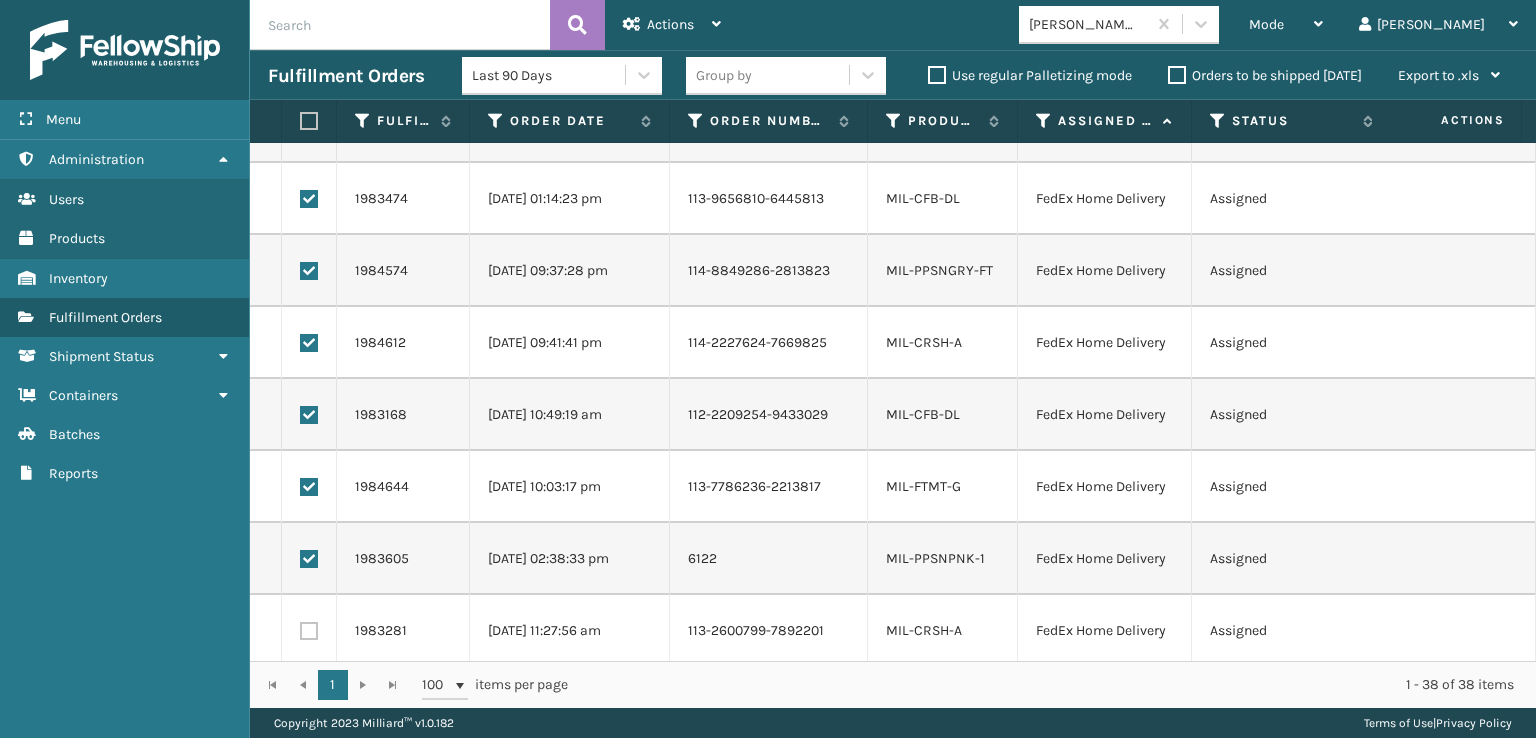 click at bounding box center (309, 631) 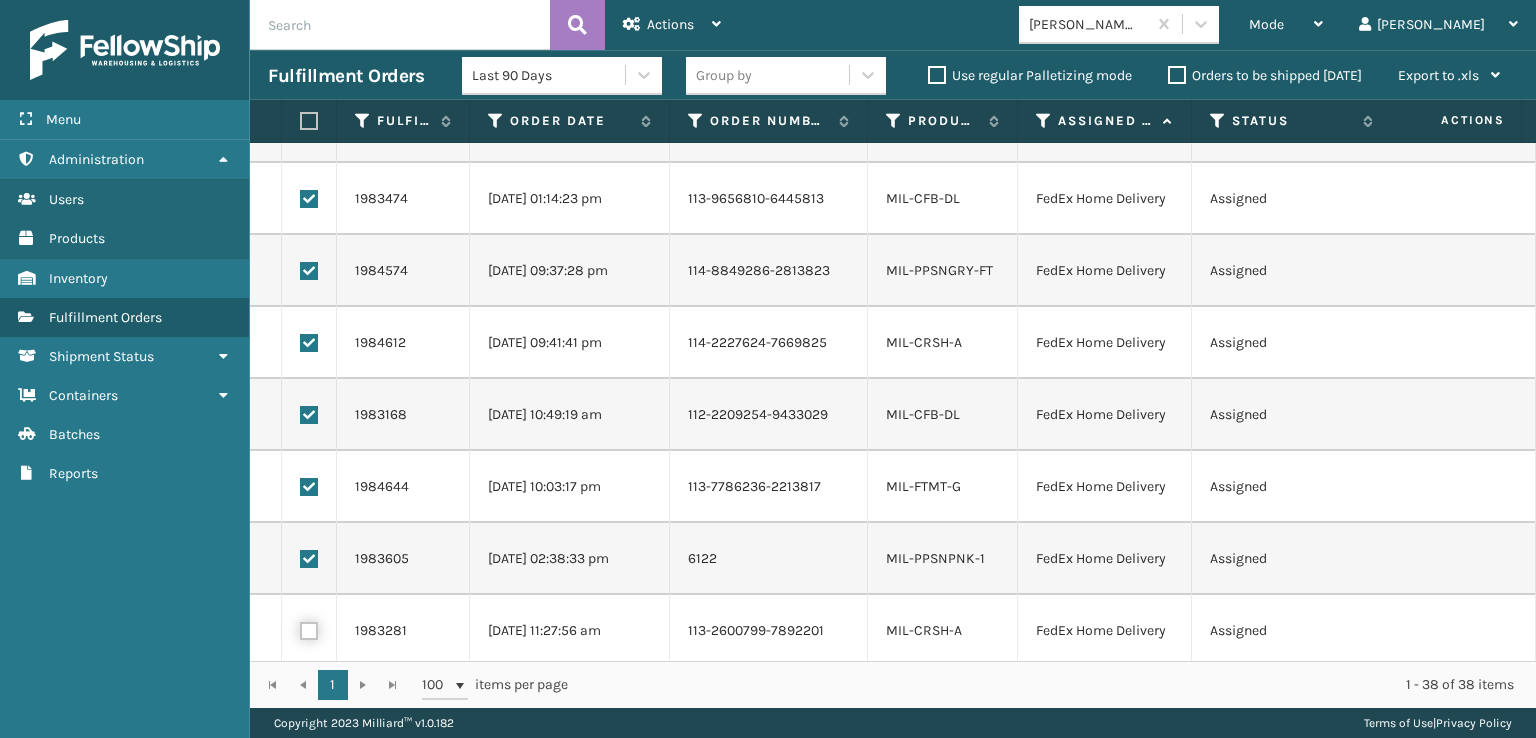click at bounding box center (300, 628) 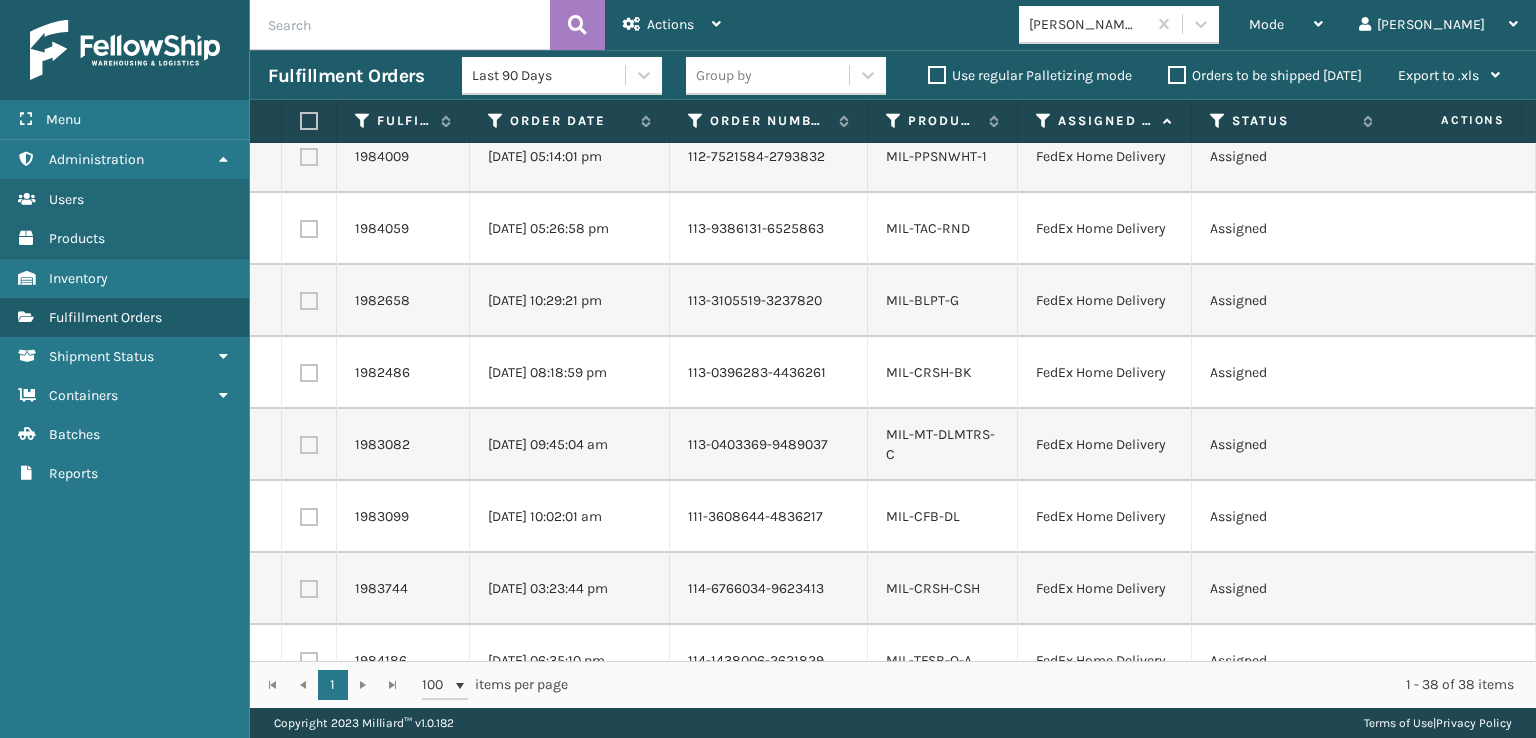 scroll, scrollTop: 1200, scrollLeft: 0, axis: vertical 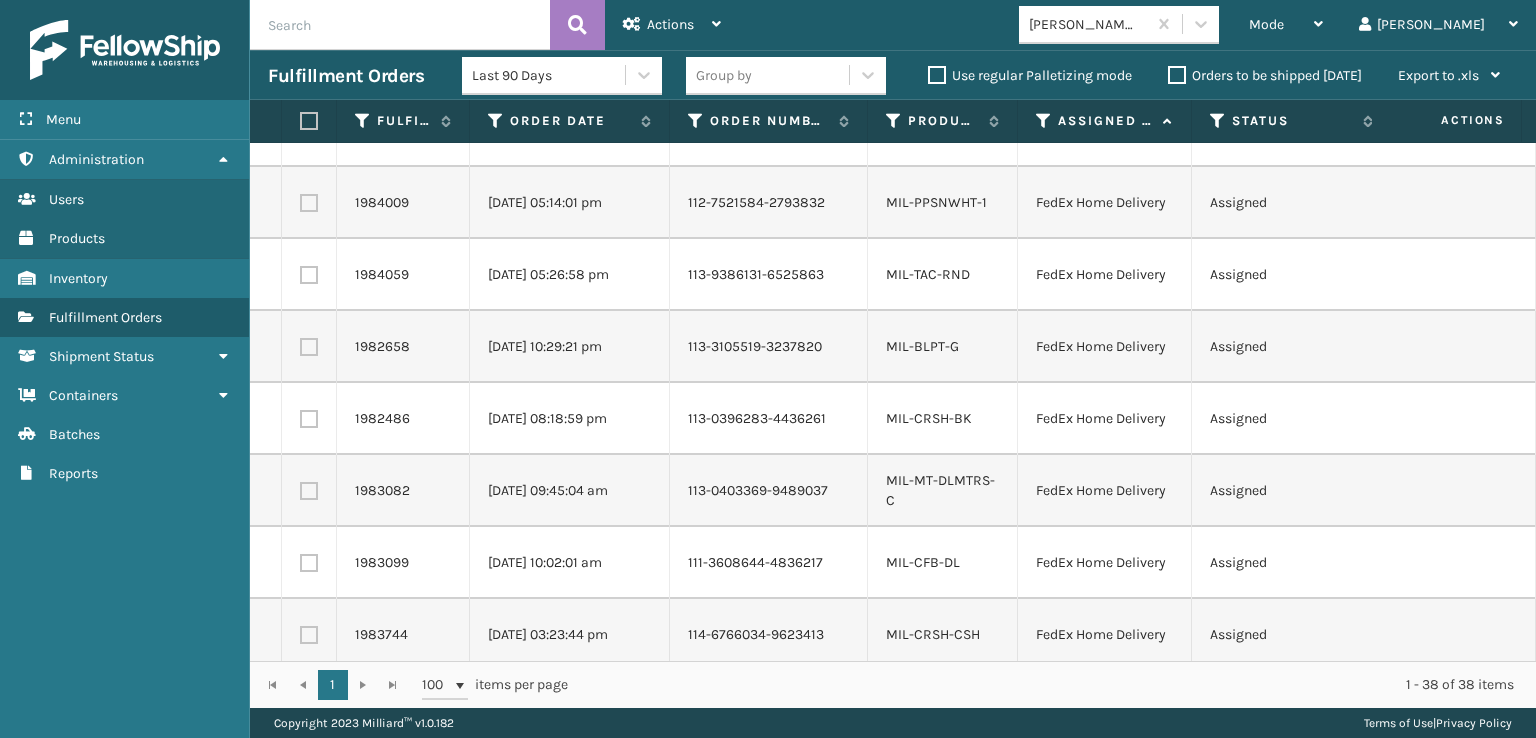 drag, startPoint x: 314, startPoint y: 201, endPoint x: 314, endPoint y: 275, distance: 74 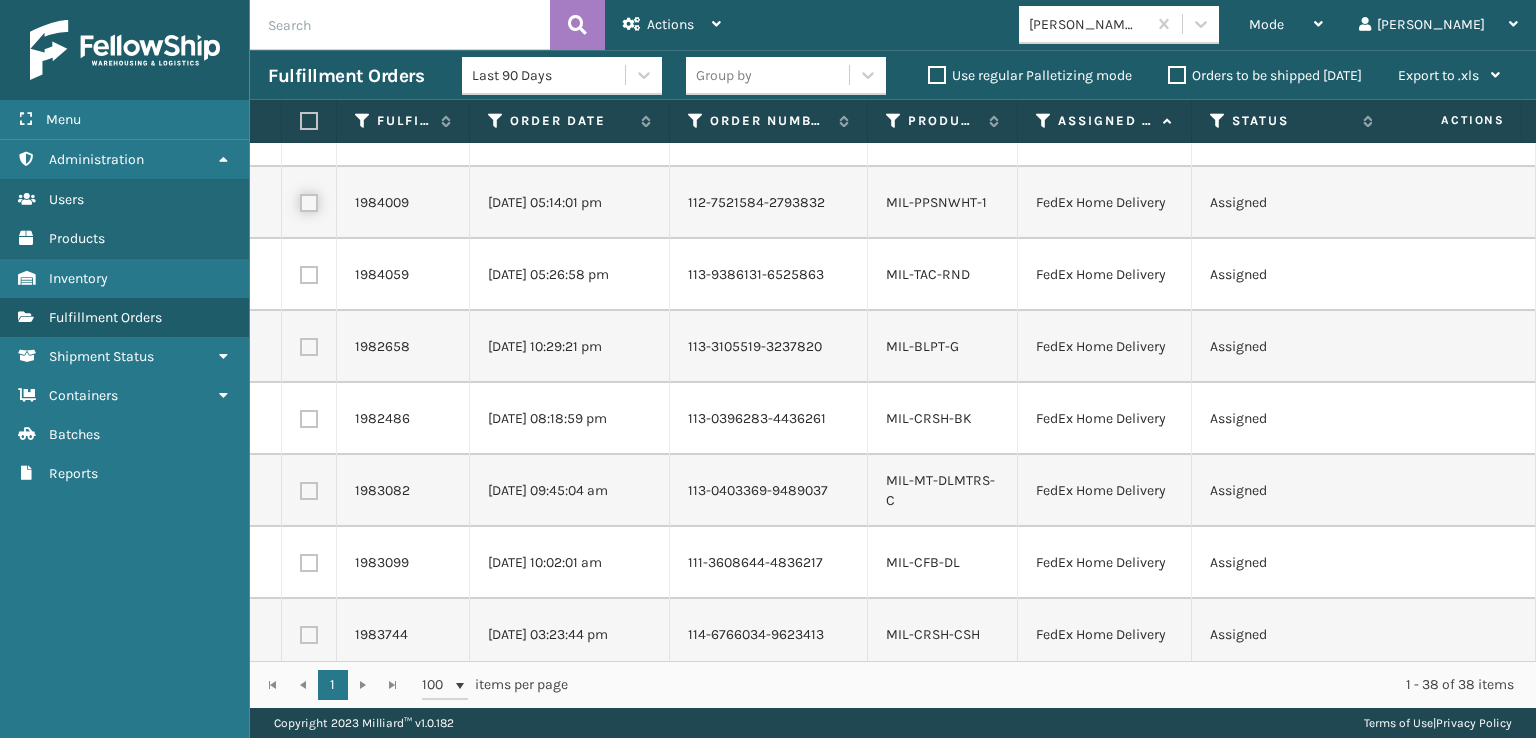 click at bounding box center [300, 200] 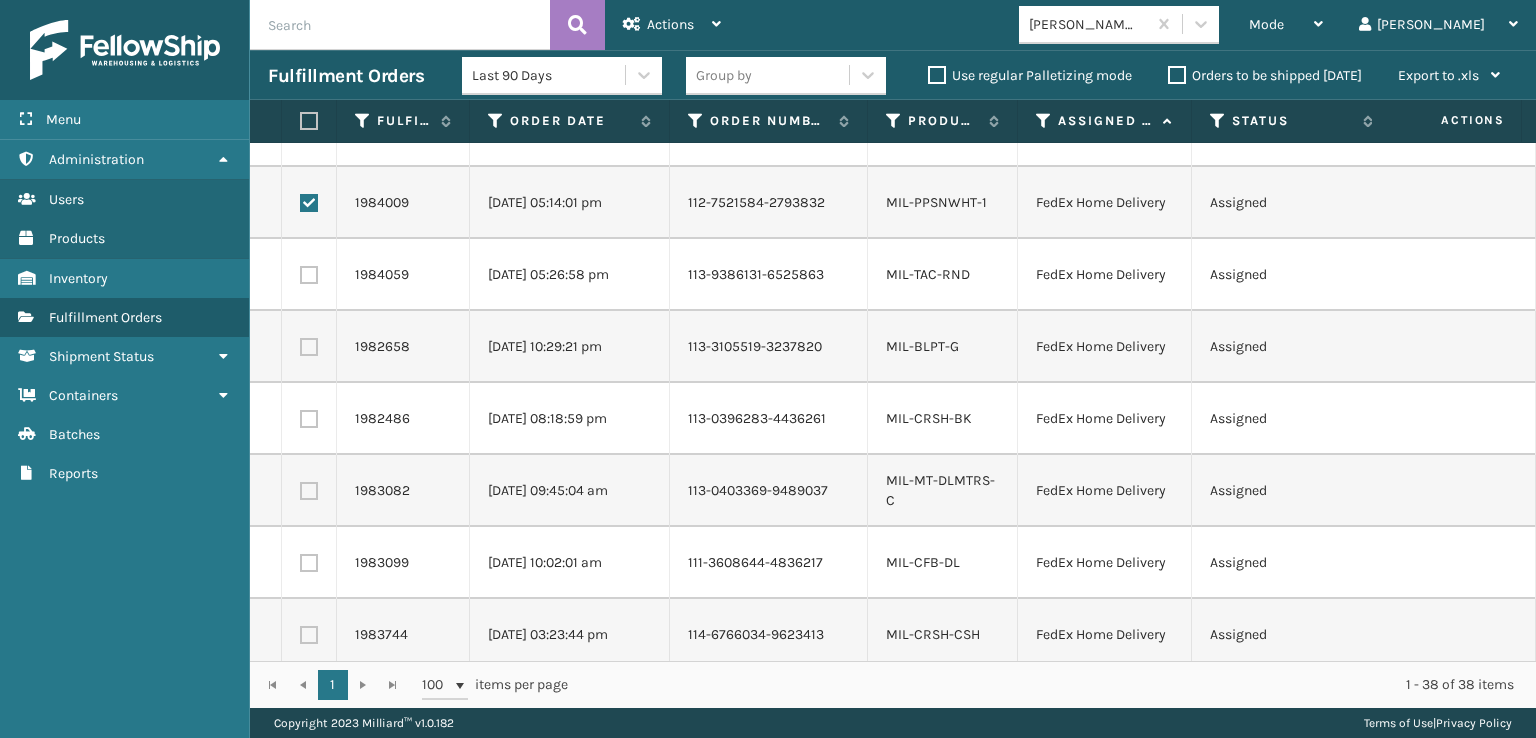 click at bounding box center (309, 275) 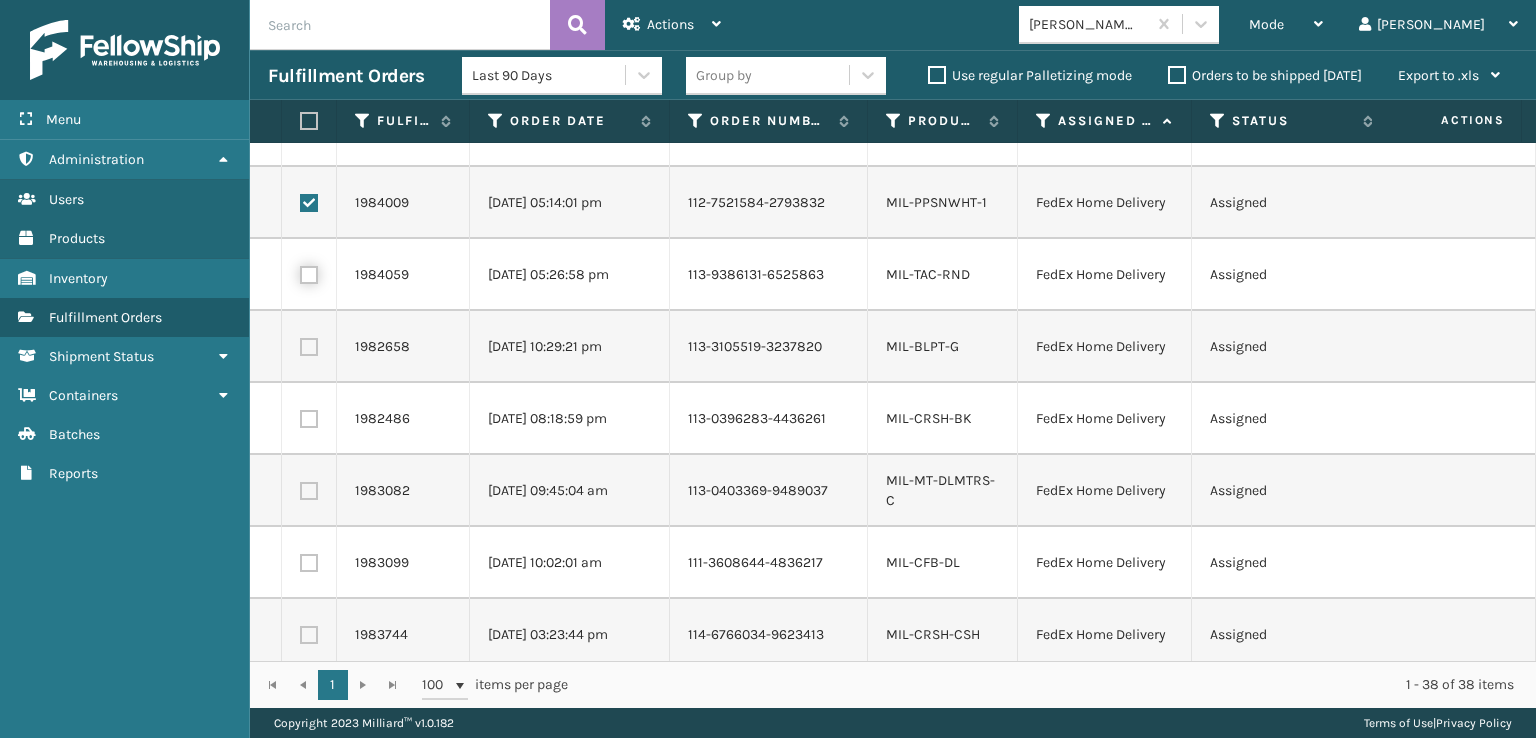 click at bounding box center (300, 272) 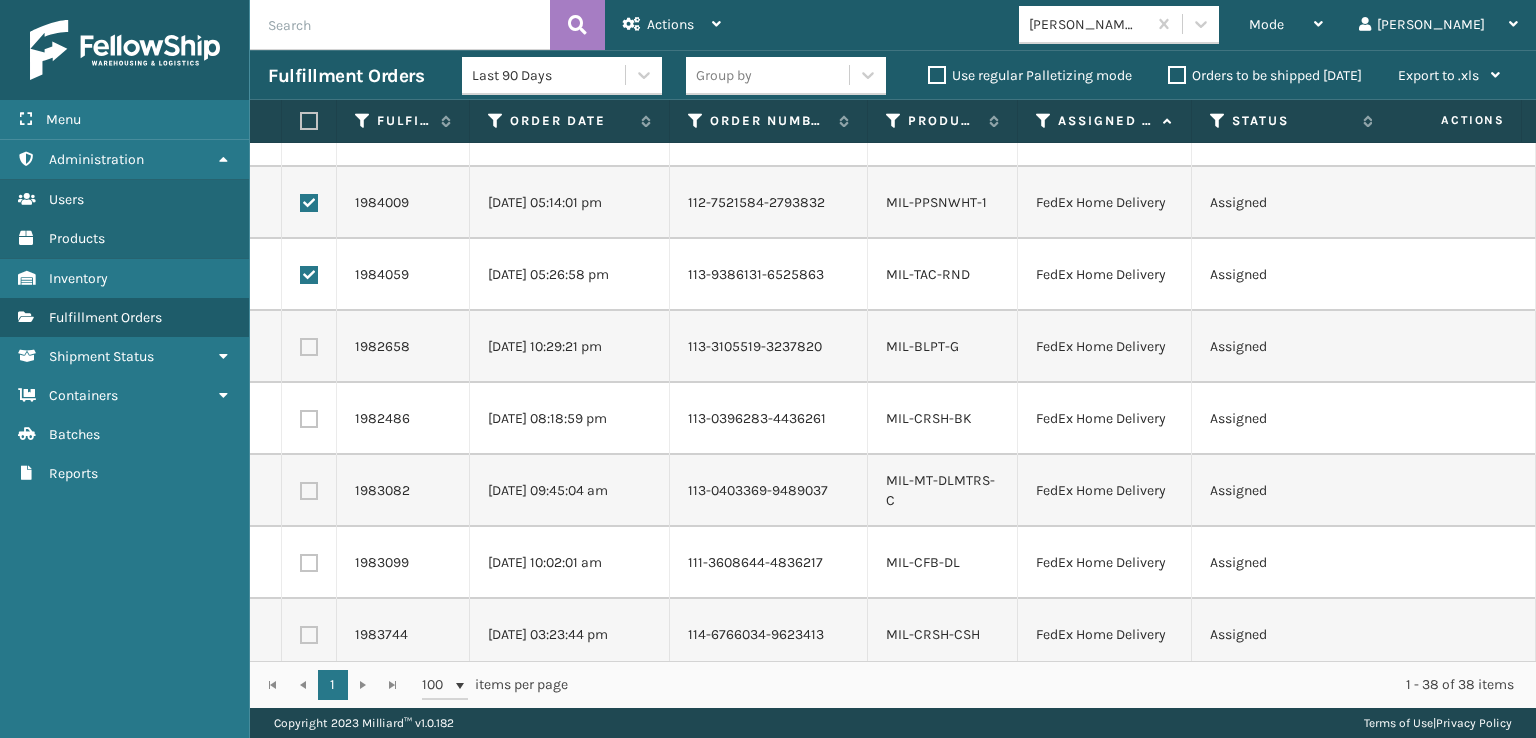 drag, startPoint x: 314, startPoint y: 333, endPoint x: 309, endPoint y: 343, distance: 11.18034 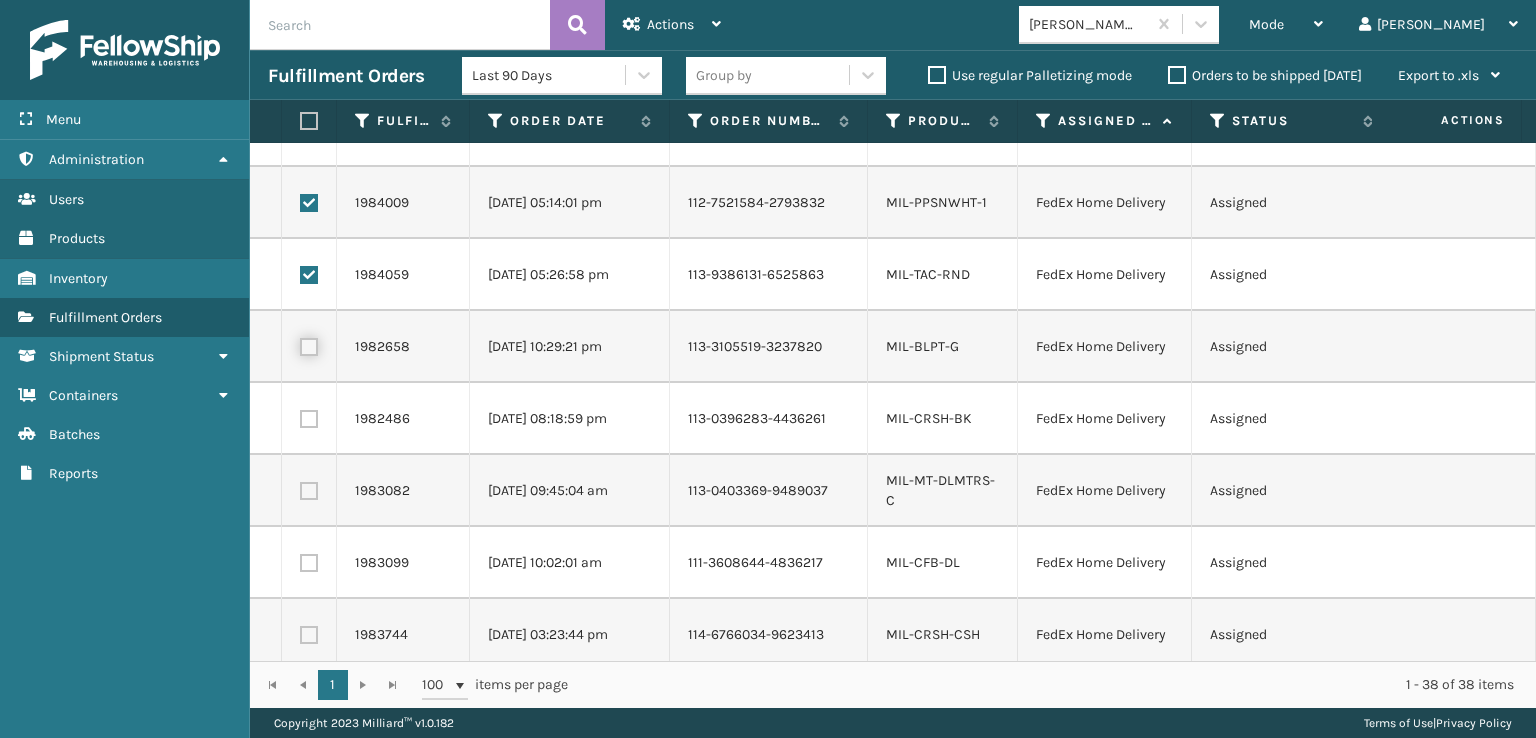 click at bounding box center (300, 344) 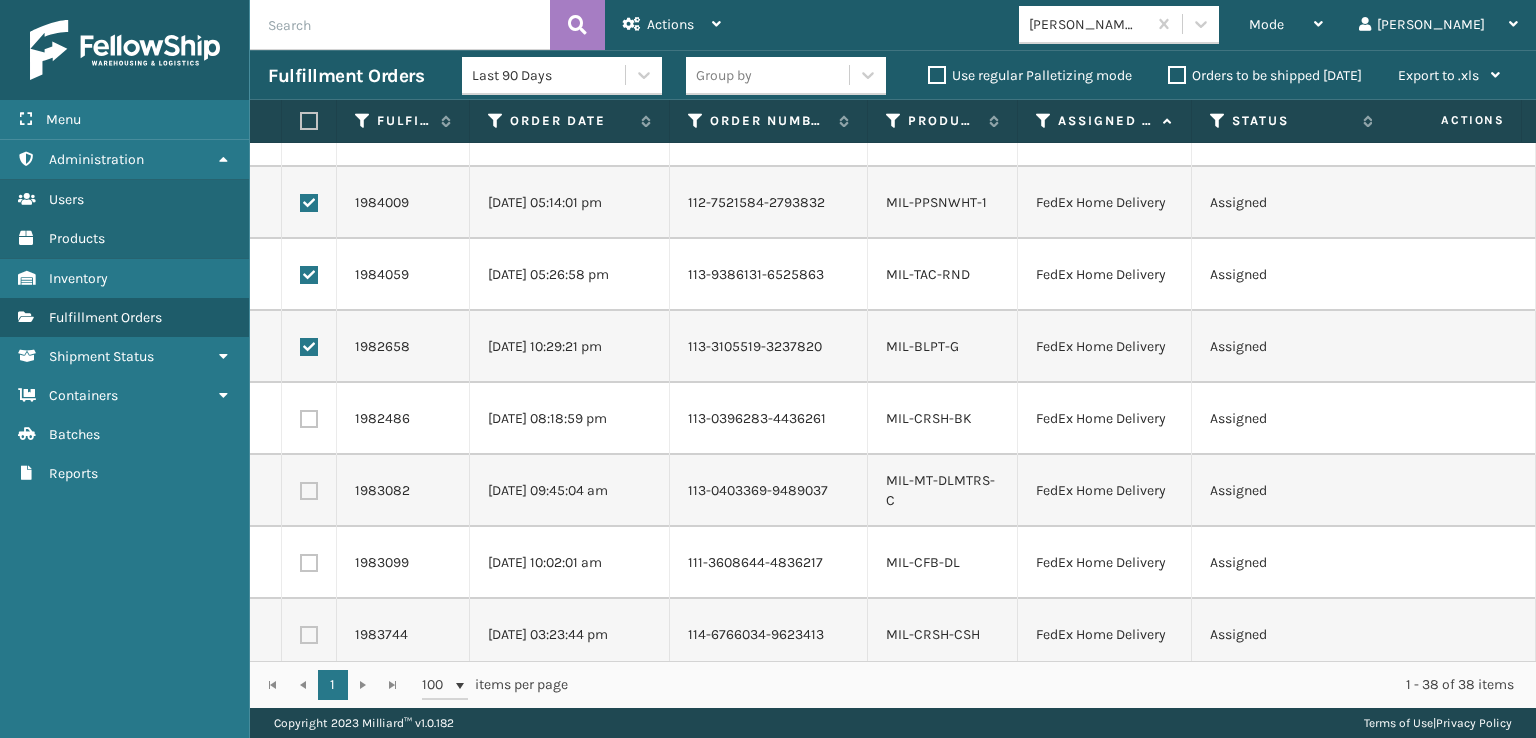 click at bounding box center (309, 419) 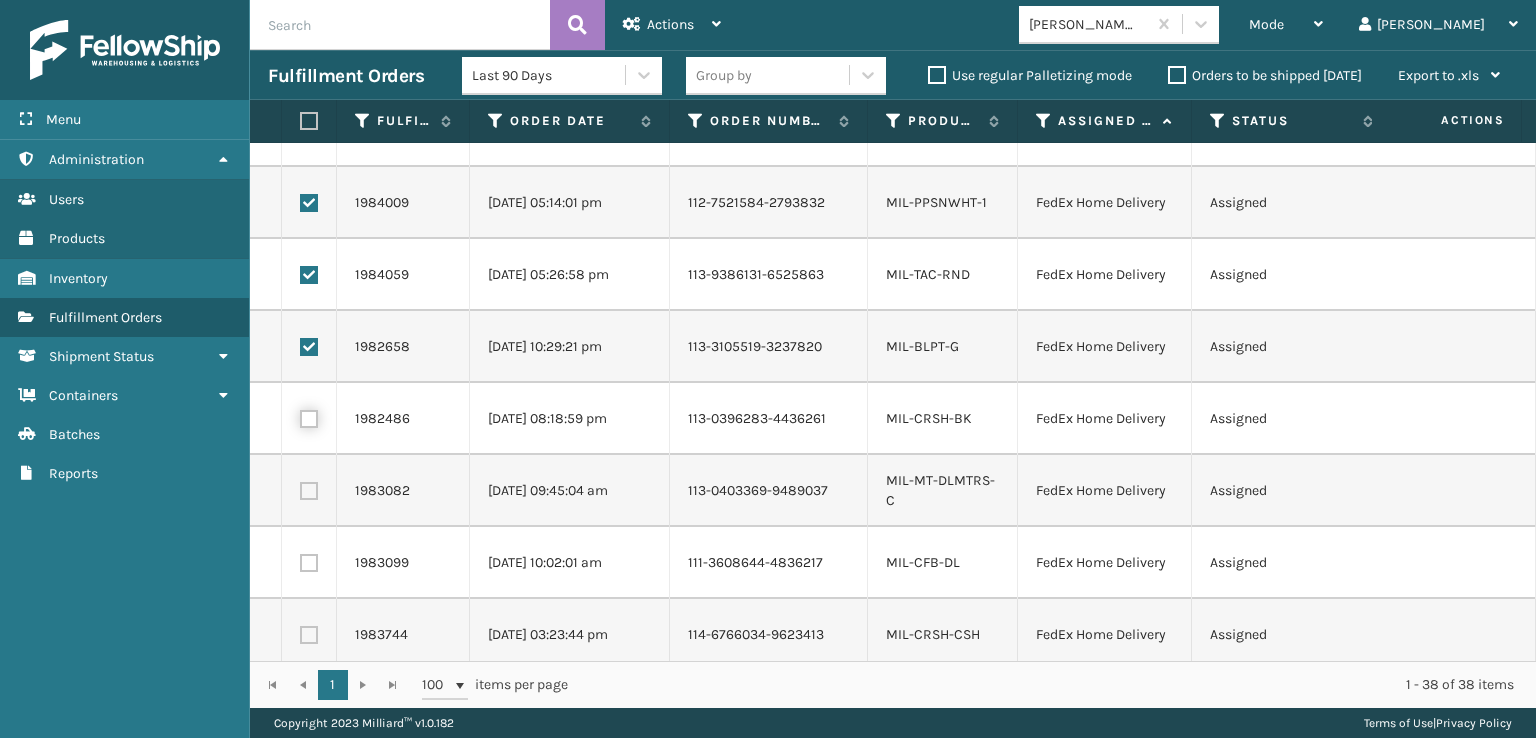 click at bounding box center (300, 416) 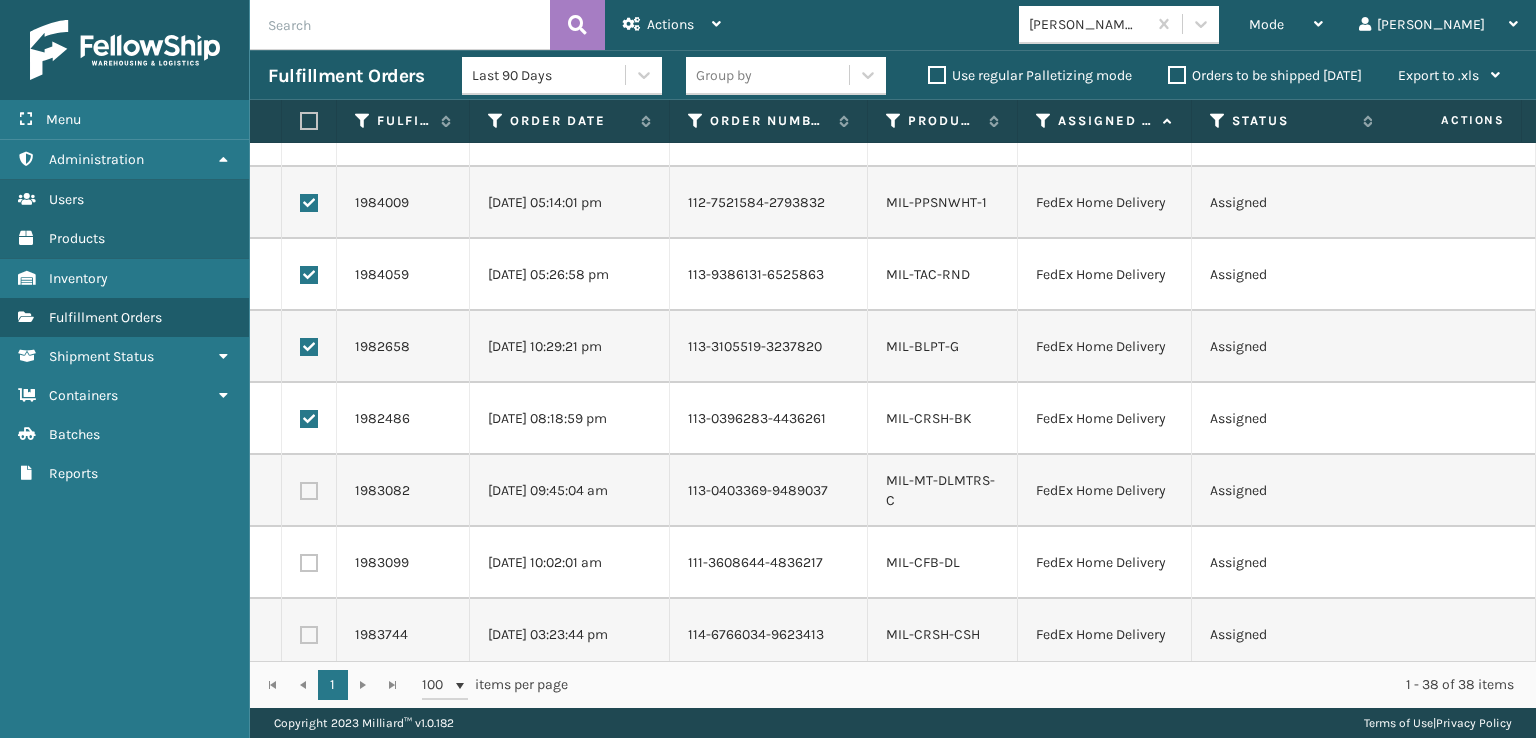 click at bounding box center [309, 491] 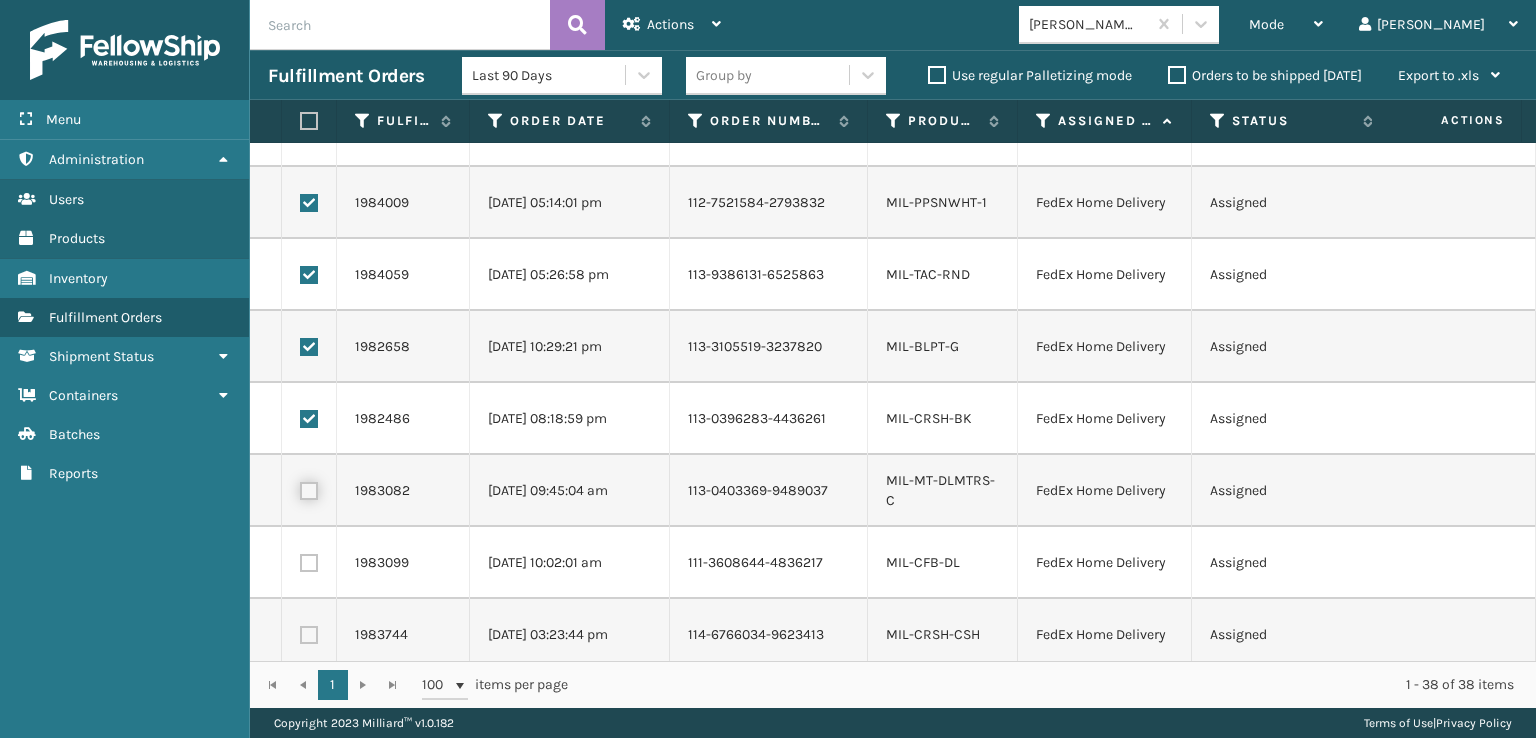 click at bounding box center (300, 488) 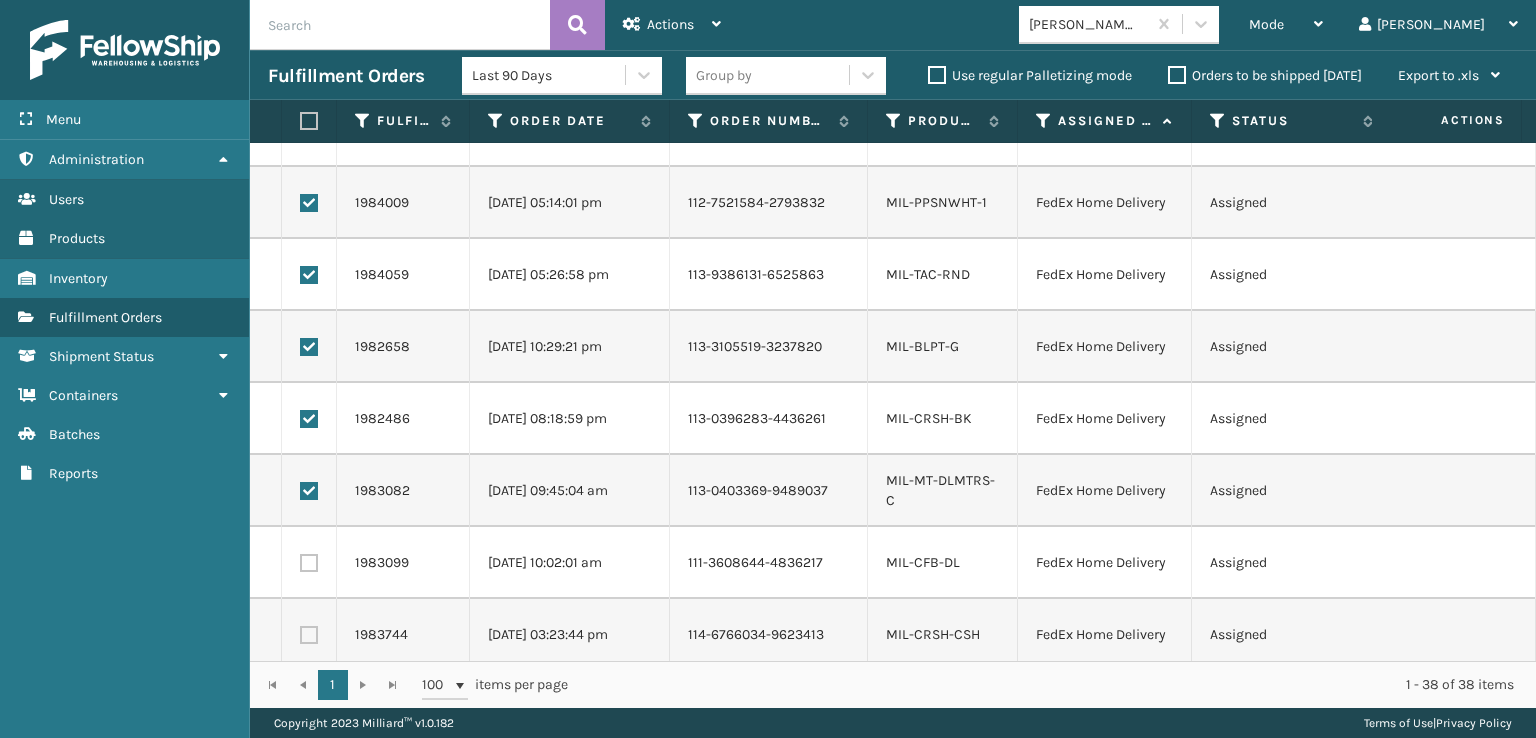 click at bounding box center (309, 563) 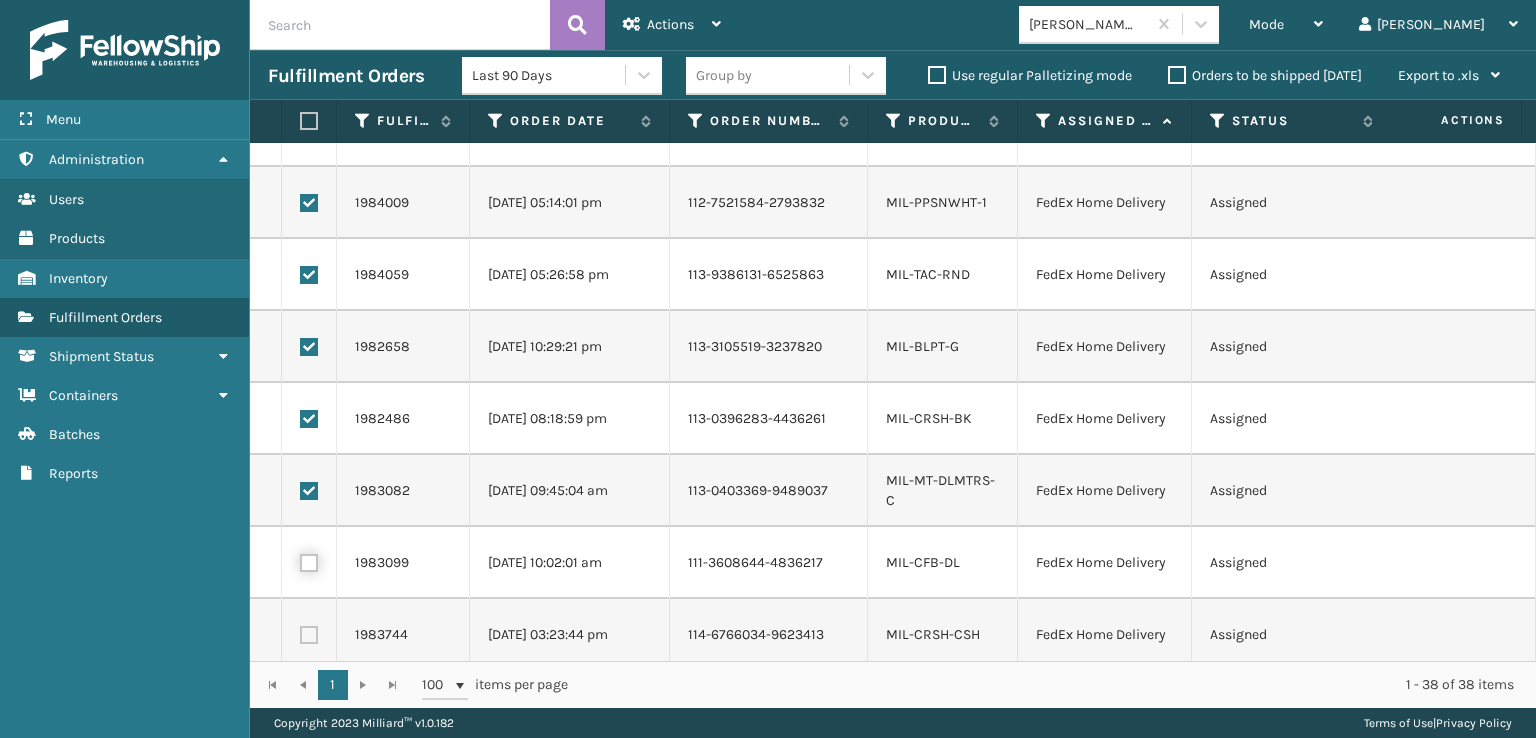 click at bounding box center (300, 560) 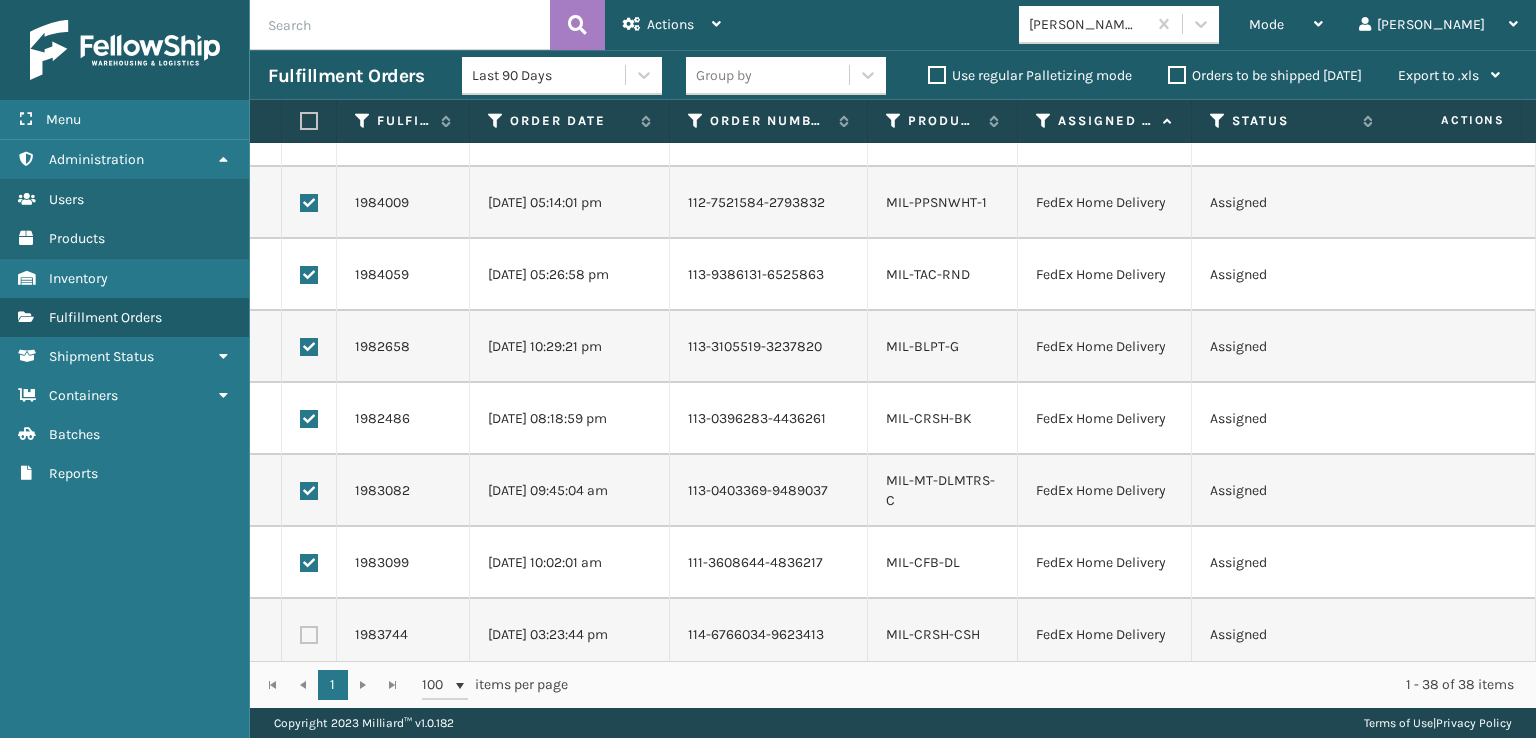 click at bounding box center (309, 635) 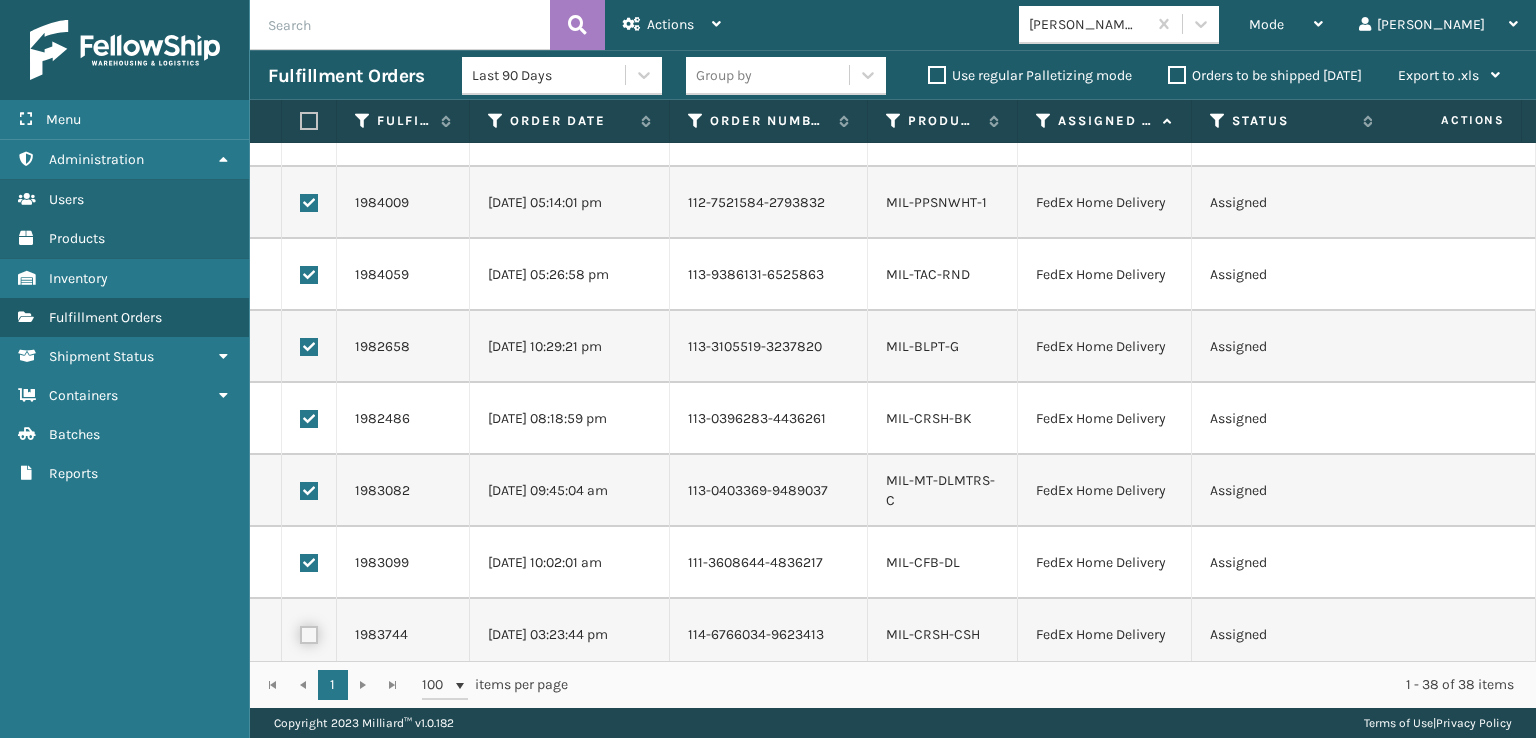 click at bounding box center [300, 632] 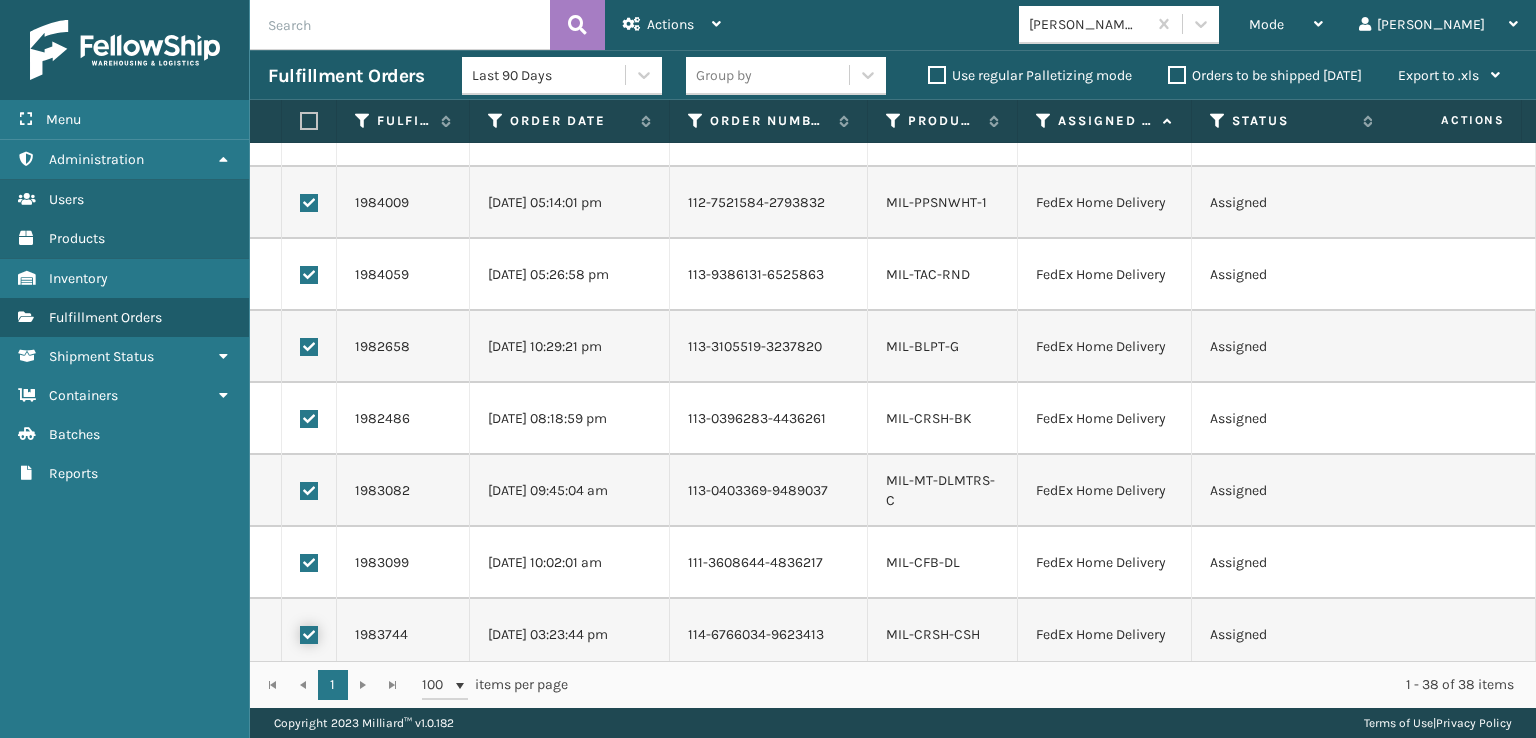 checkbox on "true" 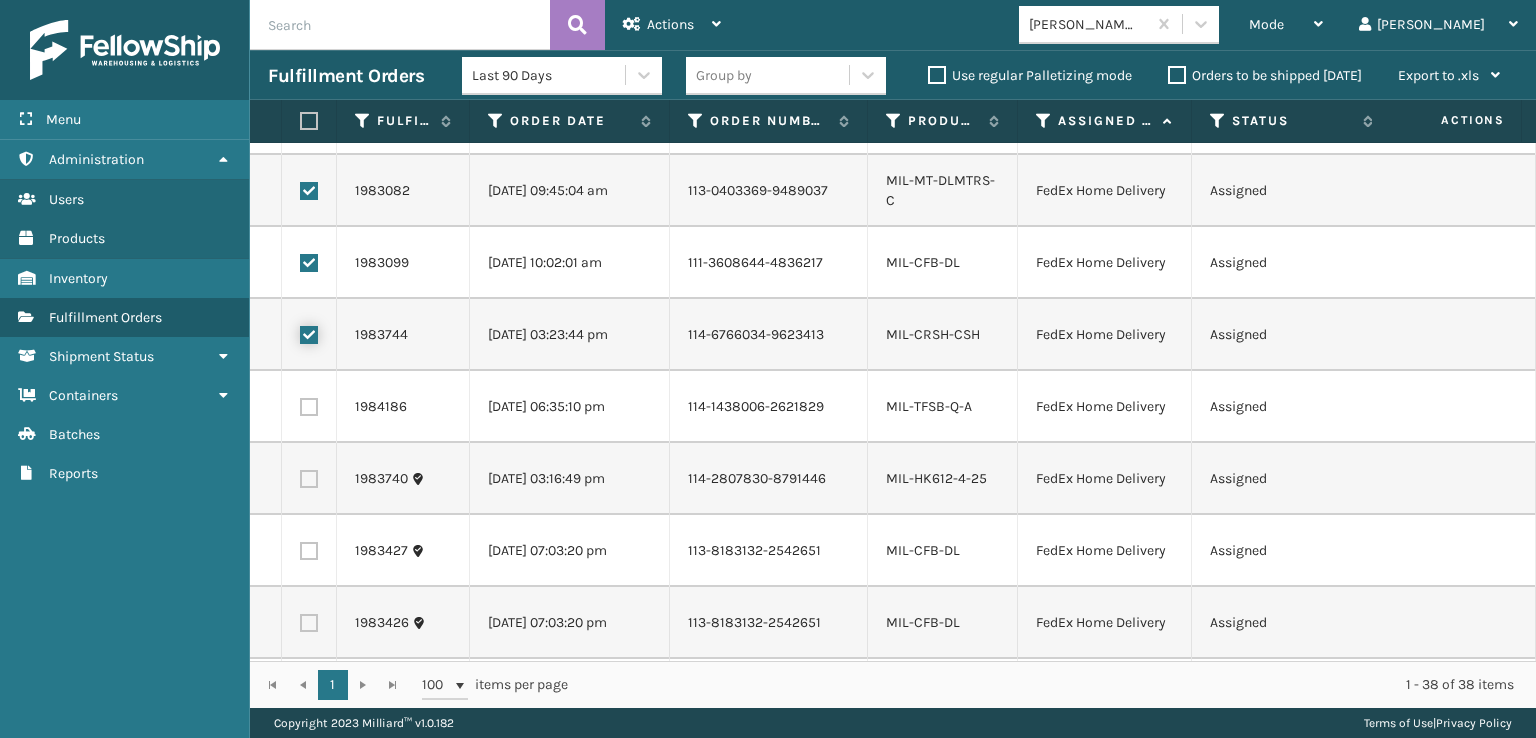 scroll, scrollTop: 1600, scrollLeft: 0, axis: vertical 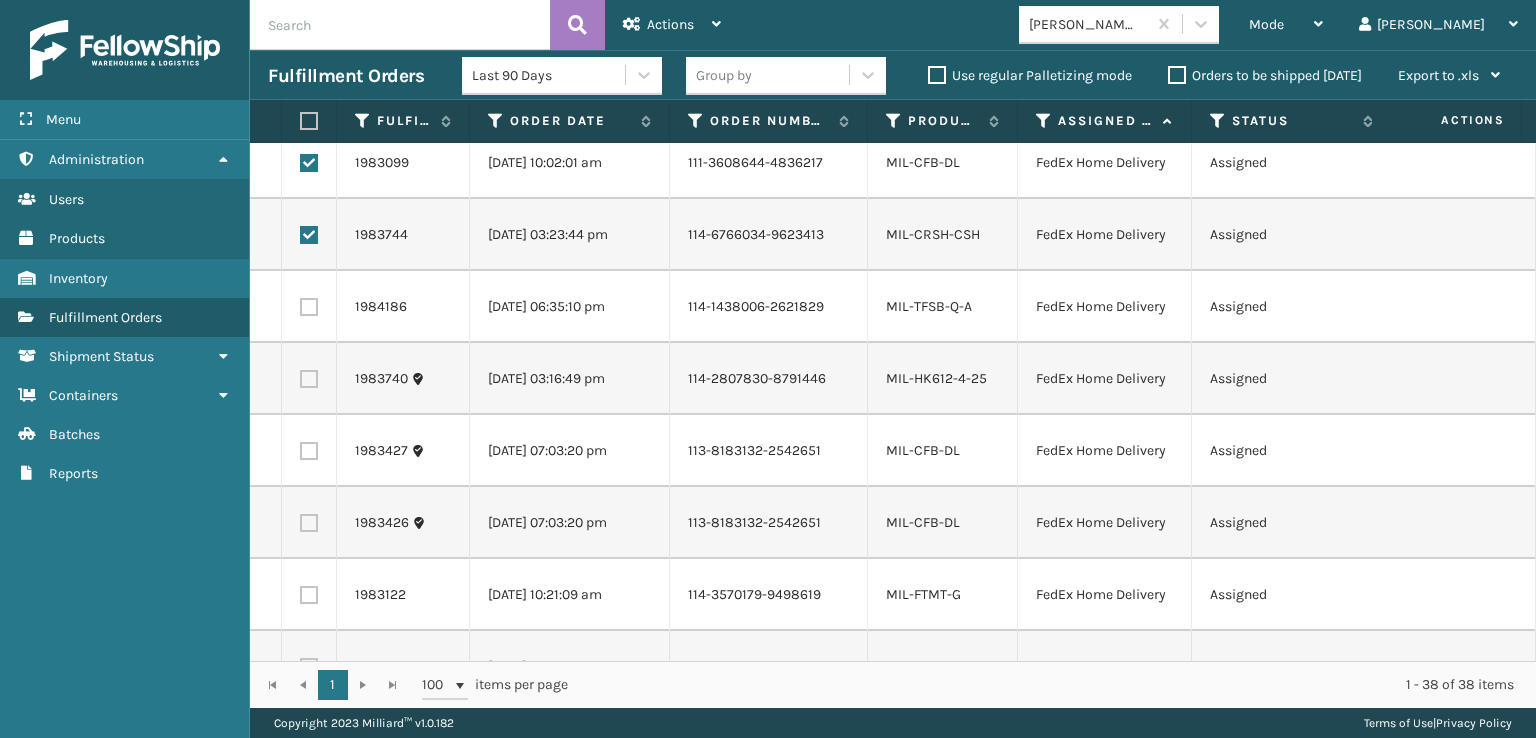 click at bounding box center [309, 307] 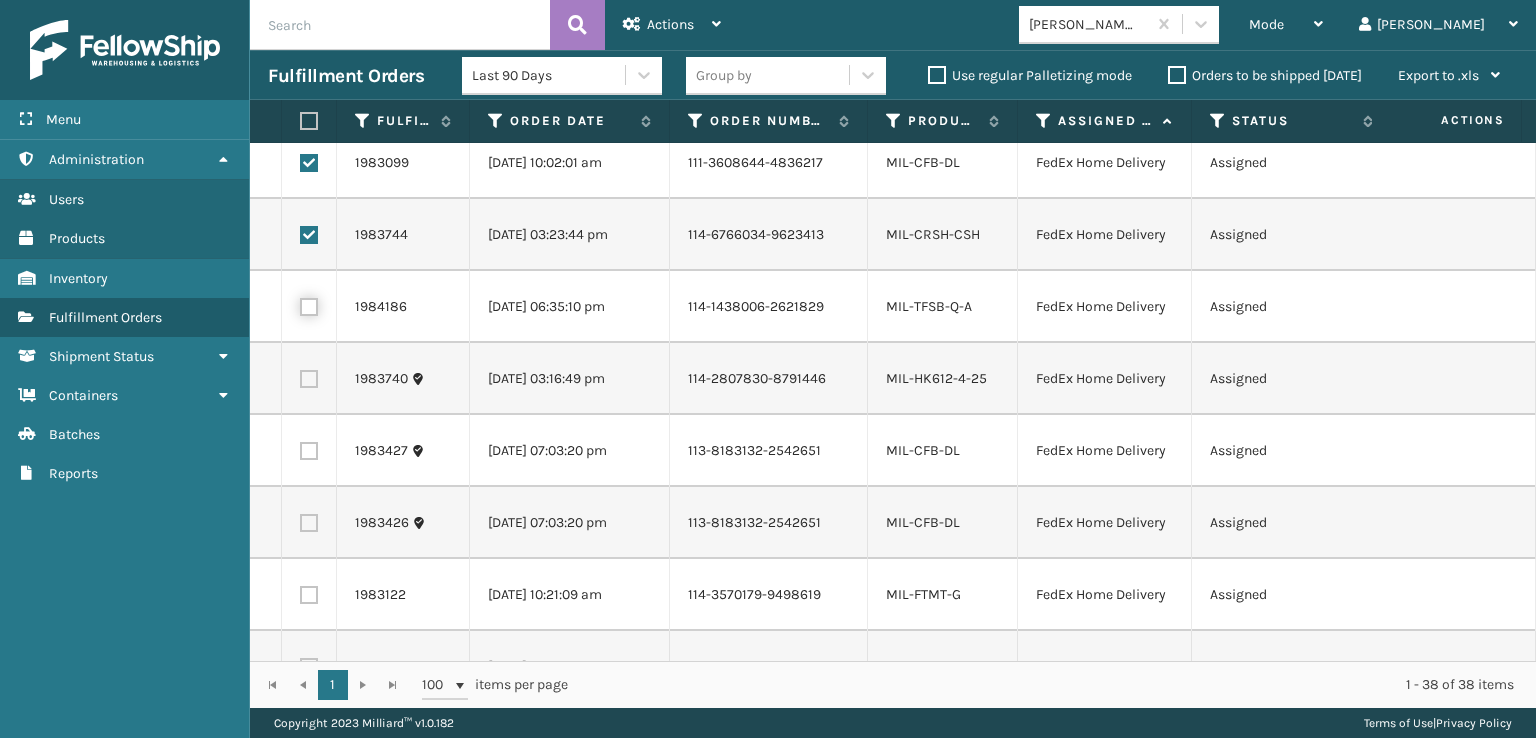 click at bounding box center (300, 304) 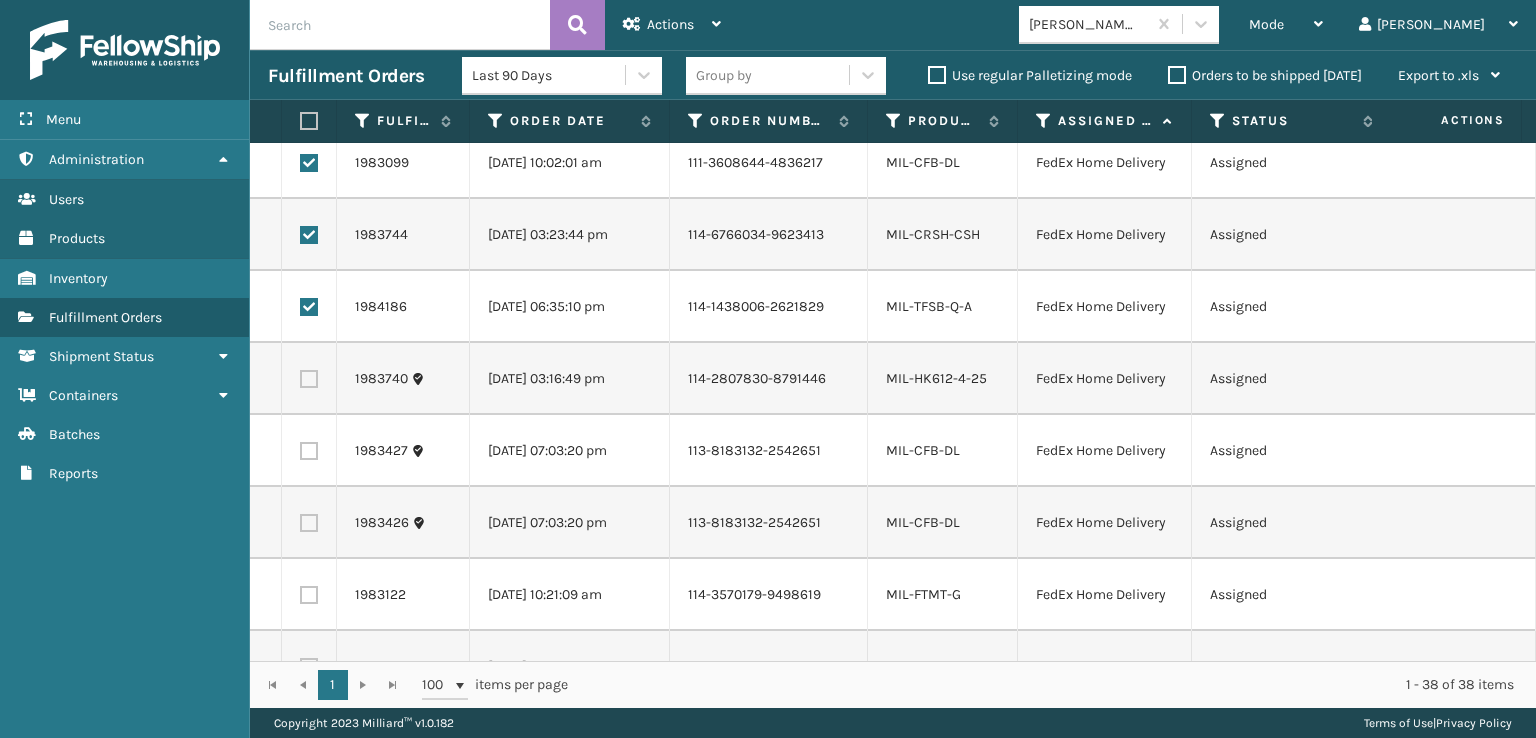 click at bounding box center (309, 379) 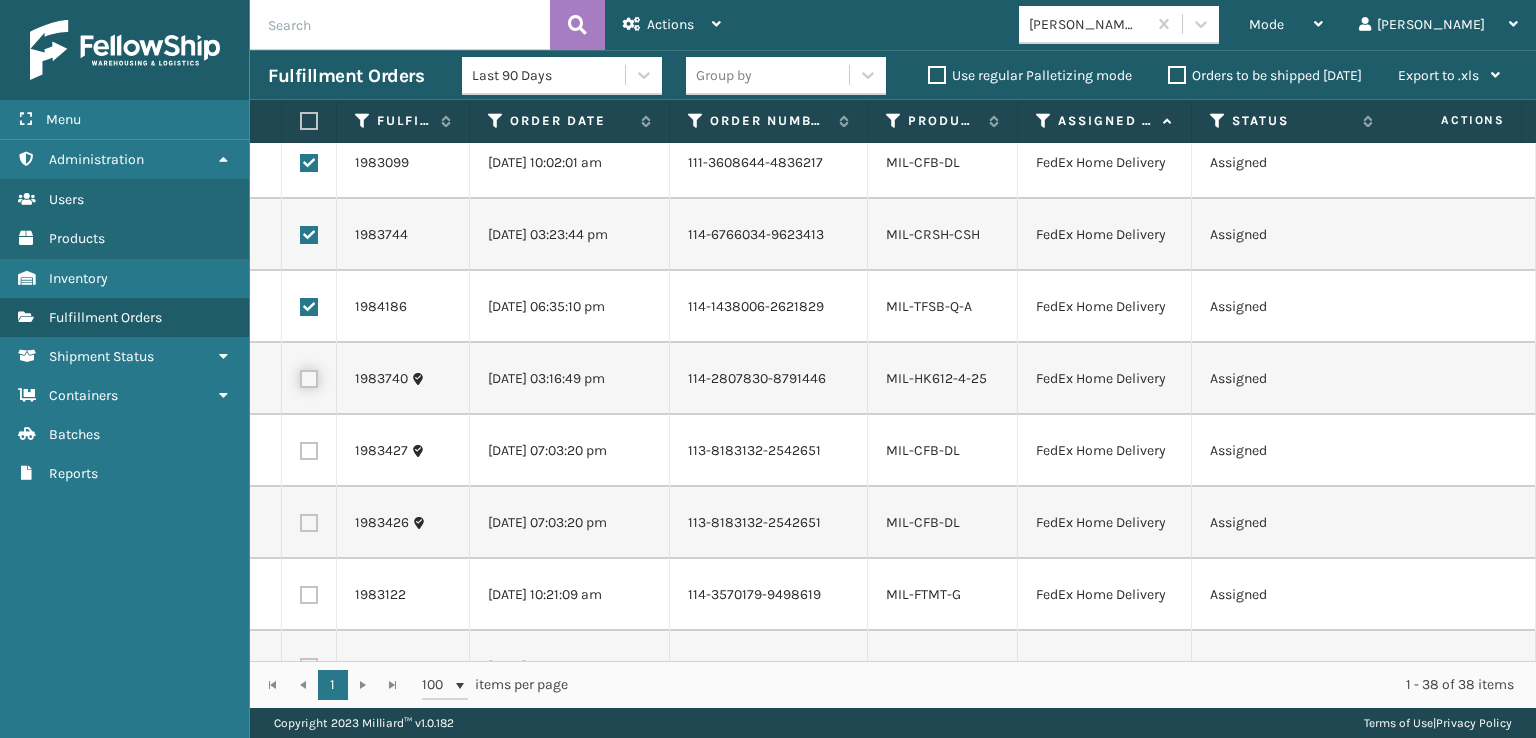 click at bounding box center (300, 376) 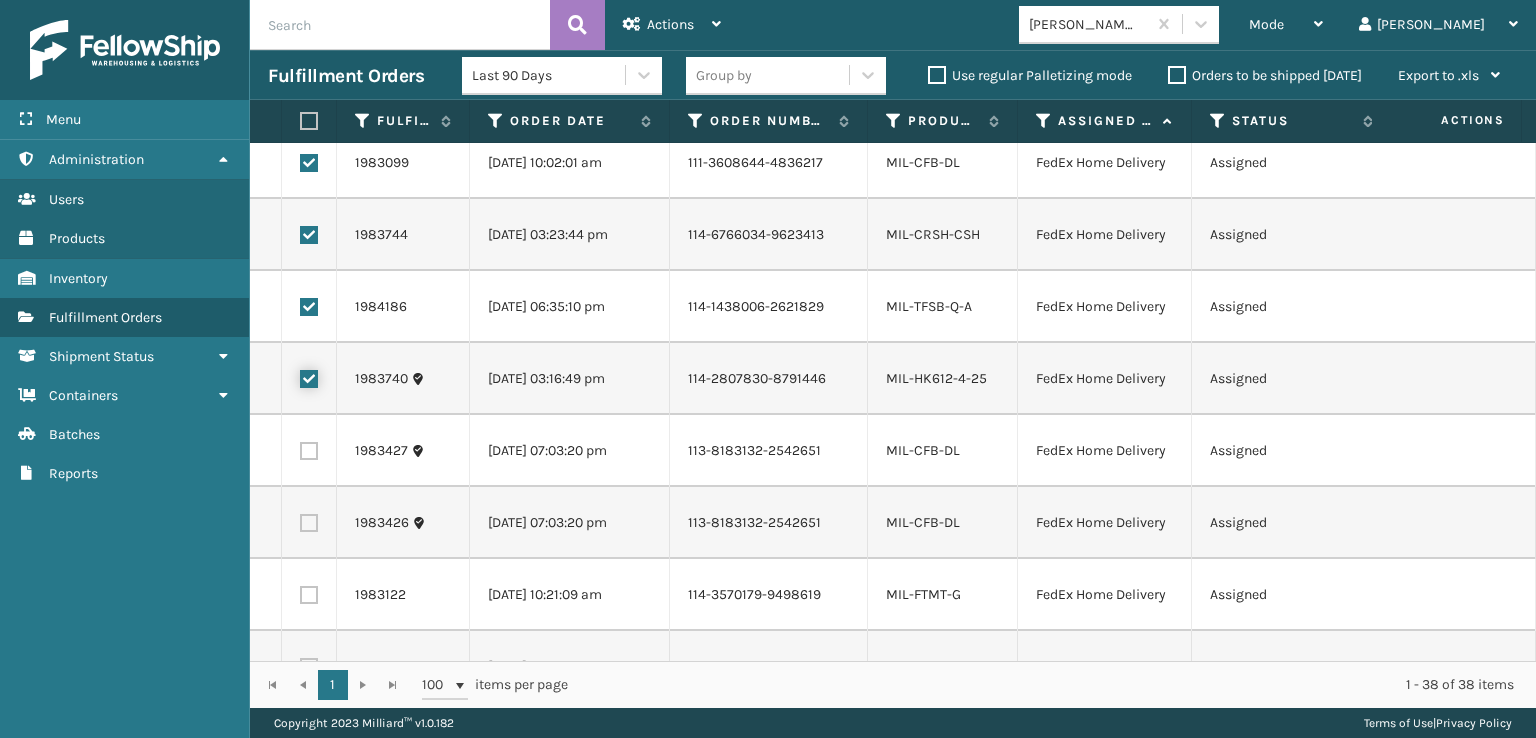 checkbox on "true" 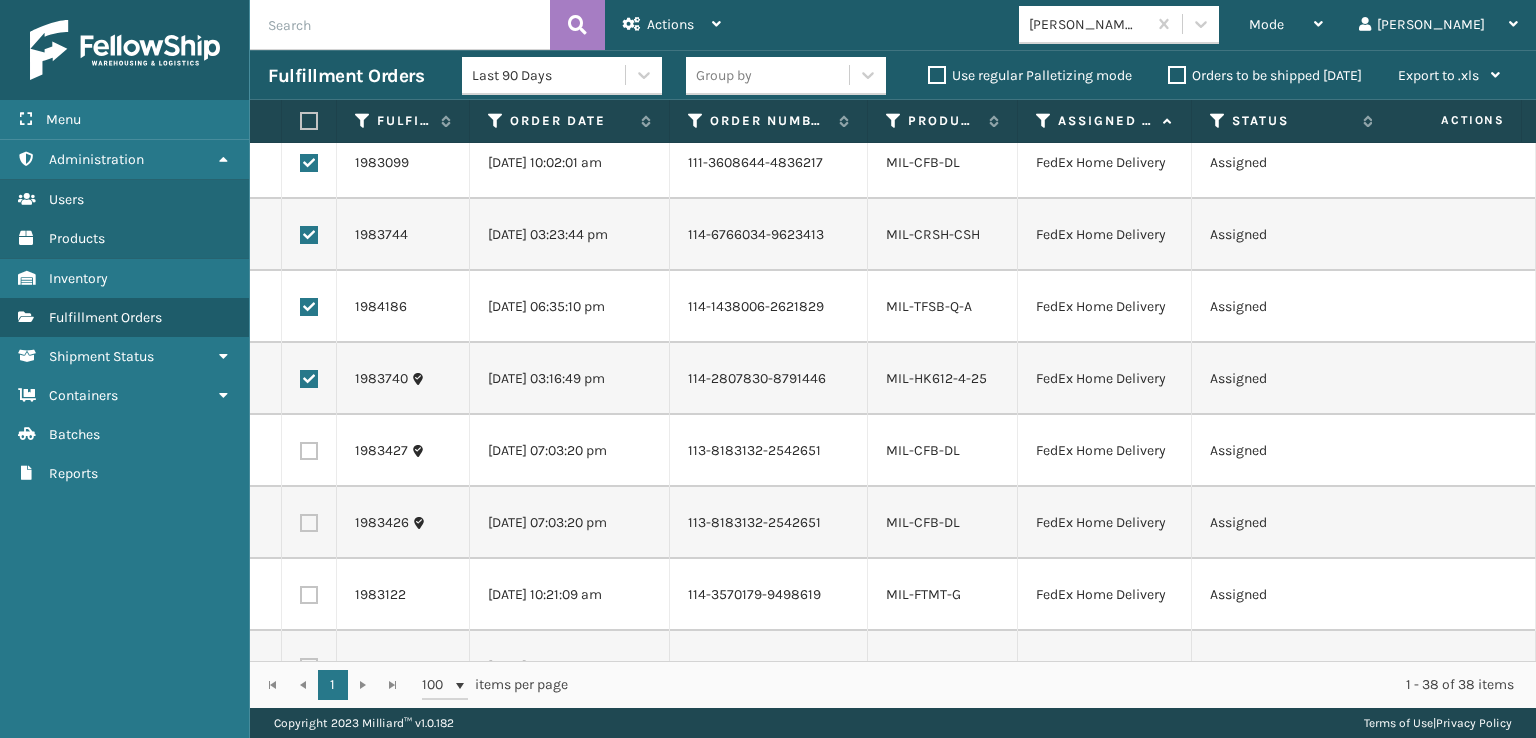 click at bounding box center [309, 451] 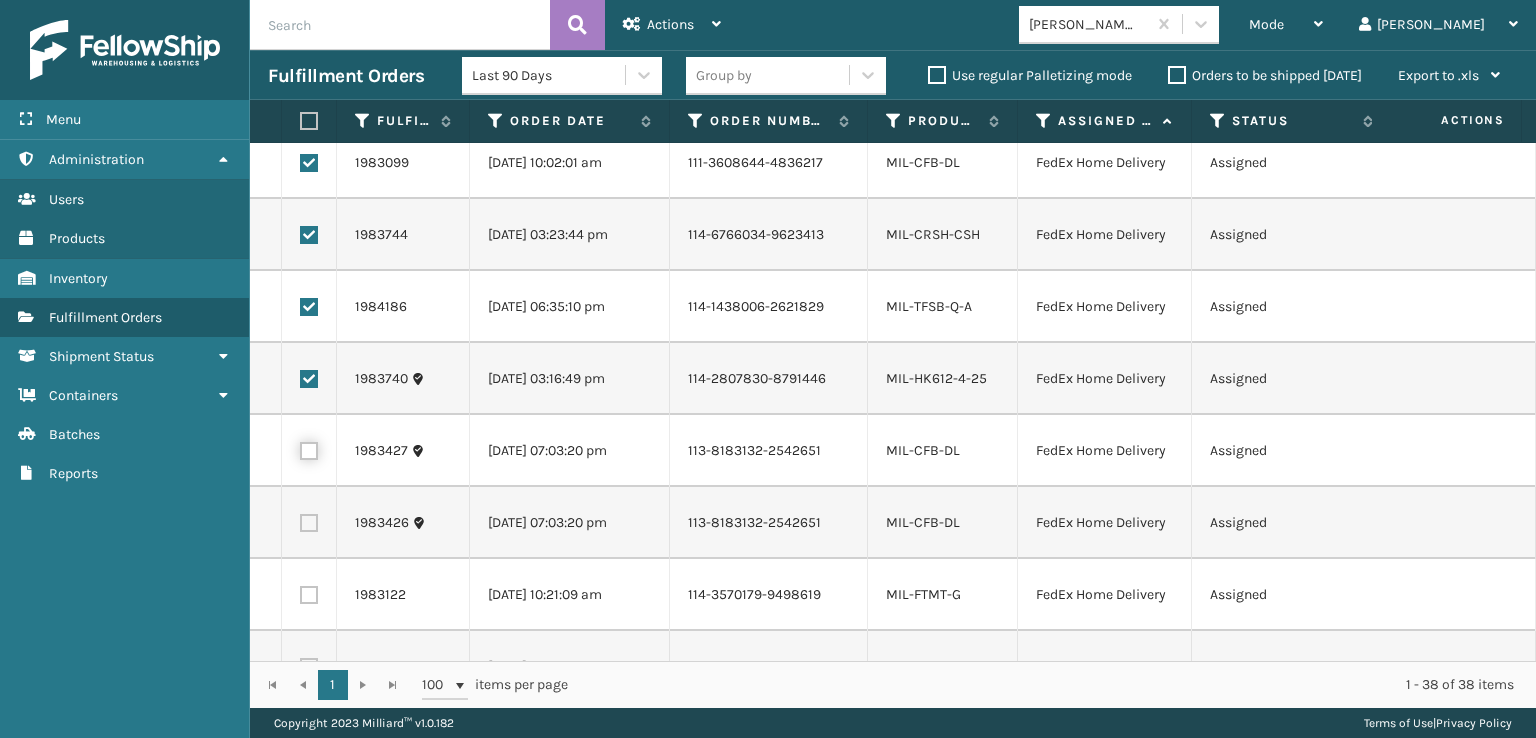click at bounding box center [300, 448] 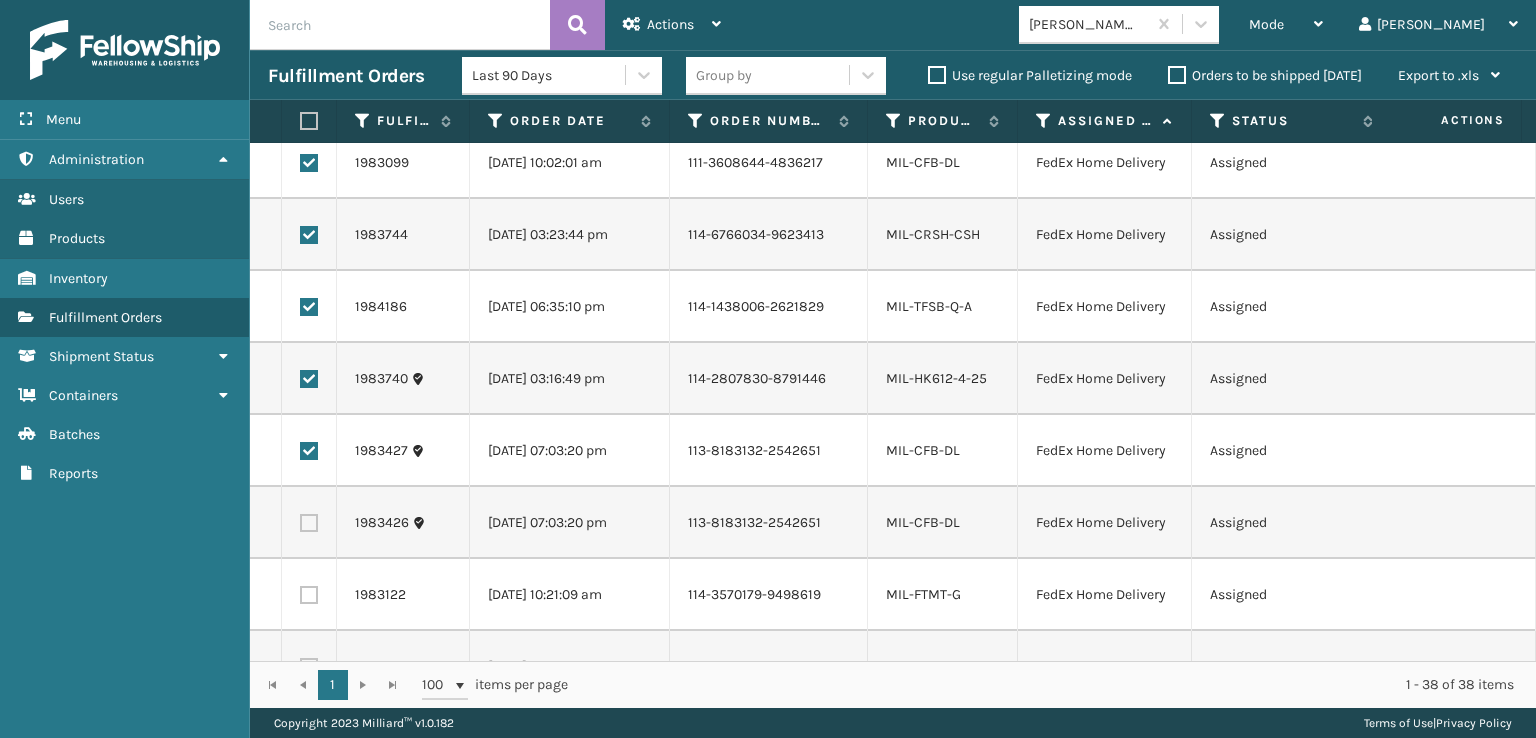click at bounding box center (309, 523) 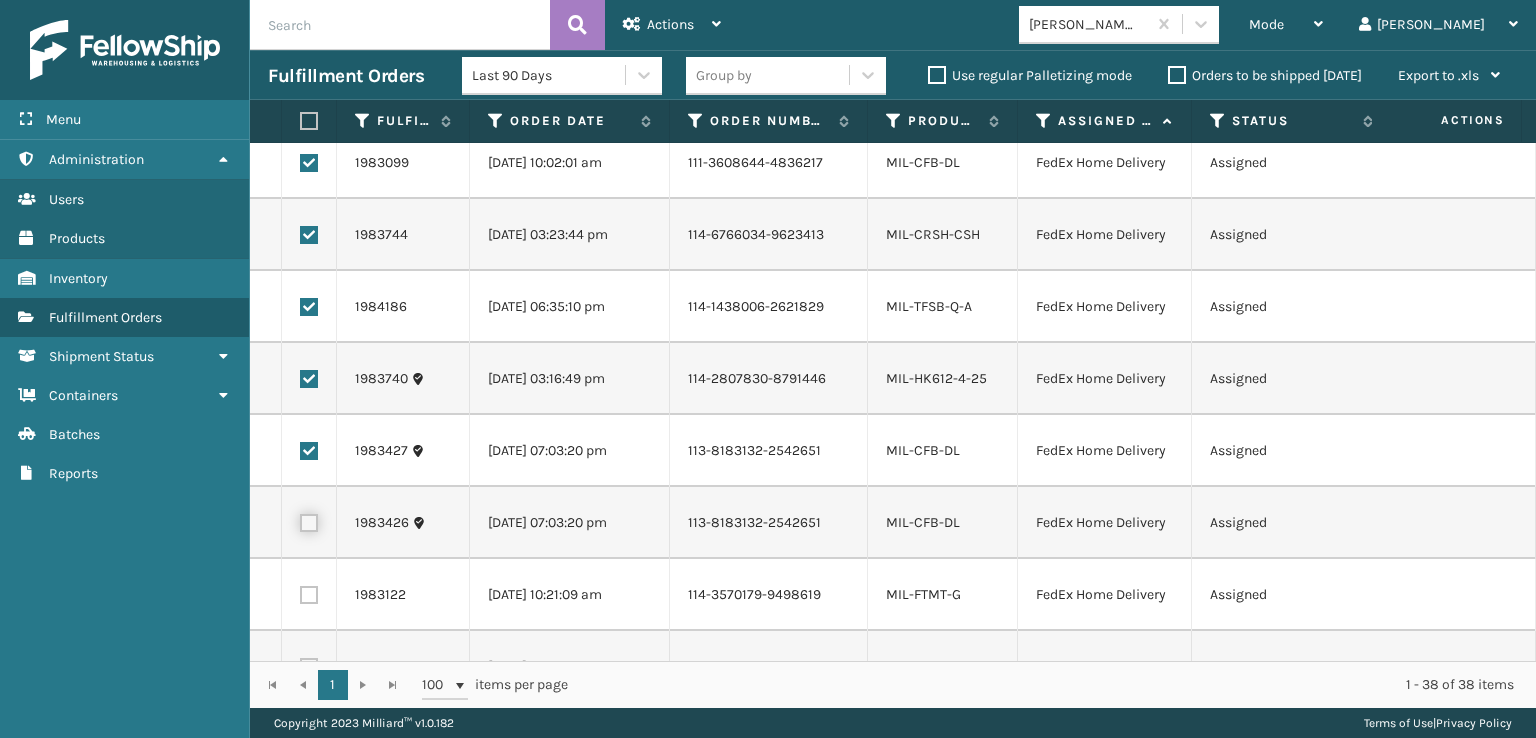 click at bounding box center (300, 520) 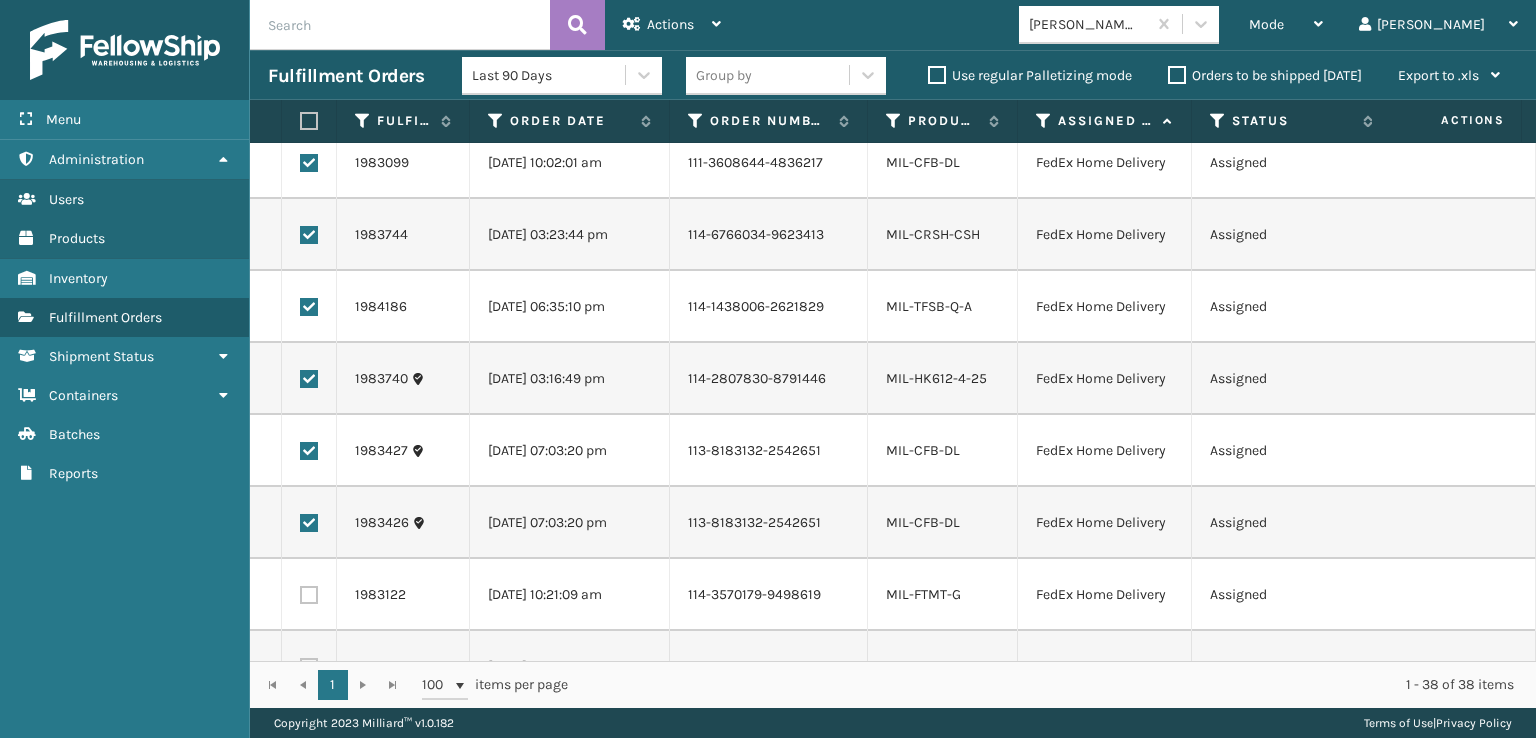 click at bounding box center (309, 595) 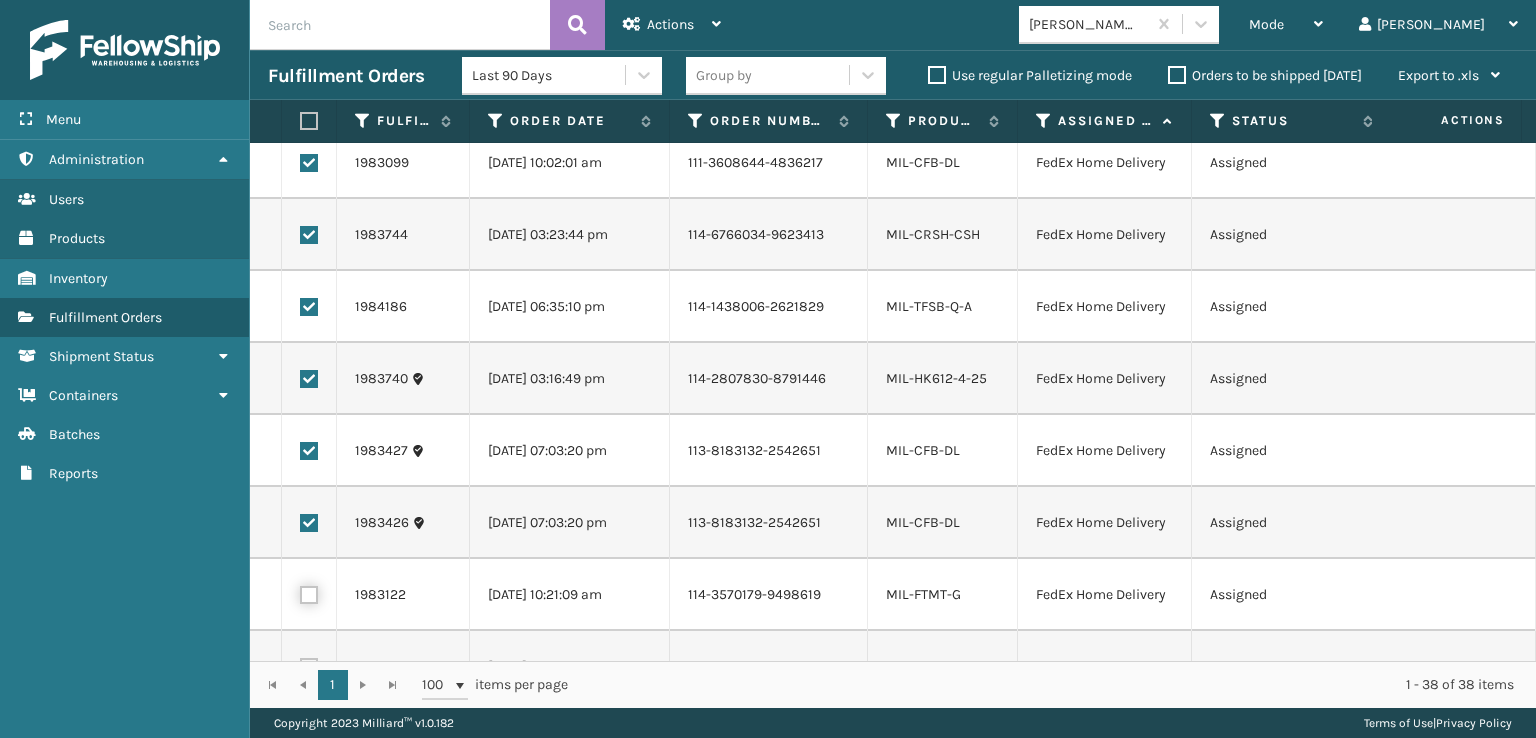 click at bounding box center (300, 592) 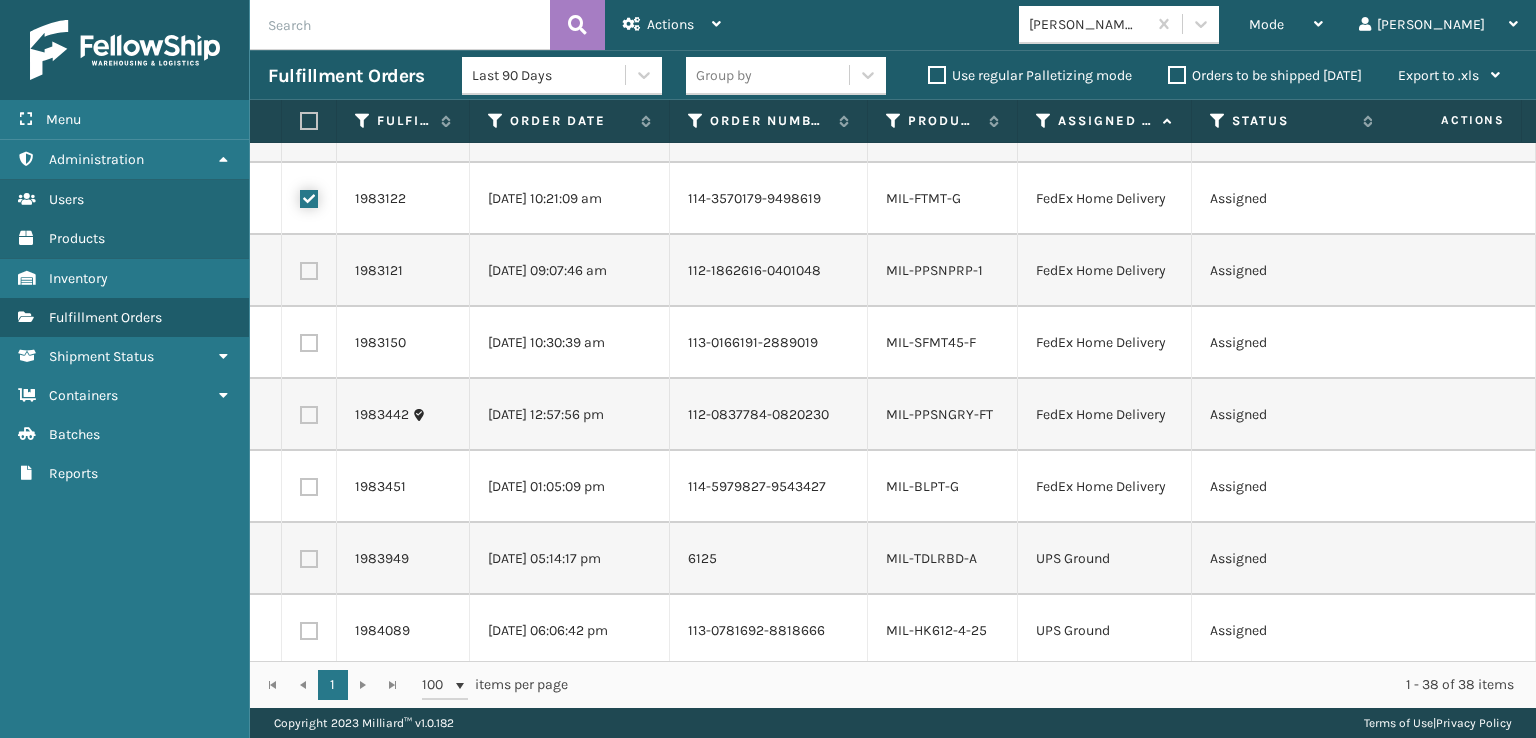 scroll, scrollTop: 2000, scrollLeft: 0, axis: vertical 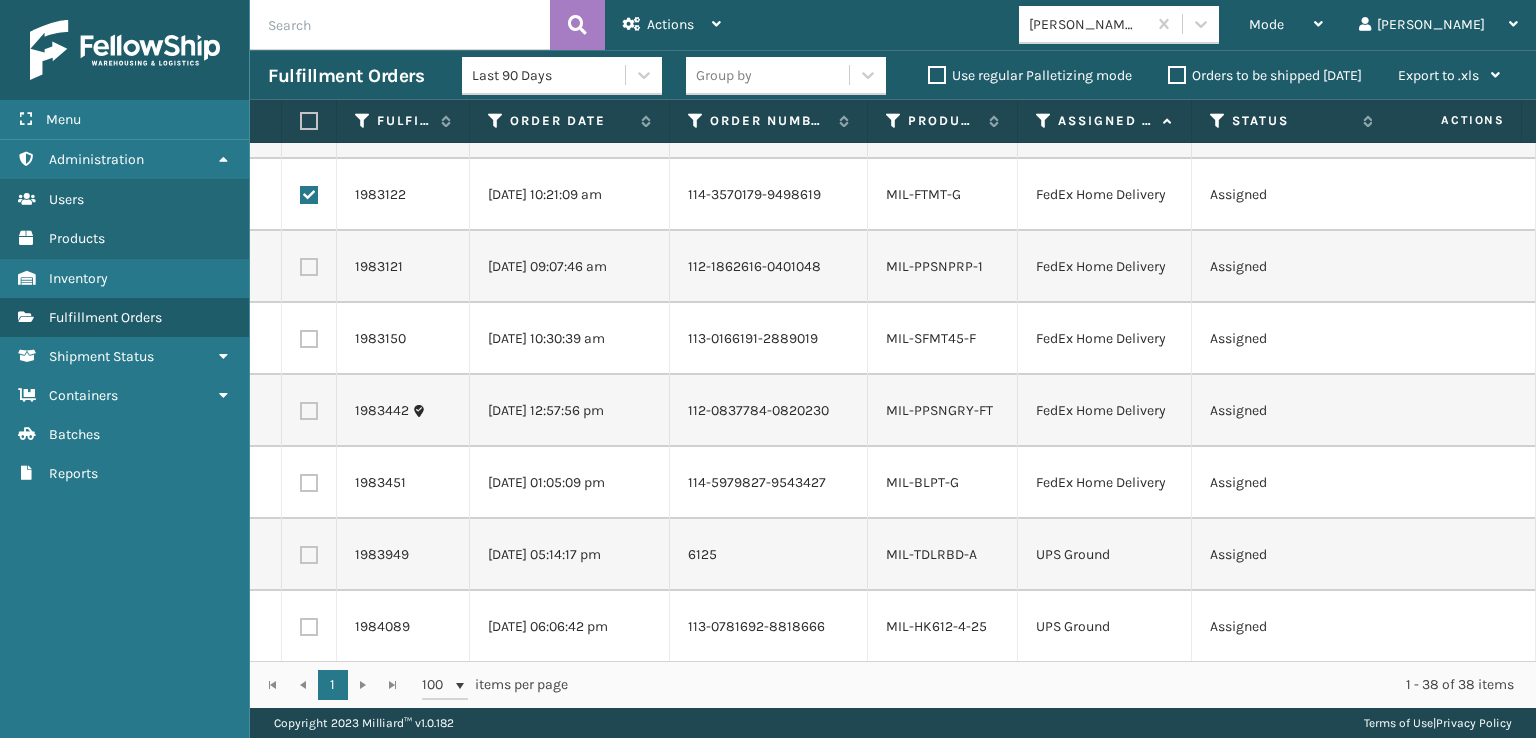 click at bounding box center [309, 267] 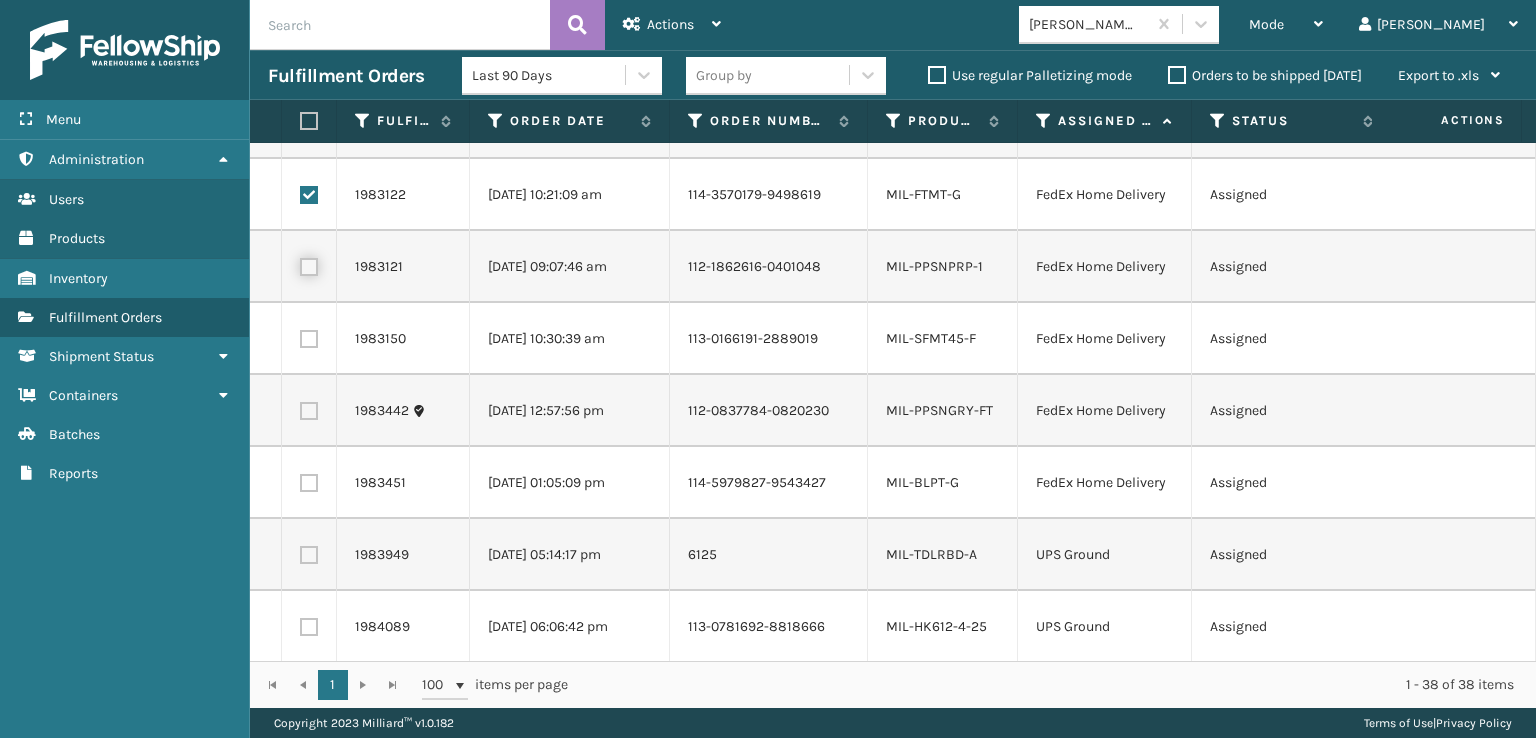 click at bounding box center (300, 264) 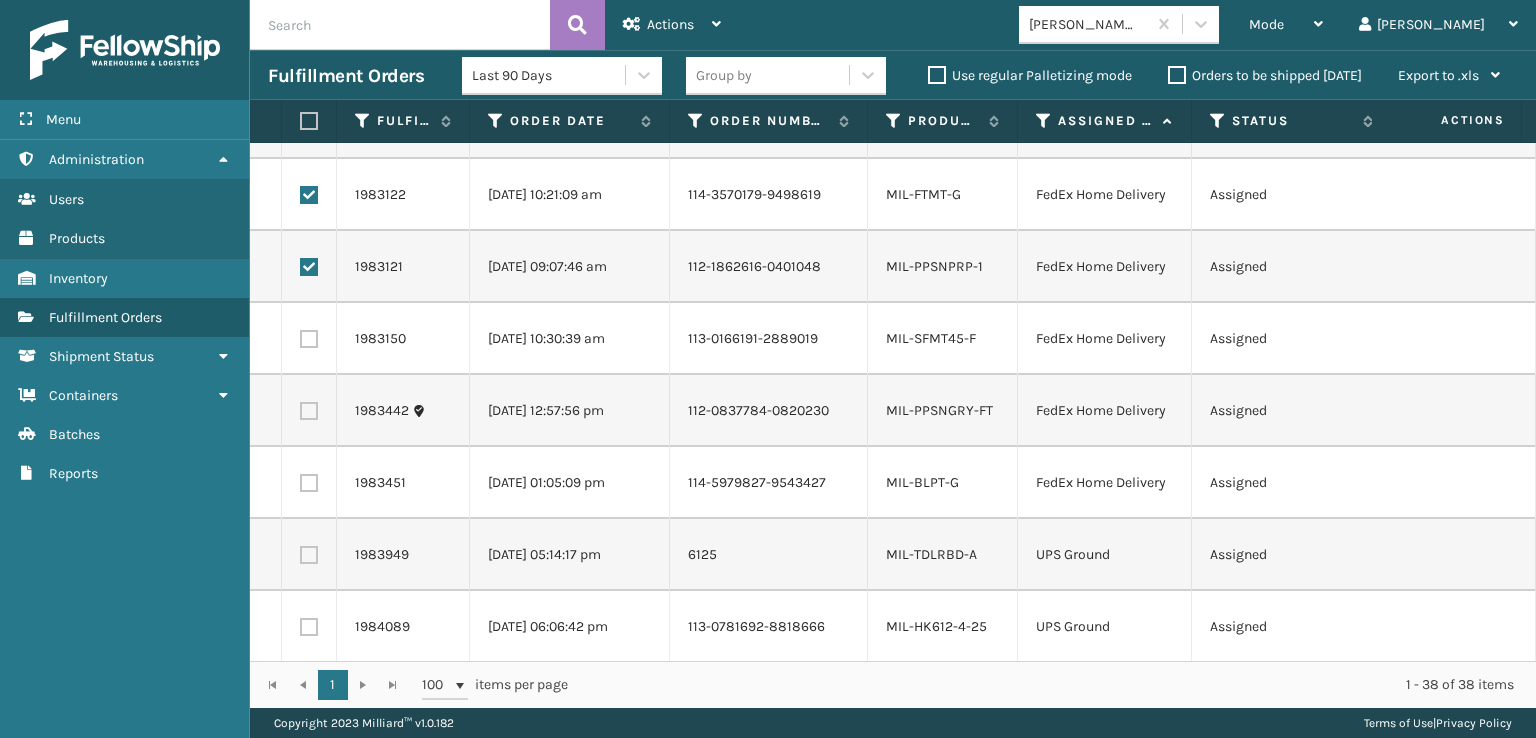 click at bounding box center (309, 339) 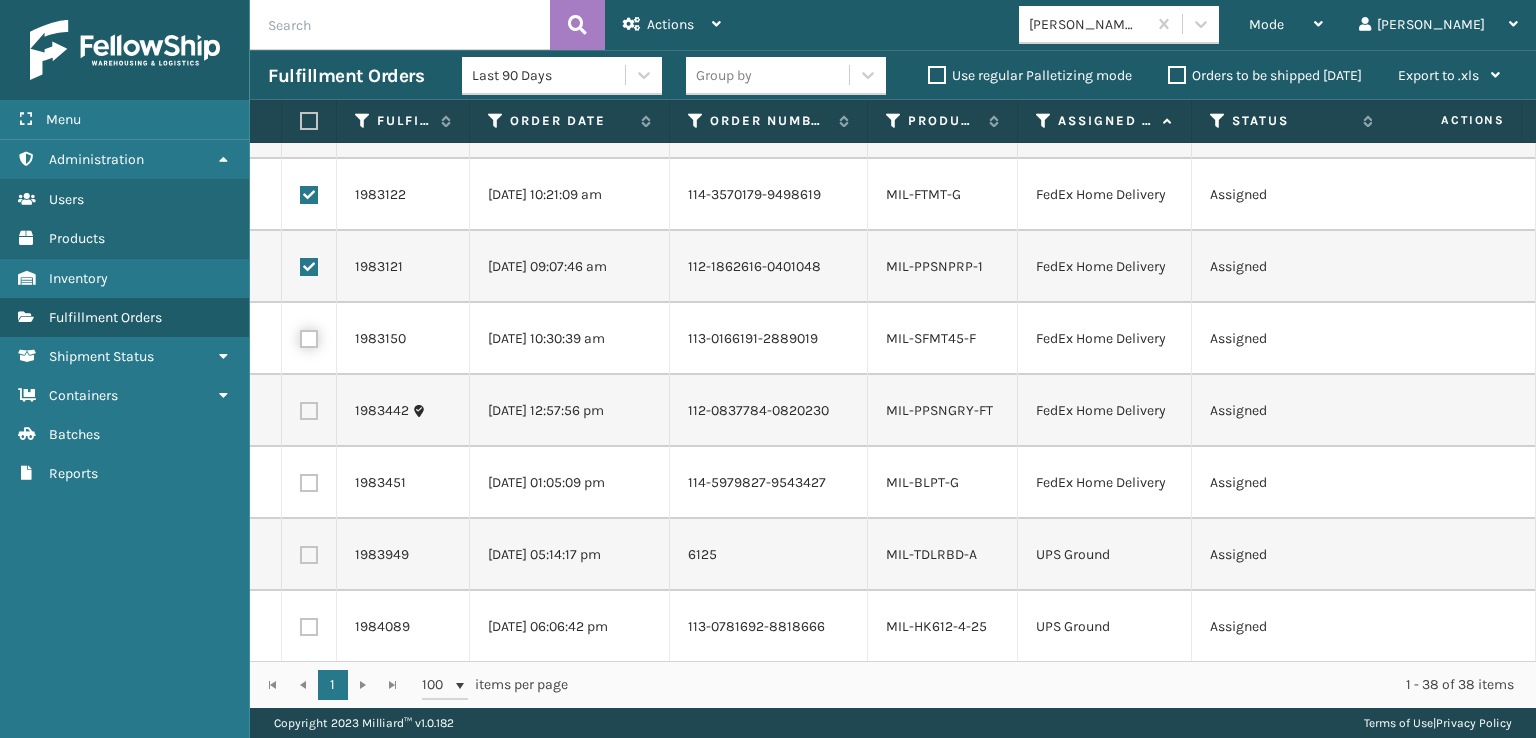 click at bounding box center (300, 336) 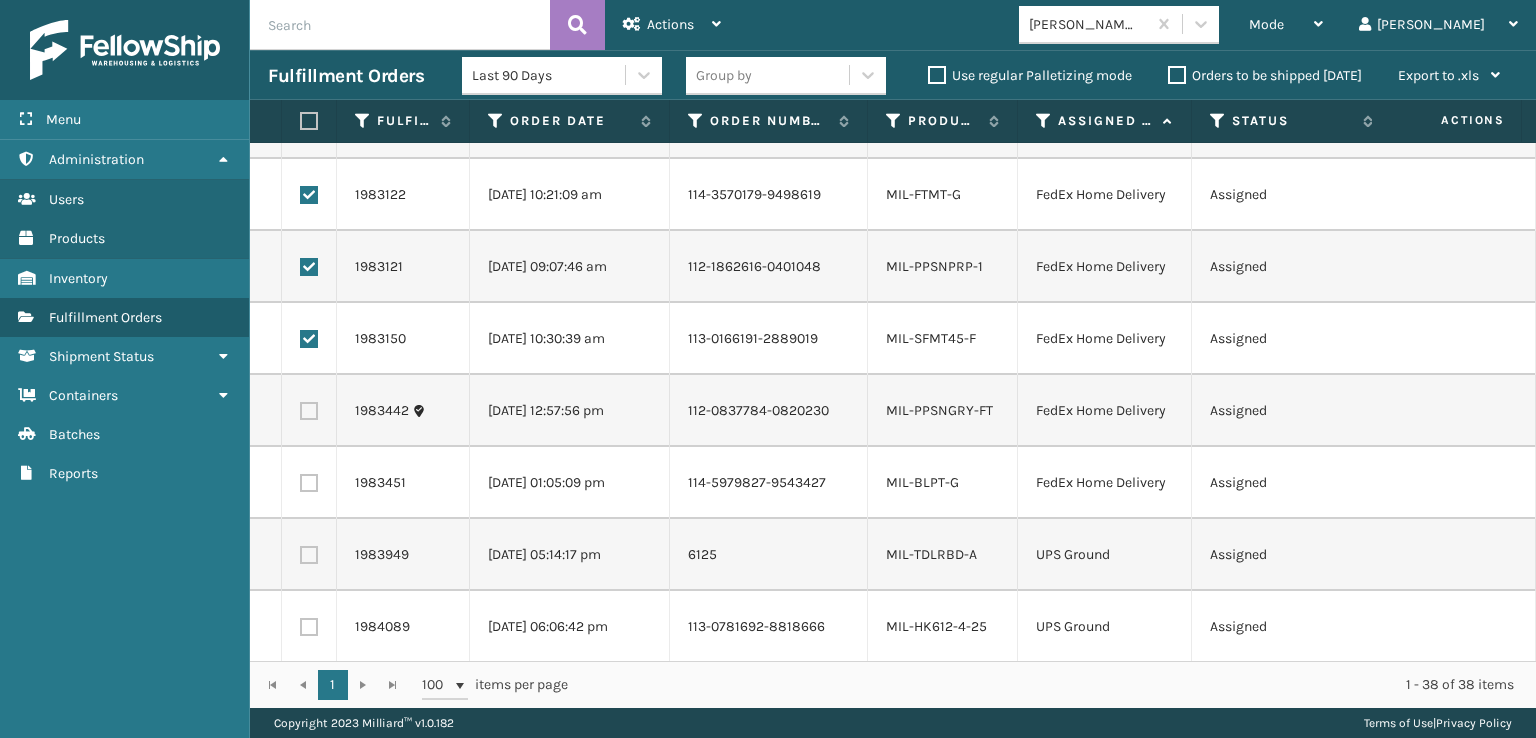click at bounding box center (309, 411) 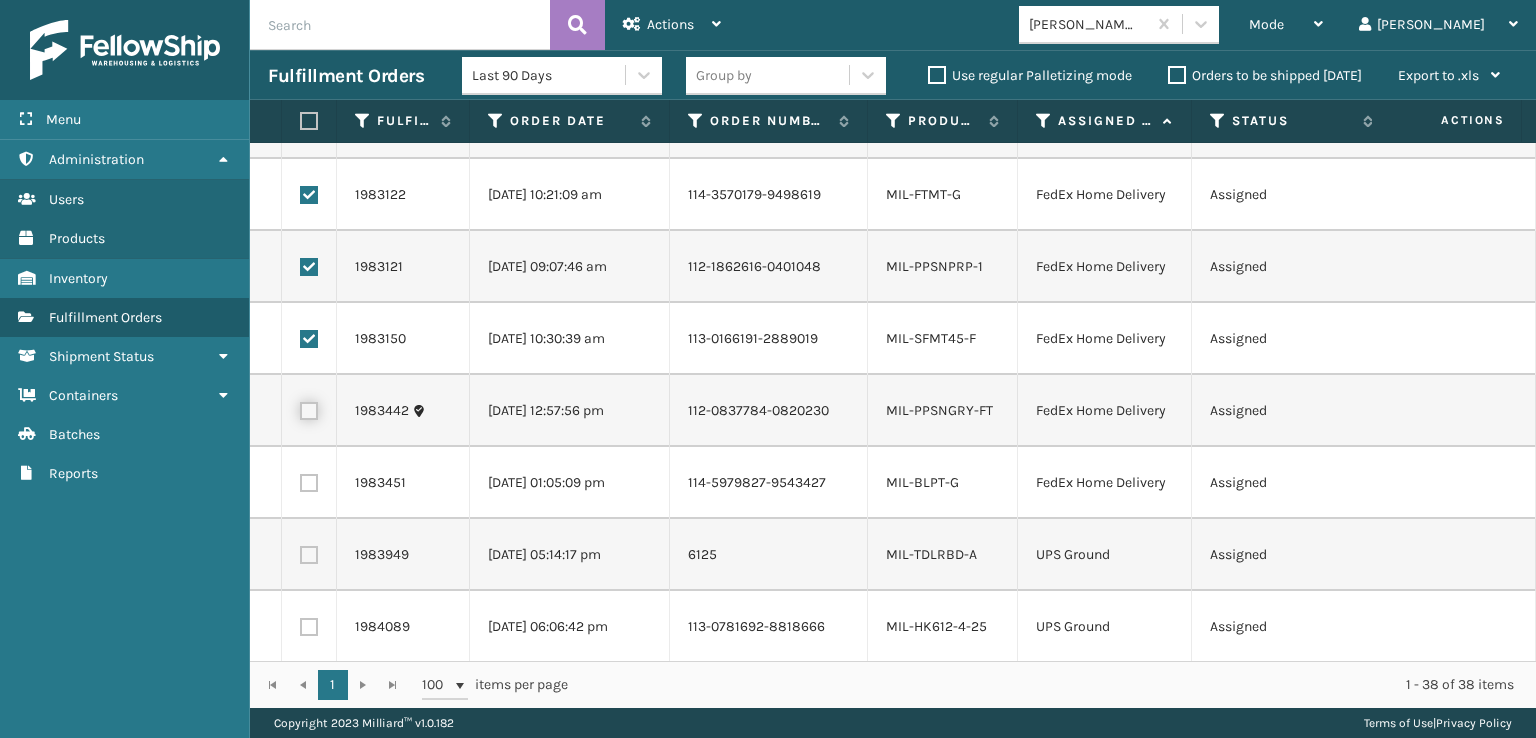 click at bounding box center (300, 408) 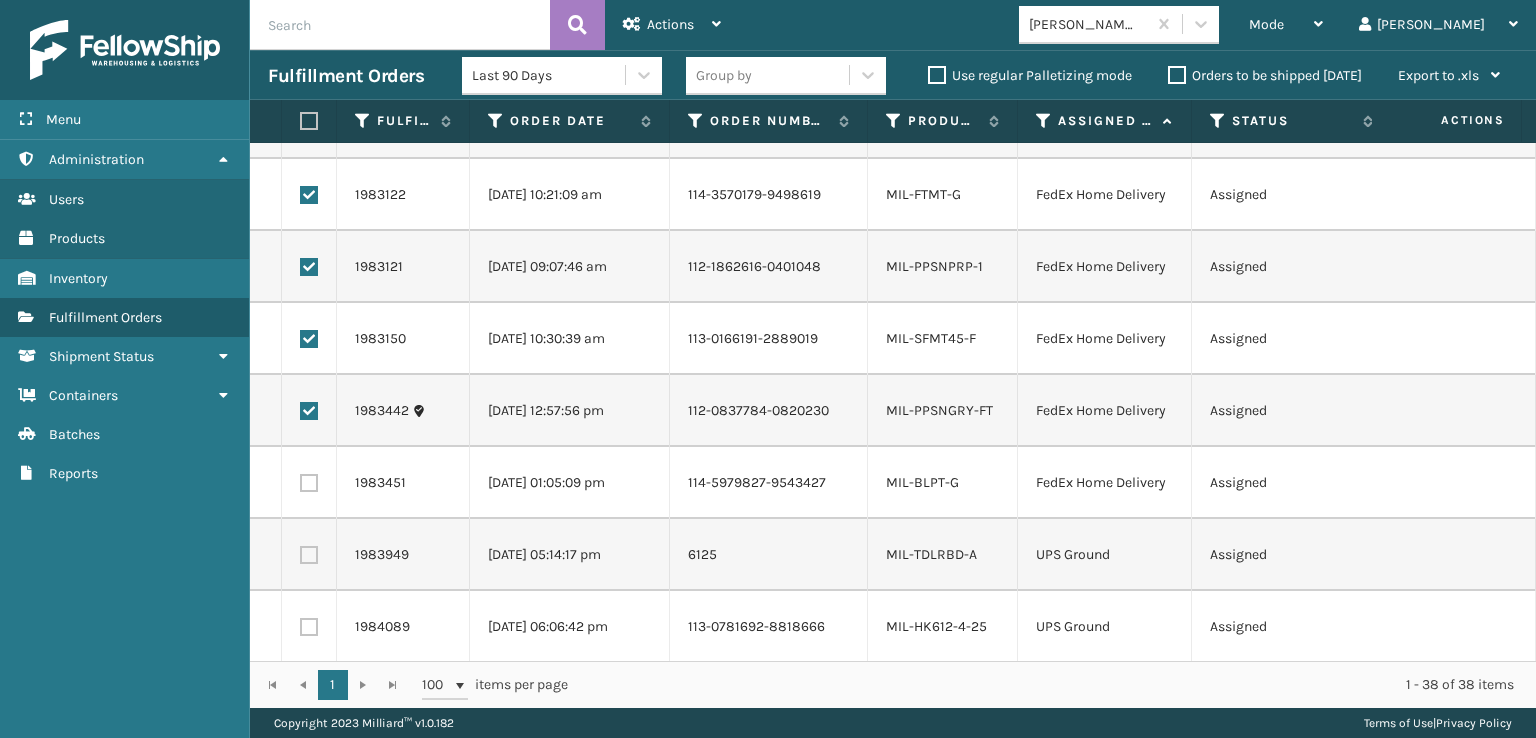 click at bounding box center [309, 483] 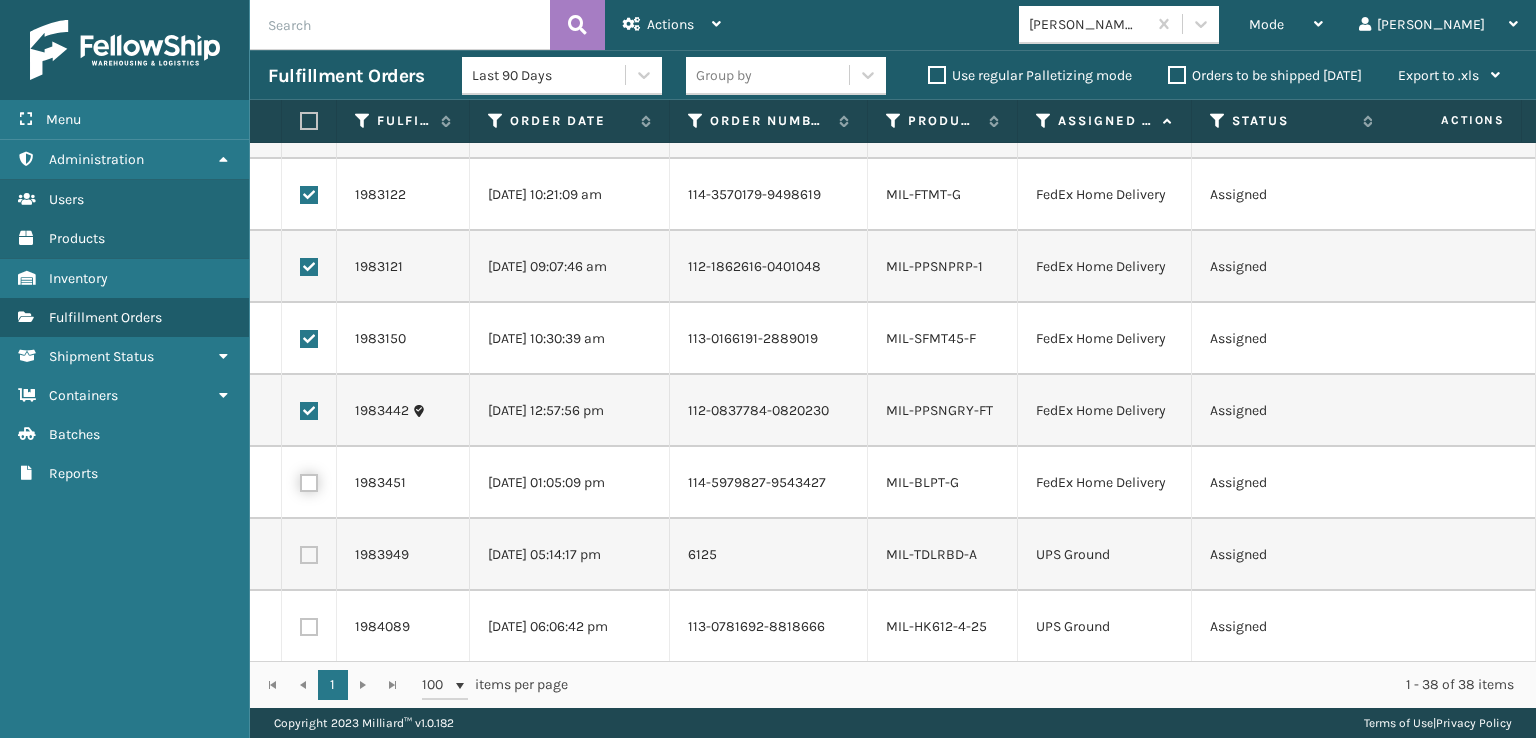 click at bounding box center (300, 480) 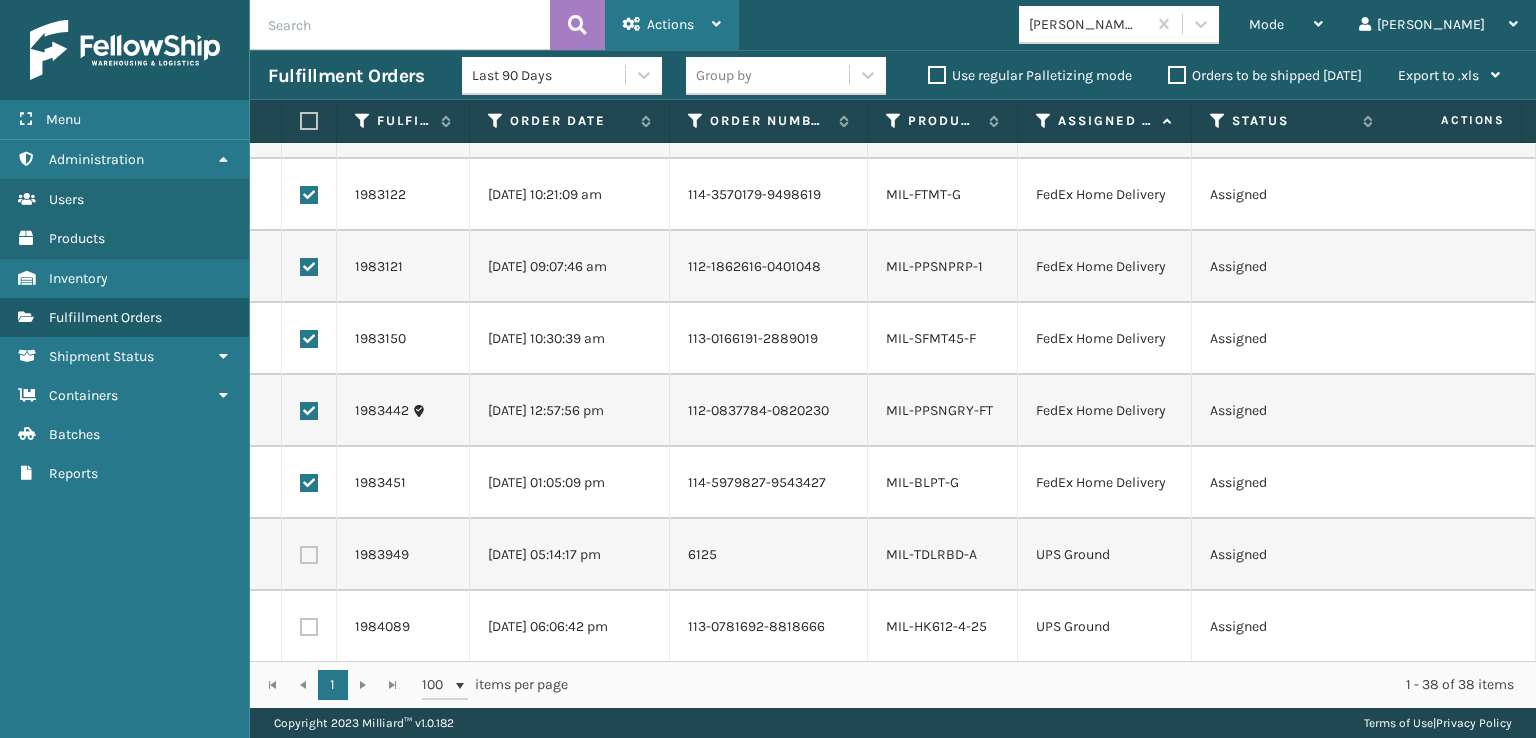 click on "Actions" at bounding box center (670, 24) 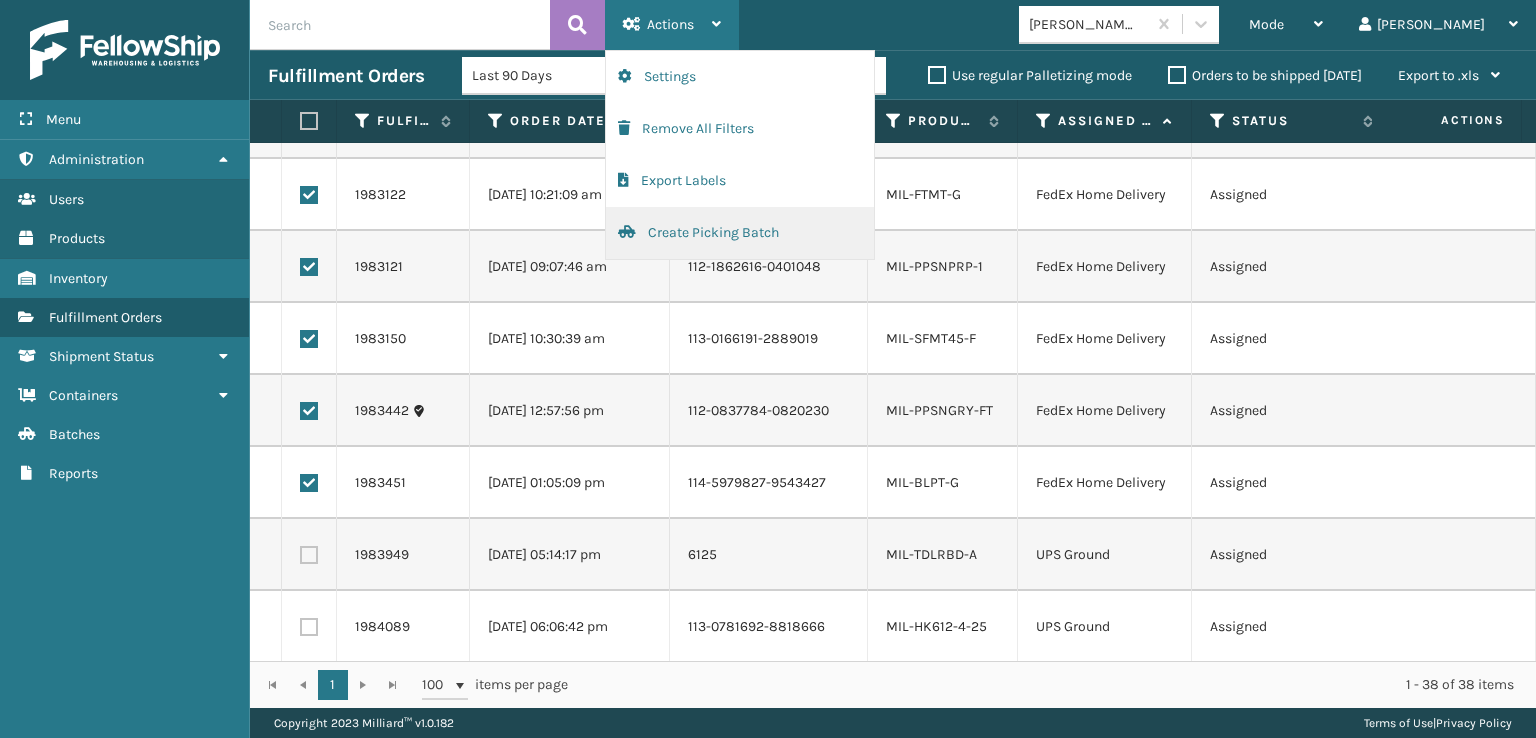 click on "Create Picking Batch" at bounding box center (740, 233) 